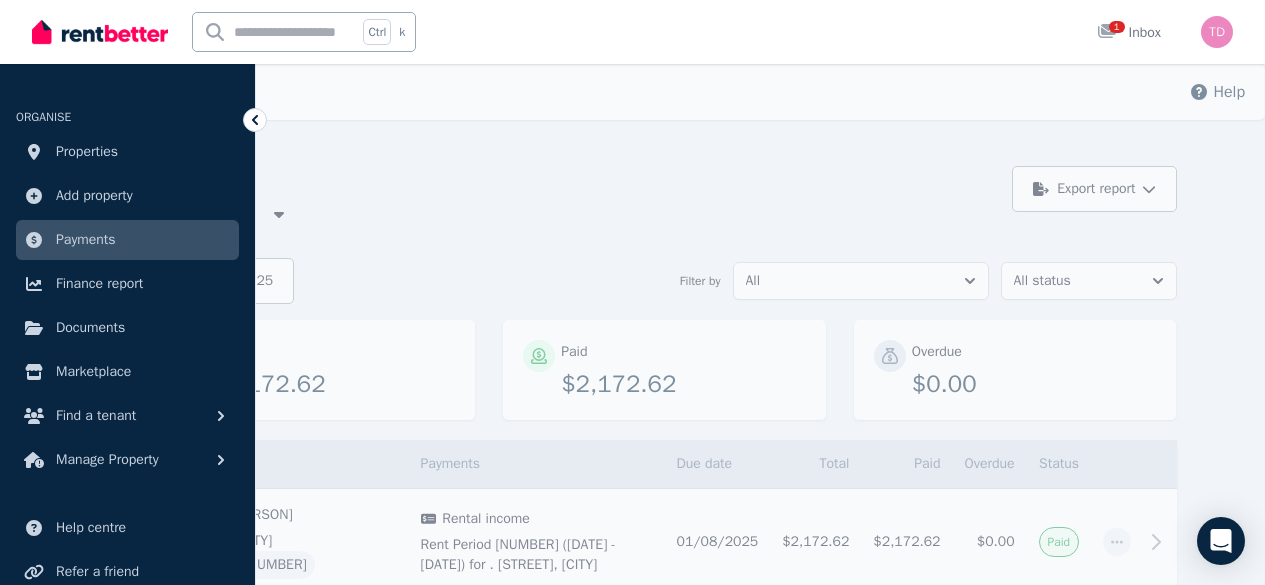 scroll, scrollTop: 120, scrollLeft: 0, axis: vertical 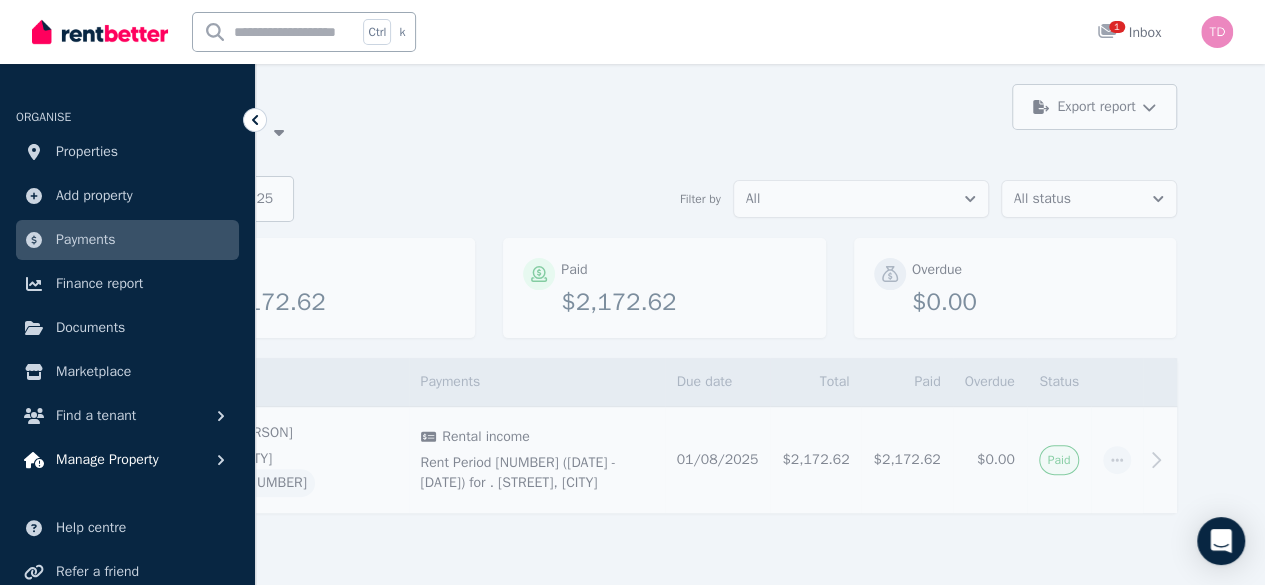 click on "Manage Property" at bounding box center [127, 460] 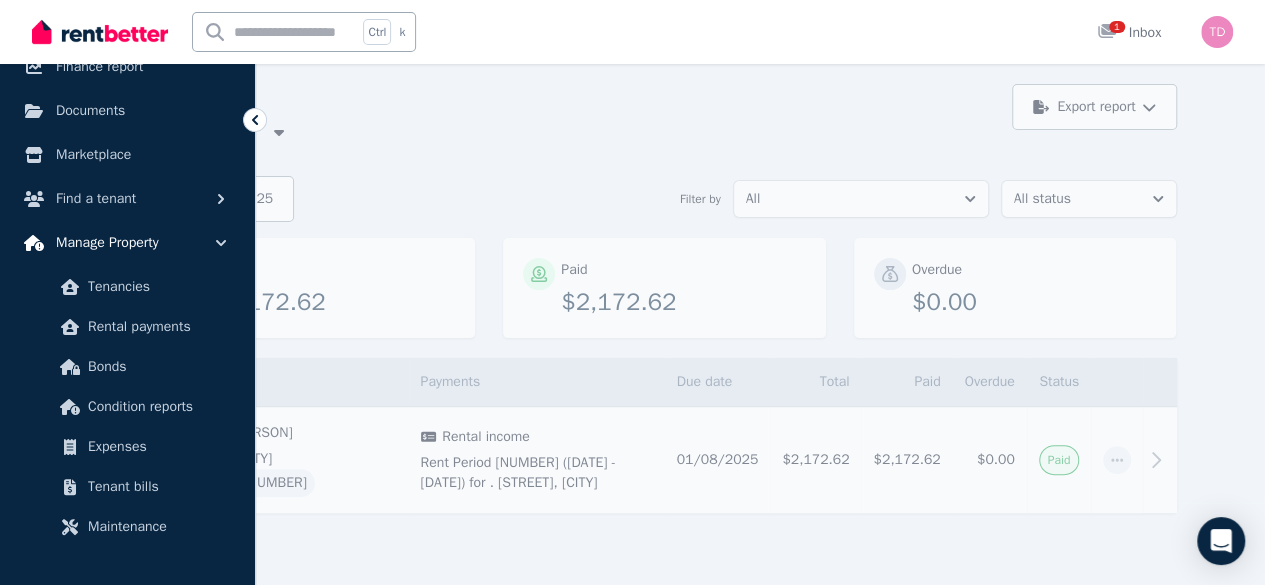 scroll, scrollTop: 218, scrollLeft: 0, axis: vertical 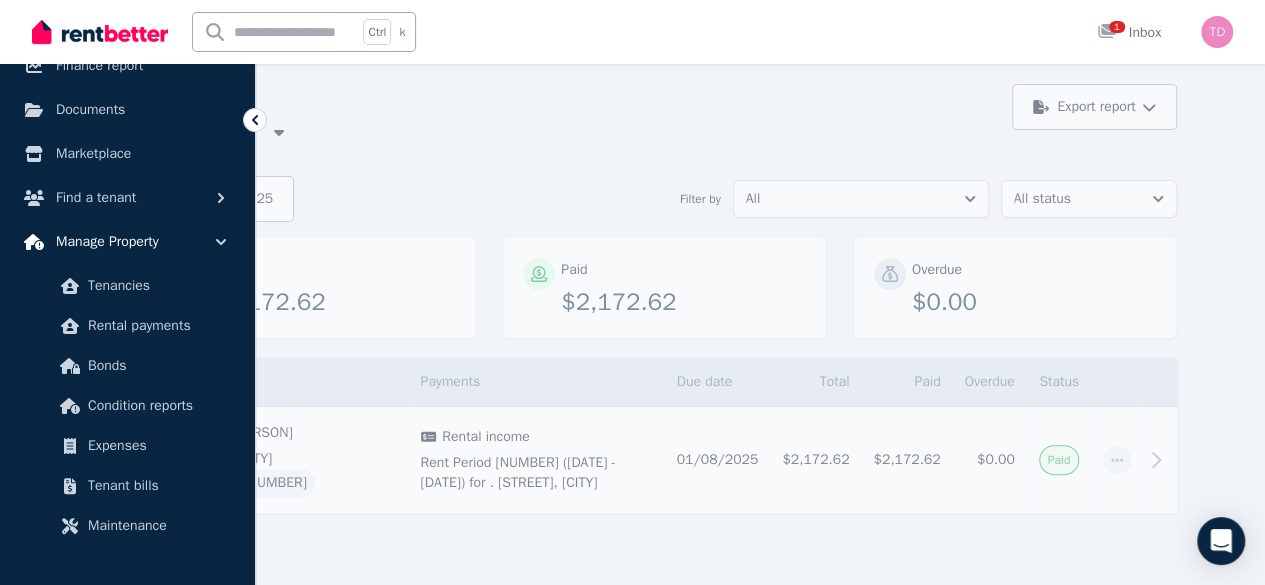 click on "Manage Property" at bounding box center (107, 242) 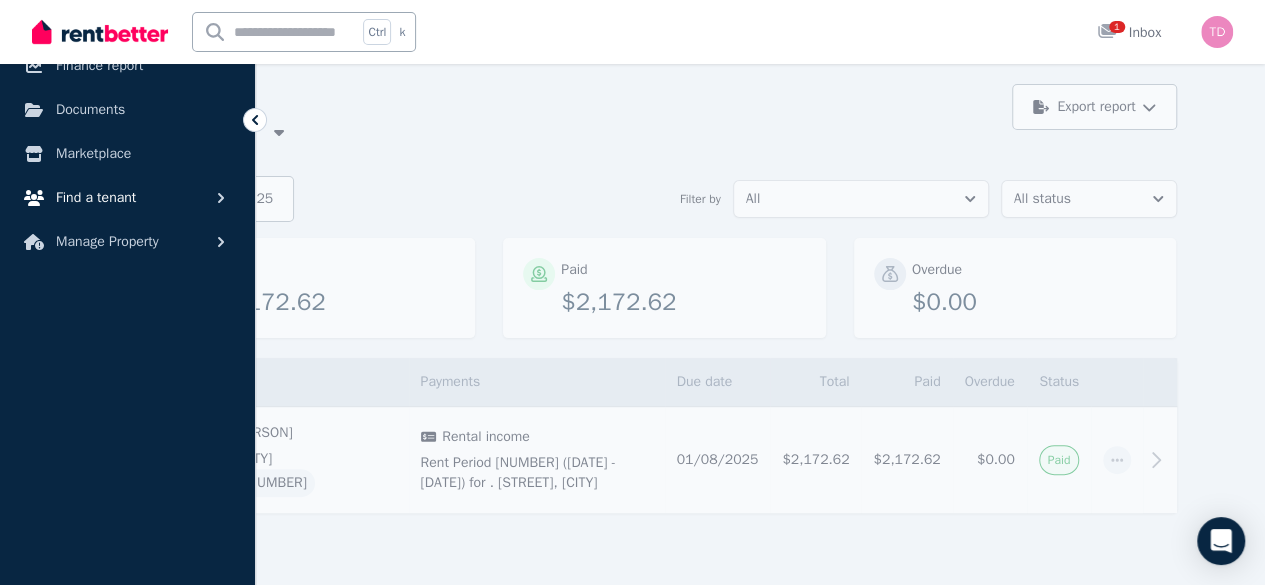 scroll, scrollTop: 106, scrollLeft: 0, axis: vertical 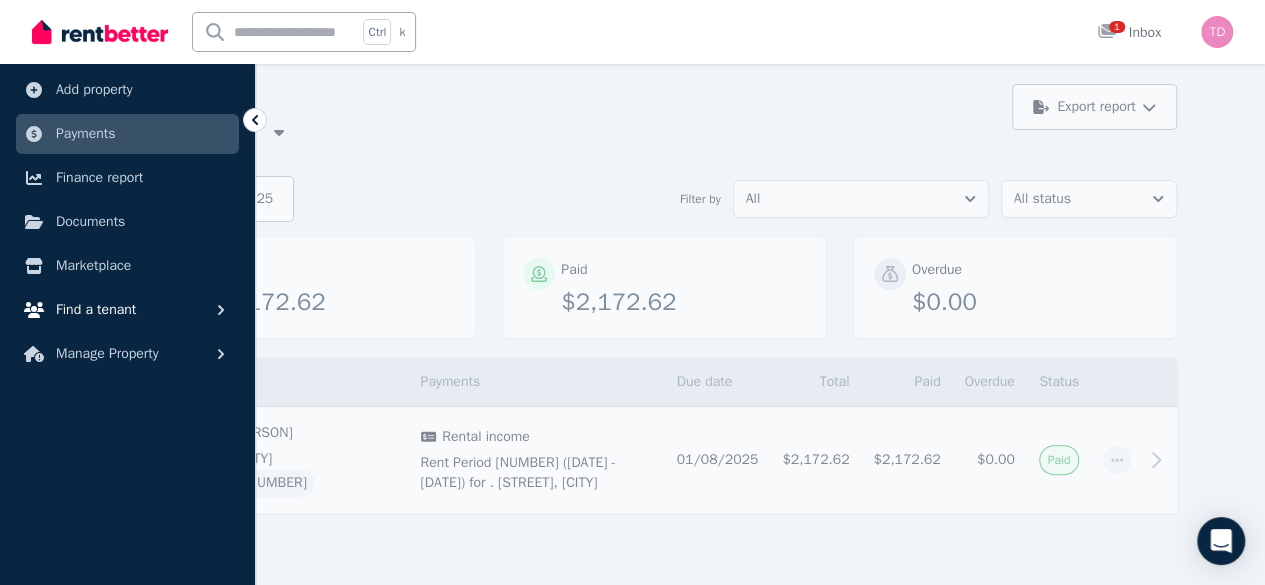 click on "Documents" at bounding box center (127, 222) 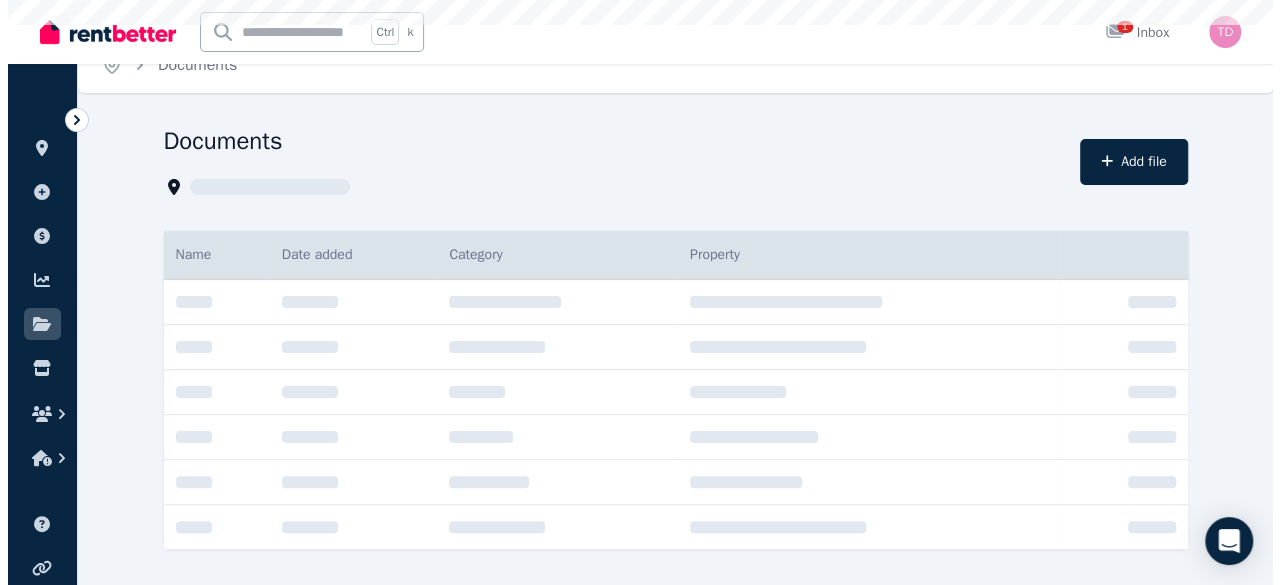 scroll, scrollTop: 0, scrollLeft: 0, axis: both 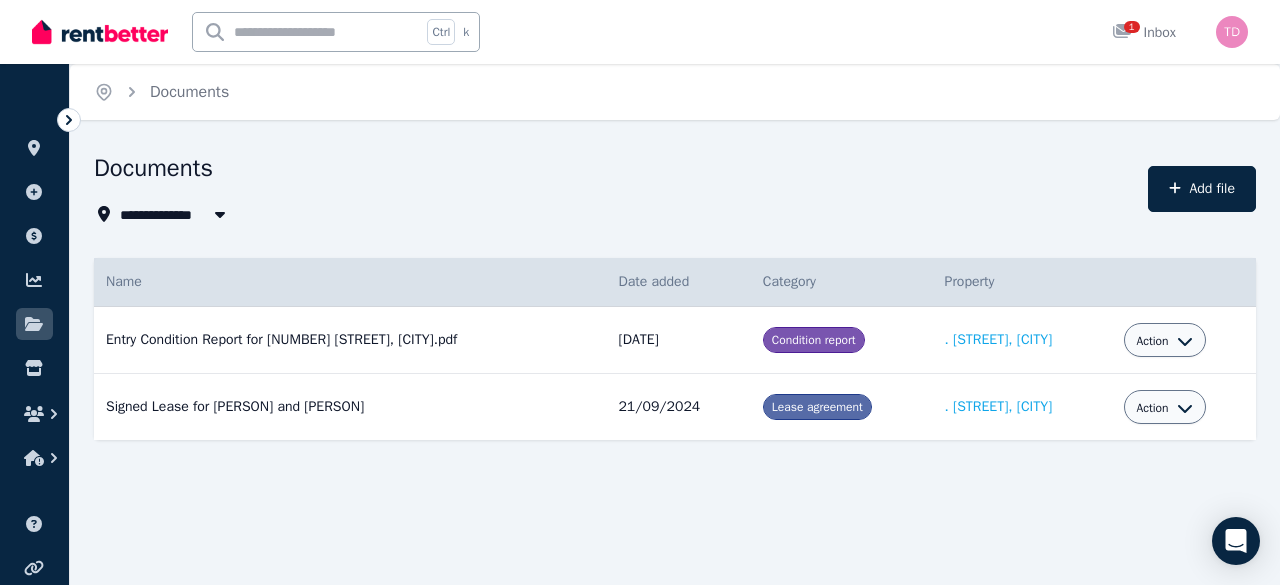 click 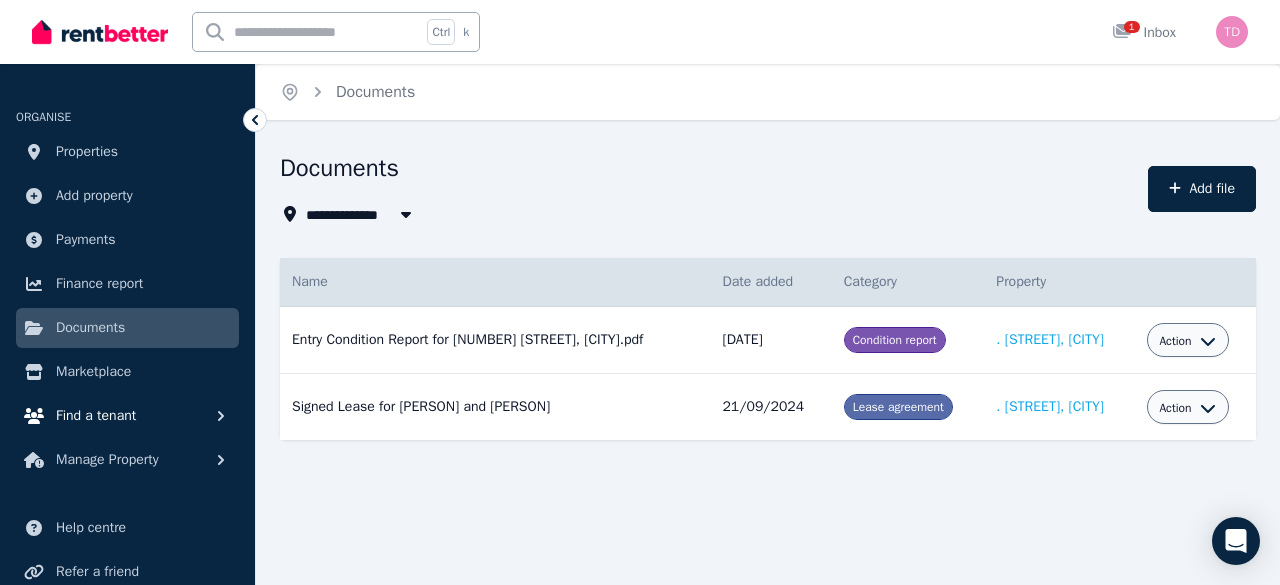 click on "Find a tenant" at bounding box center (96, 416) 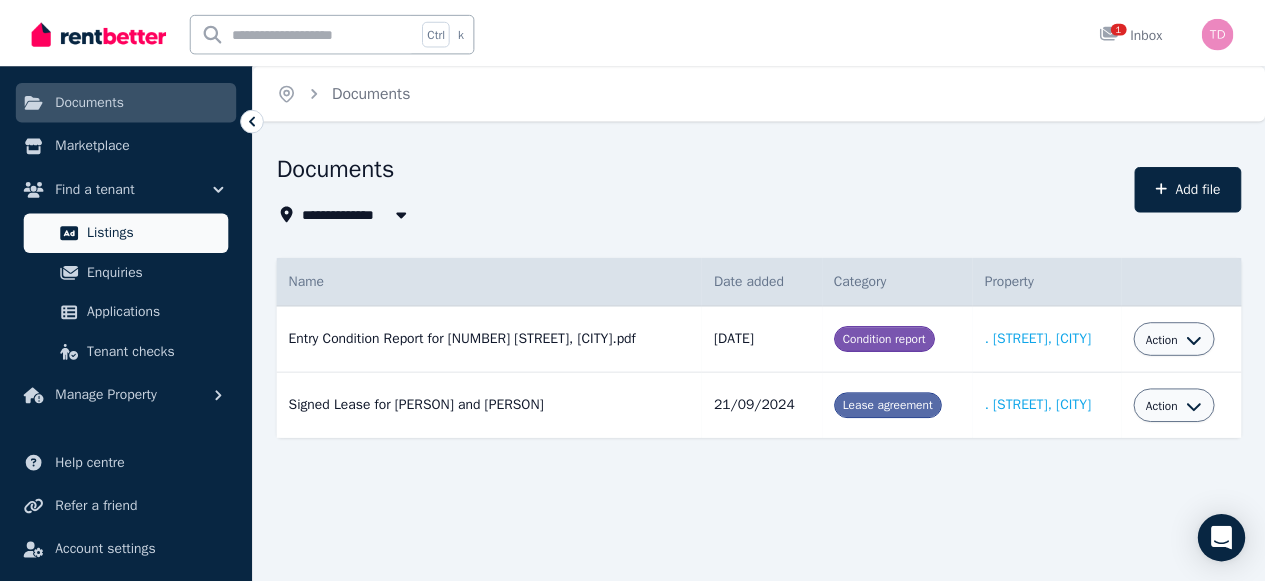 scroll, scrollTop: 228, scrollLeft: 0, axis: vertical 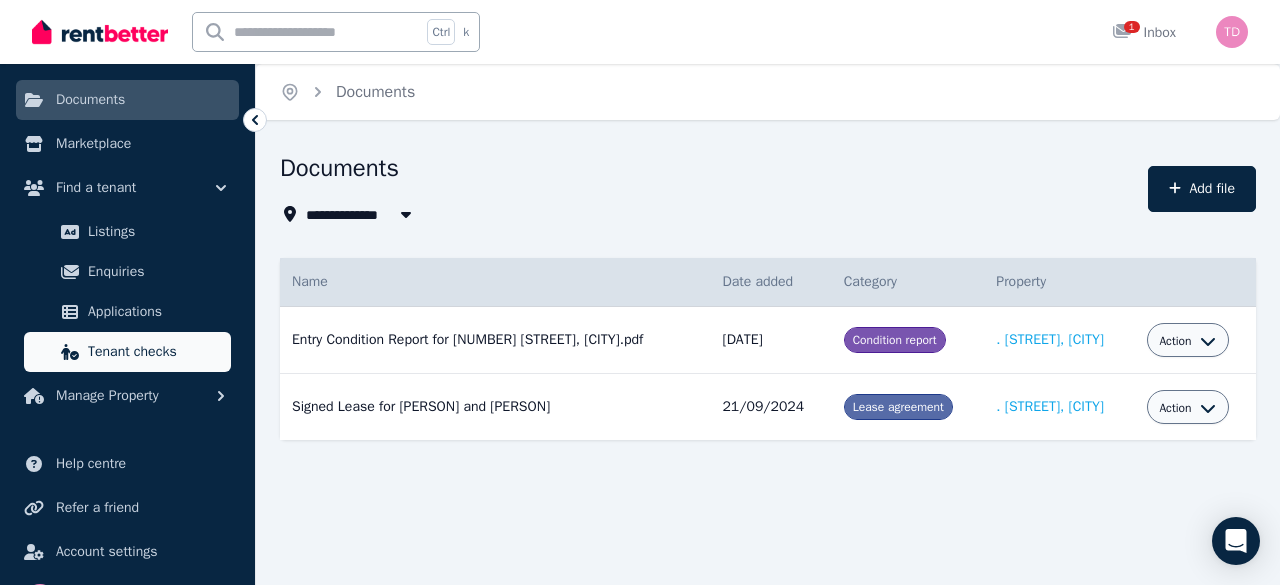 click on "Tenant checks" at bounding box center [155, 352] 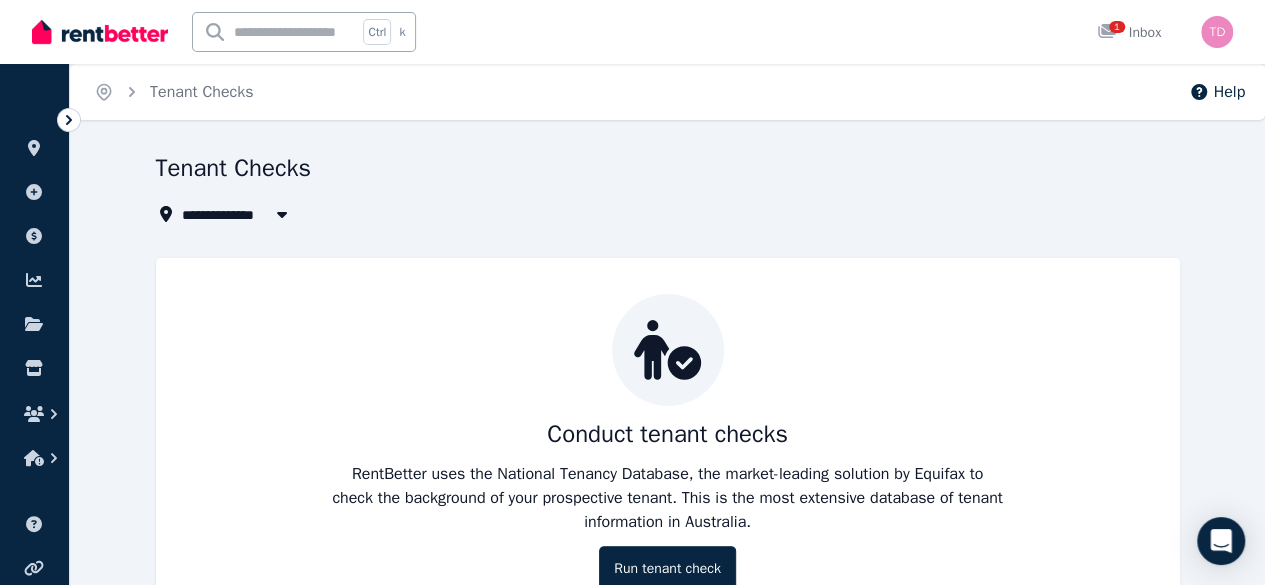scroll, scrollTop: 78, scrollLeft: 0, axis: vertical 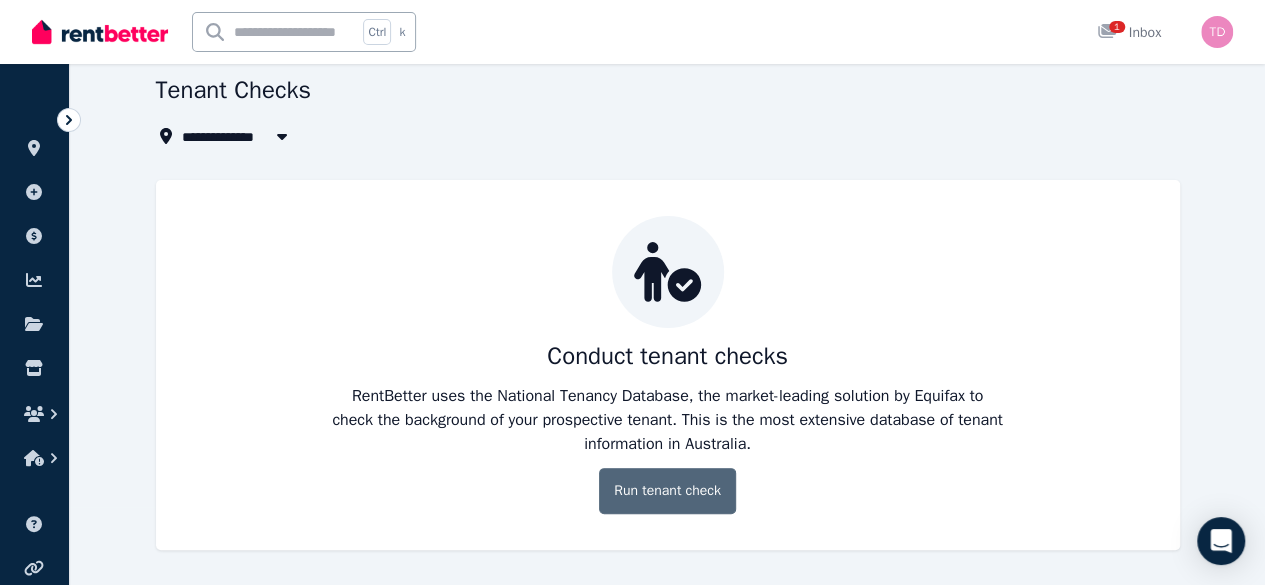 click on "Run tenant check" at bounding box center [667, 491] 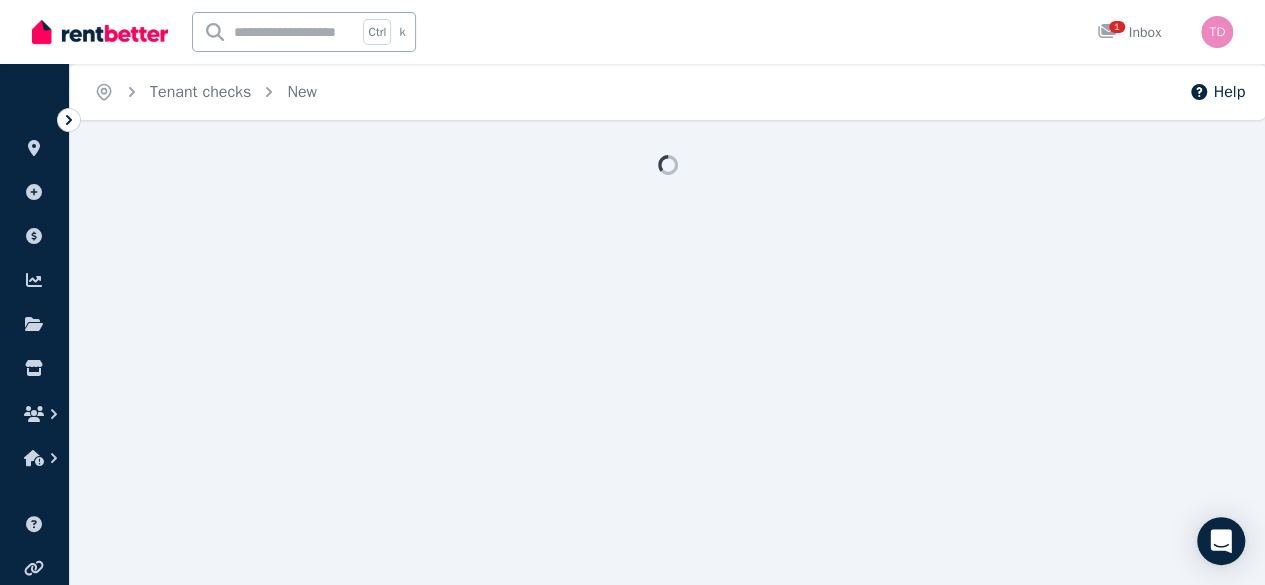 scroll, scrollTop: 0, scrollLeft: 0, axis: both 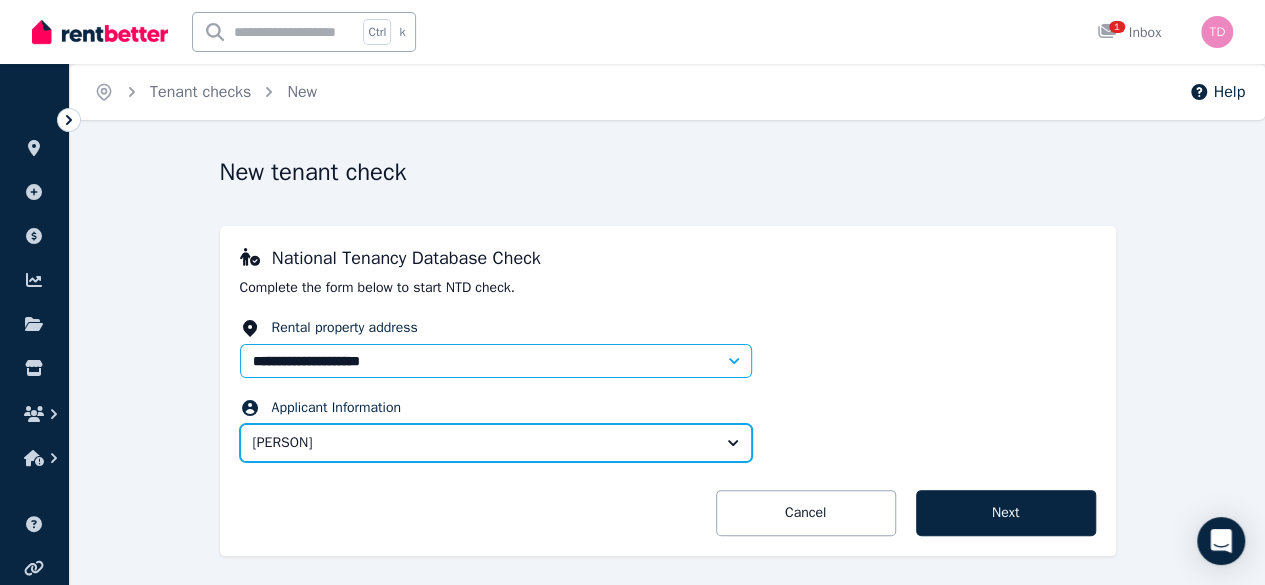 click on "[PERSON]" at bounding box center (482, 443) 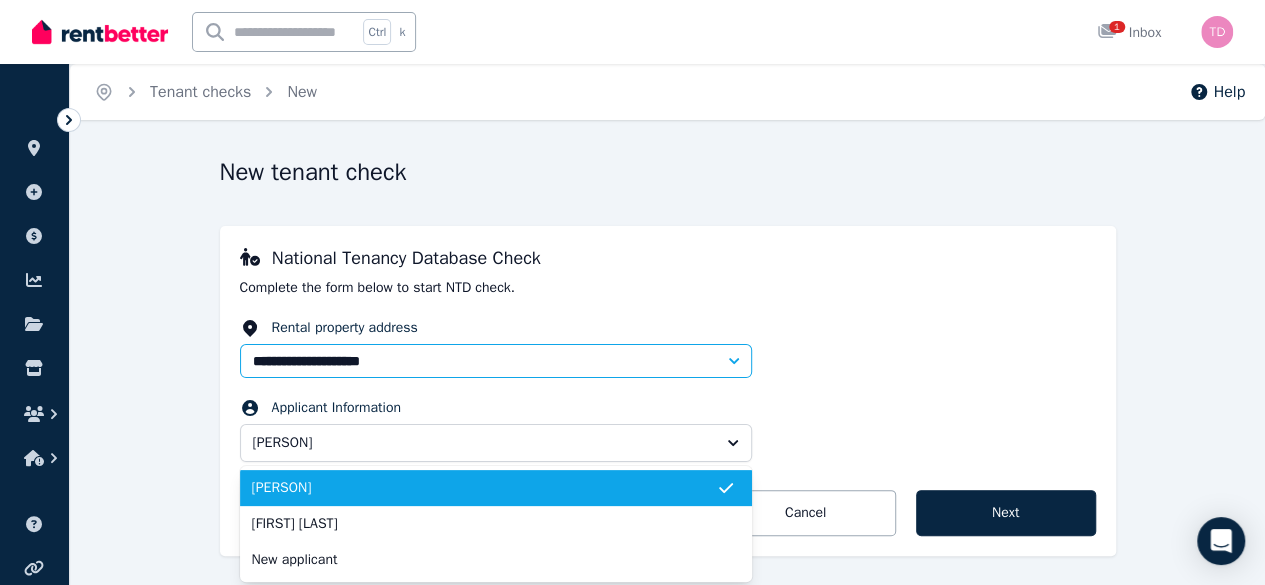 scroll, scrollTop: 24, scrollLeft: 0, axis: vertical 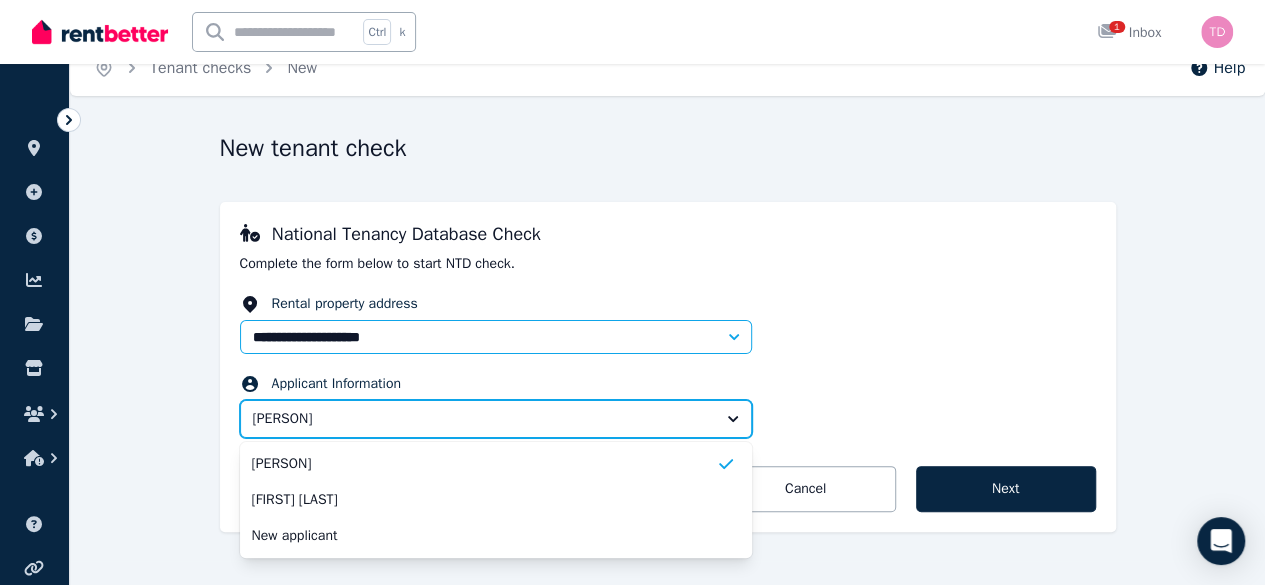 click on "[PERSON]" at bounding box center (482, 419) 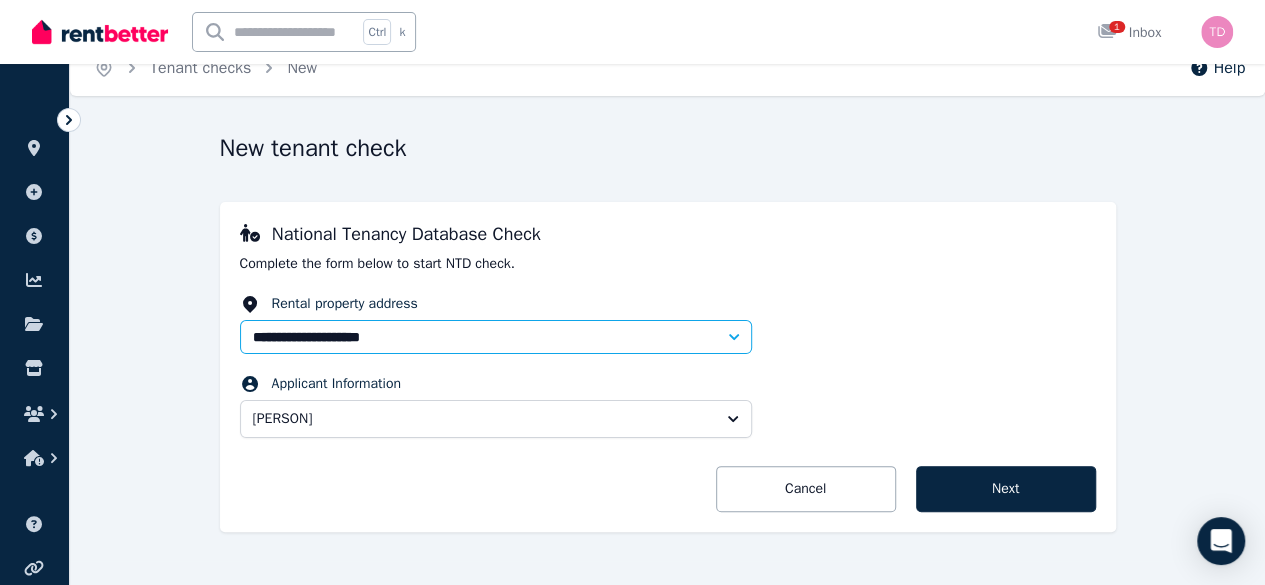 click 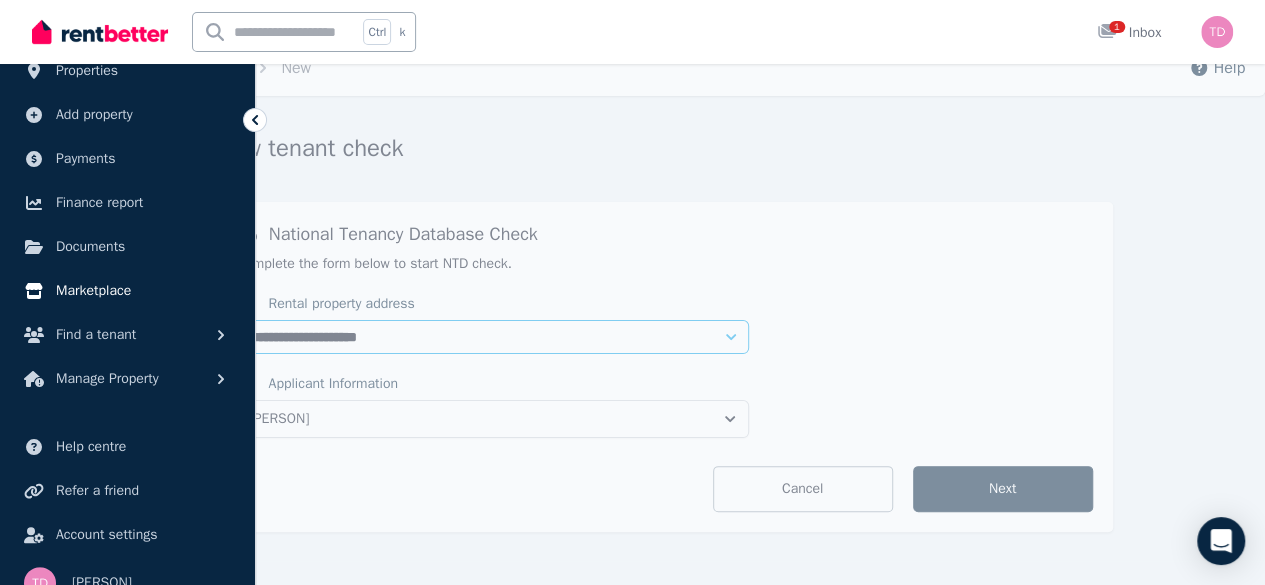 scroll, scrollTop: 103, scrollLeft: 0, axis: vertical 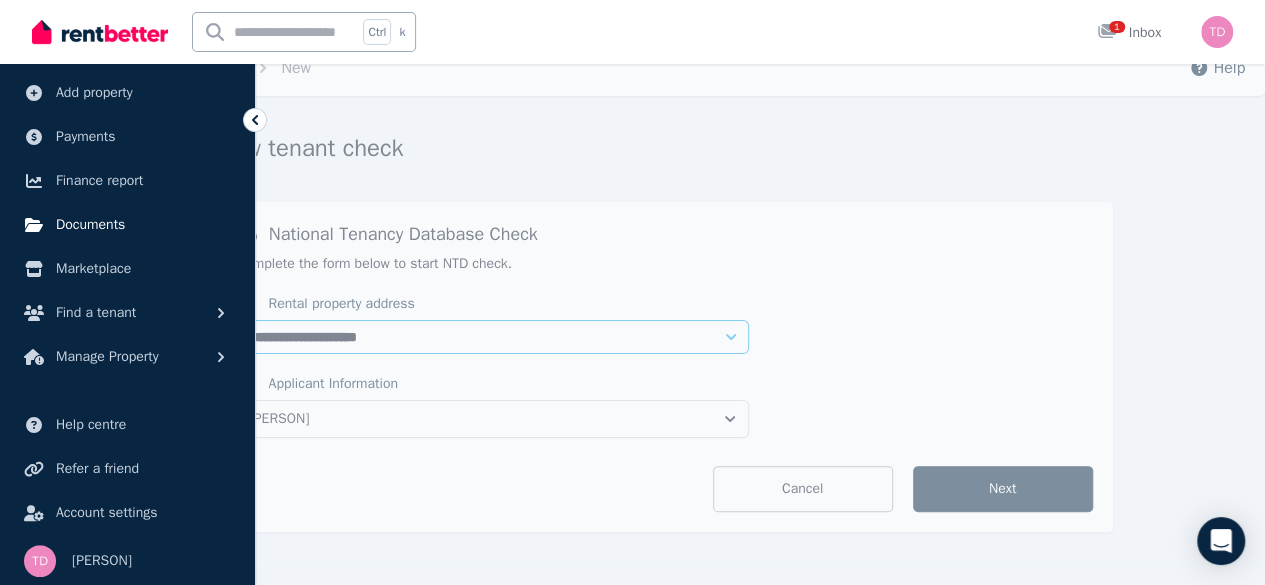 click on "Documents" at bounding box center (90, 225) 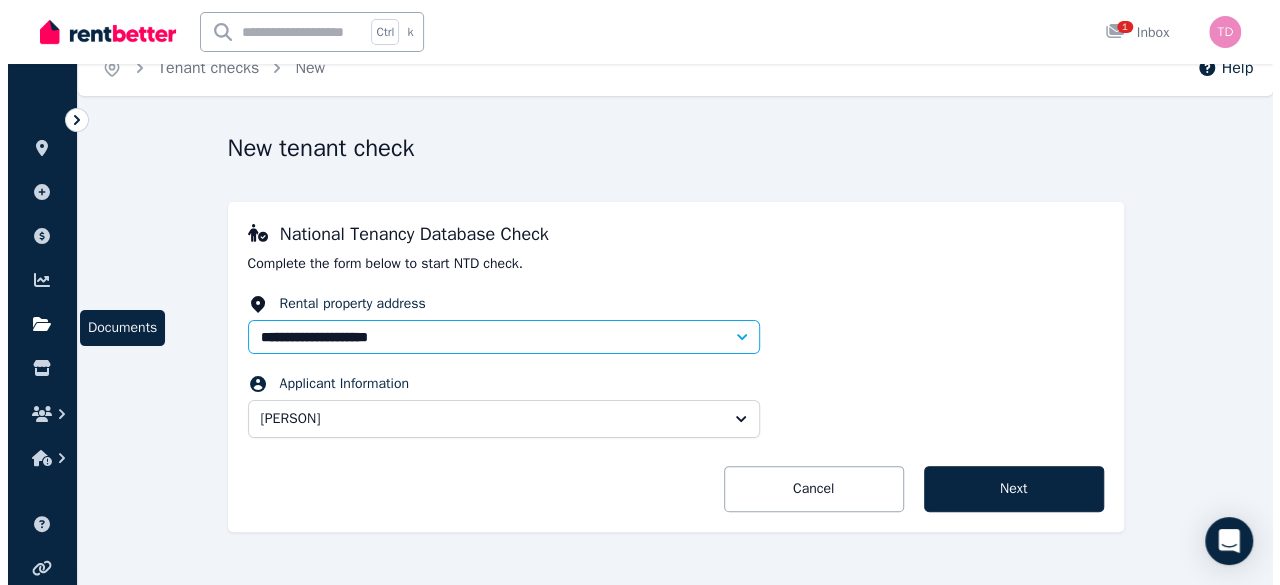 scroll, scrollTop: 0, scrollLeft: 0, axis: both 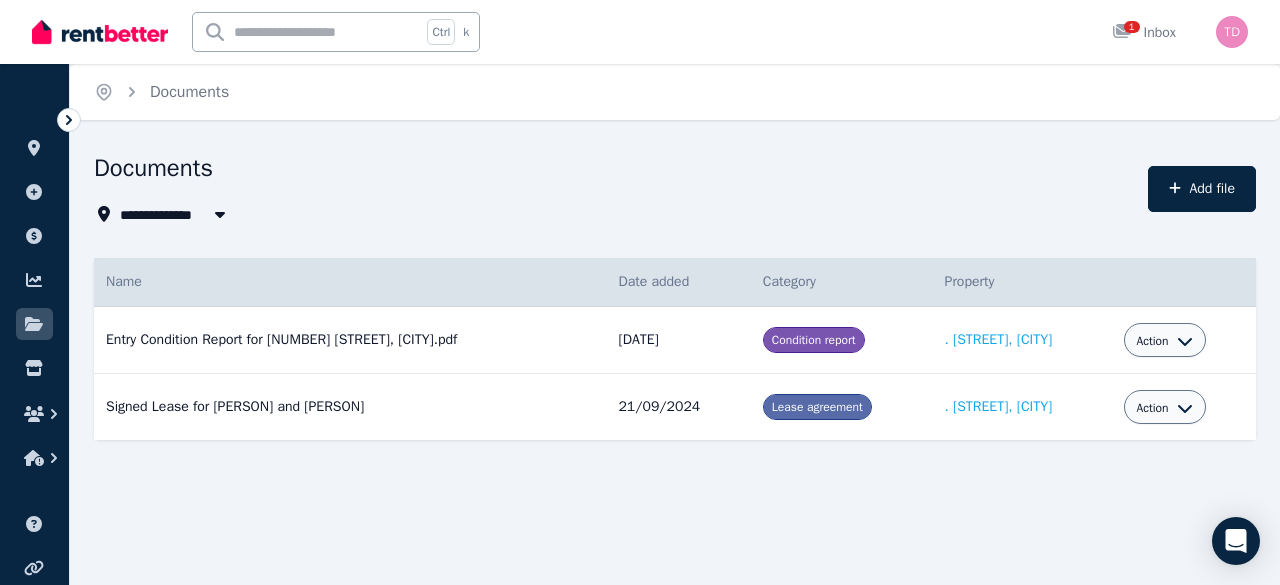 click 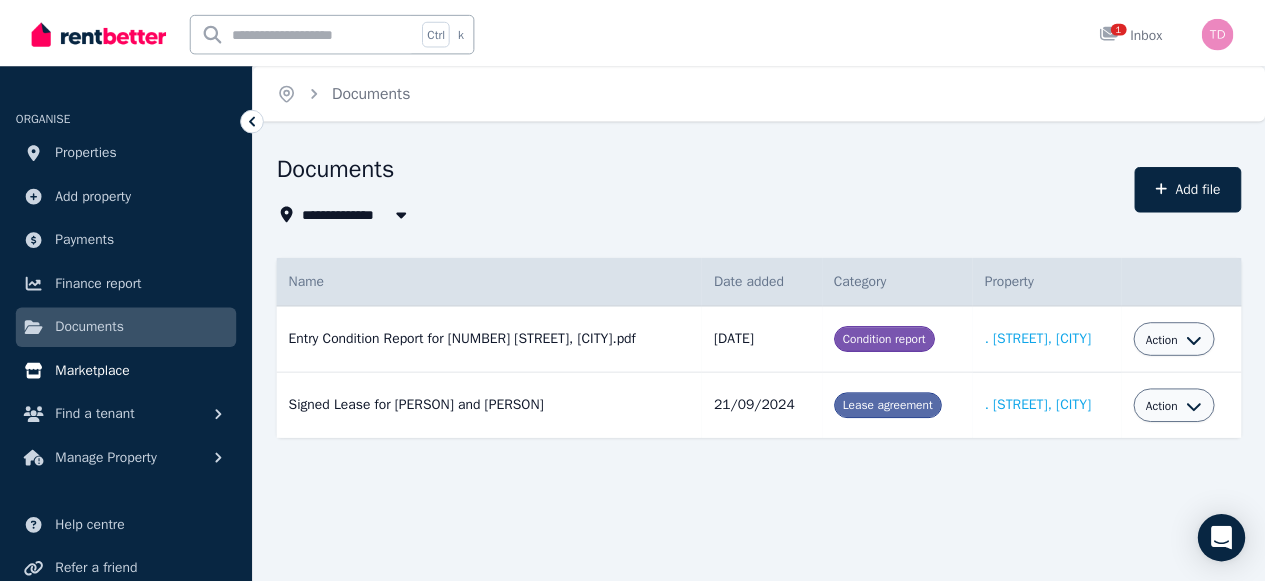 scroll, scrollTop: 106, scrollLeft: 0, axis: vertical 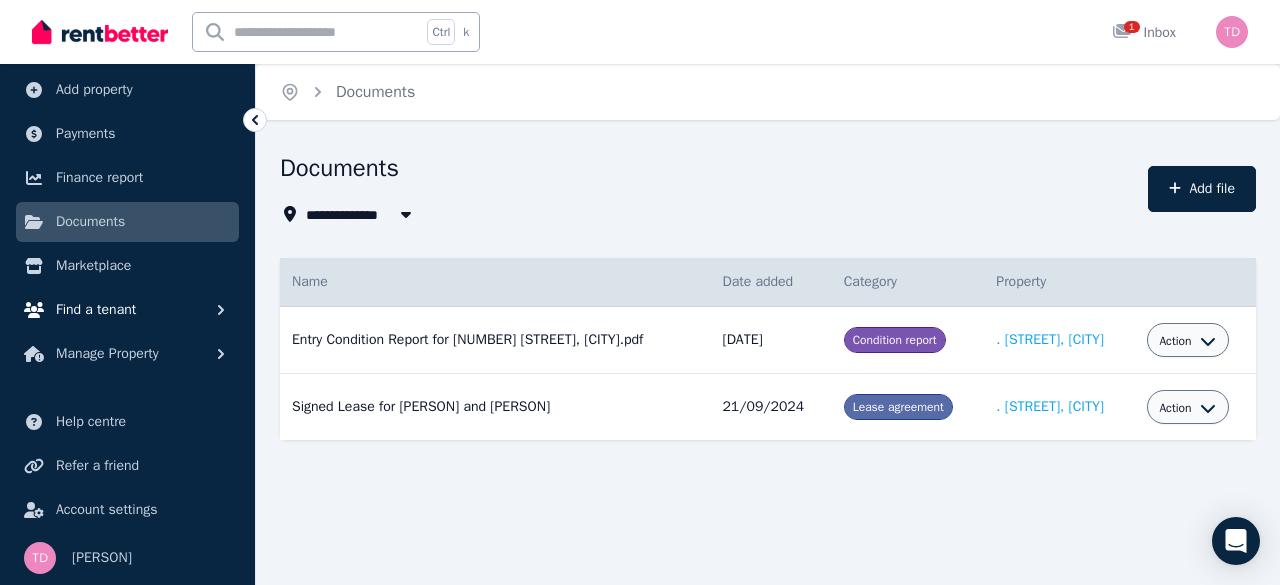 click on "Find a tenant" at bounding box center (127, 310) 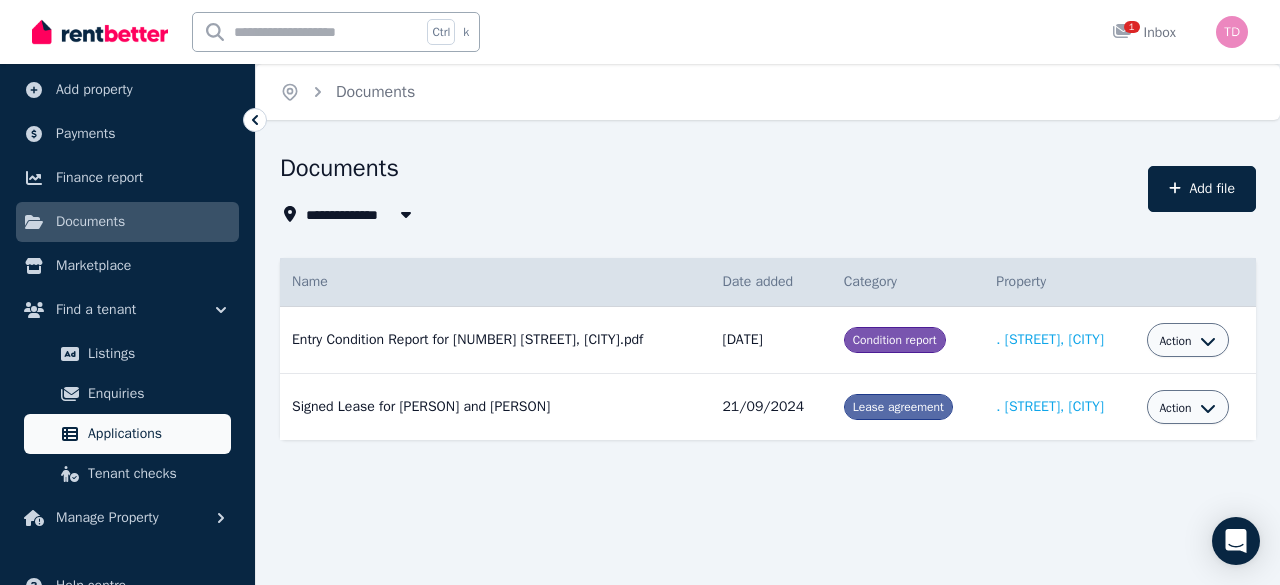 click on "Applications" at bounding box center [155, 434] 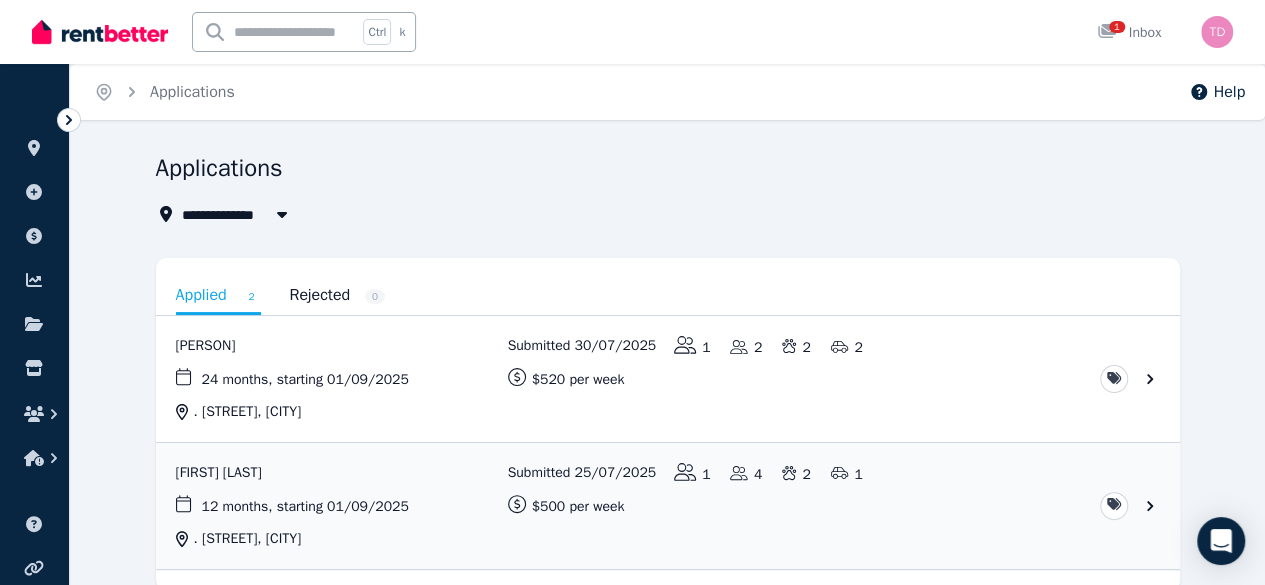 scroll, scrollTop: 79, scrollLeft: 0, axis: vertical 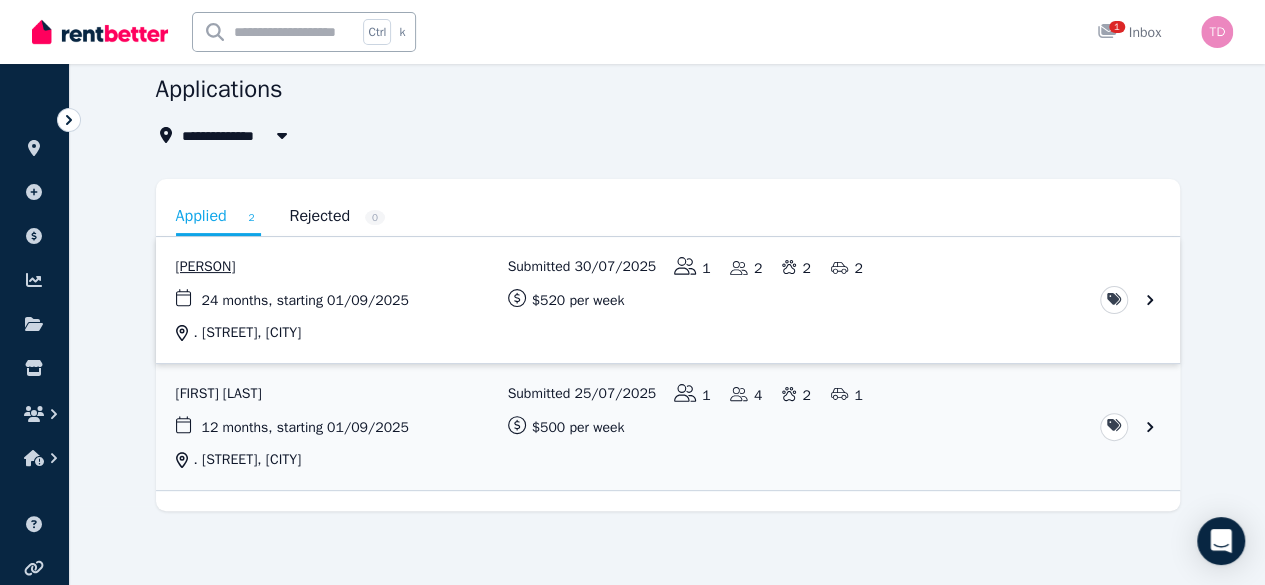 click at bounding box center (668, 300) 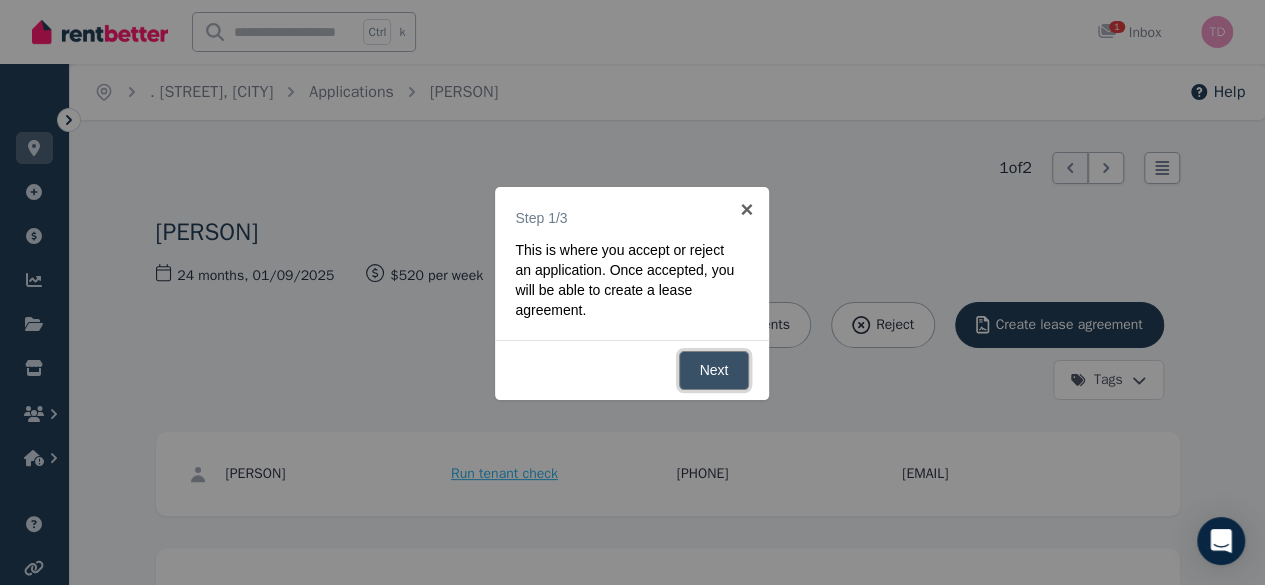 click on "Next" at bounding box center [714, 370] 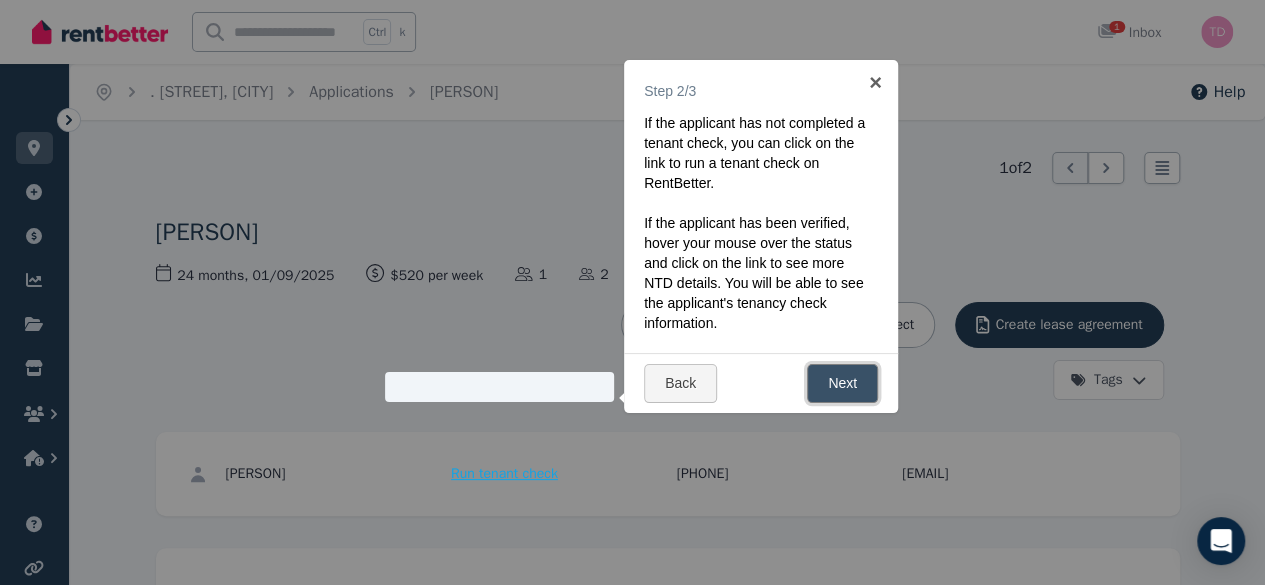 click on "Next" at bounding box center (842, 383) 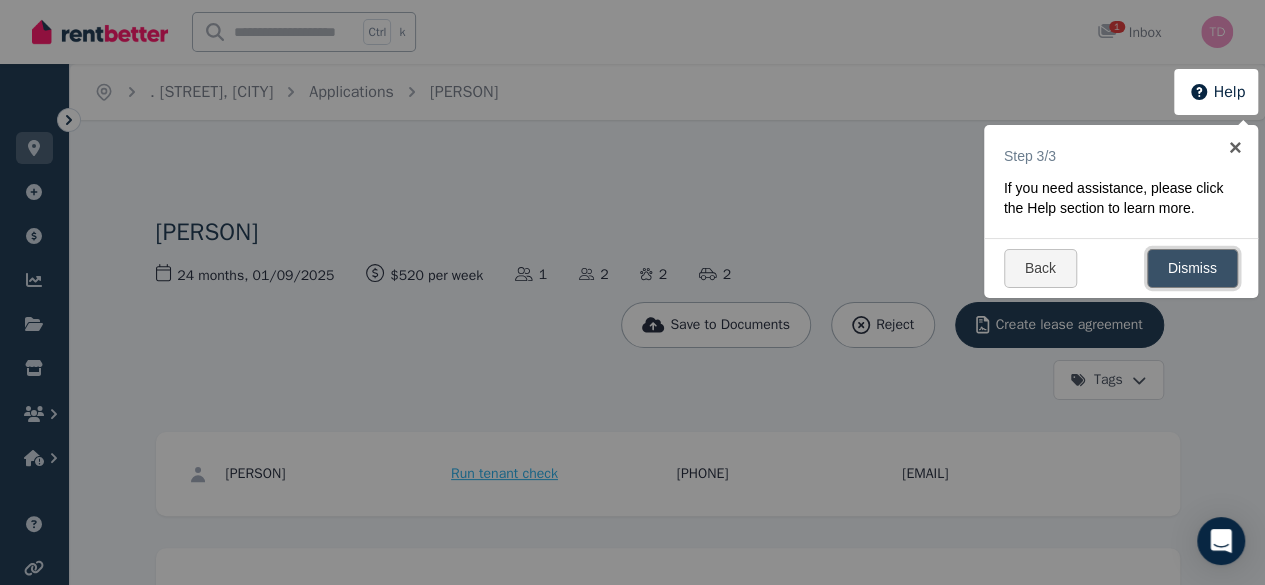 click on "Dismiss" at bounding box center (1192, 268) 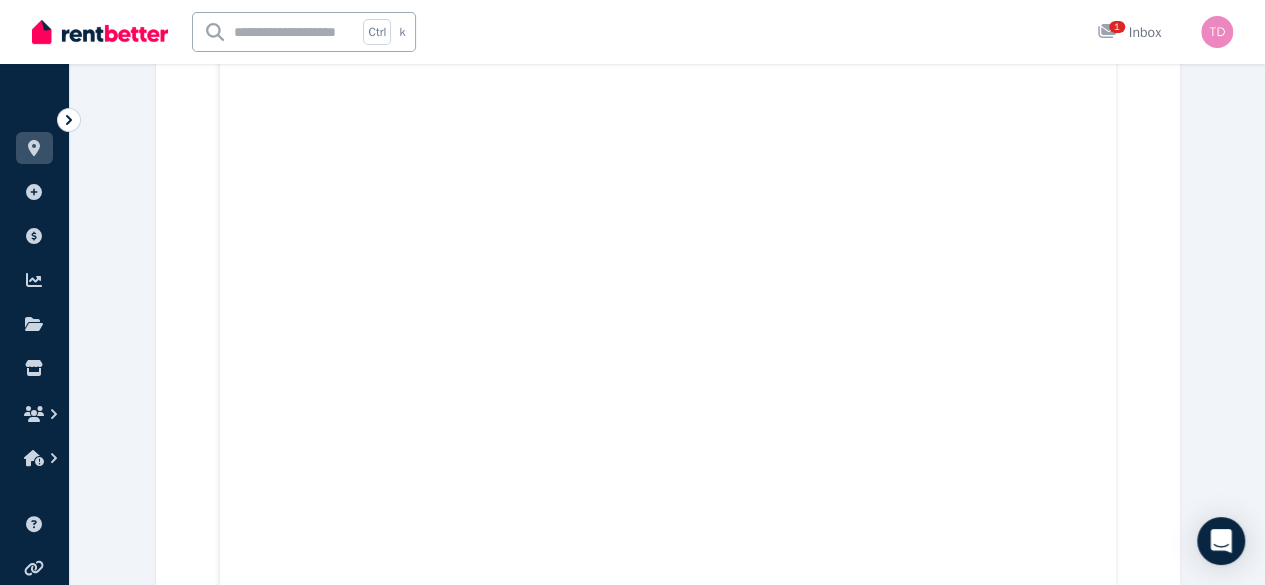 scroll, scrollTop: 21860, scrollLeft: 0, axis: vertical 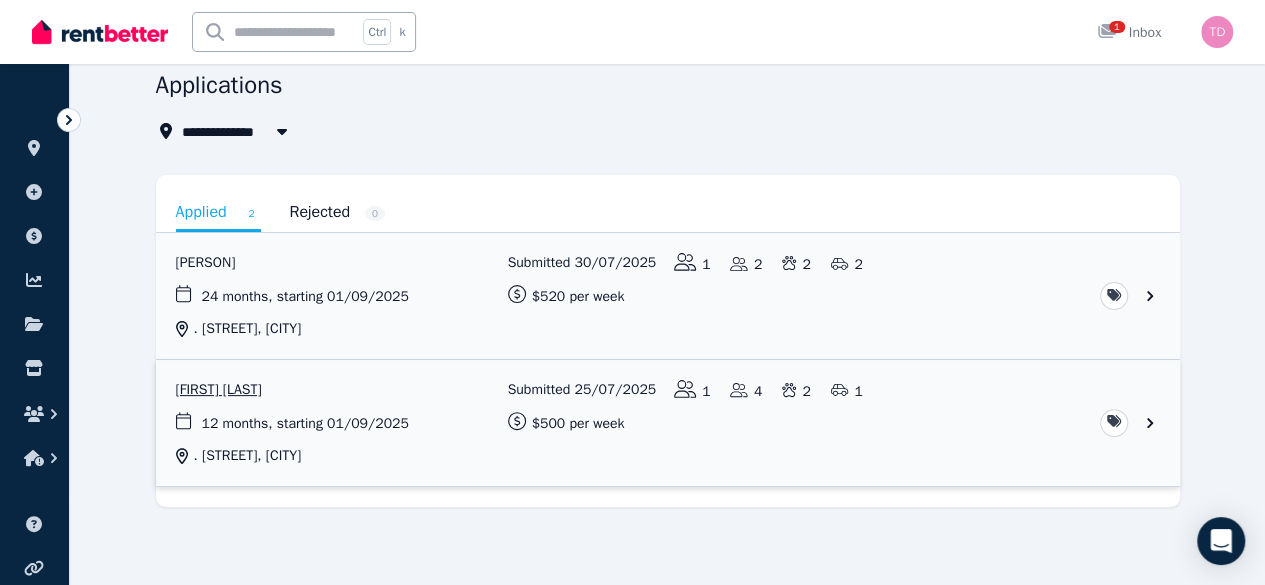 click at bounding box center (668, 423) 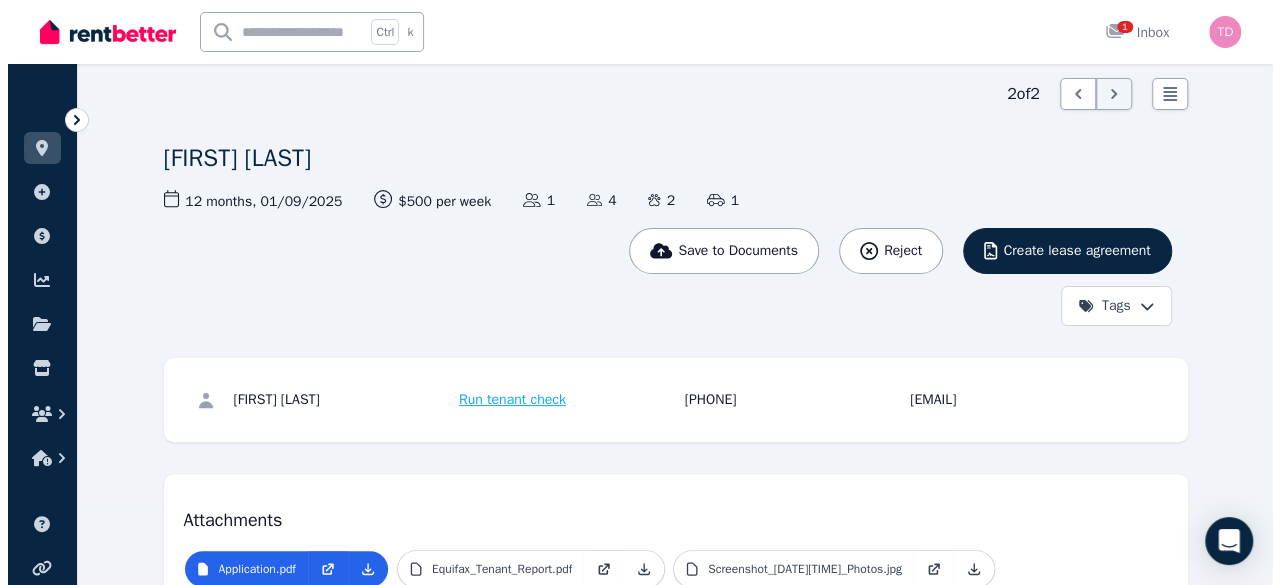 scroll, scrollTop: 77, scrollLeft: 0, axis: vertical 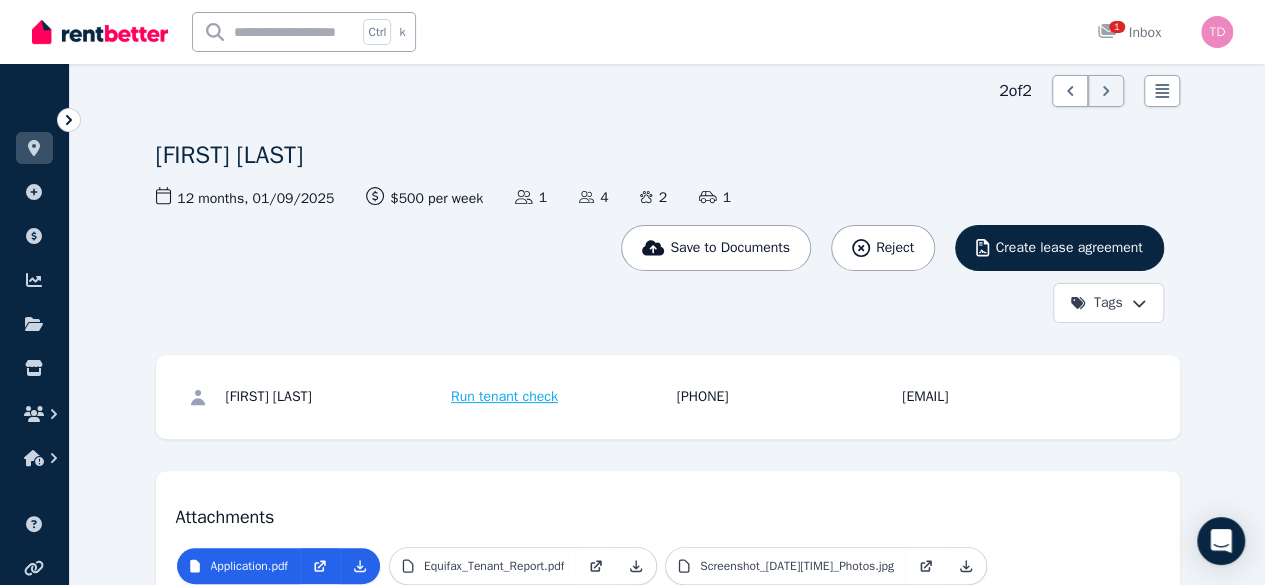 click on "Run tenant check" at bounding box center (504, 397) 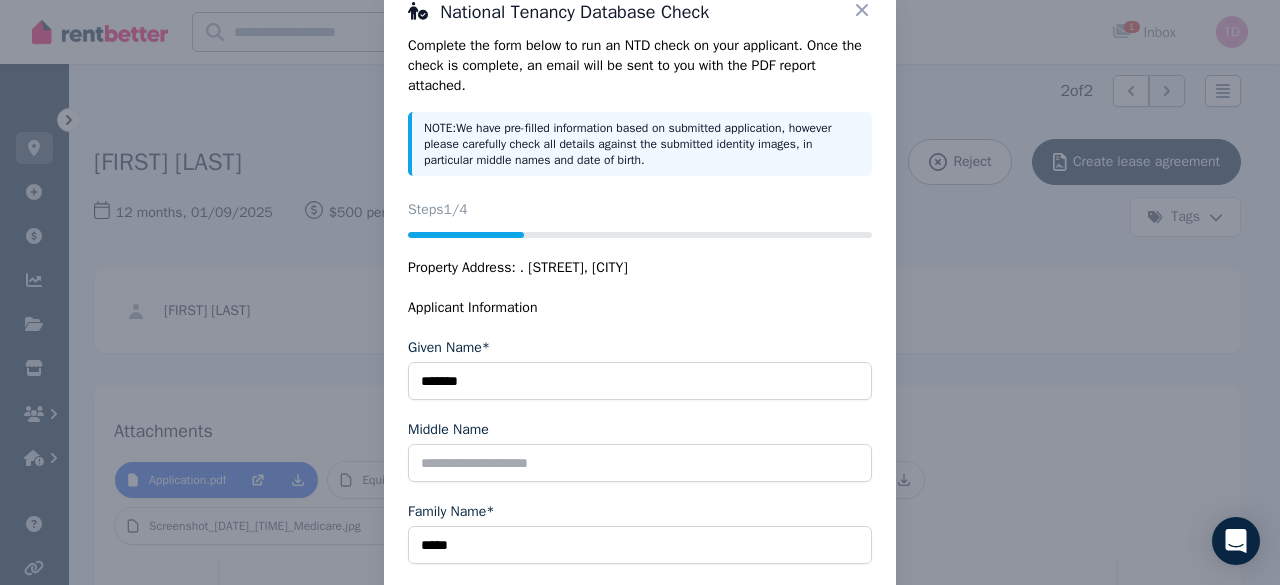 scroll, scrollTop: 398, scrollLeft: 0, axis: vertical 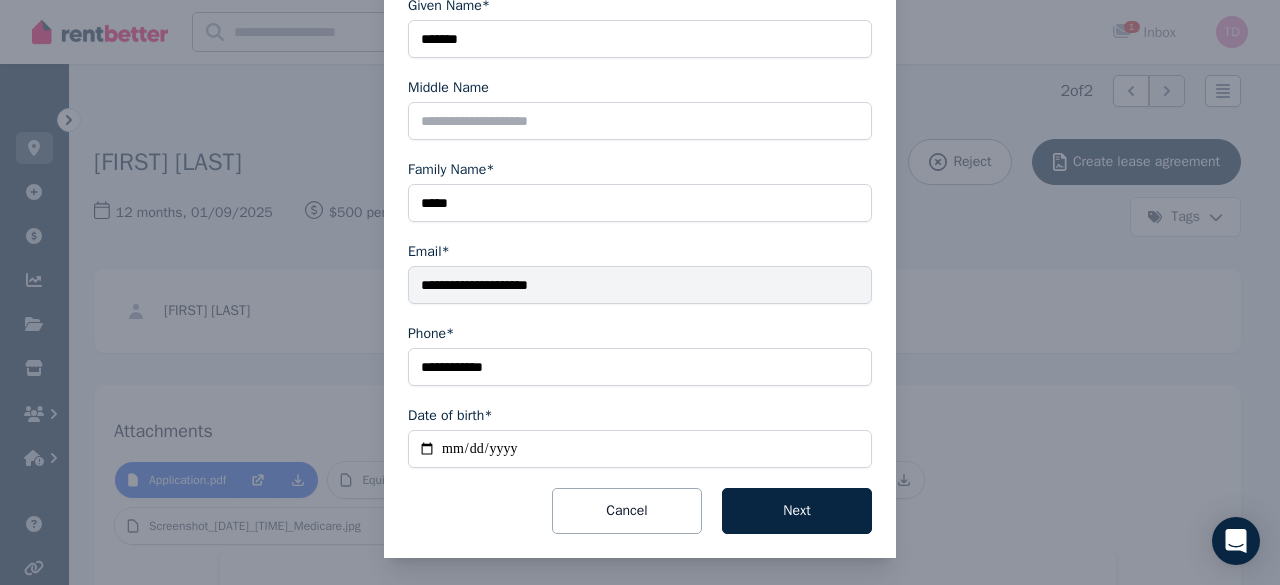 click on "**********" at bounding box center (640, 242) 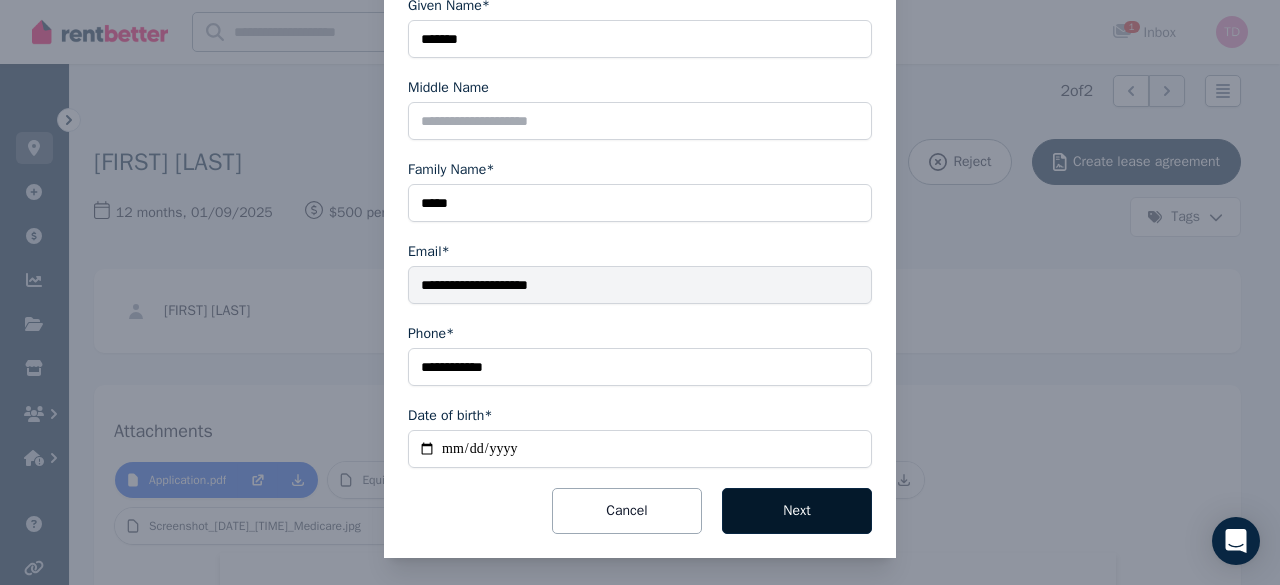 click on "Next" at bounding box center [797, 511] 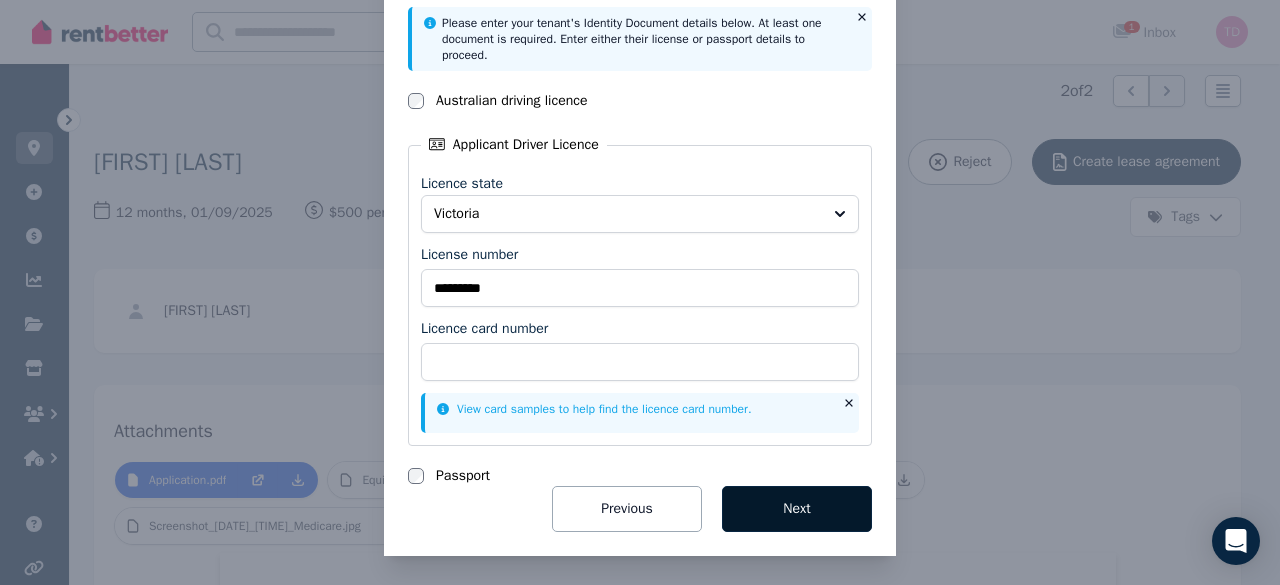 click on "Next" at bounding box center (797, 509) 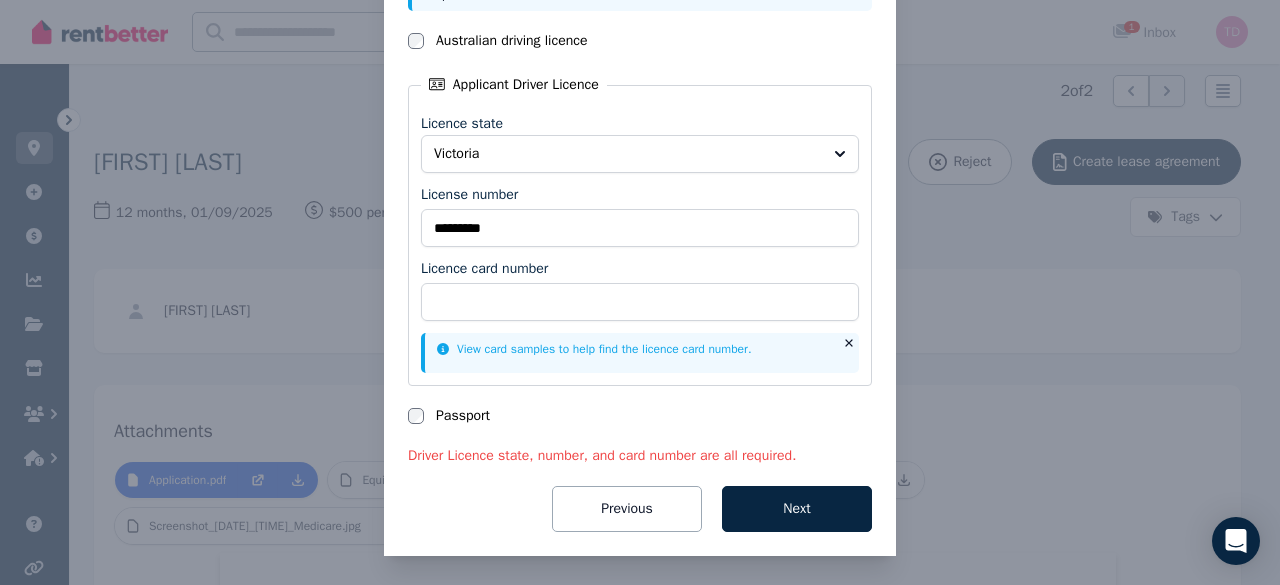 click on "National Tenancy Database Check Status Steps  2 /4 Property Address:   . Summit Ave, Belmont Please enter your tenant's Identity Document details below. At least one document is required. Enter either their license or passport details to proceed. Australian driving licence Applicant Driver Licence Licence state Victoria License number ********* Licence card number View card samples to help find the licence card number. Passport Driver Licence state, number, and card number are all required. Previous Next" at bounding box center [640, 166] 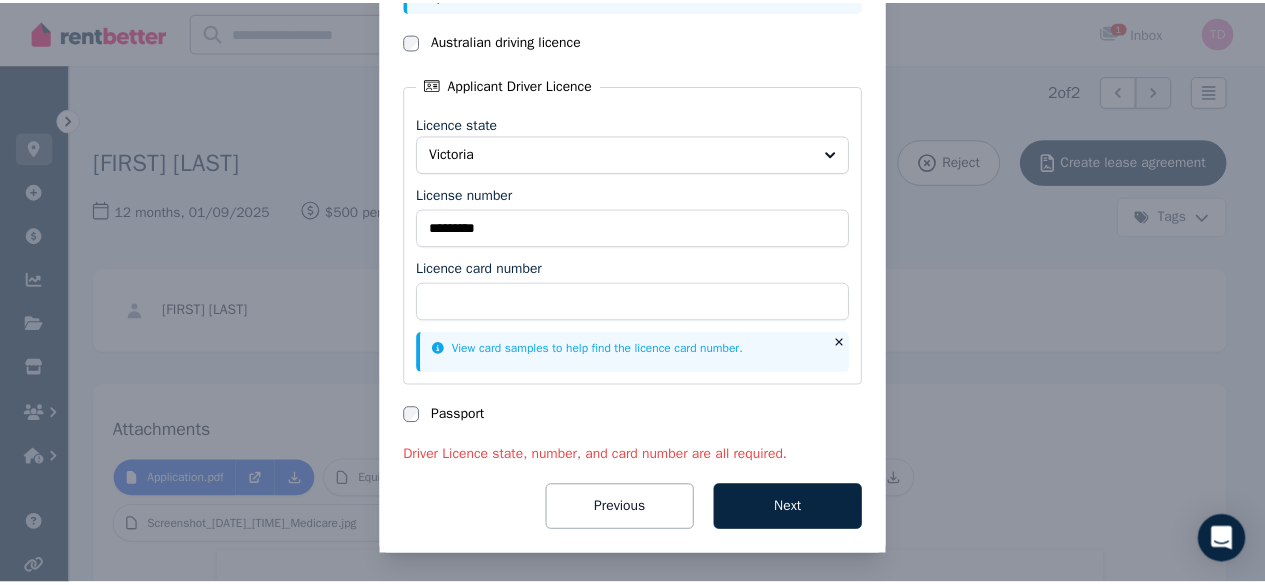 scroll, scrollTop: 0, scrollLeft: 0, axis: both 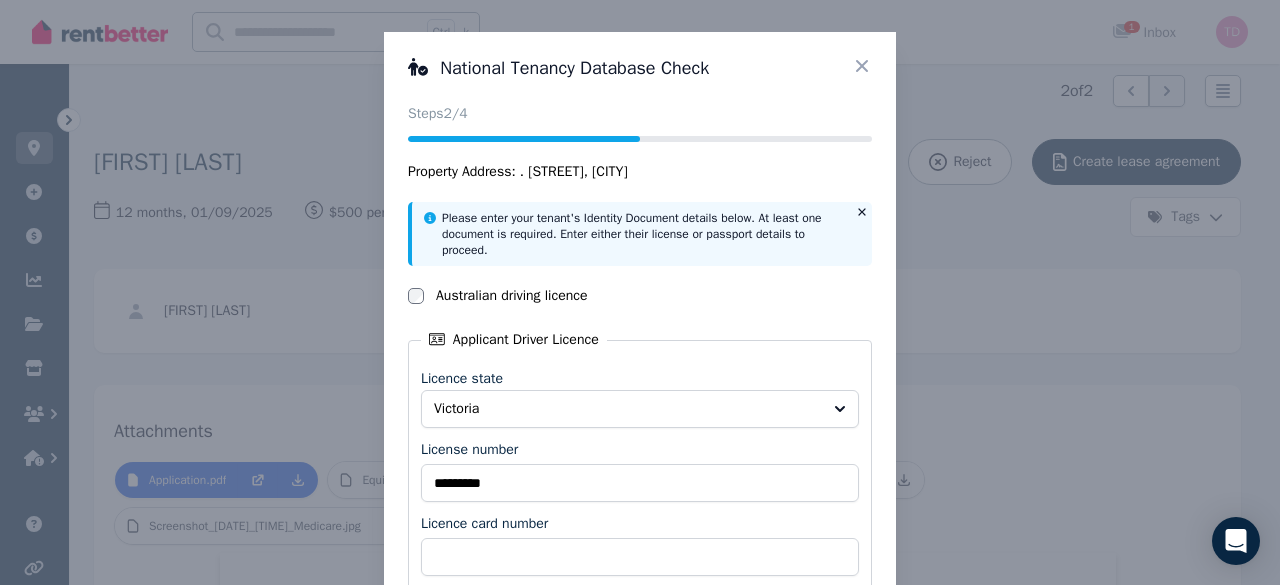 click 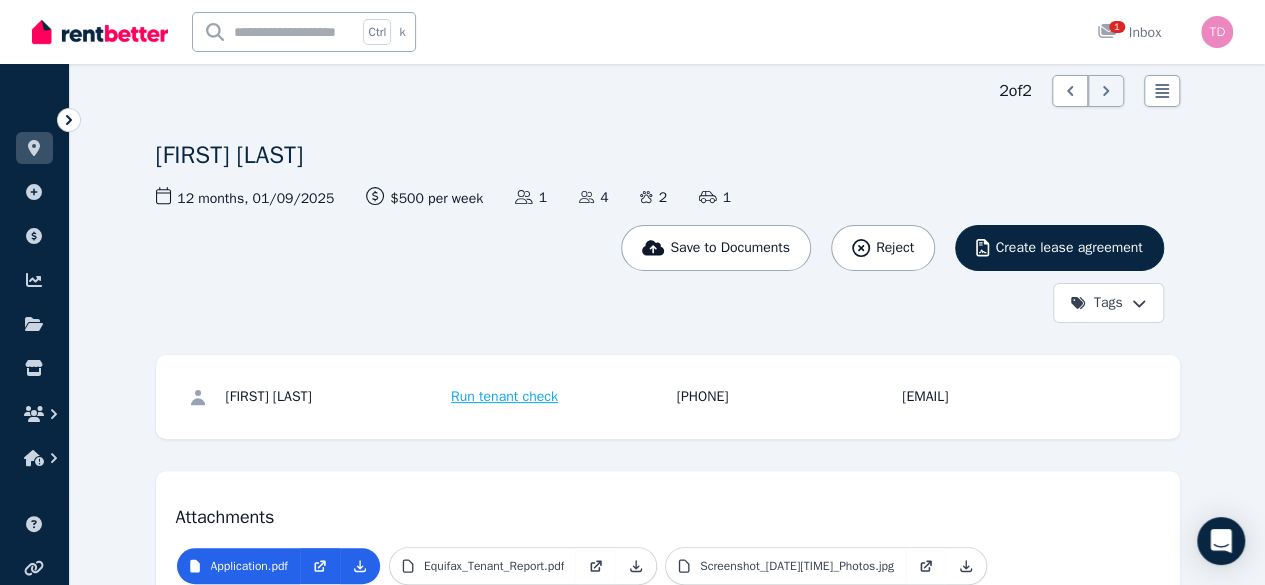 click on "2  of  2 List view" at bounding box center (668, 91) 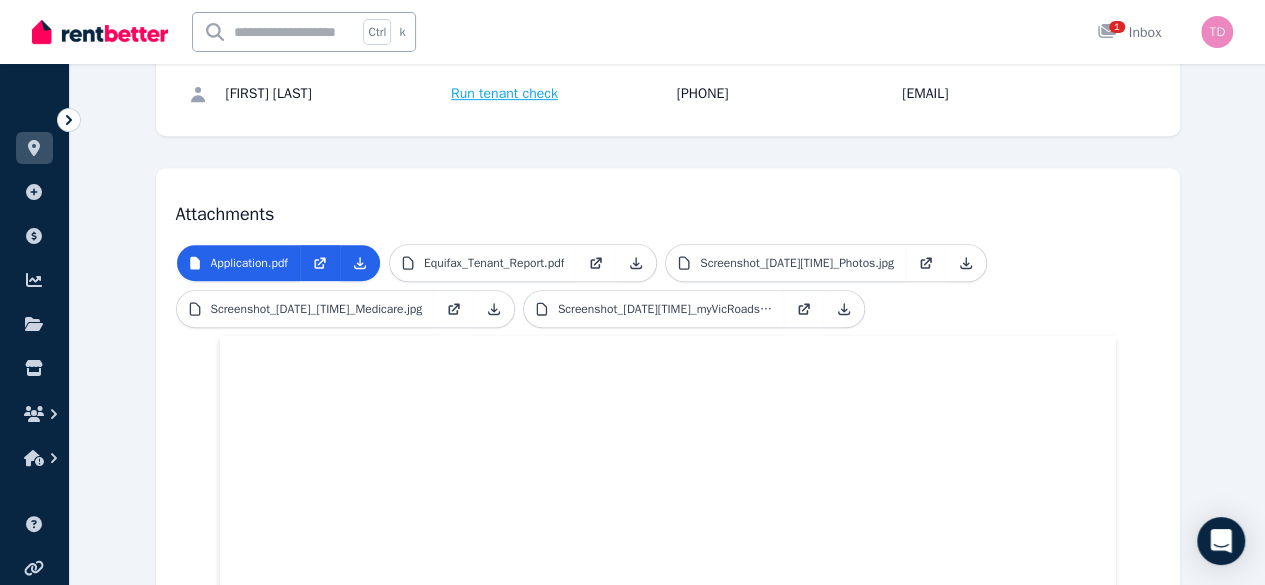 scroll, scrollTop: 0, scrollLeft: 0, axis: both 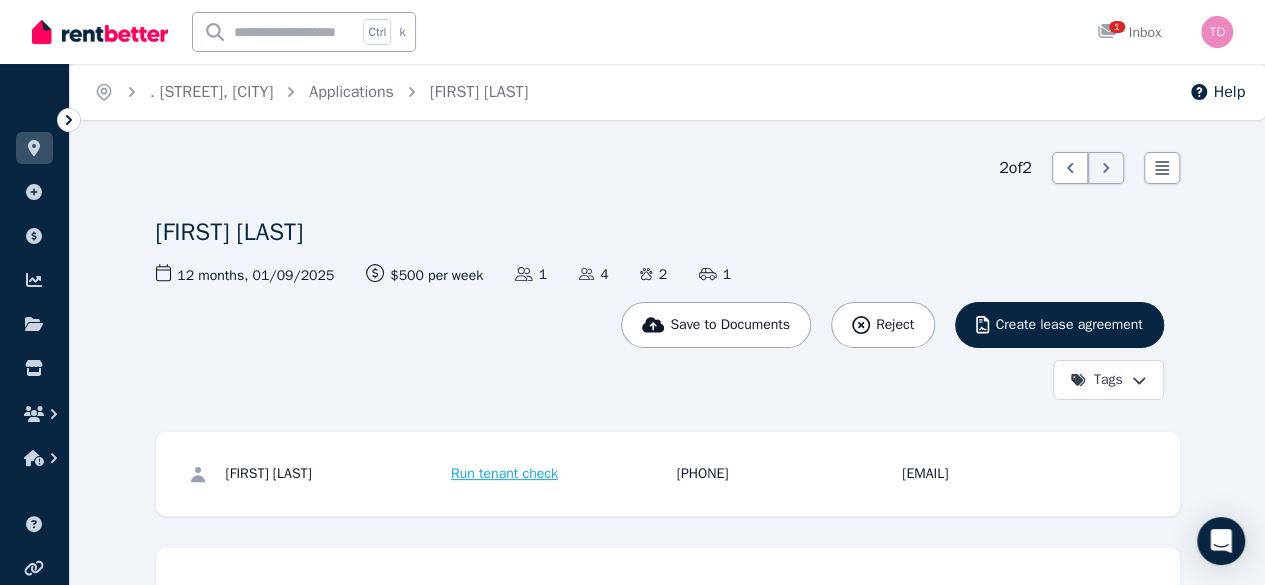 click on "2  of  2 List view Madison Drake Save to Documents Reject Create lease agreement Tags 12 months ,   01/09/2025 Lease term and start date $500 per week Rental amount offered Applicants 1 Dependents 4 Pets 2 Vehicles 1 Madison Drake Run tenant check 0448 021 413 madison_1989@live.com Attachments  Application.pdf Equifax_Tenant_Report.pdf Screenshot_20250523_123344_Photos.jpg Screenshot_20250523_123912_Medicare.jpg Screenshot_20250626_192712_myVicRoads.jpg" at bounding box center [668, 11377] 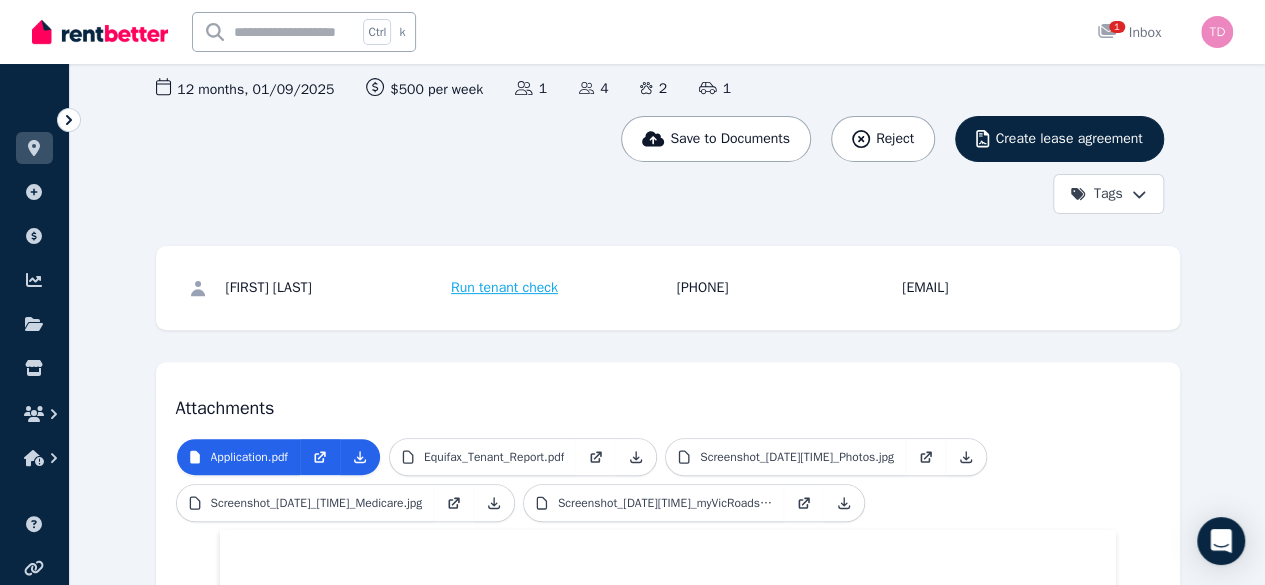 scroll, scrollTop: 0, scrollLeft: 0, axis: both 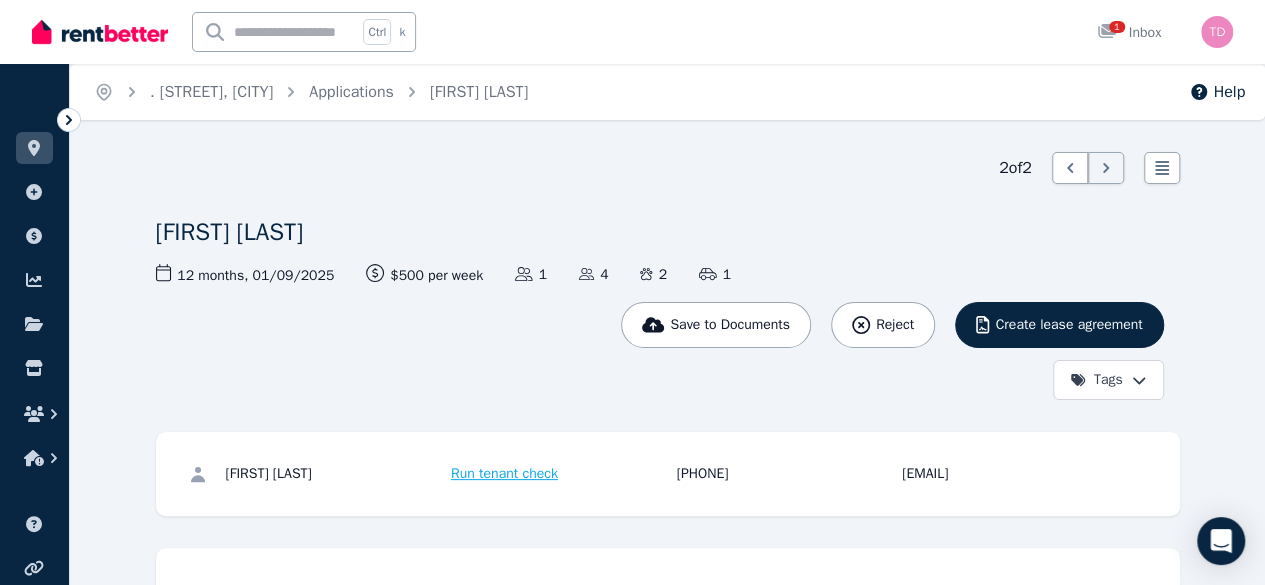 click 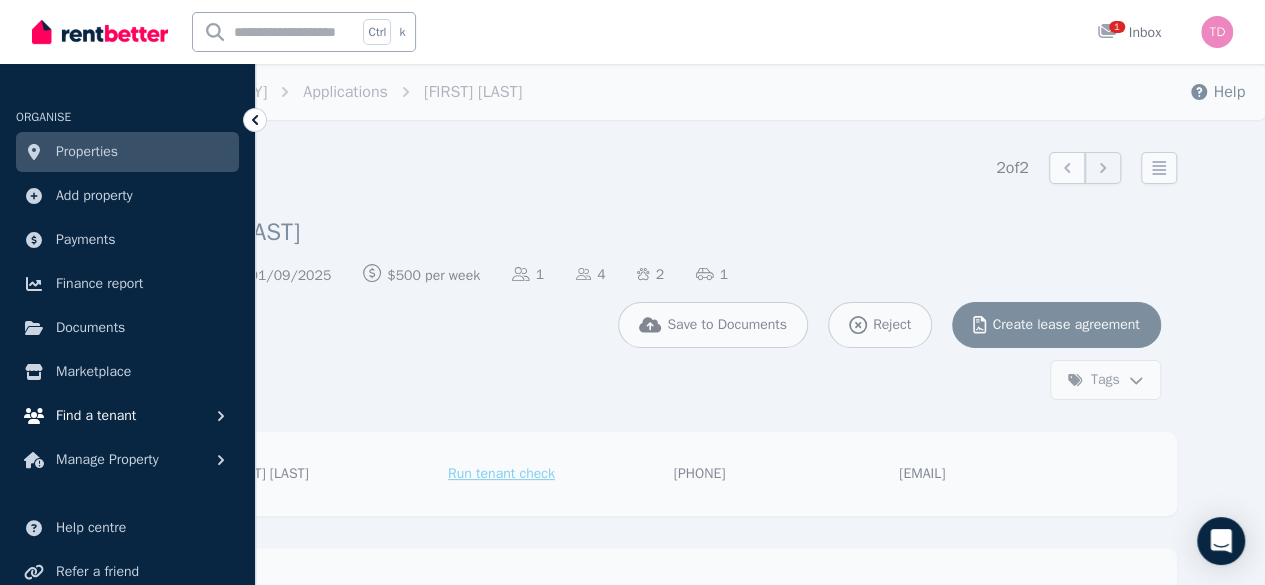 click on "Find a tenant" at bounding box center (127, 416) 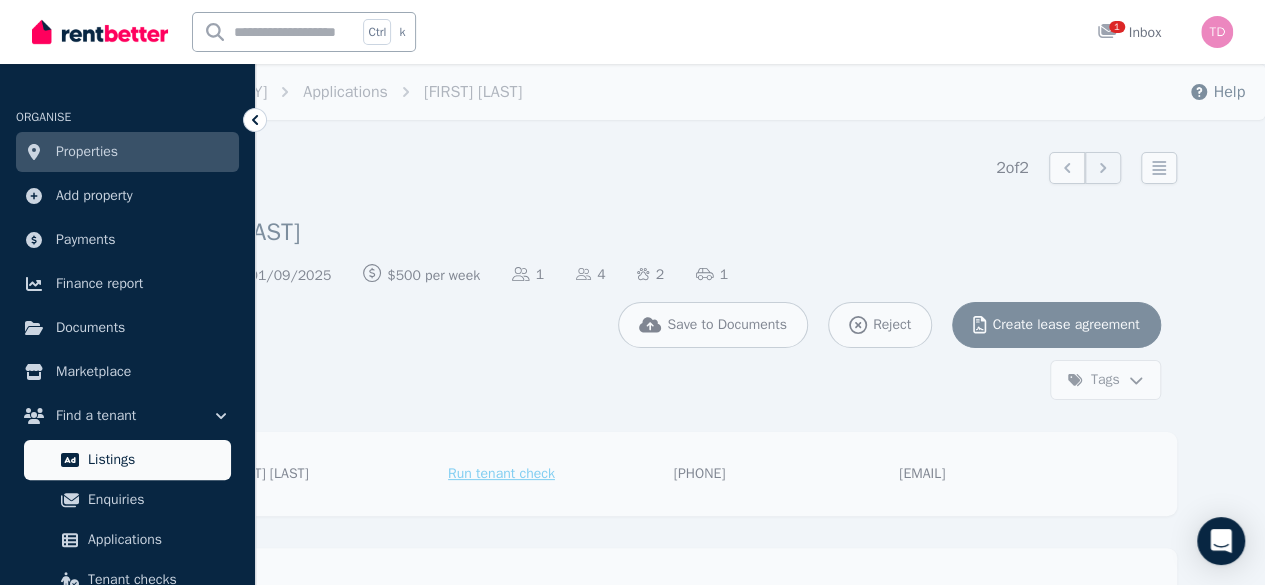 scroll, scrollTop: 218, scrollLeft: 0, axis: vertical 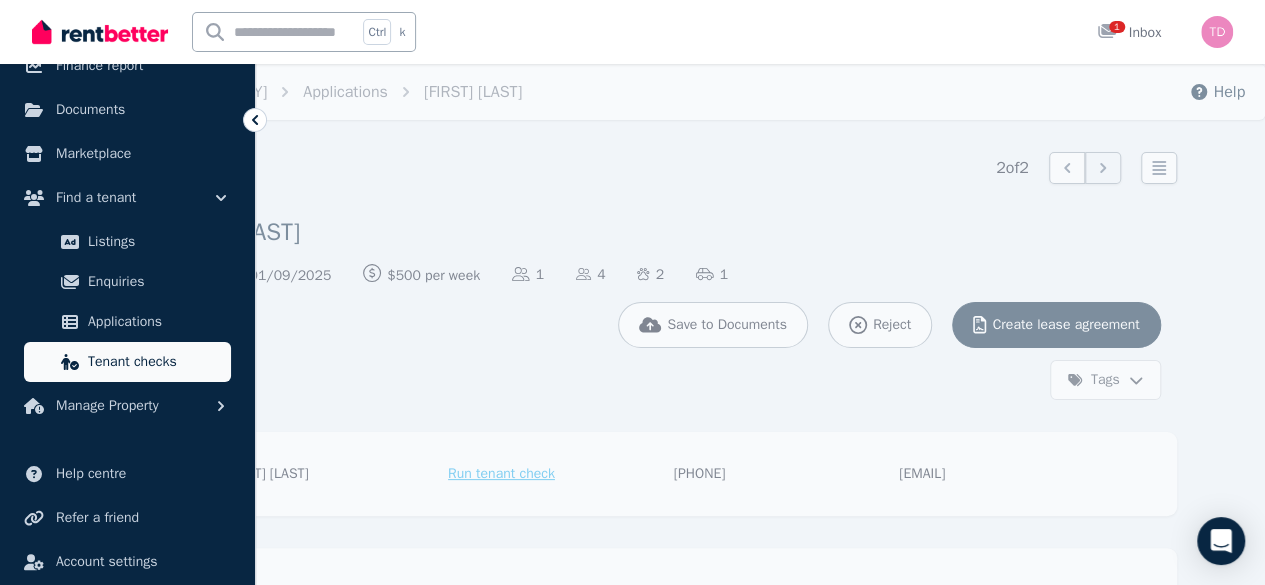 click on "Tenant checks" at bounding box center [155, 362] 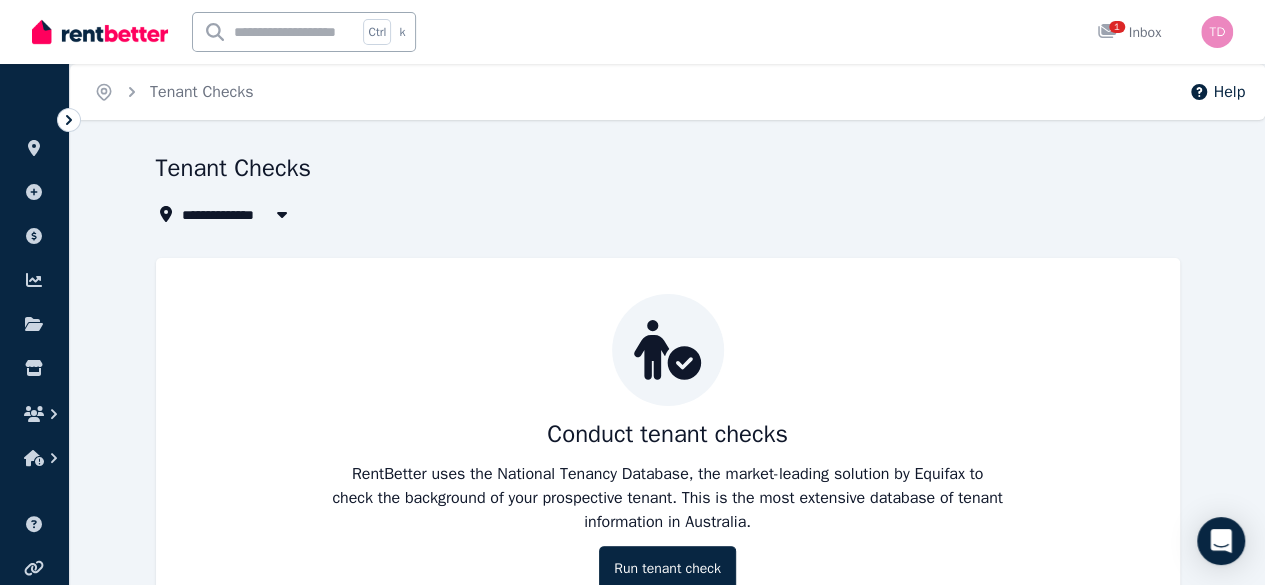 scroll, scrollTop: 78, scrollLeft: 0, axis: vertical 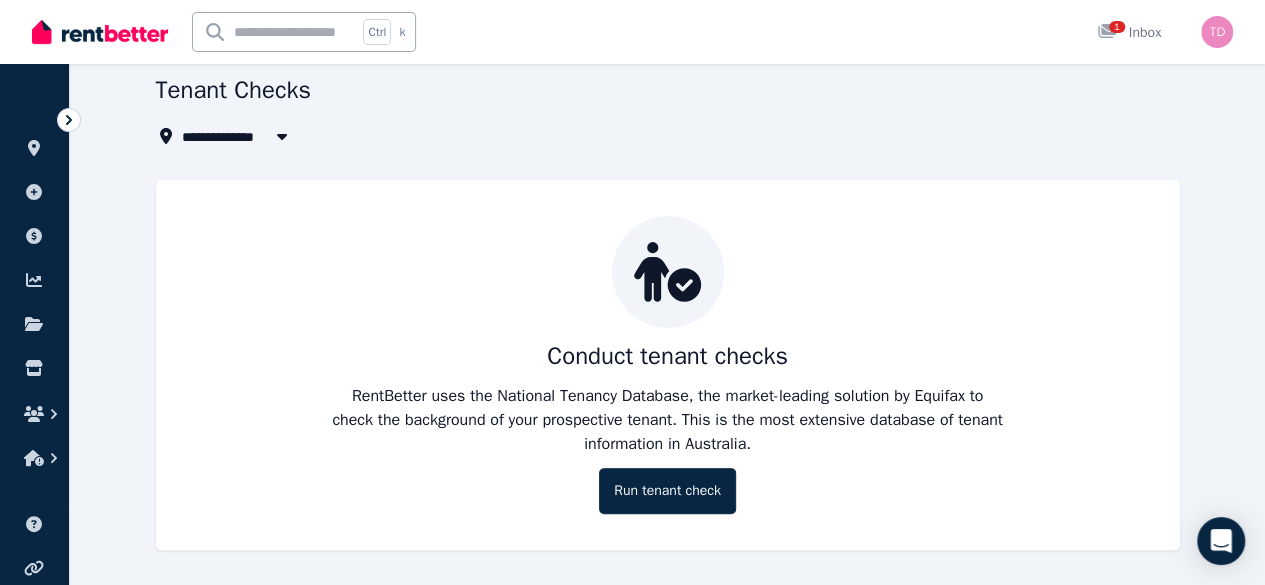 click on "Conduct tenant checks RentBetter uses the National Tenancy Database, the market-leading solution by Equifax to check the background of your prospective tenant. This is the most extensive database of tenant information in Australia. Run tenant check" at bounding box center (668, 365) 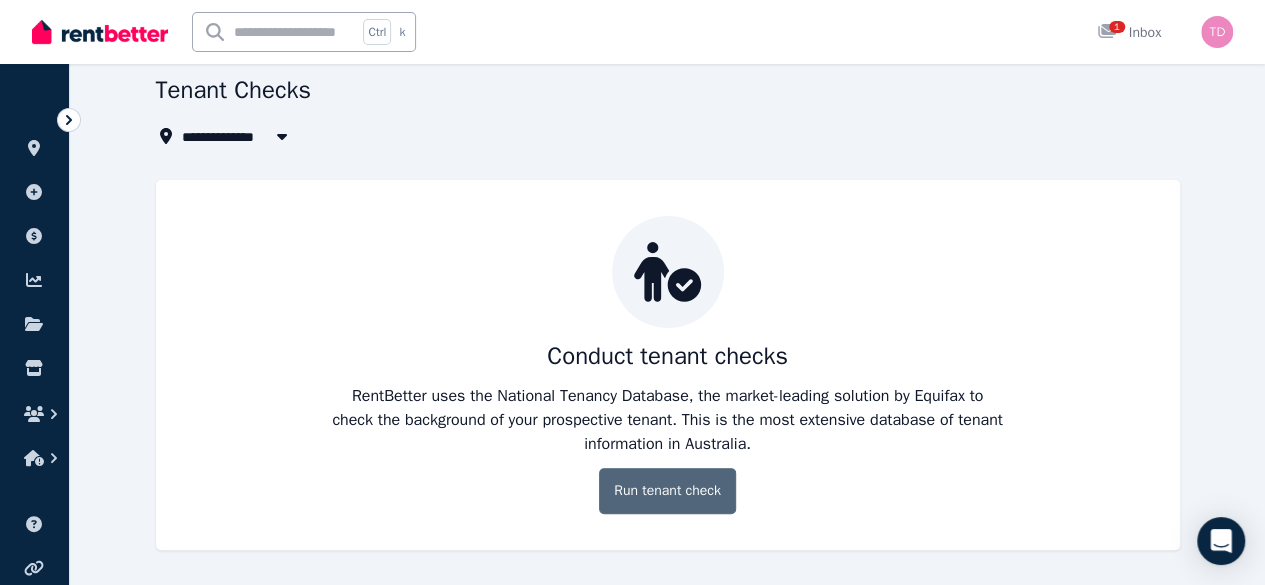 click on "Run tenant check" at bounding box center (667, 491) 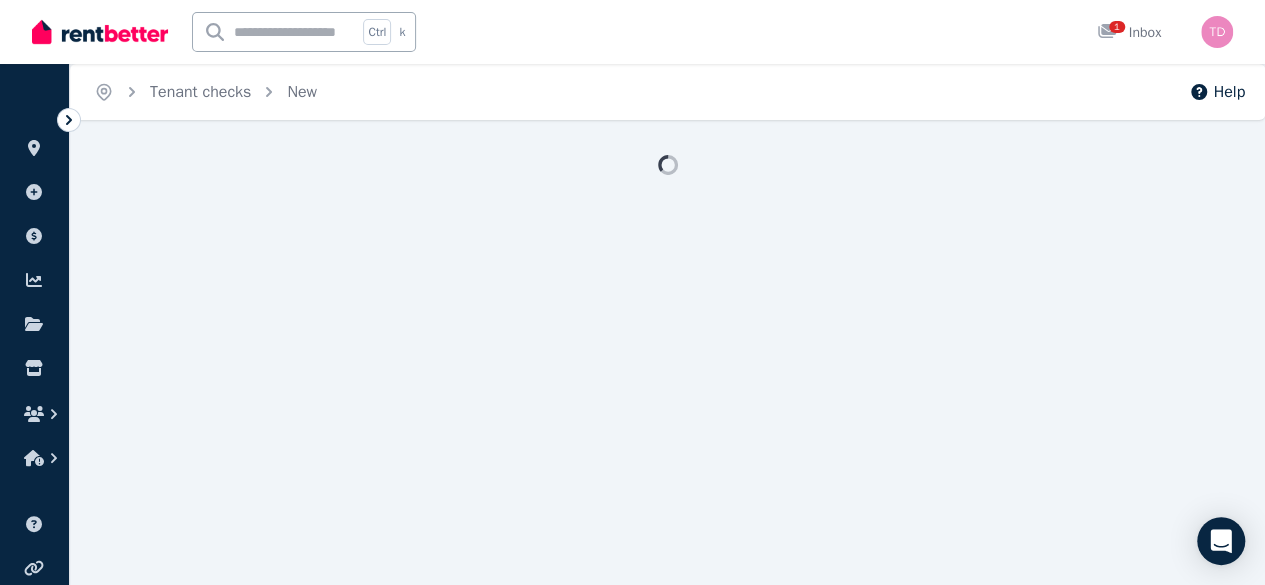 scroll, scrollTop: 0, scrollLeft: 0, axis: both 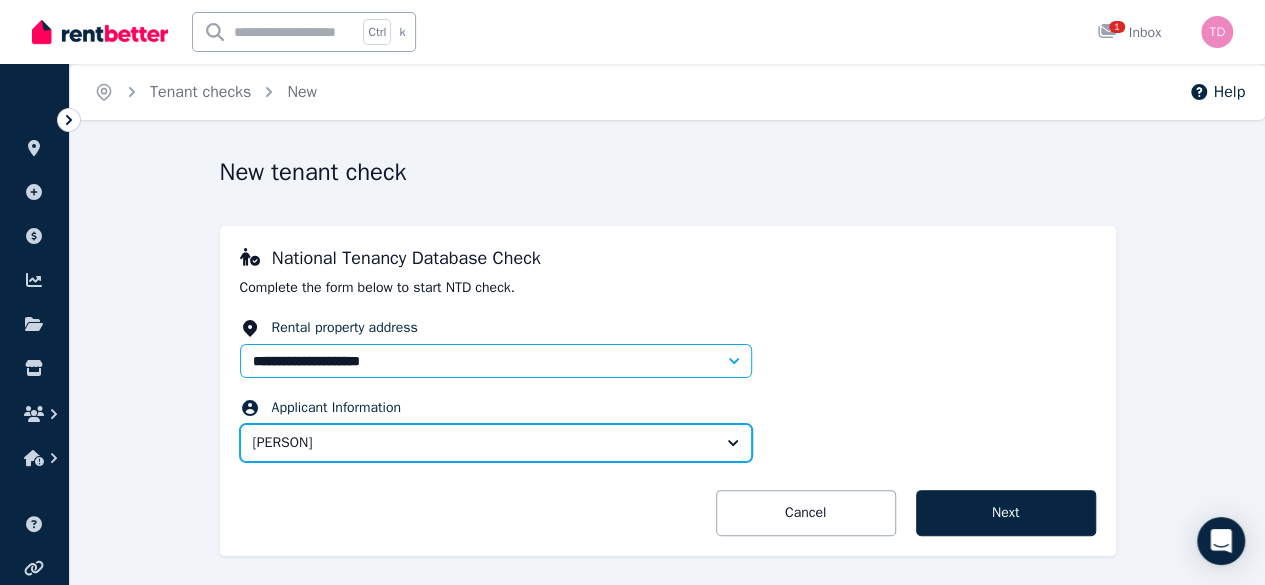 click on "[FIRST] [LAST]" at bounding box center (482, 443) 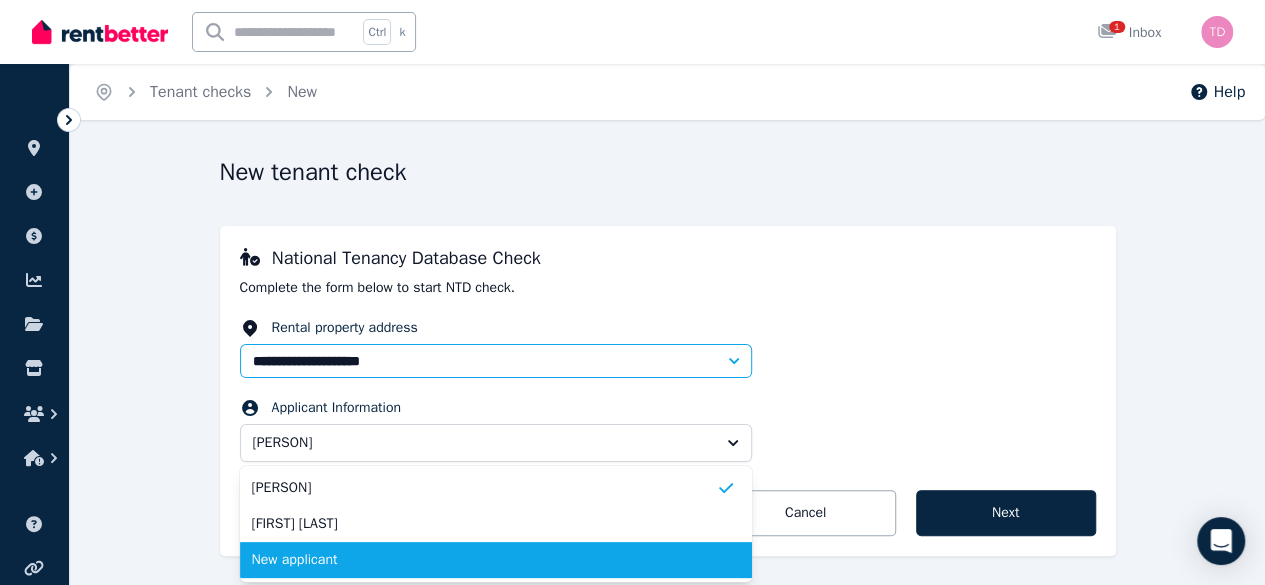 click on "New applicant" at bounding box center (484, 560) 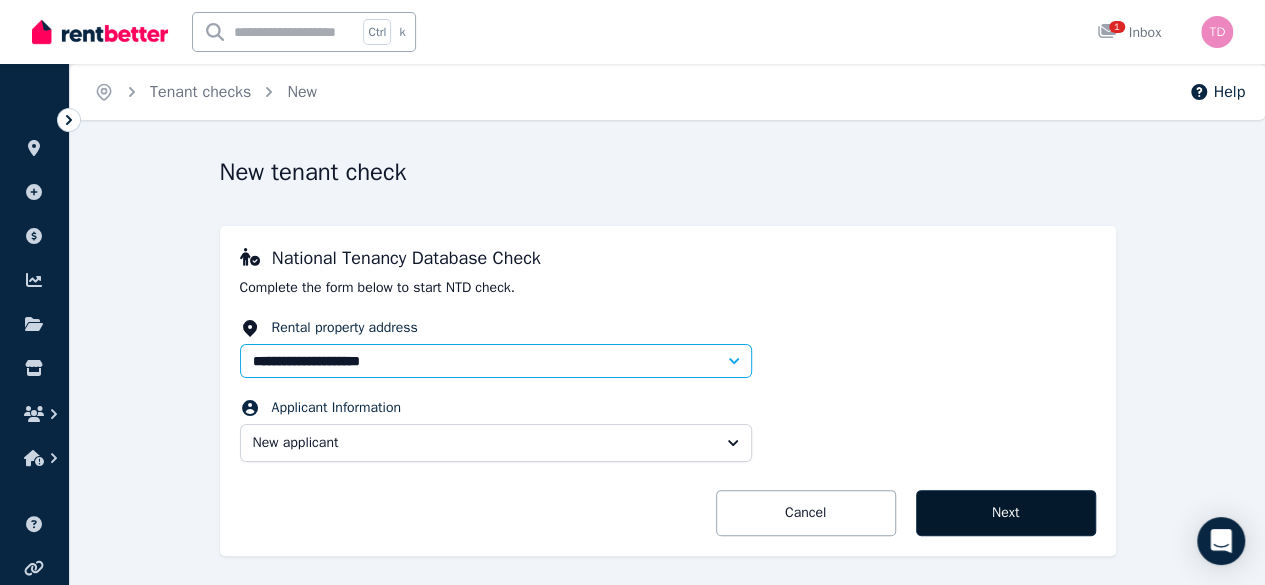 click on "Next" at bounding box center [1006, 513] 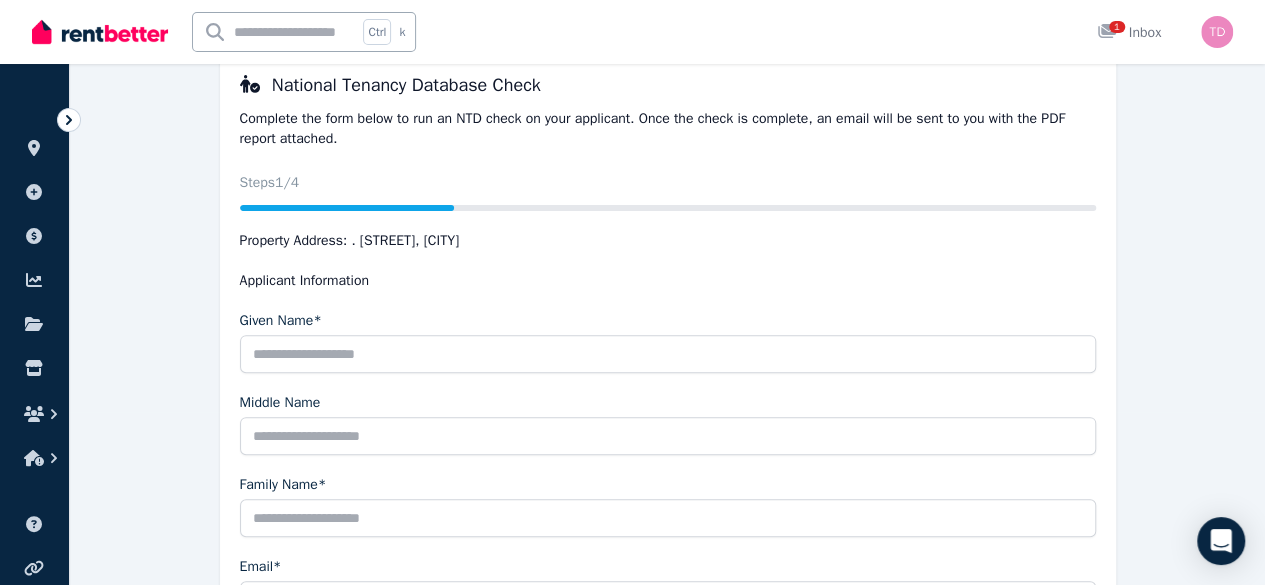 scroll, scrollTop: 199, scrollLeft: 0, axis: vertical 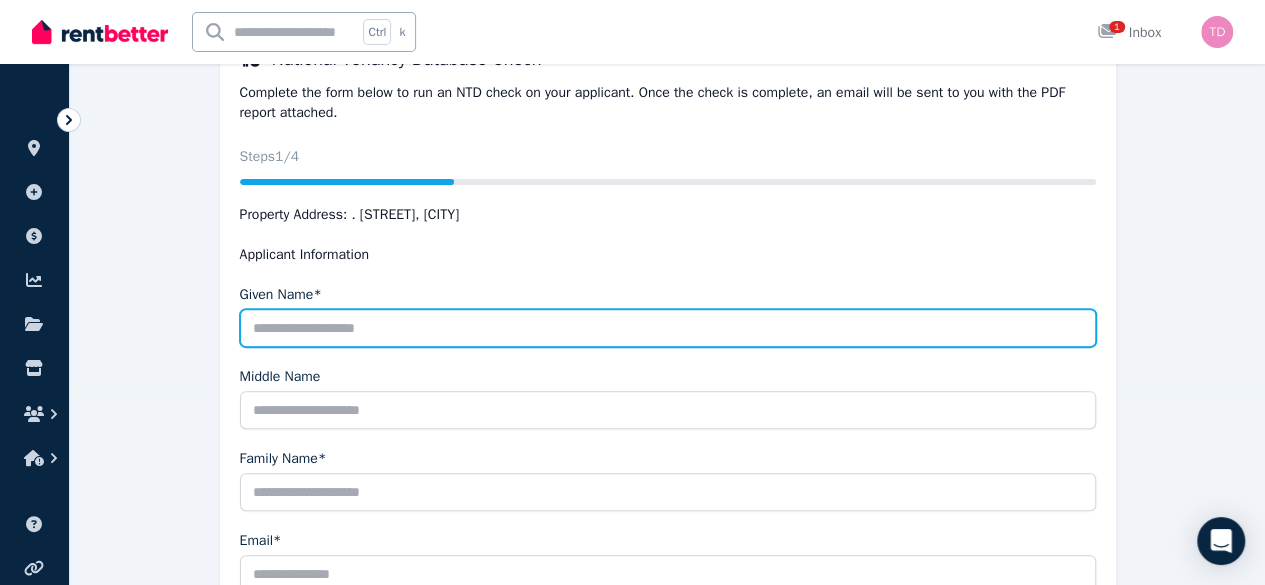 click on "Given Name*" at bounding box center (668, 328) 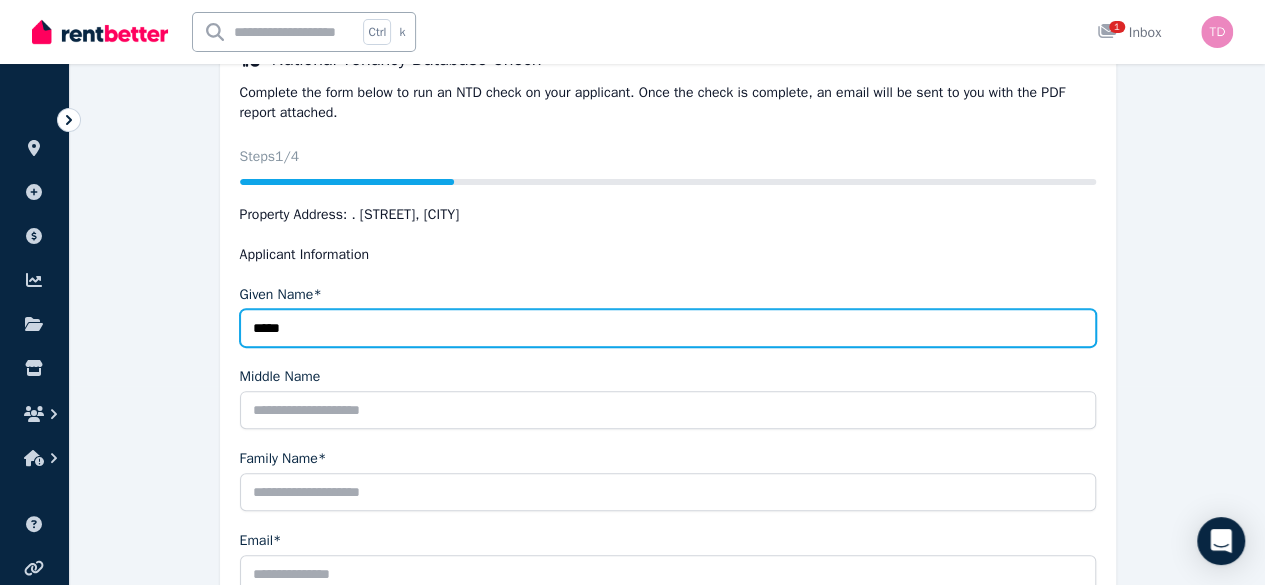 type on "*****" 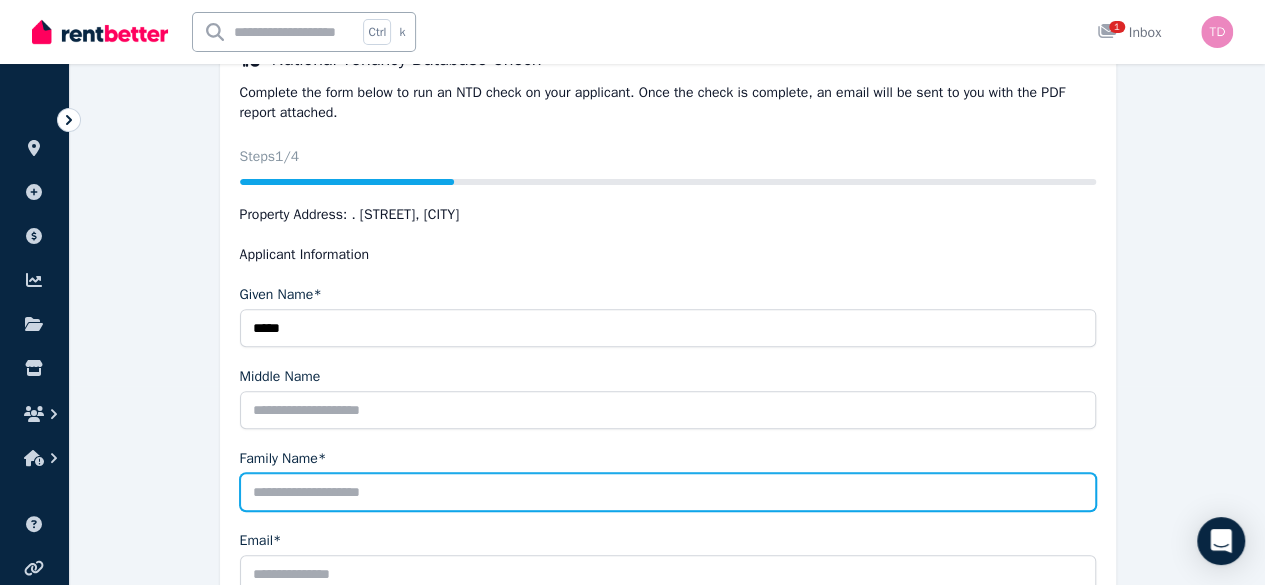 type on "*" 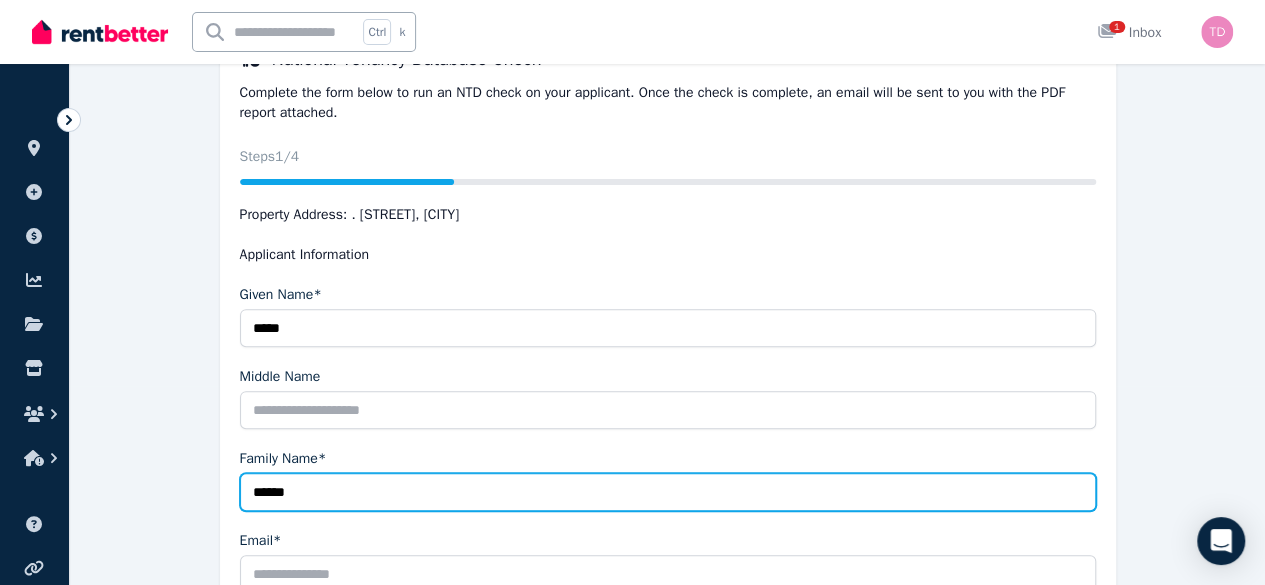 scroll, scrollTop: 404, scrollLeft: 0, axis: vertical 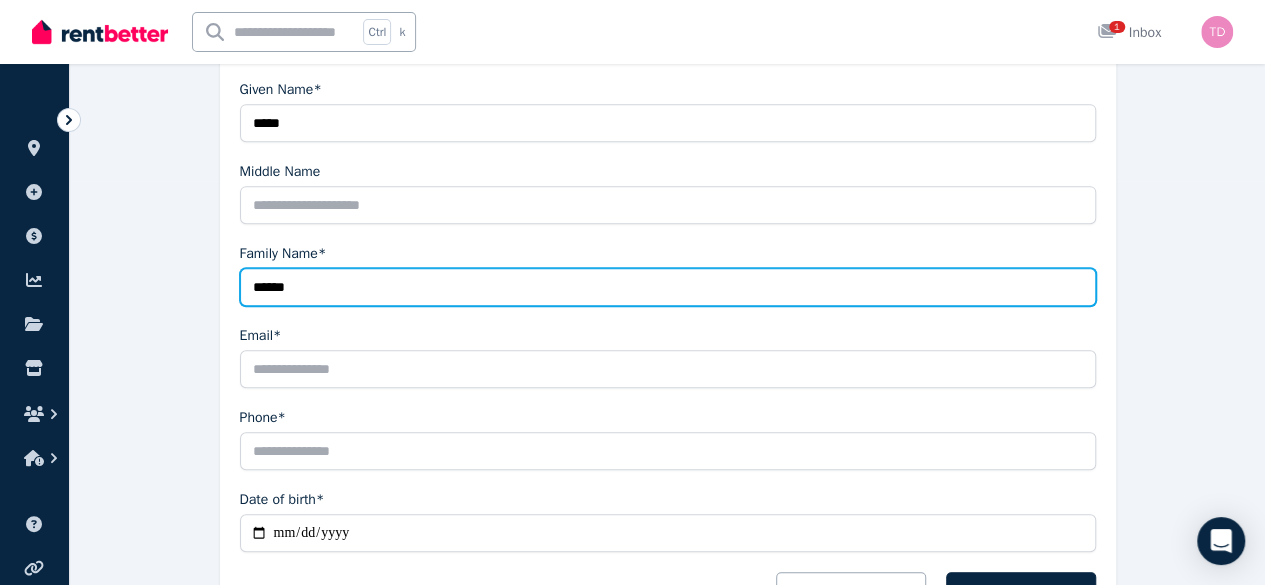 type on "******" 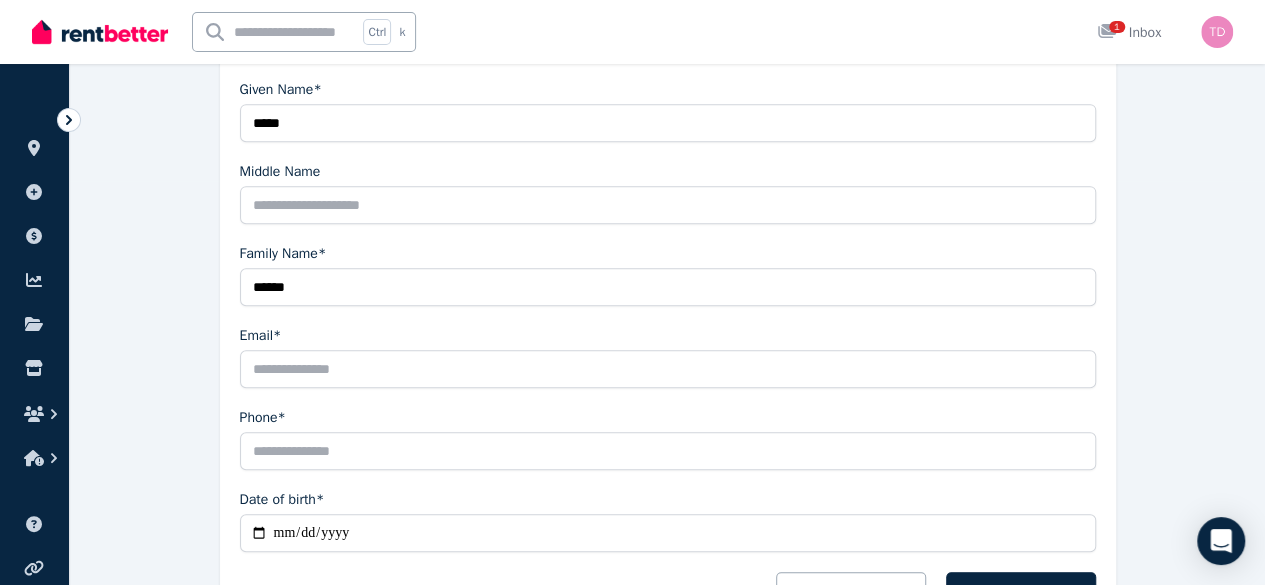 click on "Email*" at bounding box center [668, 369] 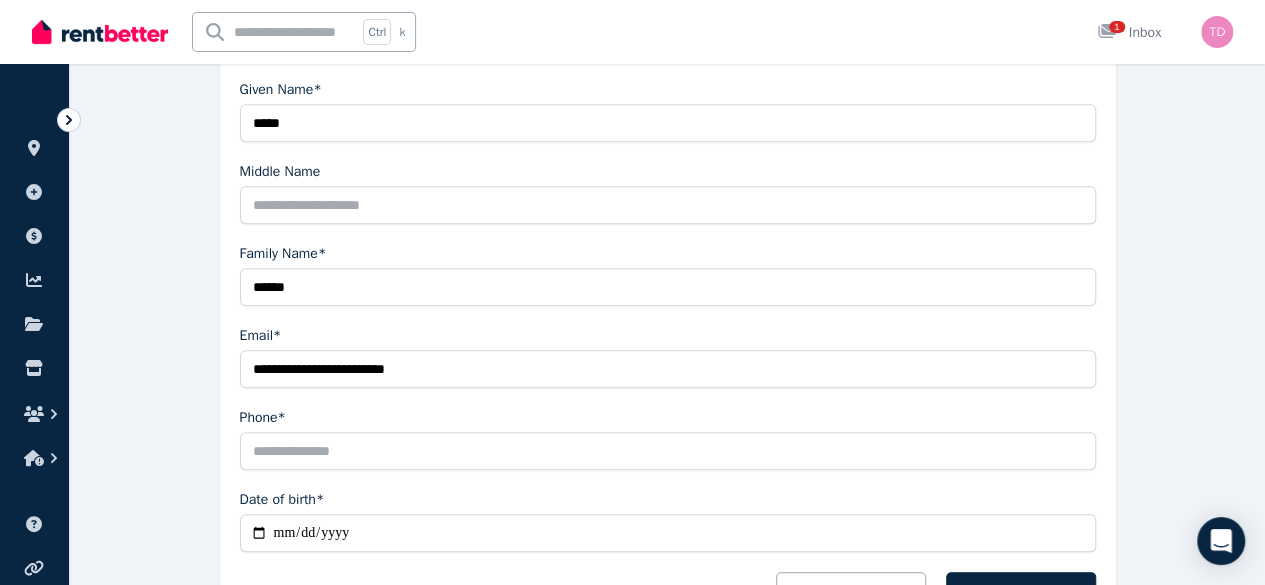 type on "**********" 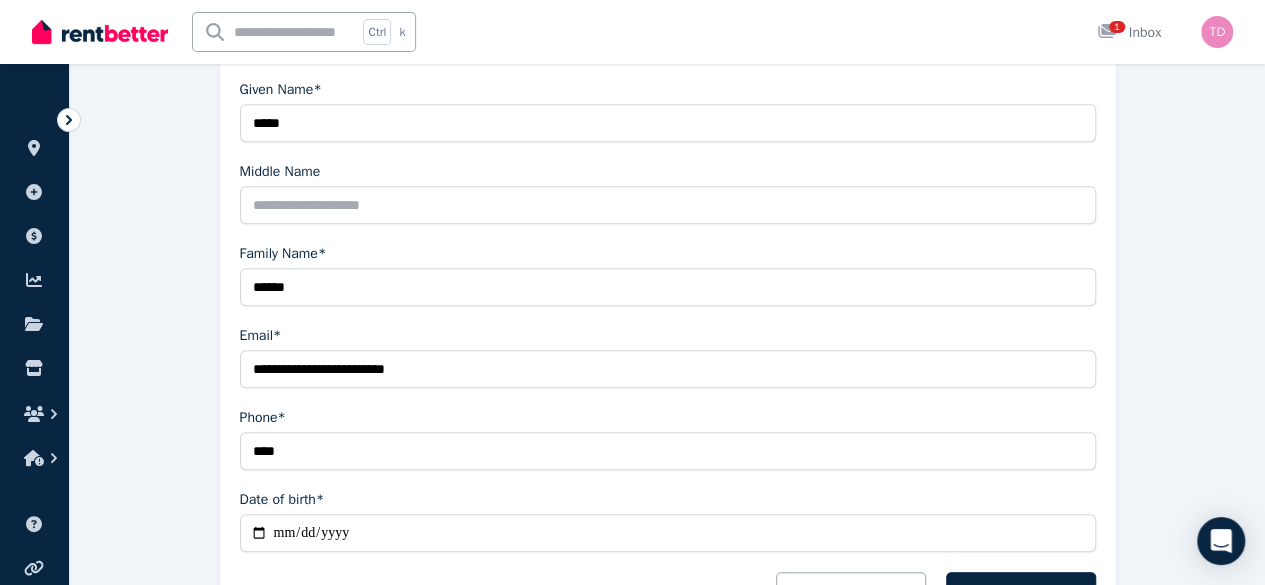 type on "**********" 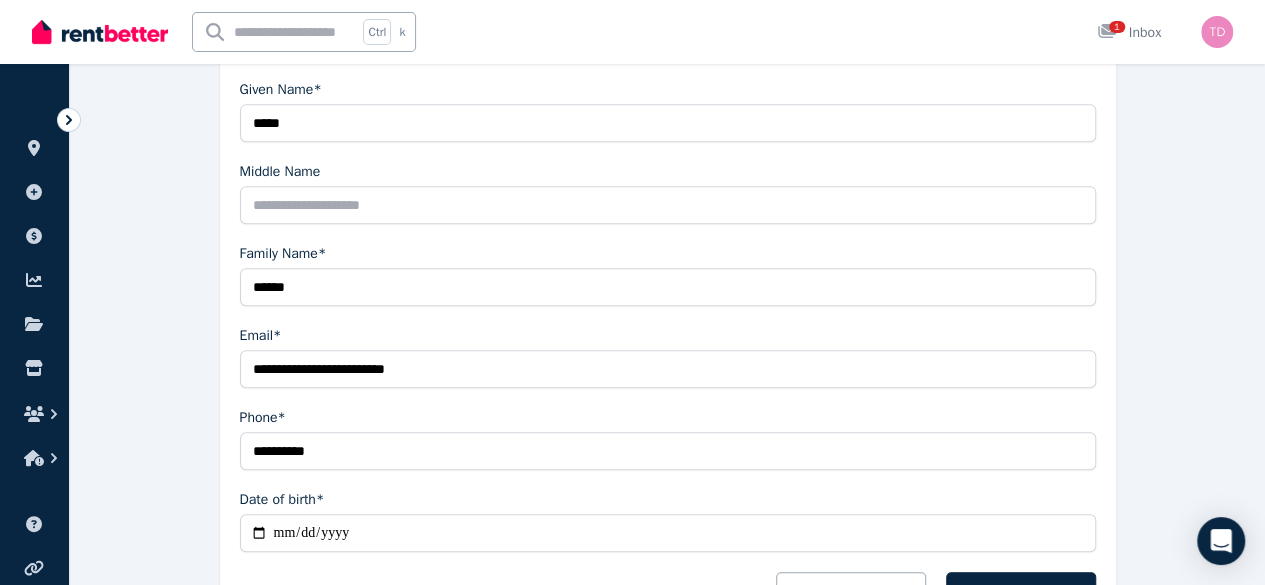 click on "Date of birth*" at bounding box center (668, 533) 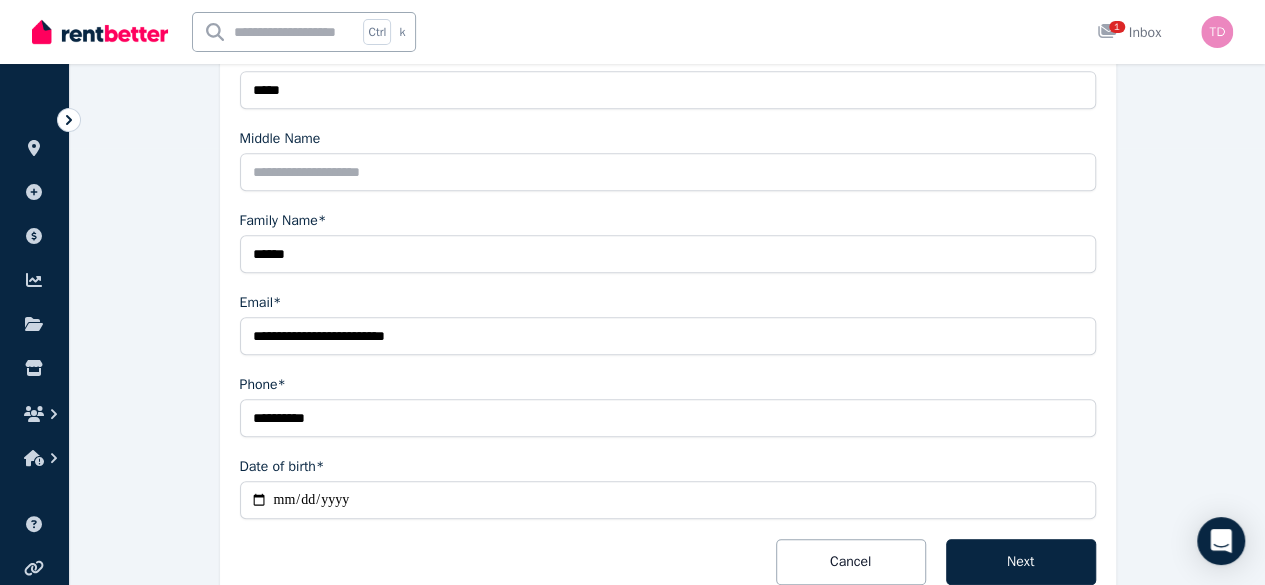 click on "Date of birth*" at bounding box center [668, 500] 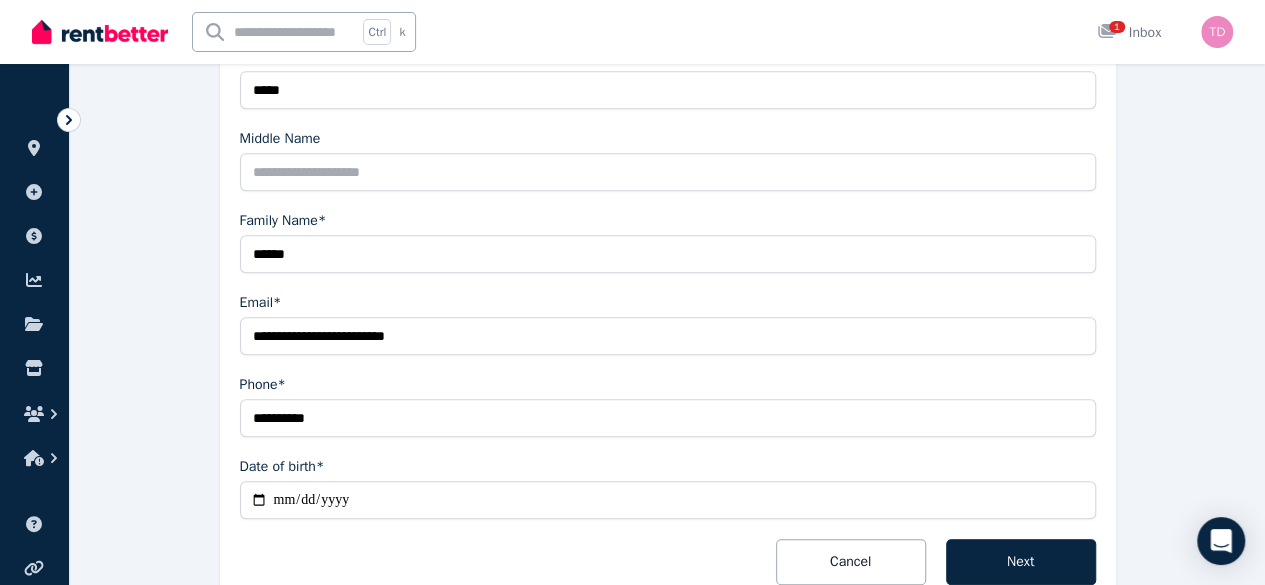 type on "**********" 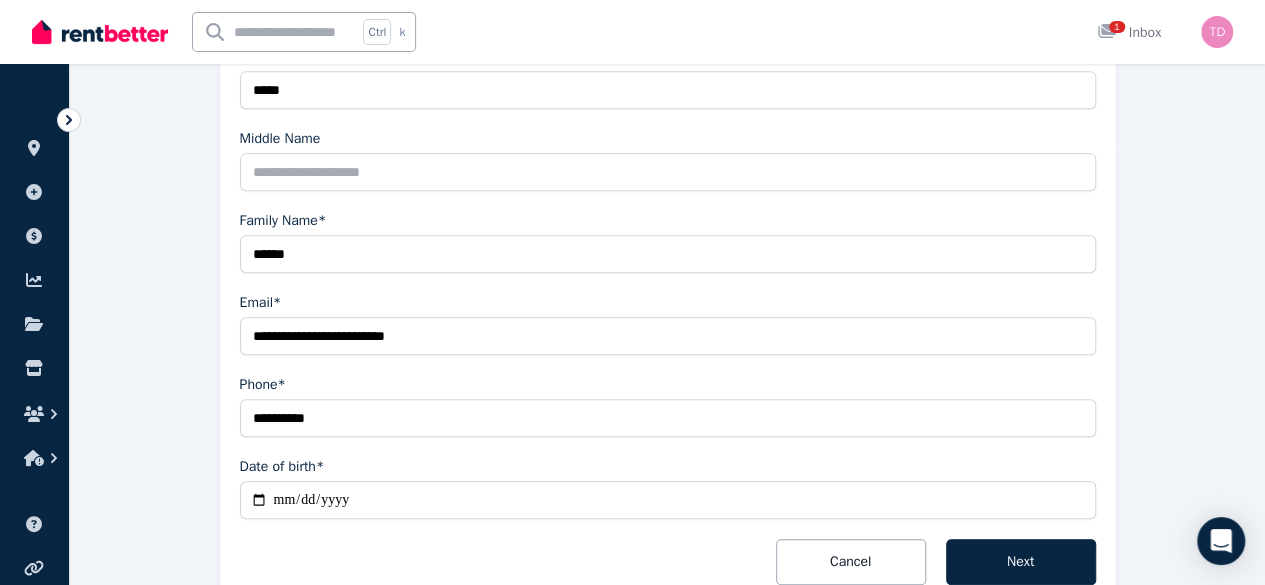 click on "**********" at bounding box center (668, 296) 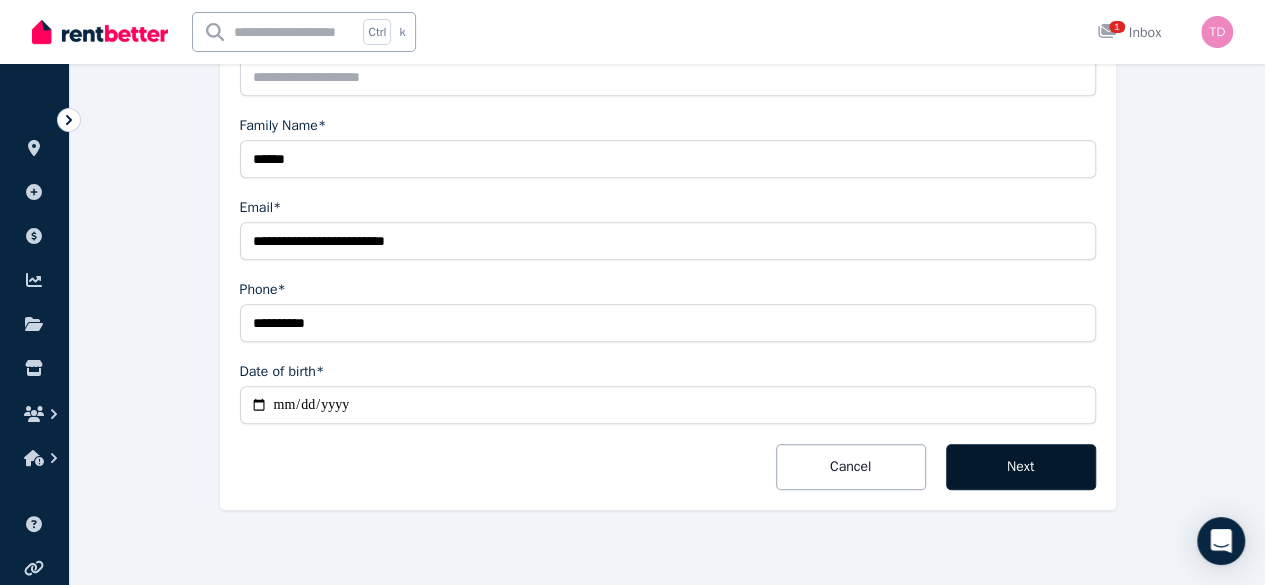 click on "Next" at bounding box center (1021, 467) 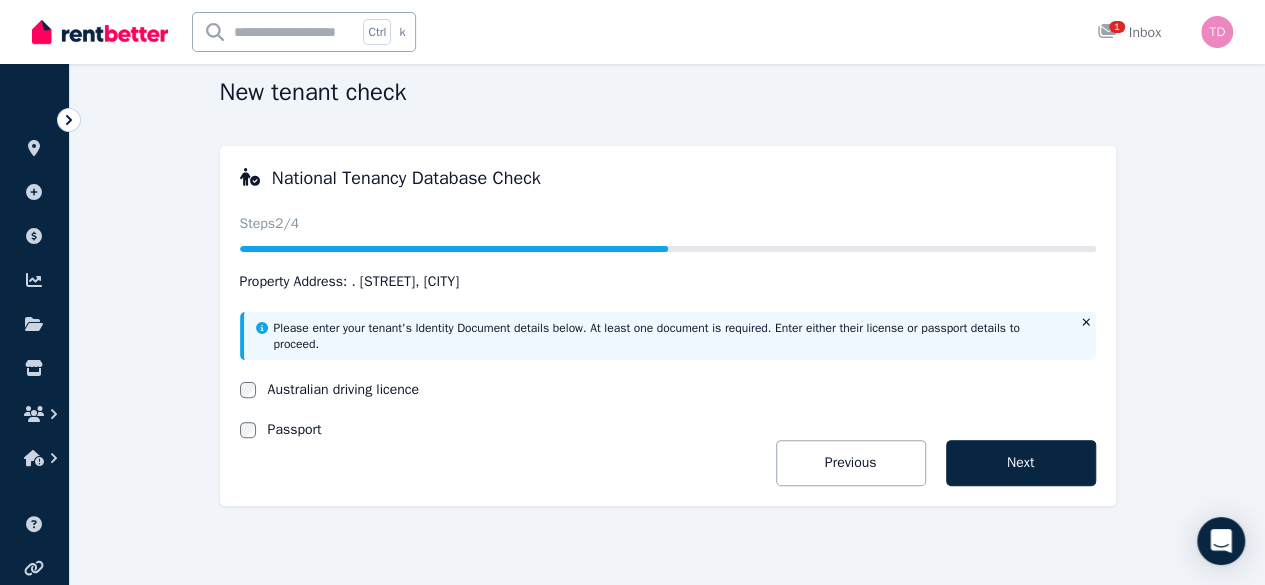 click on "Australian driving licence" at bounding box center (344, 390) 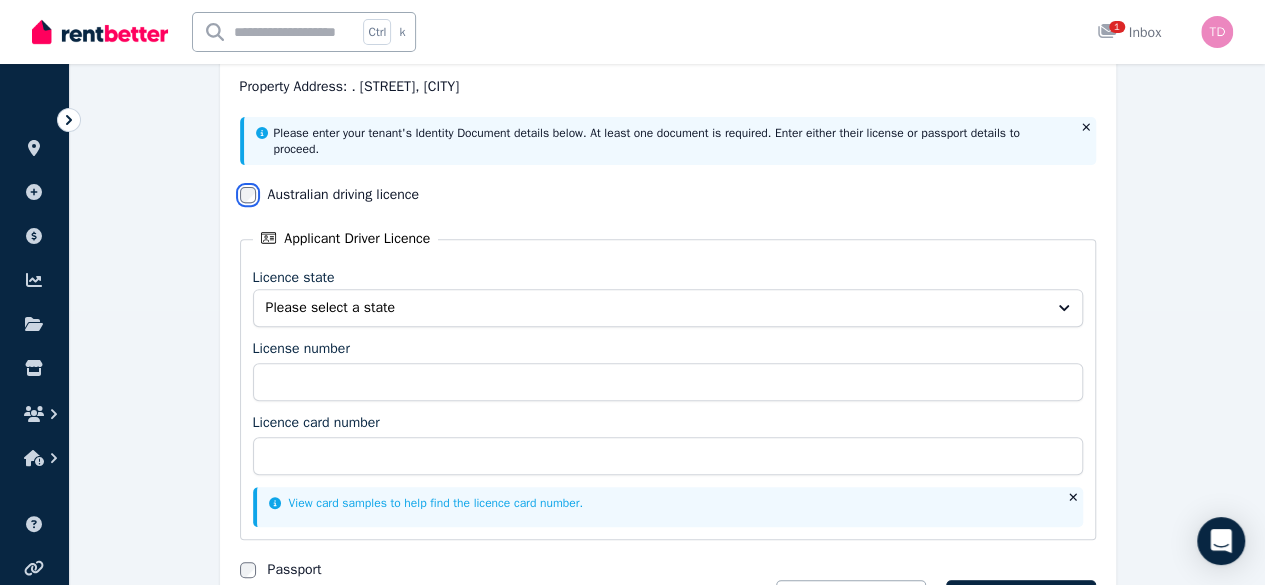 scroll, scrollTop: 282, scrollLeft: 0, axis: vertical 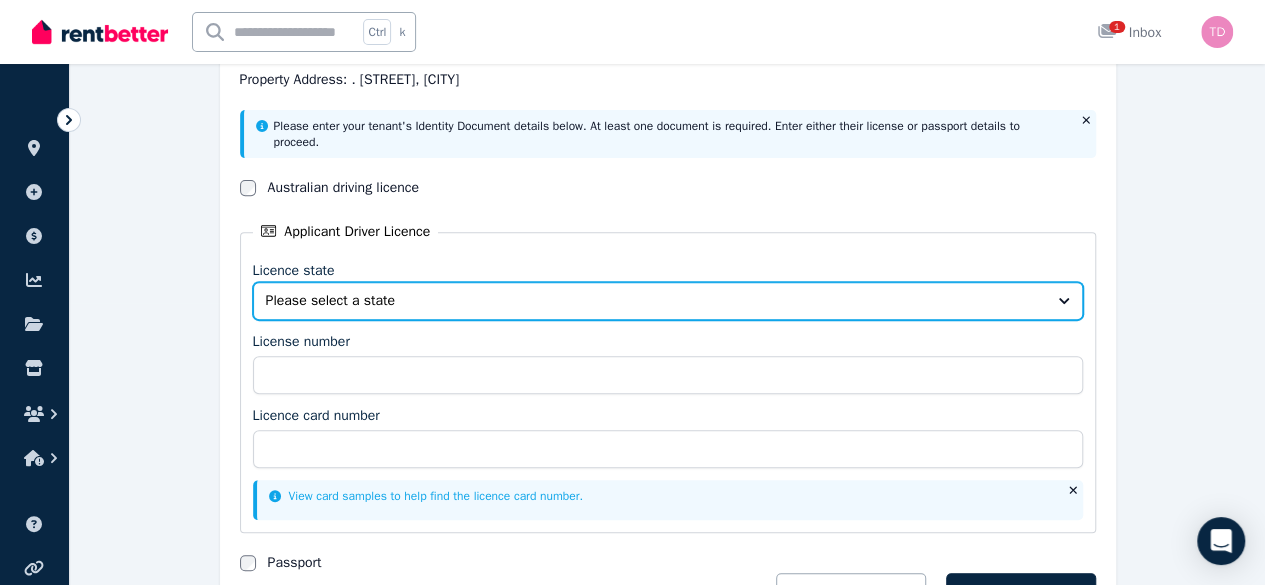 click on "Please select a state" at bounding box center [654, 301] 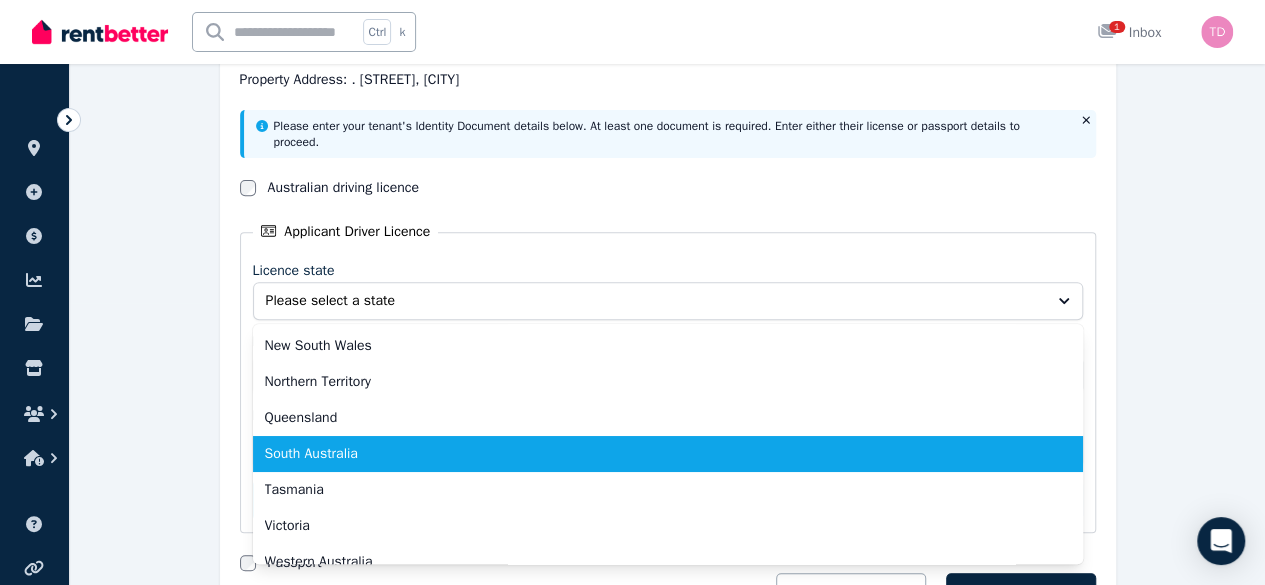 scroll, scrollTop: 74, scrollLeft: 0, axis: vertical 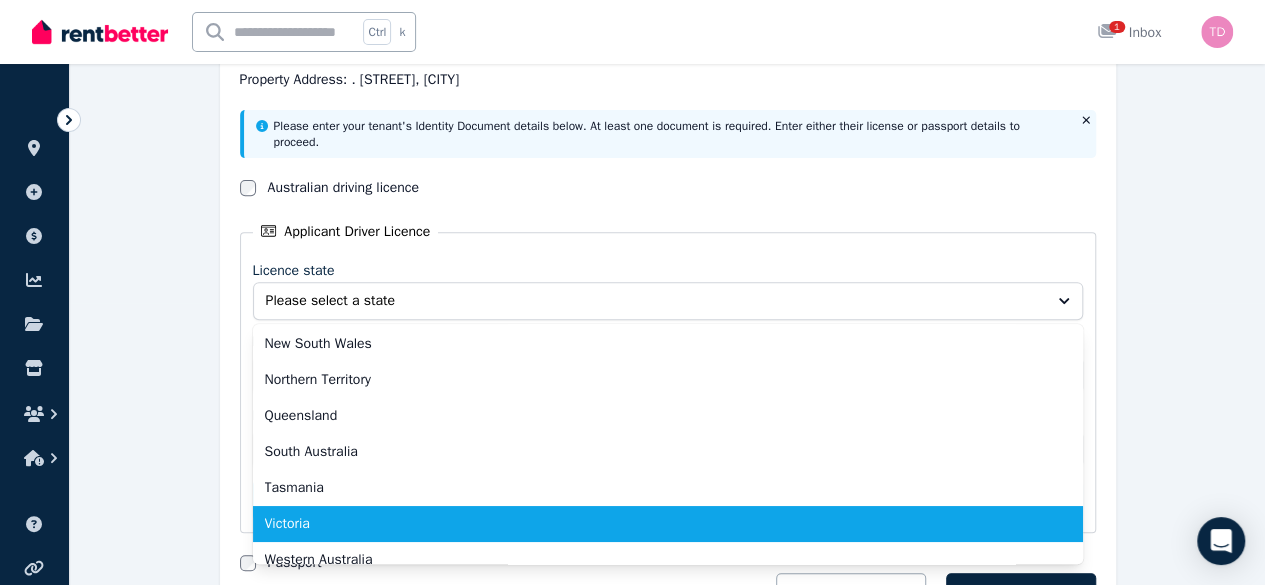 click on "[STATE]" at bounding box center (656, 524) 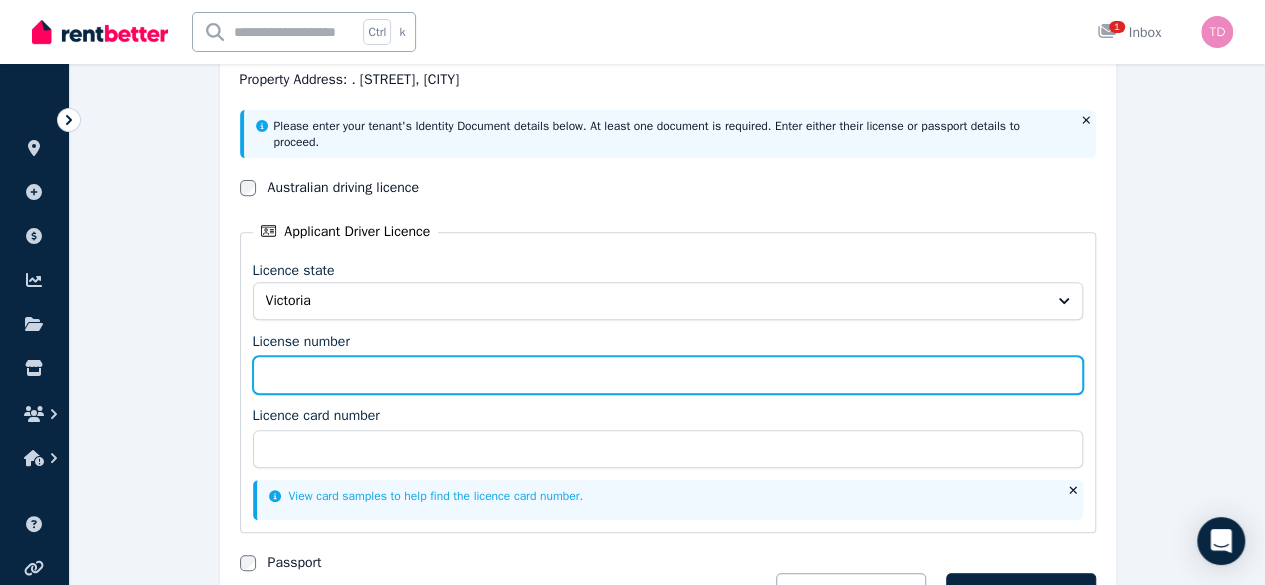 click on "License number" at bounding box center [668, 375] 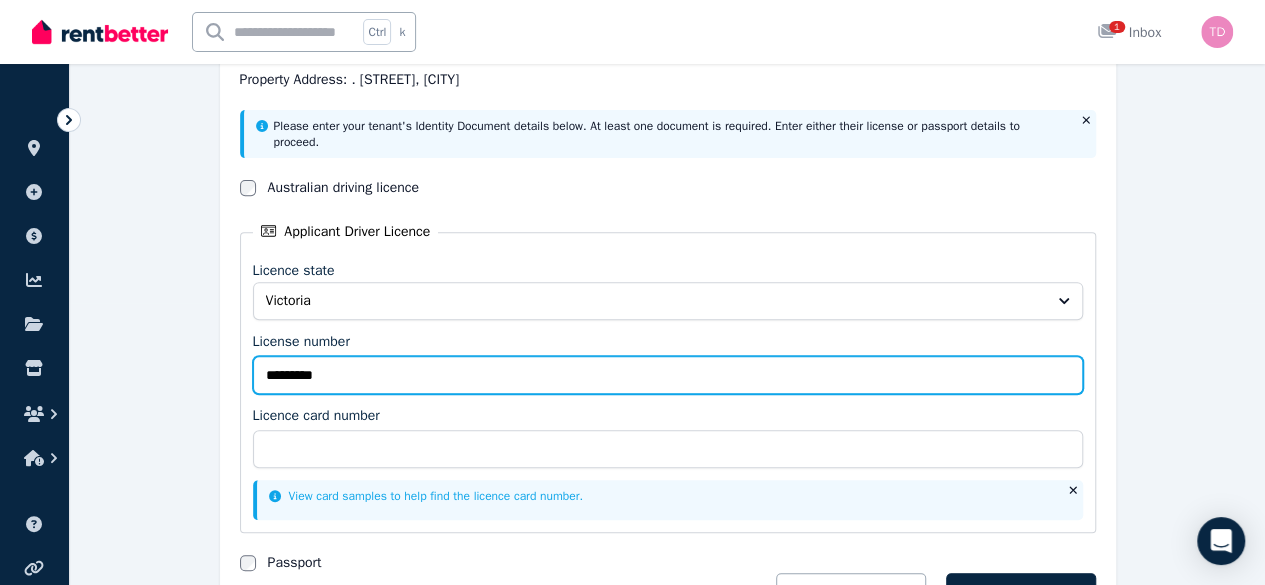 type on "*********" 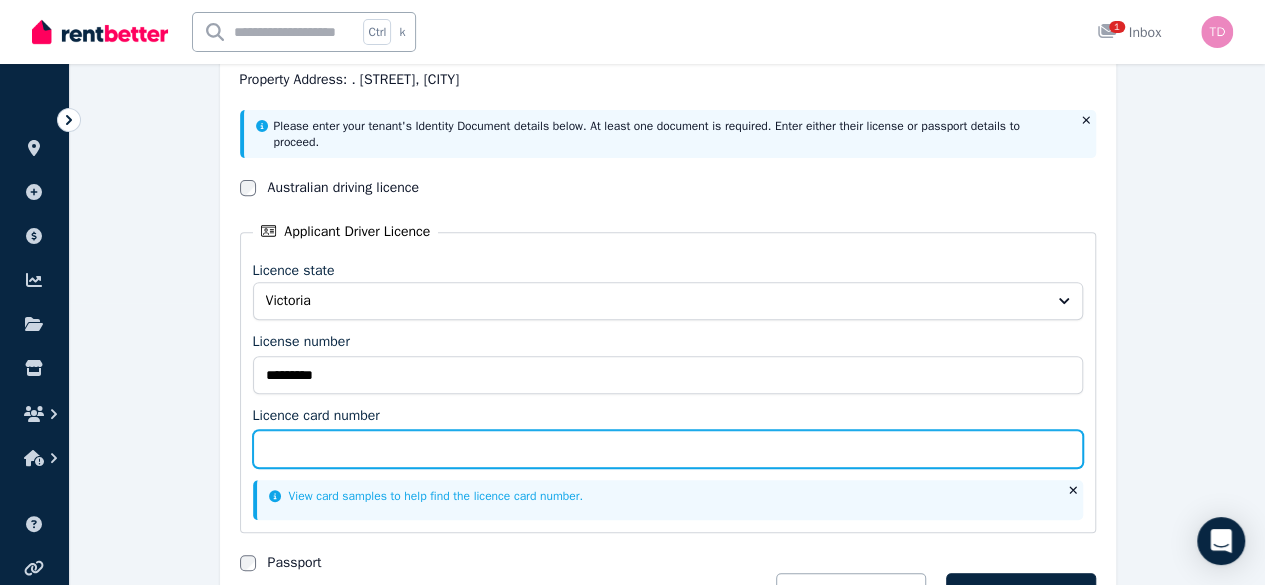 click on "Licence card number" at bounding box center [668, 449] 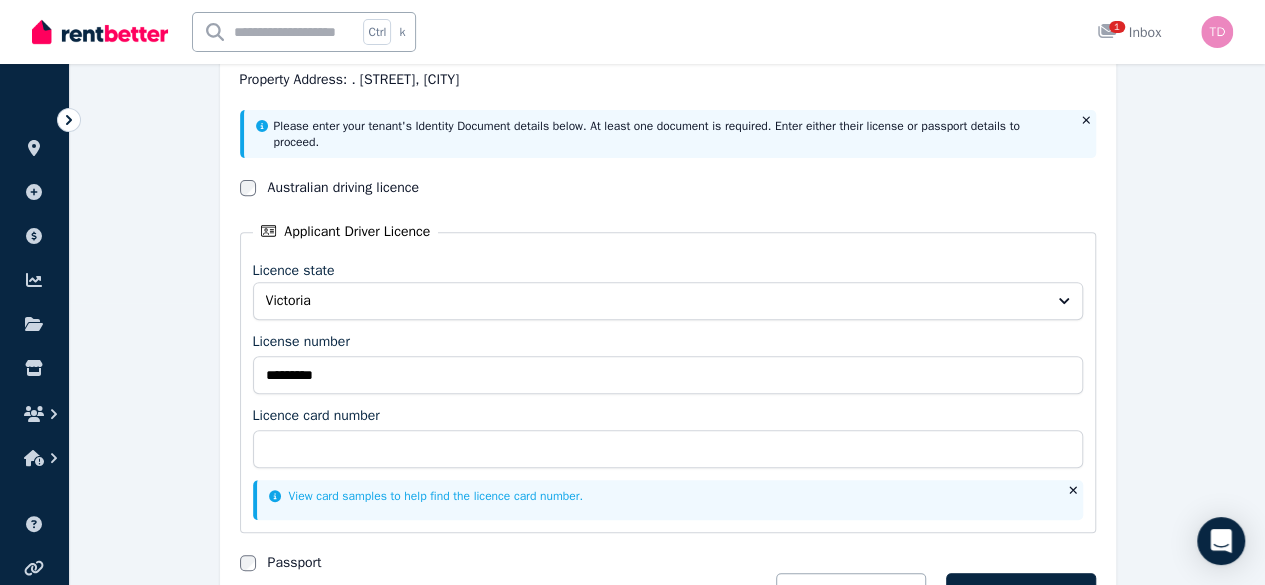 click on "View card samples to help find the licence card number." at bounding box center (426, 496) 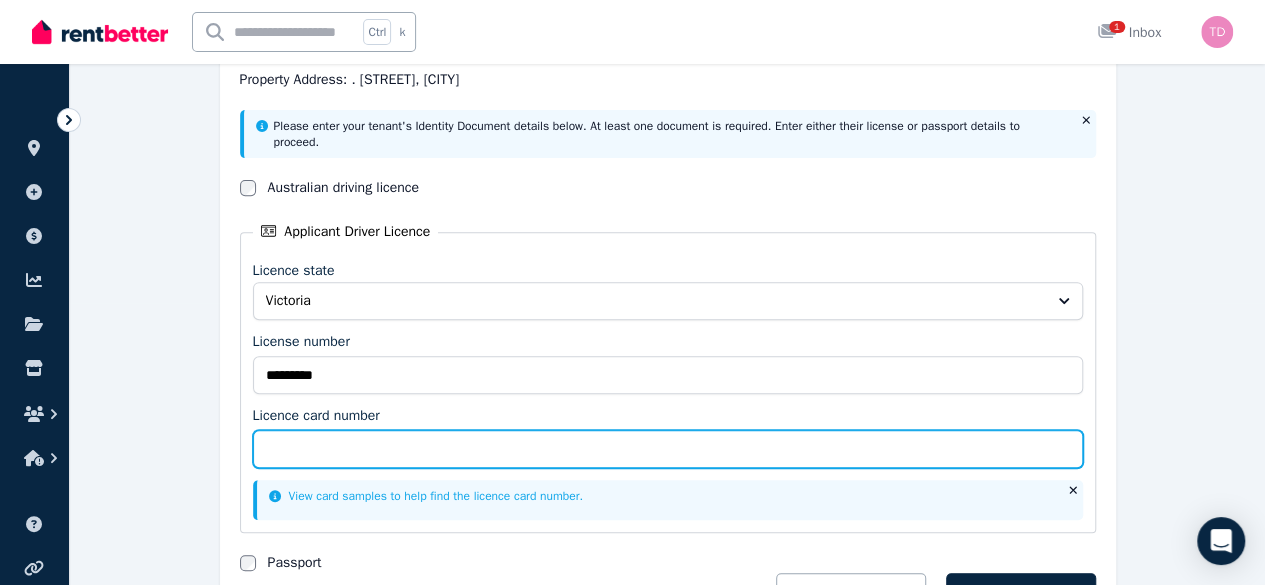 click on "Licence card number" at bounding box center [668, 449] 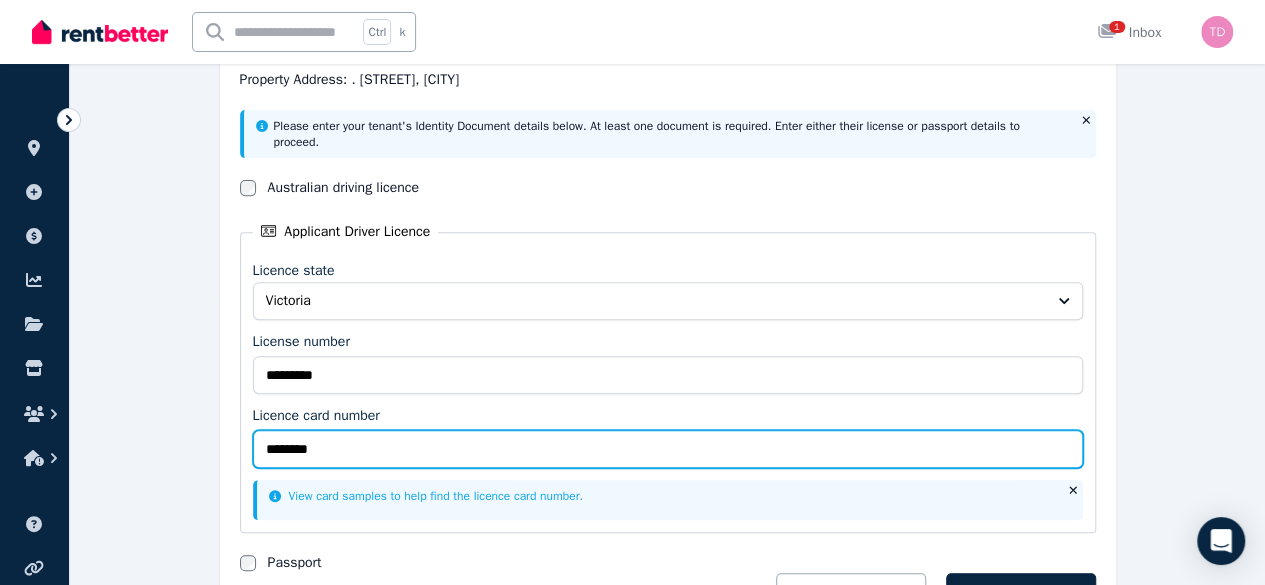 scroll, scrollTop: 425, scrollLeft: 0, axis: vertical 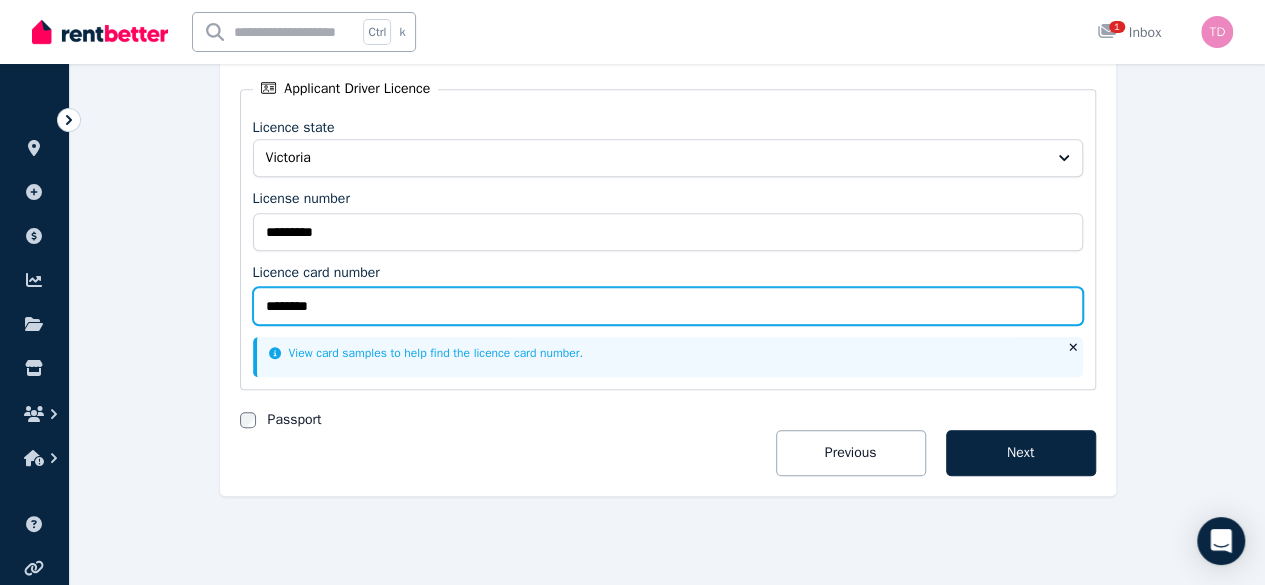 type on "********" 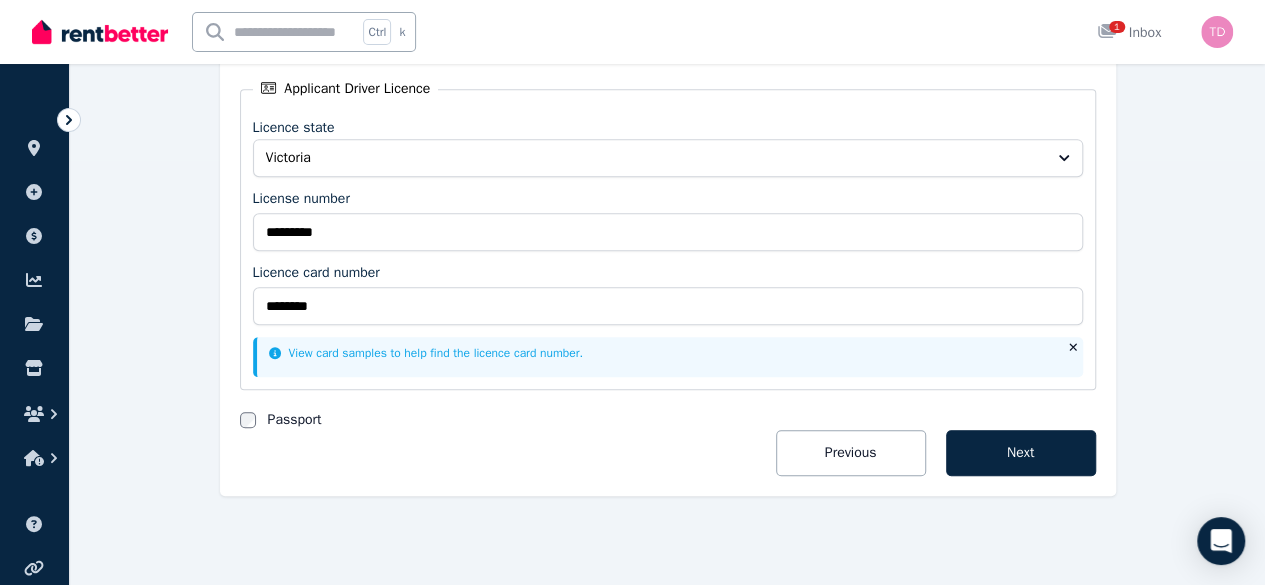click on "National Tenancy Database Check Status Steps  2 /4 Property Address:   . Summit Ave, Belmont Please enter your tenant's Identity Document details below. At least one document is required. Enter either their license or passport details to proceed. Australian driving licence Applicant Driver Licence Licence state Victoria License number ********* Licence card number ******** View card samples to help find the licence card number. Passport Previous Next" at bounding box center (668, 148) 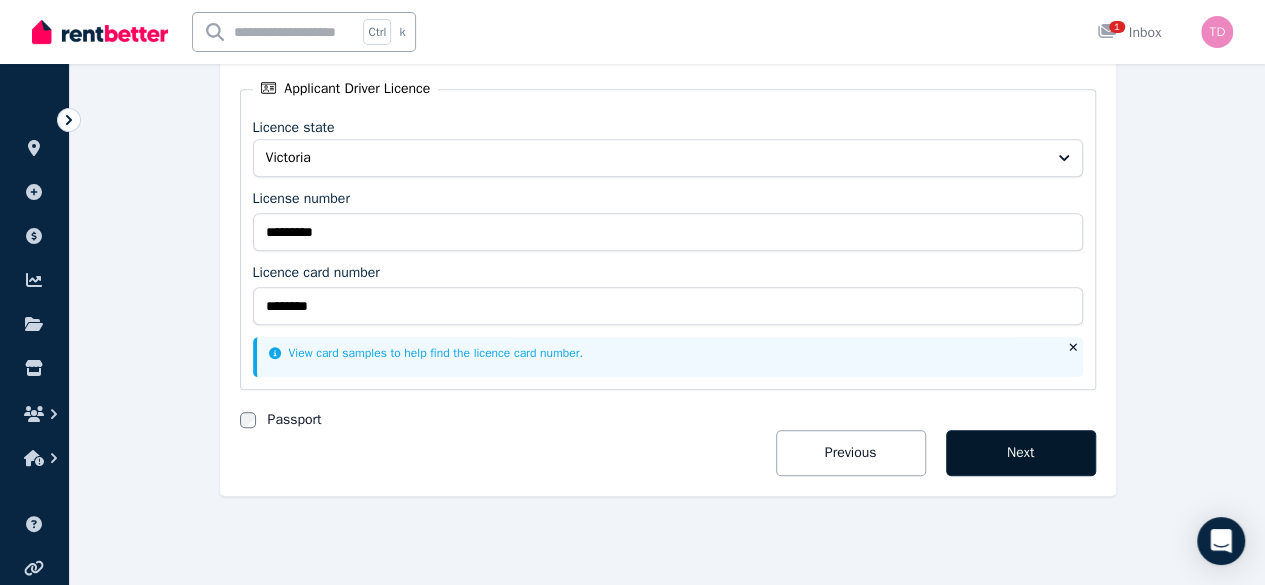 click on "Next" at bounding box center (1021, 453) 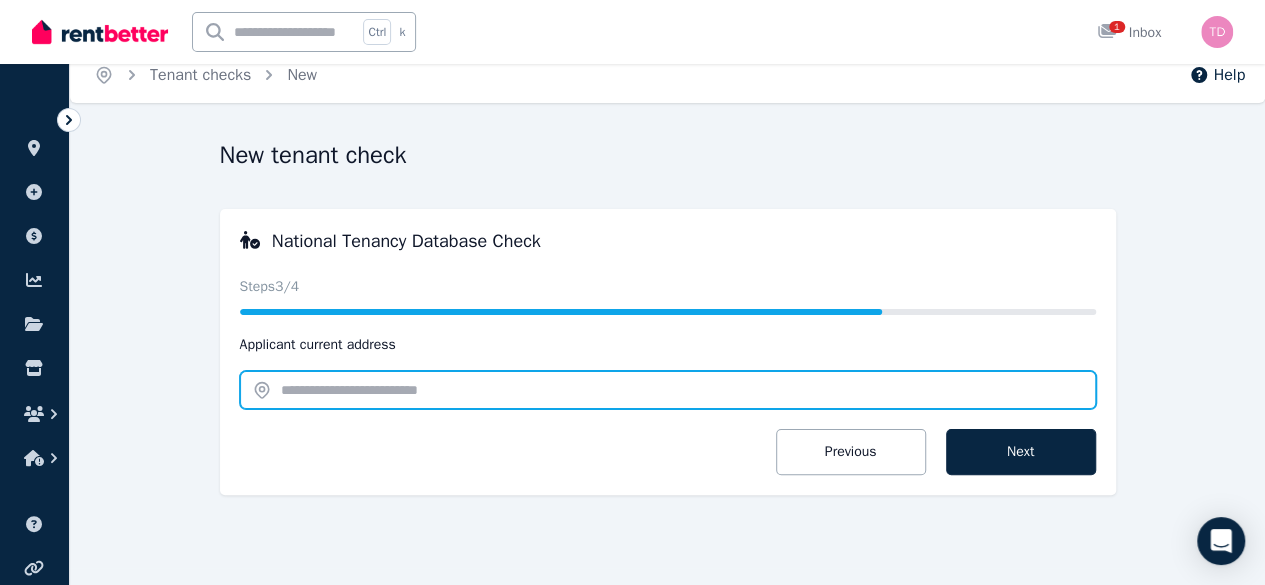 click at bounding box center [668, 390] 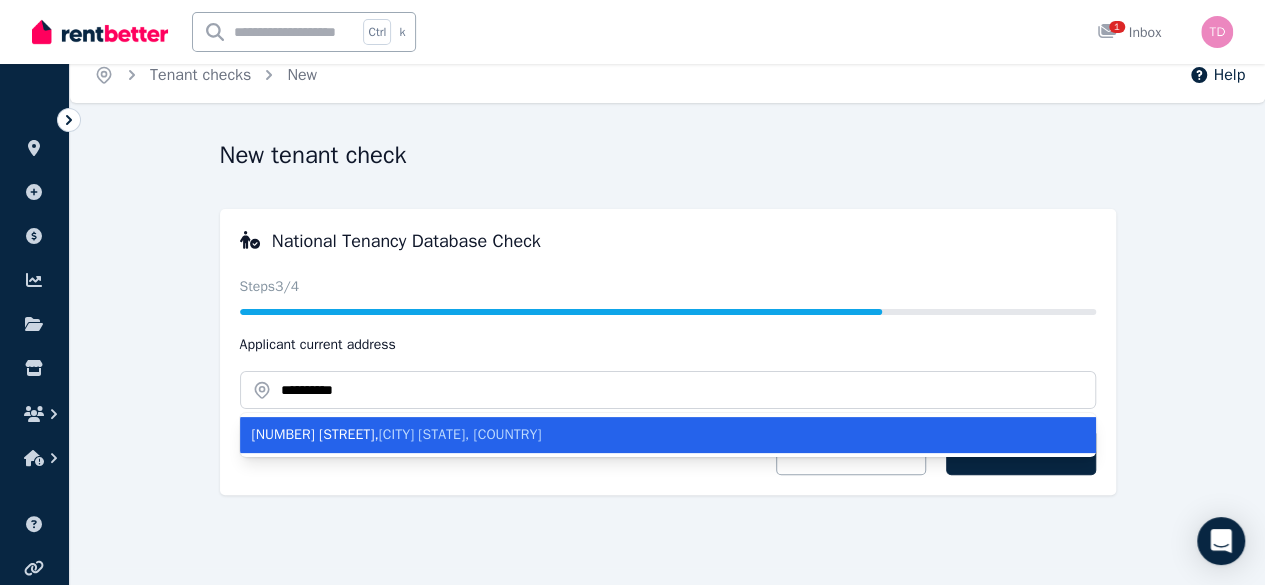 click on "[NUMBER] [STREET] ,  [CITY] [STATE], [COUNTRY]" at bounding box center (656, 435) 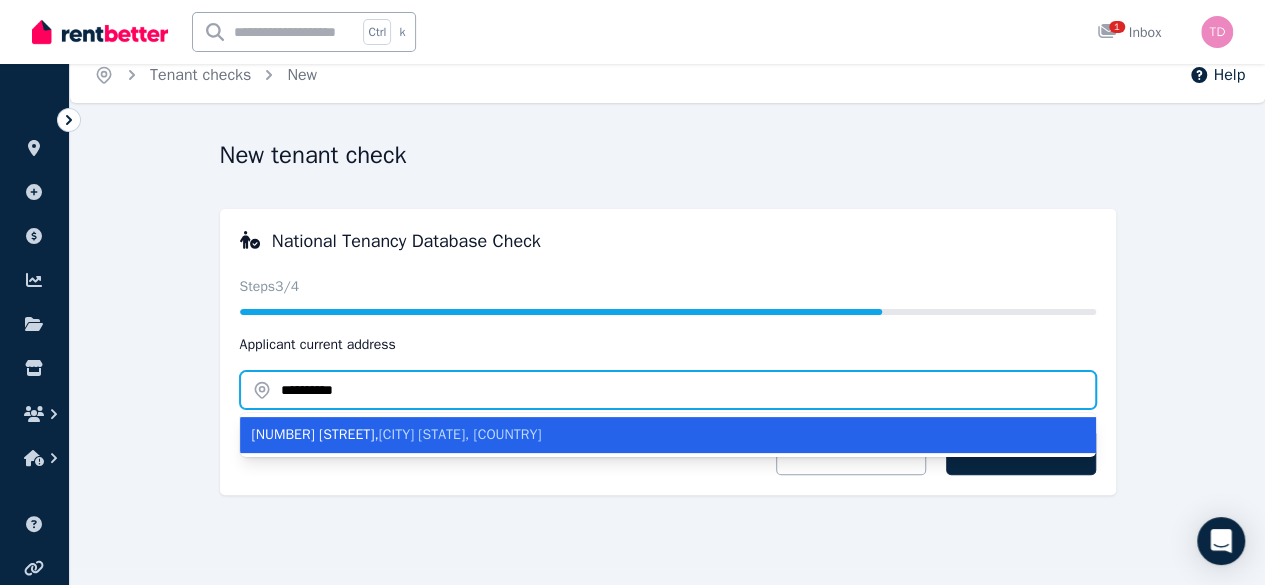 type on "**********" 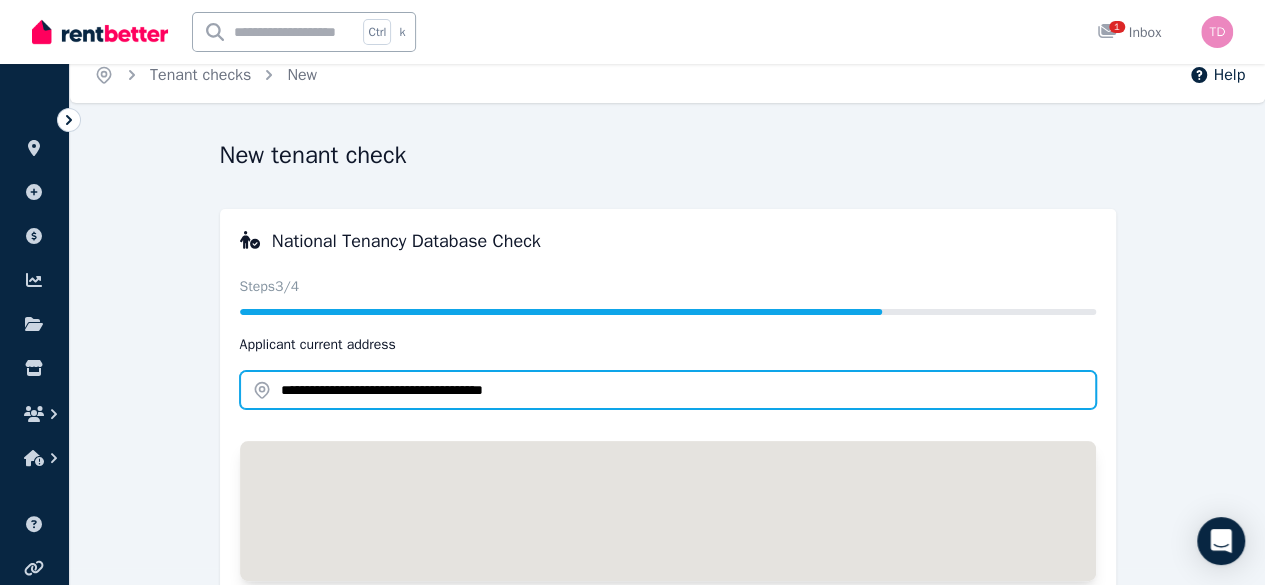 scroll, scrollTop: 189, scrollLeft: 0, axis: vertical 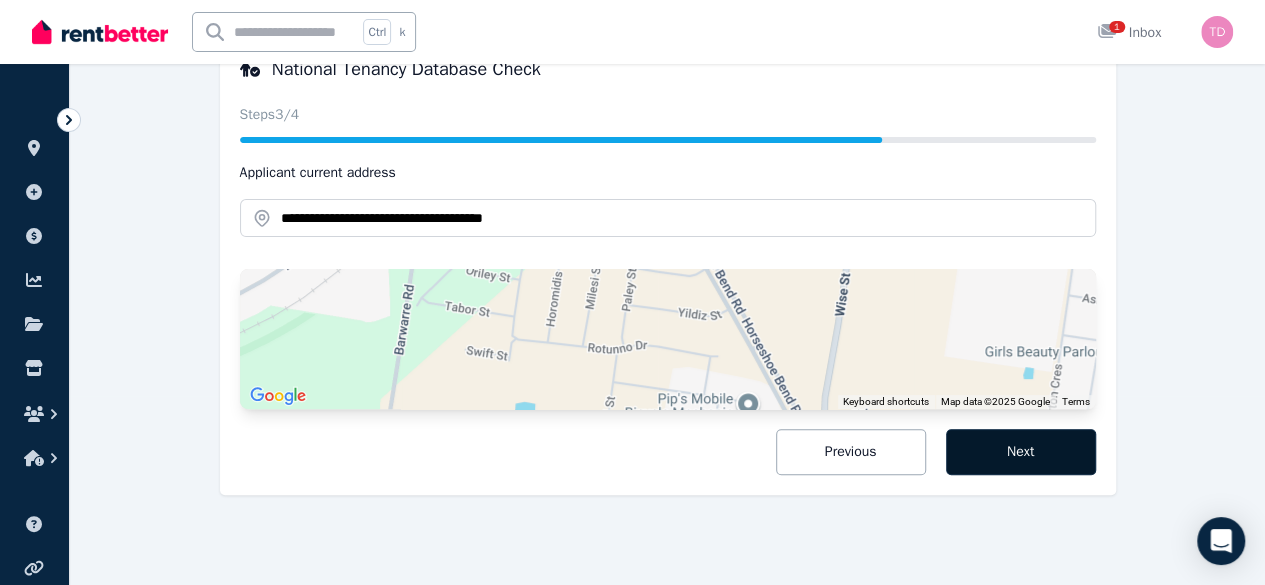 click on "Next" at bounding box center [1021, 452] 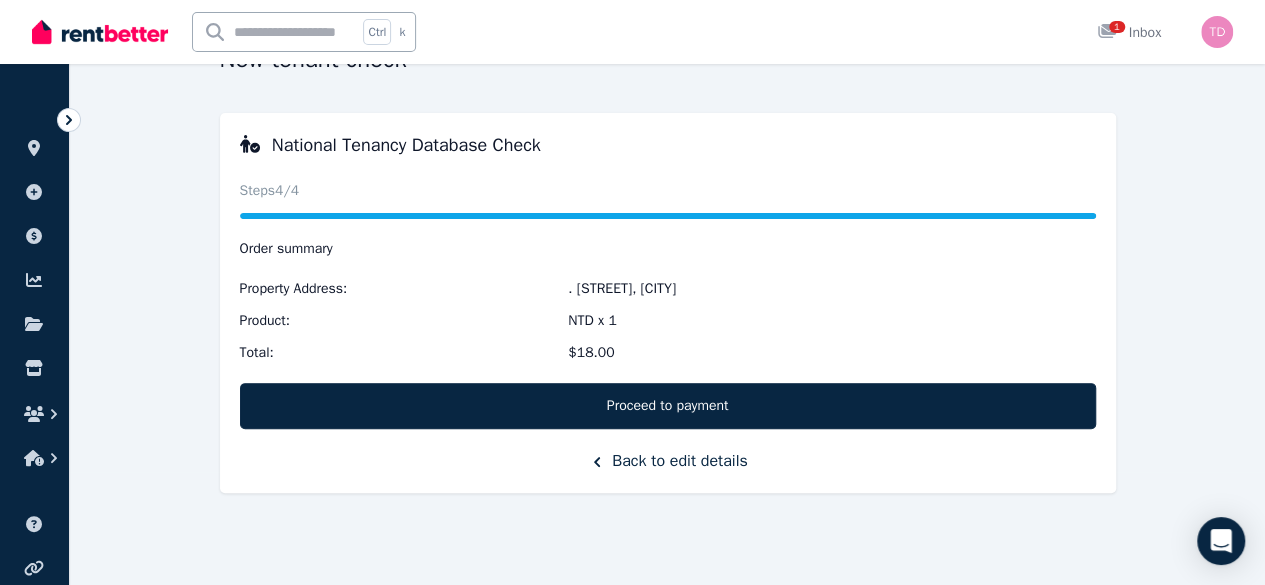 scroll, scrollTop: 112, scrollLeft: 0, axis: vertical 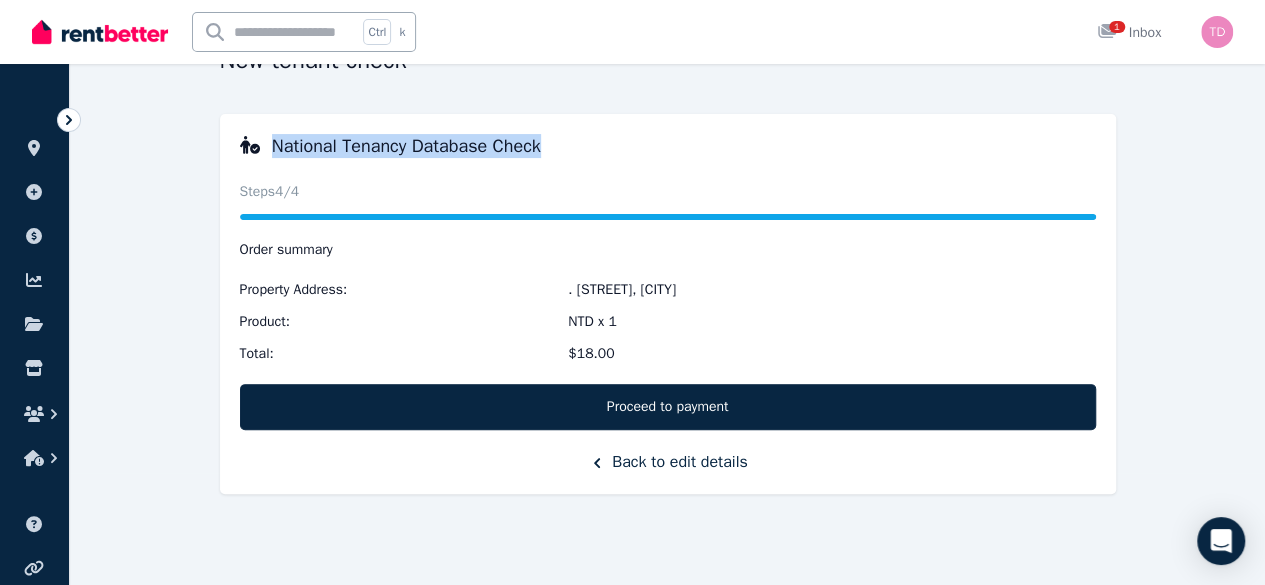 drag, startPoint x: 567, startPoint y: 149, endPoint x: 270, endPoint y: 144, distance: 297.04208 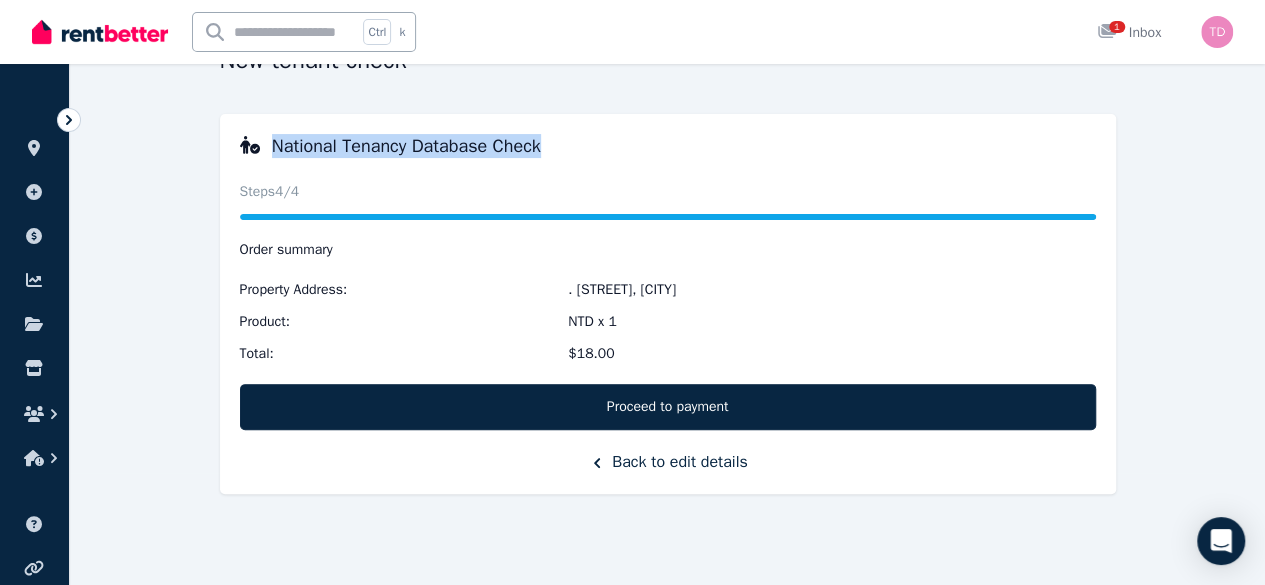 click on "National Tenancy Database Check" at bounding box center [668, 146] 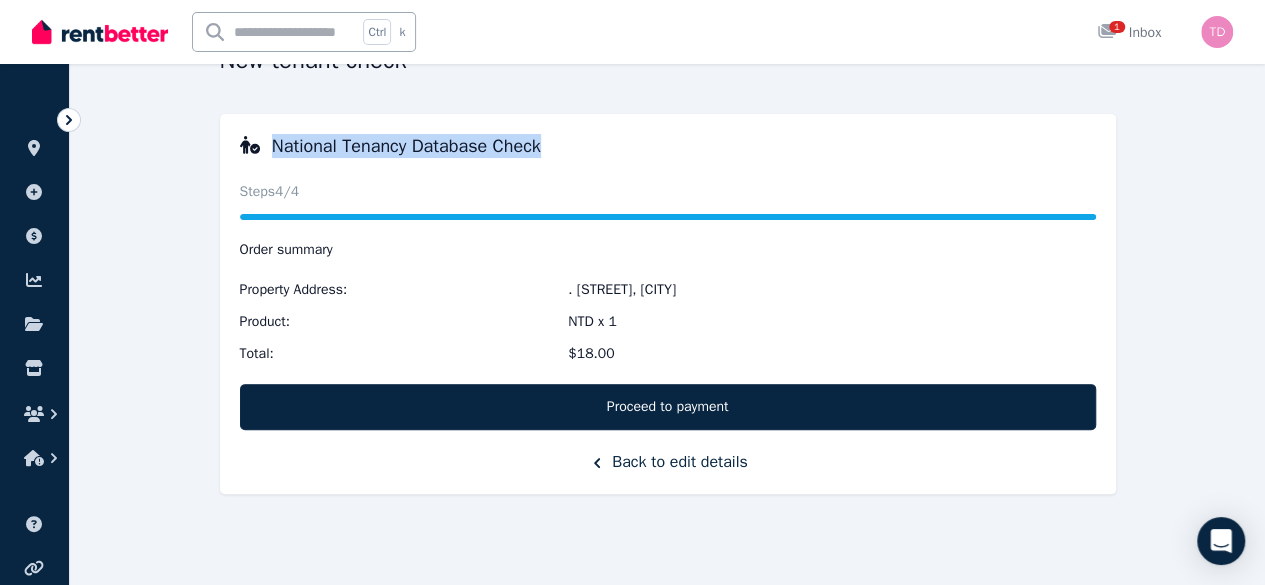 copy on "National Tenancy Database Check" 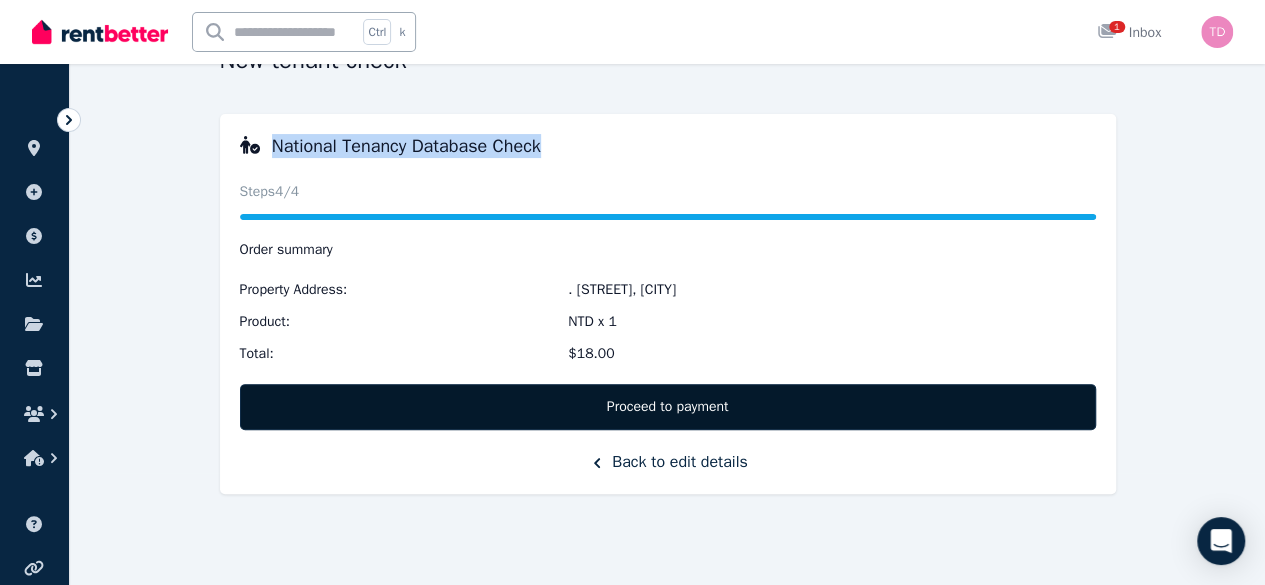 click on "Proceed to payment" at bounding box center [668, 407] 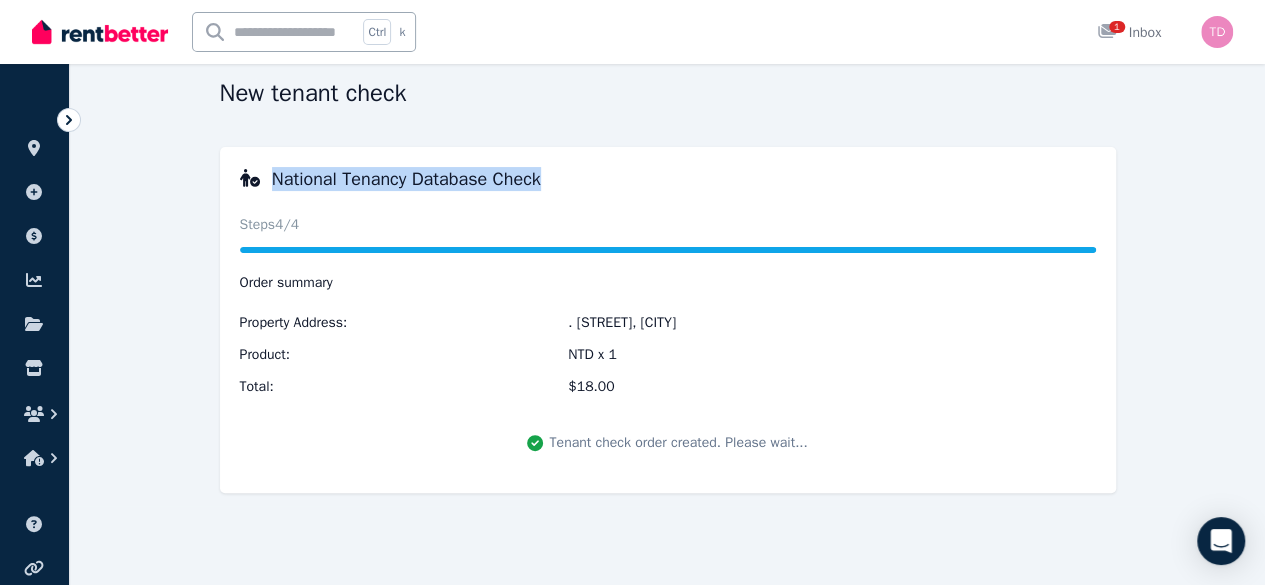 scroll, scrollTop: 0, scrollLeft: 0, axis: both 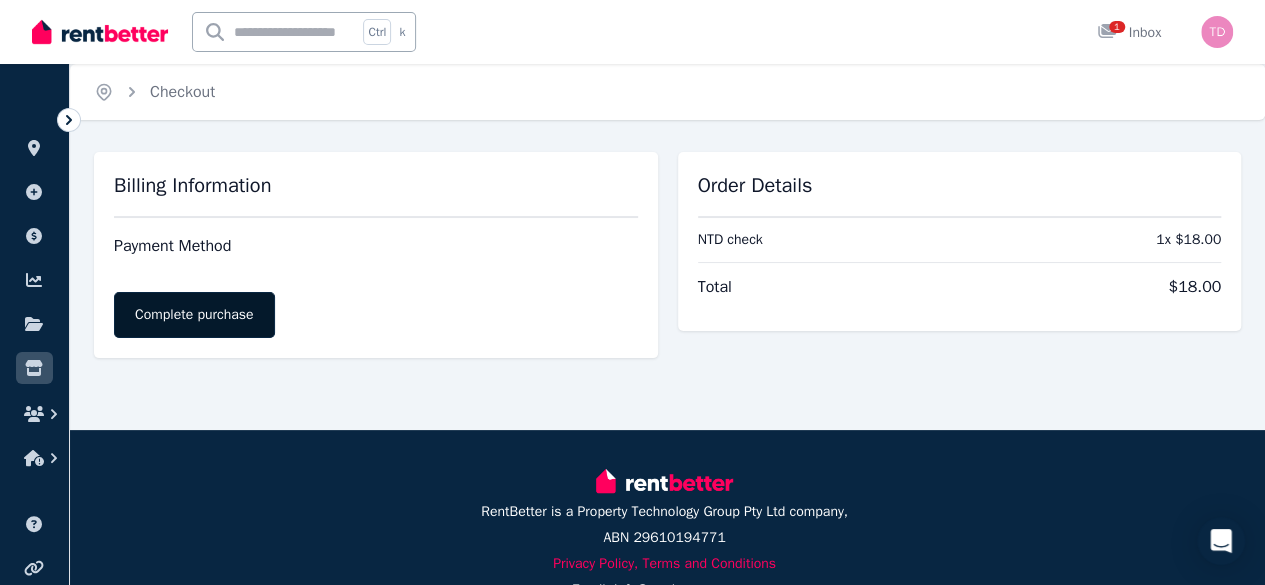 click on "Complete purchase" at bounding box center (194, 315) 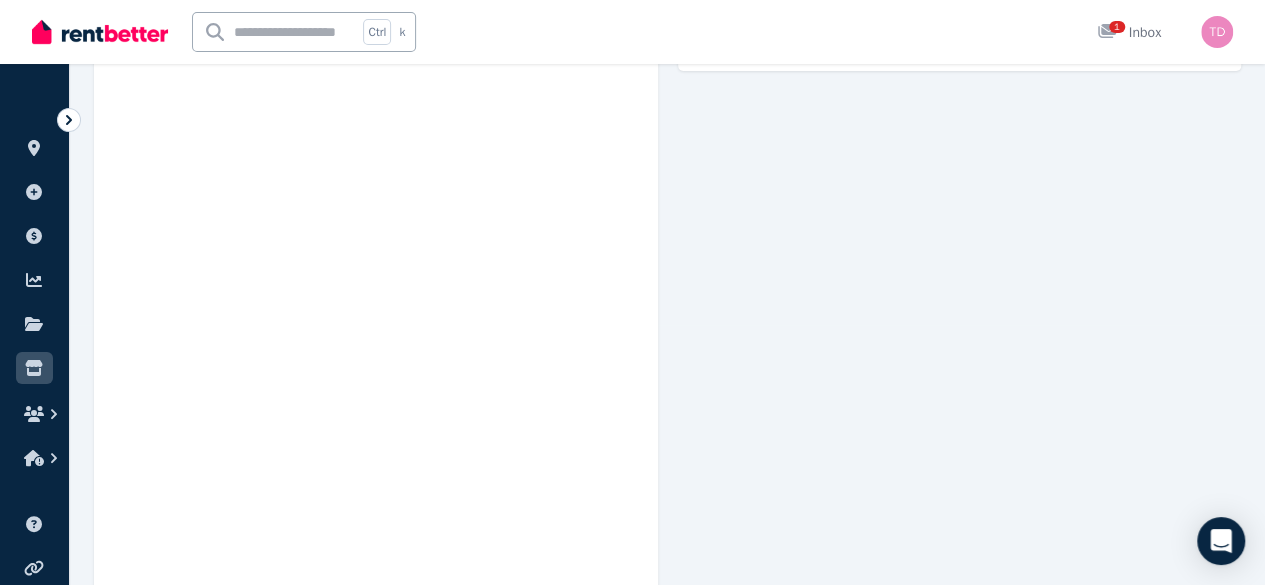 scroll, scrollTop: 250, scrollLeft: 0, axis: vertical 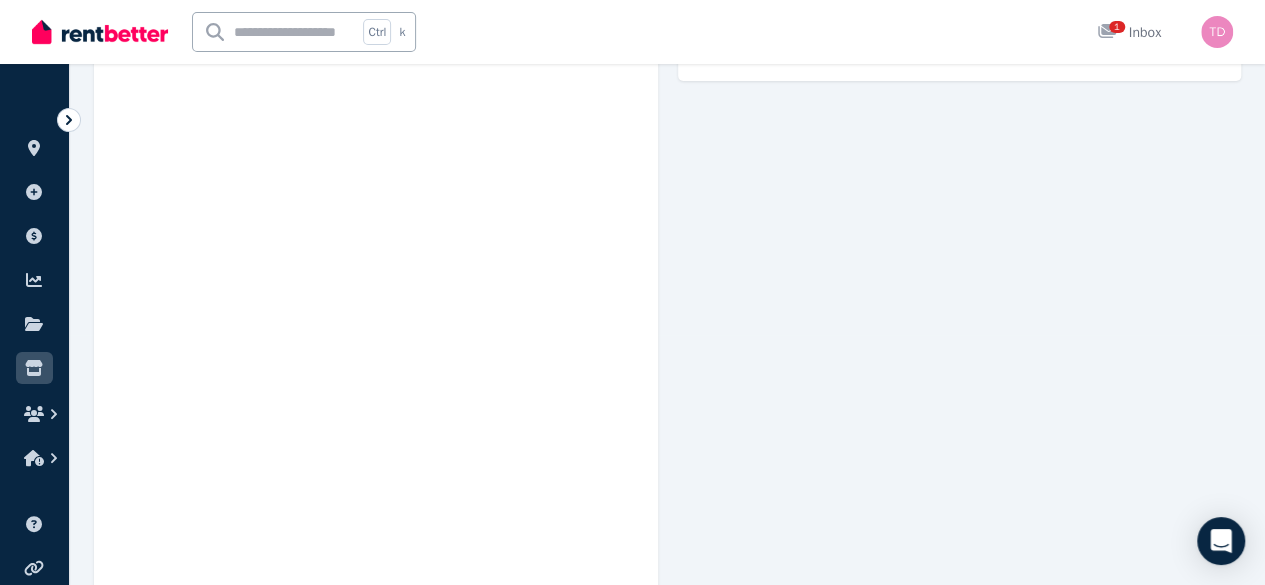 click on "Order Details NTD check 1  x   $18.00 Total $18.00" at bounding box center [960, 333] 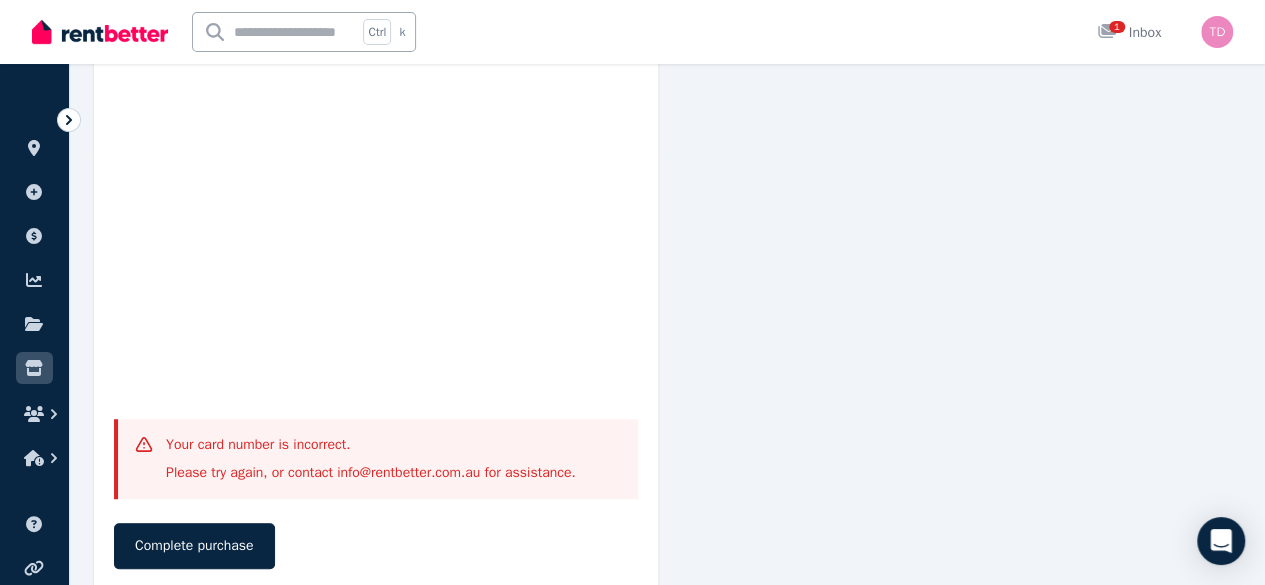 scroll, scrollTop: 434, scrollLeft: 0, axis: vertical 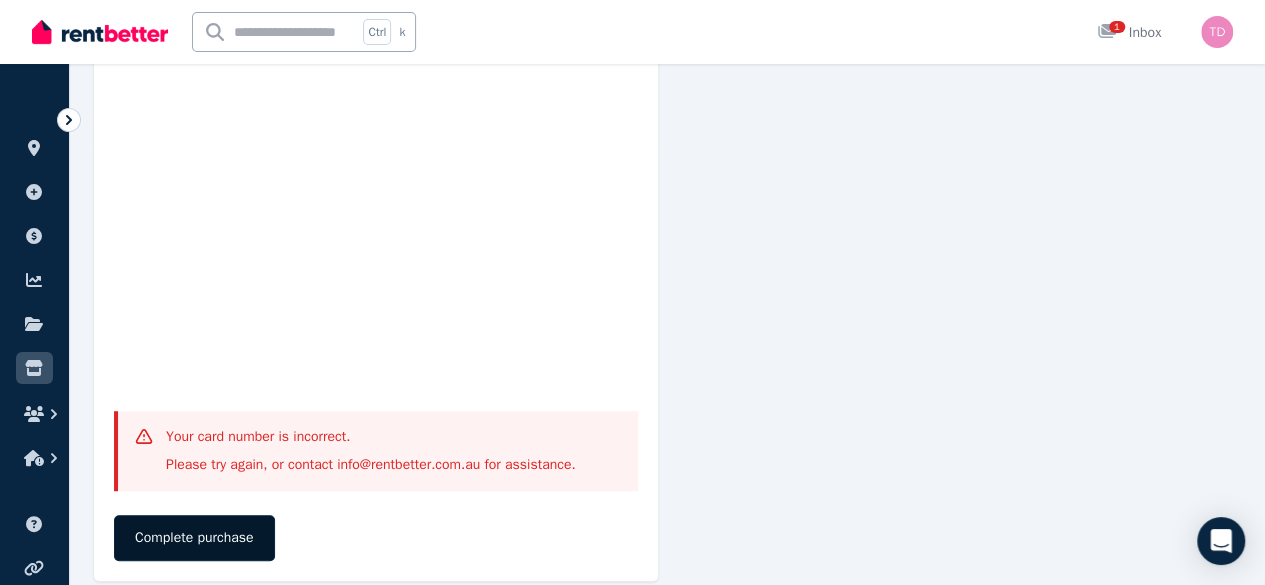 click on "Complete purchase" at bounding box center [194, 538] 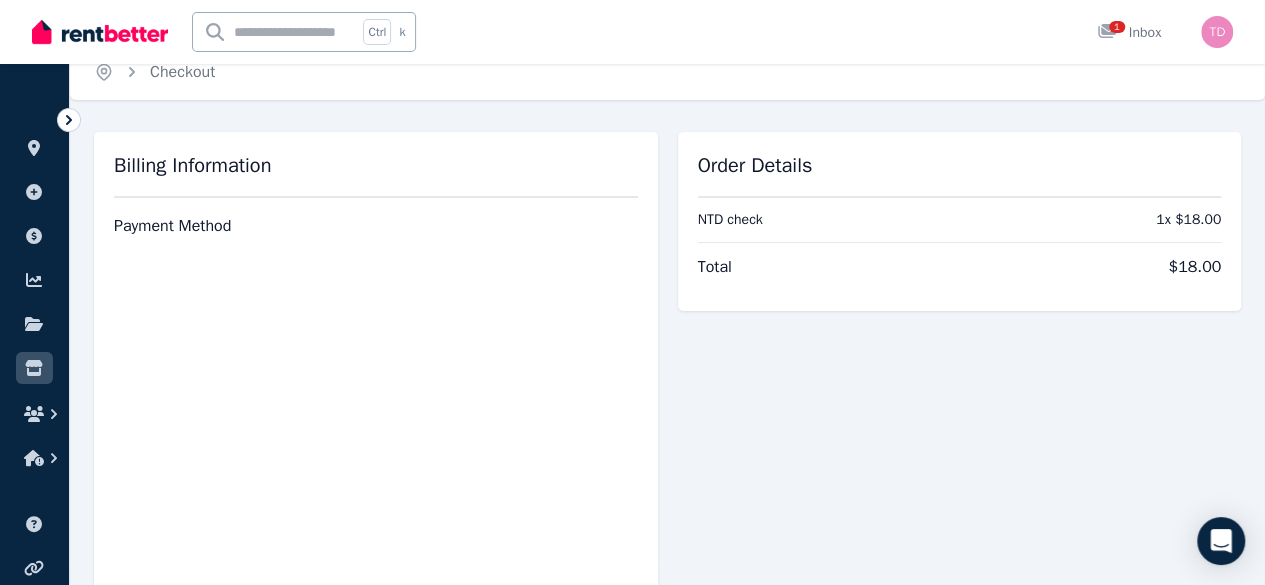 scroll, scrollTop: 0, scrollLeft: 0, axis: both 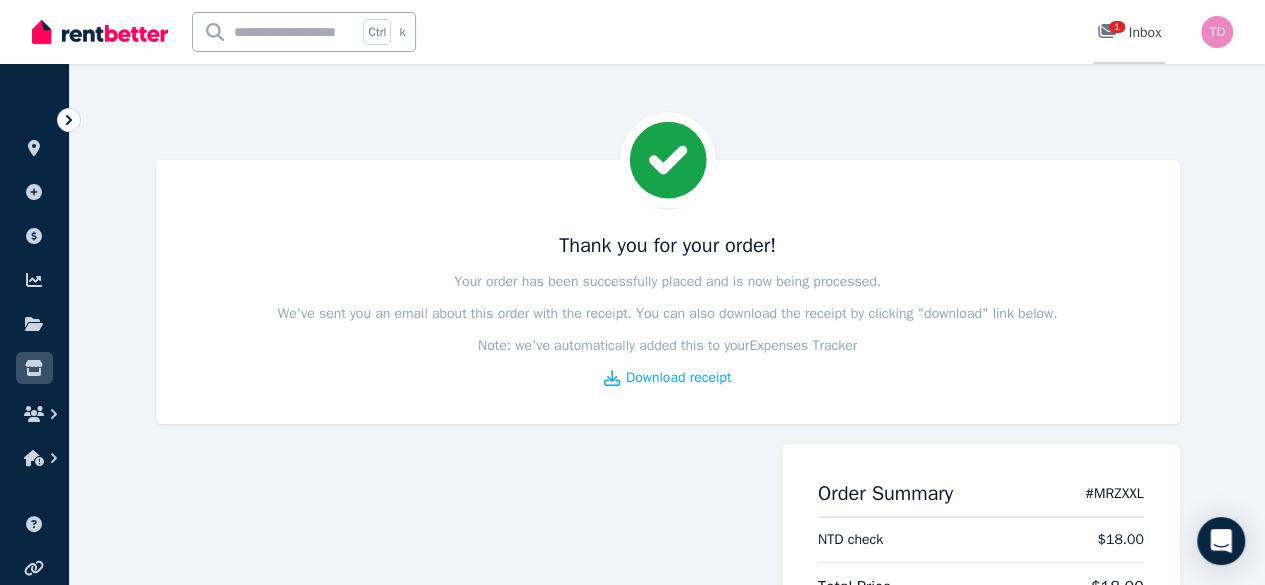 click 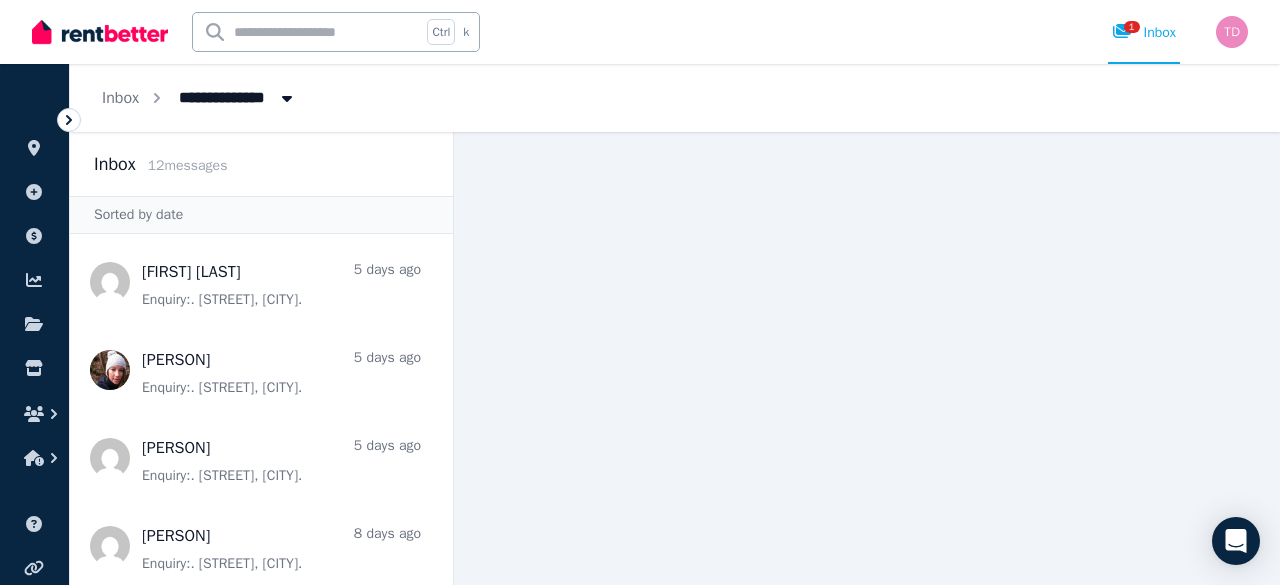 click 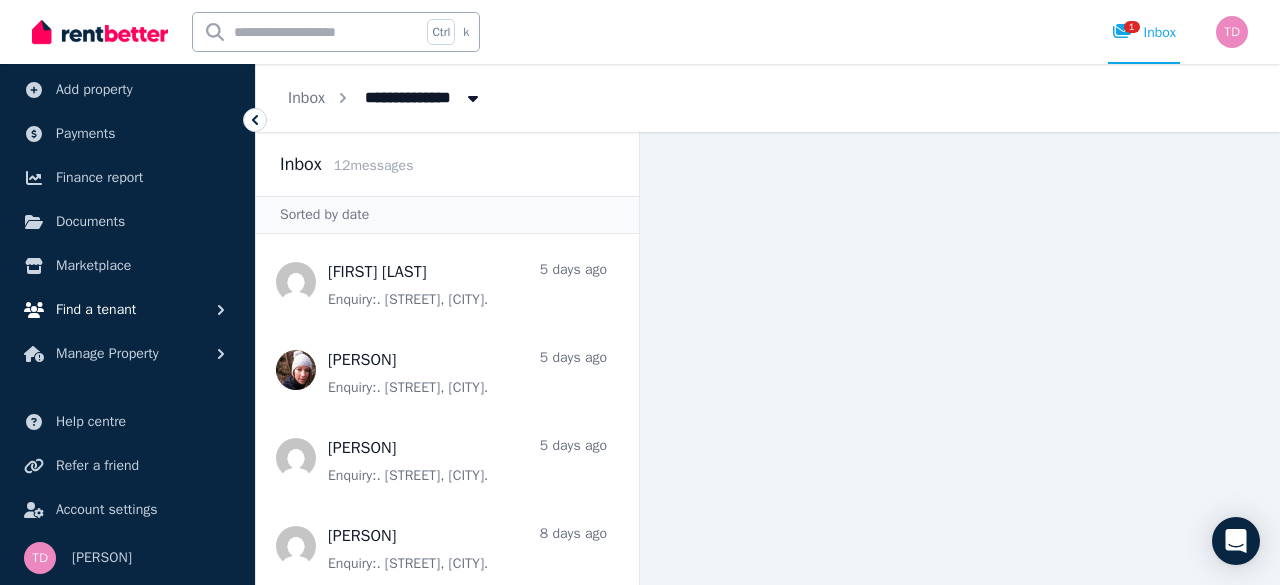 scroll, scrollTop: 0, scrollLeft: 0, axis: both 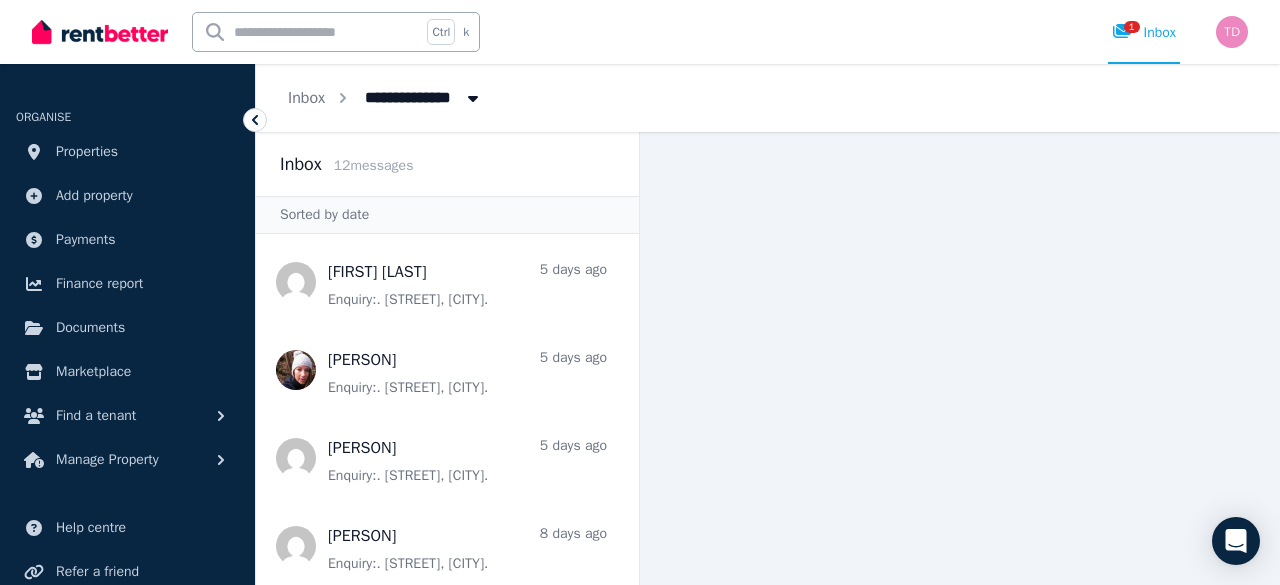 click 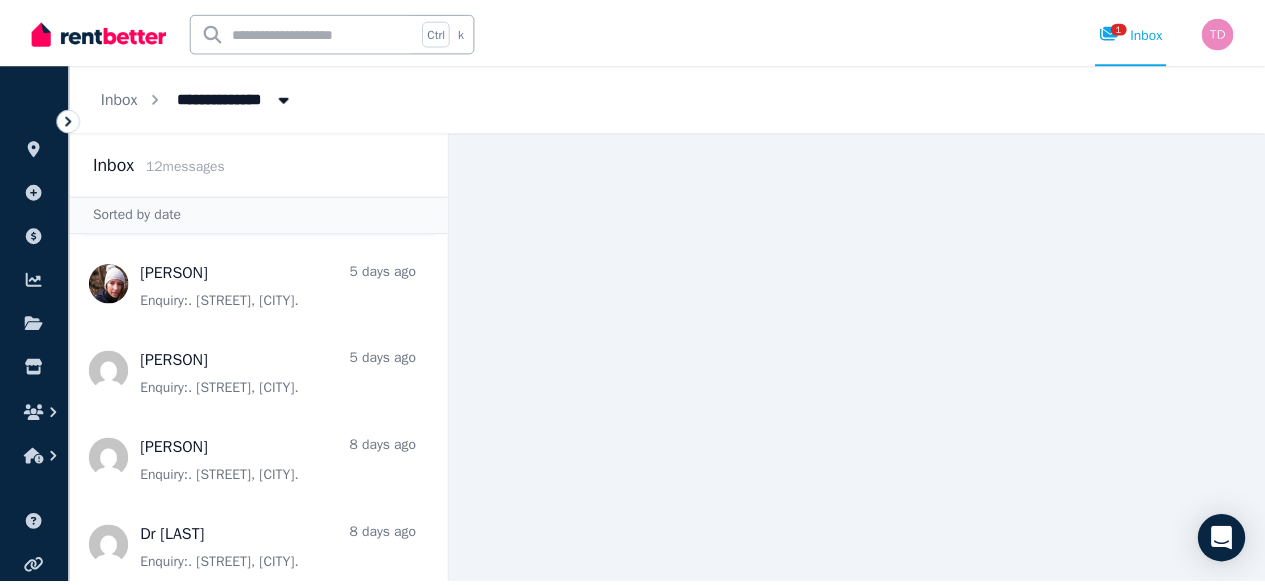 scroll, scrollTop: 0, scrollLeft: 0, axis: both 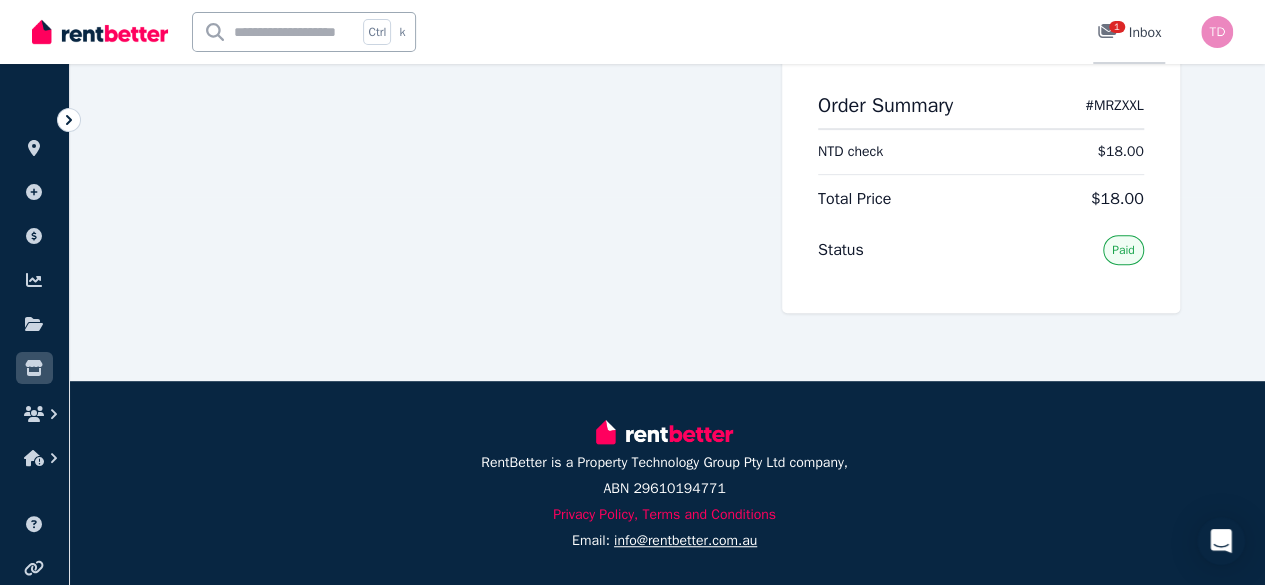 click on "1 Inbox" at bounding box center (1129, 32) 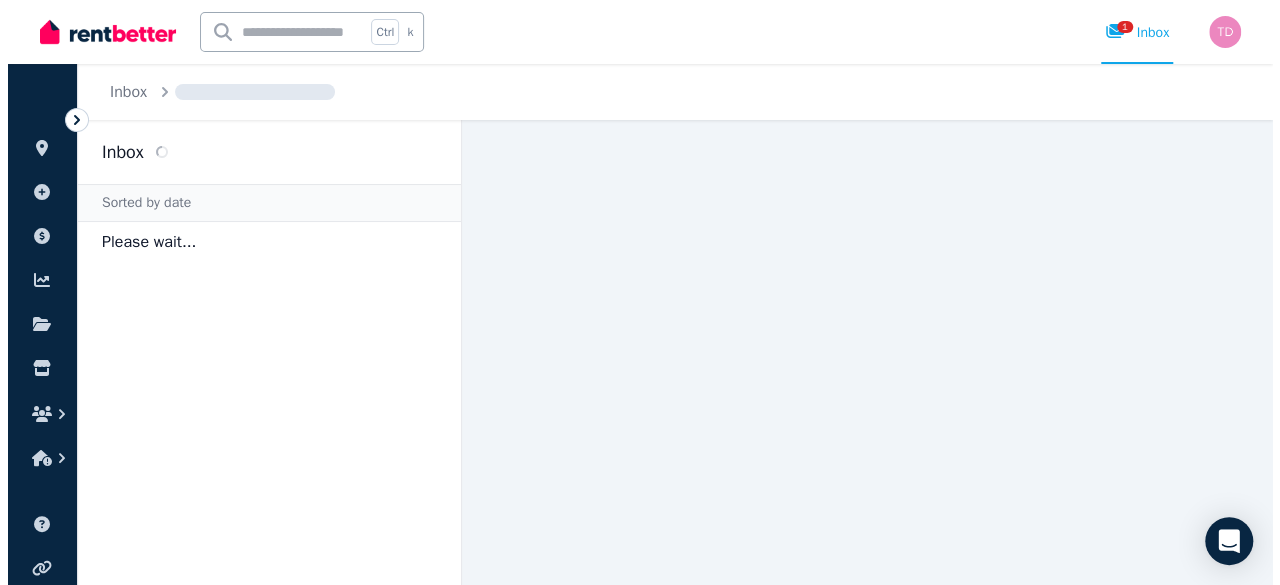 scroll, scrollTop: 0, scrollLeft: 0, axis: both 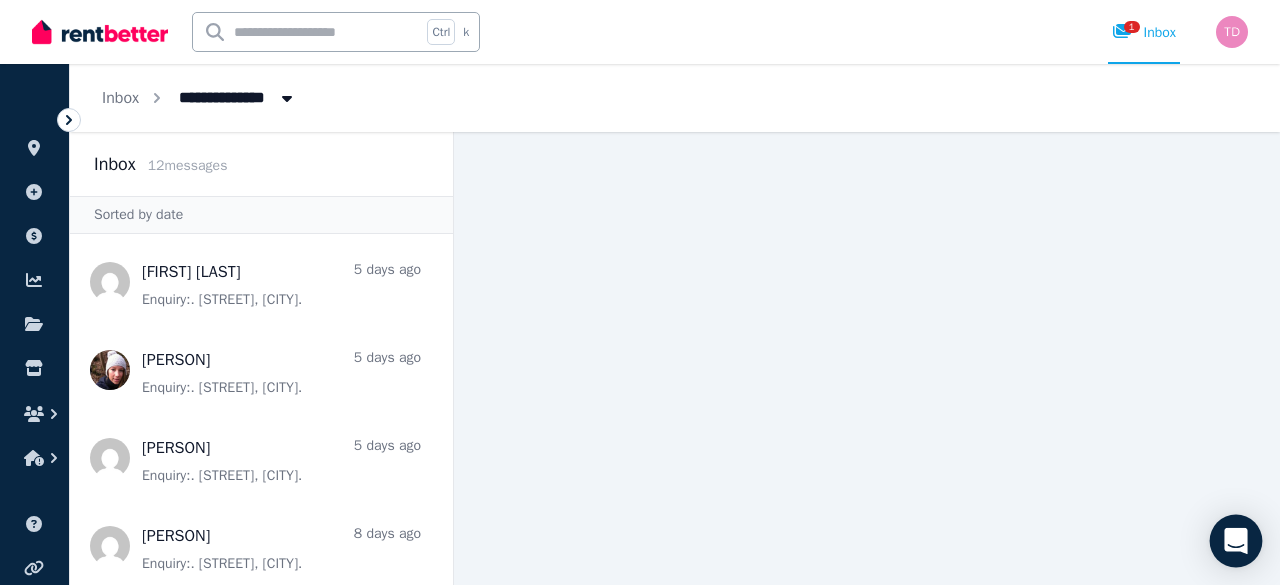 click at bounding box center (1236, 541) 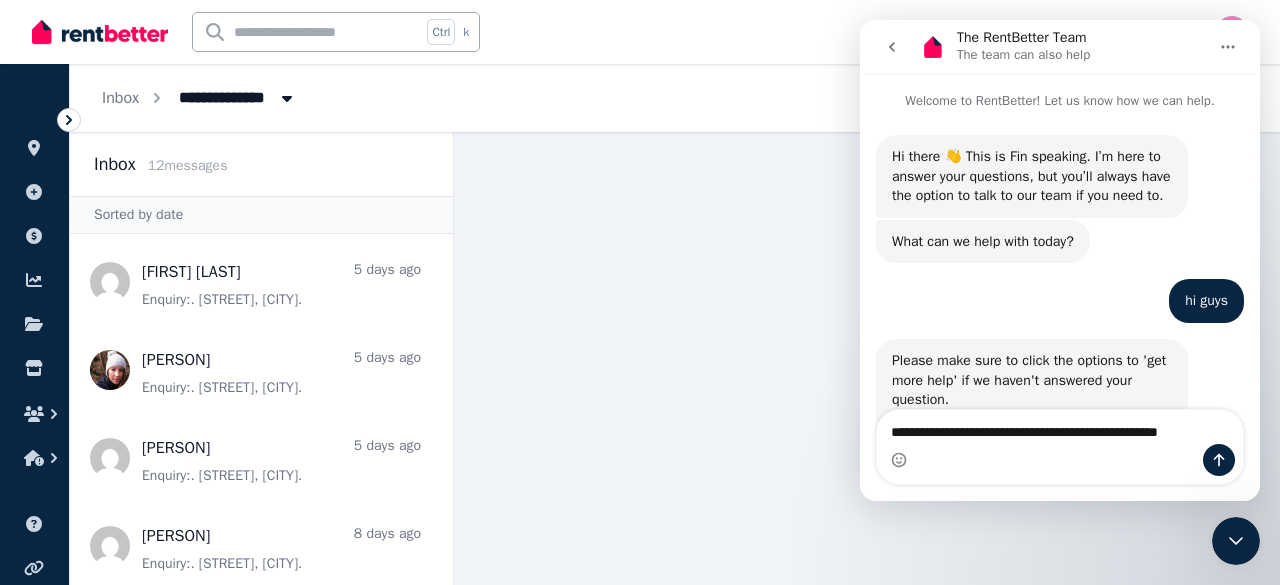 scroll, scrollTop: 0, scrollLeft: 0, axis: both 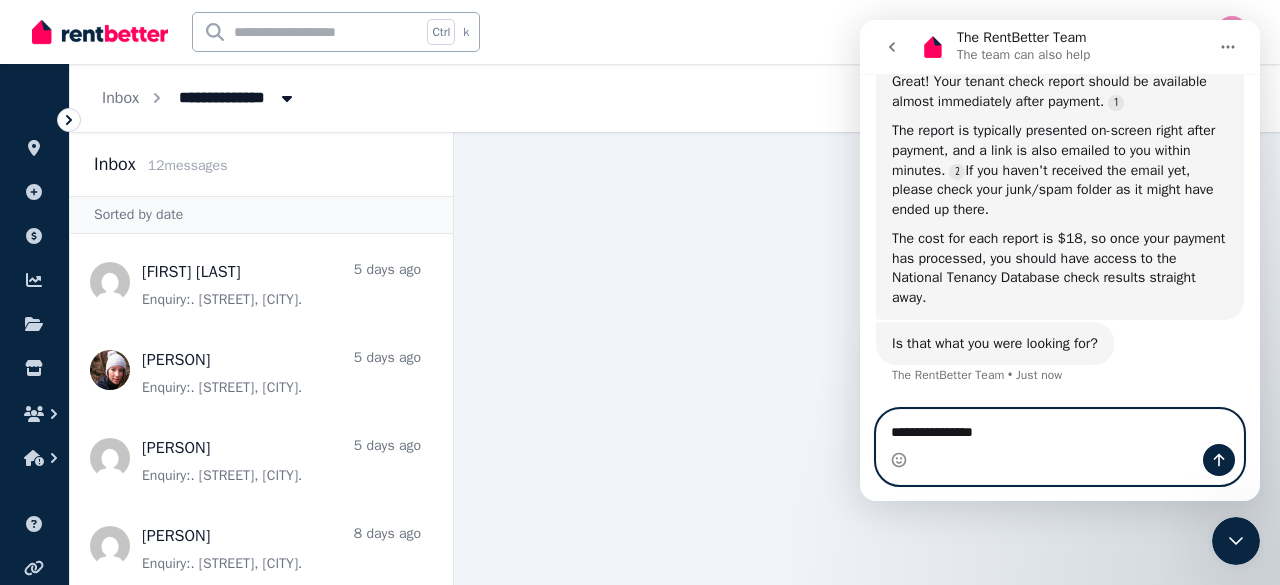 type on "**********" 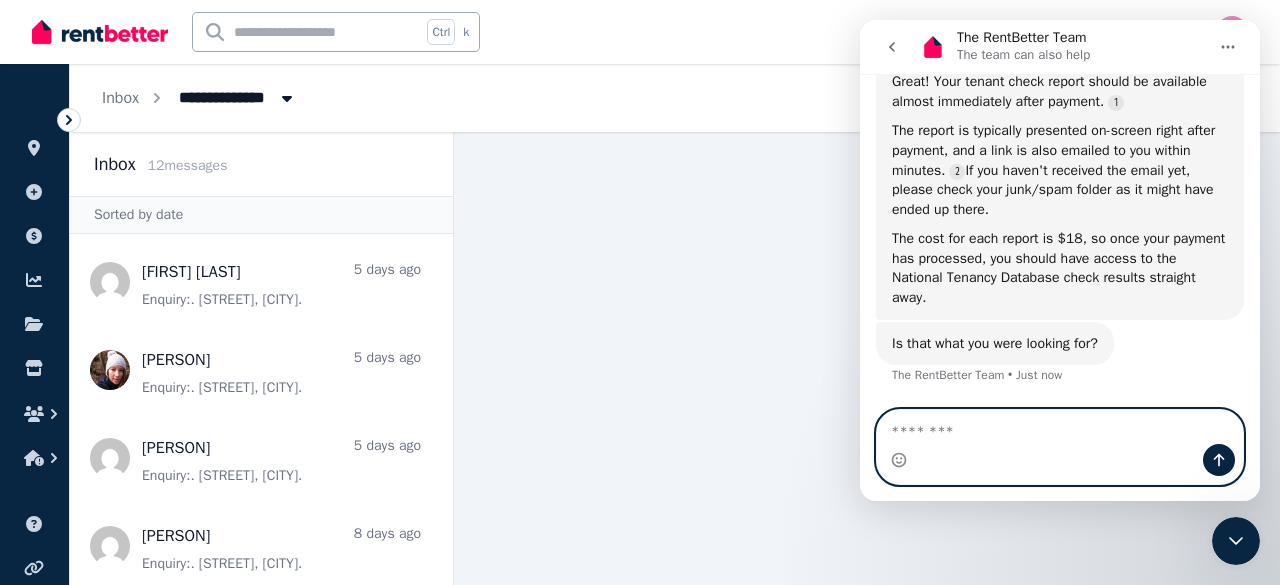 scroll, scrollTop: 2, scrollLeft: 0, axis: vertical 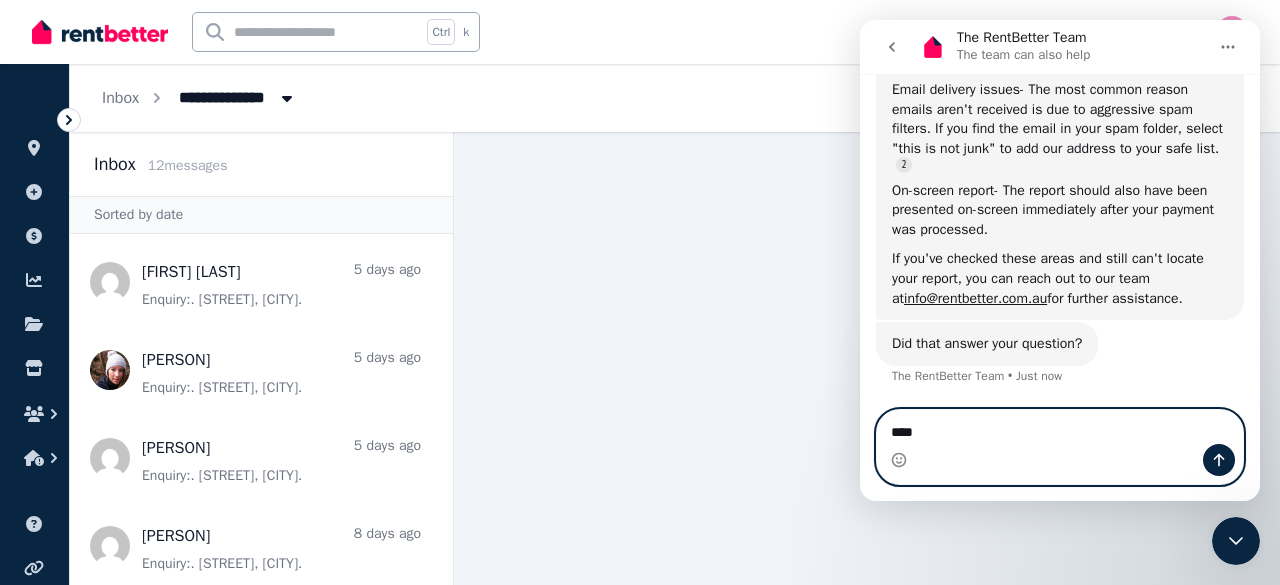 type on "*****" 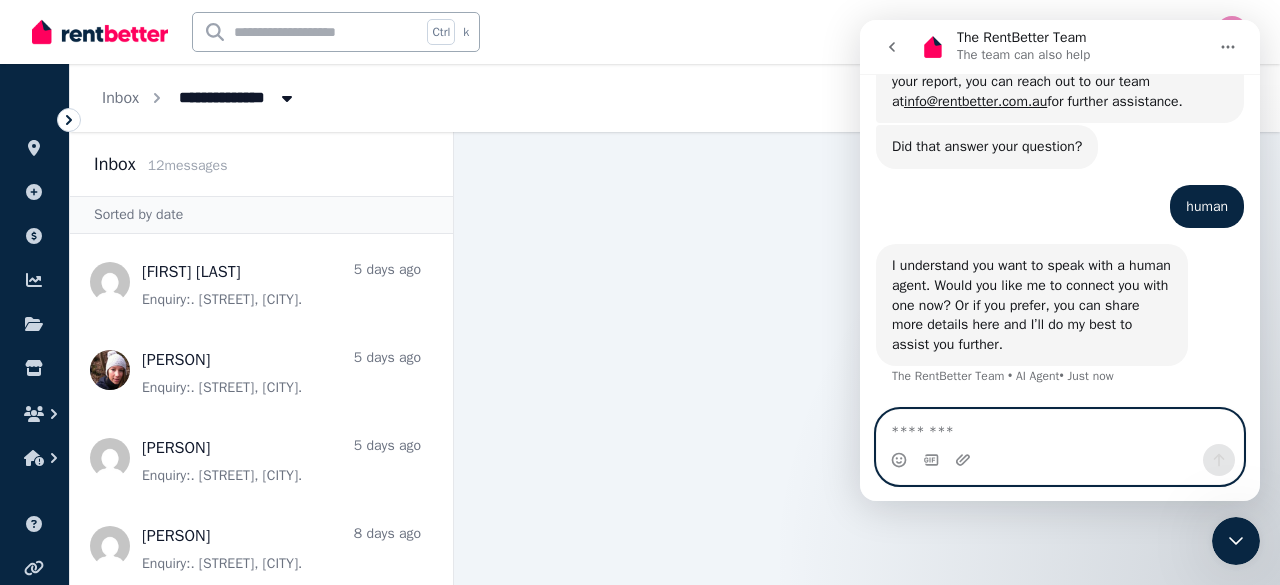 scroll, scrollTop: 1254, scrollLeft: 0, axis: vertical 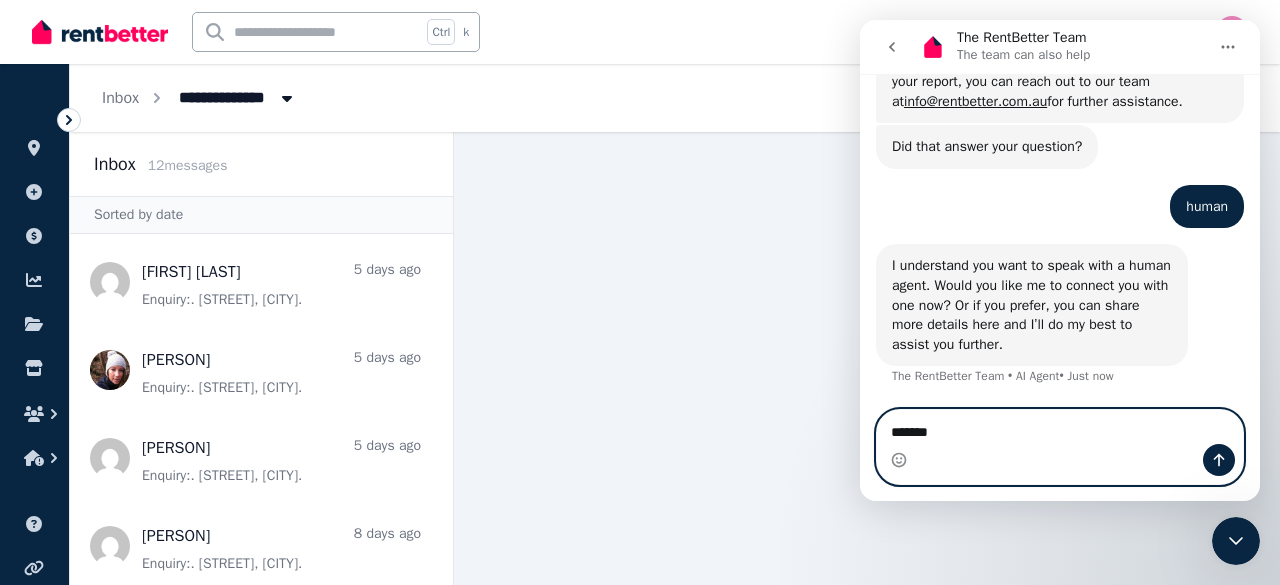 type on "*******" 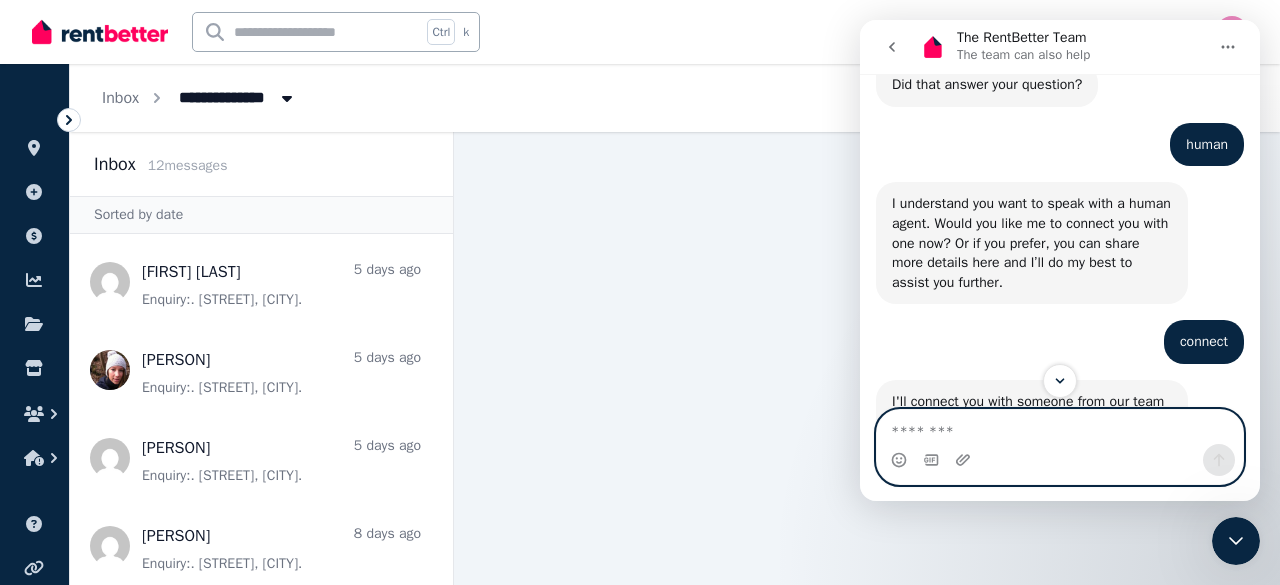 scroll, scrollTop: 1431, scrollLeft: 0, axis: vertical 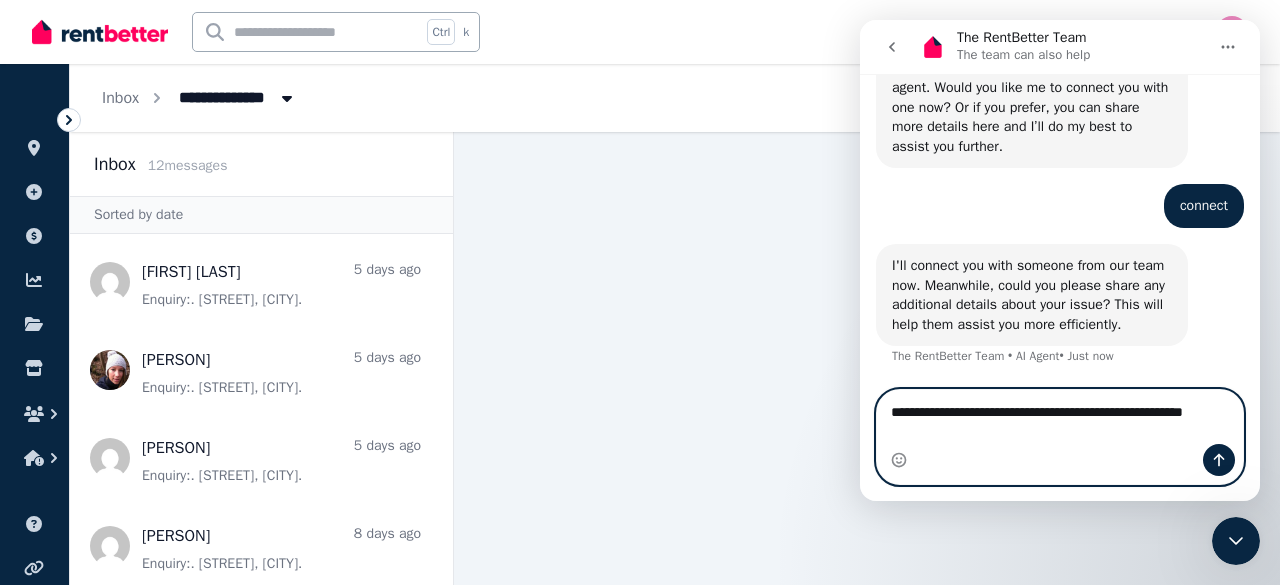 type on "**********" 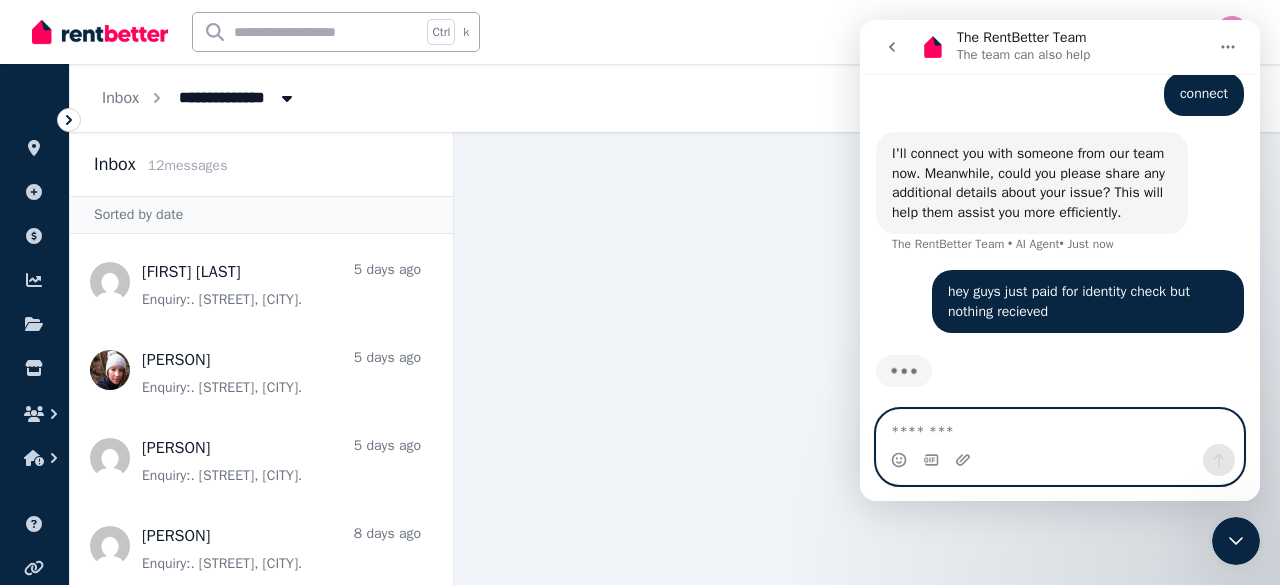 scroll, scrollTop: 1576, scrollLeft: 0, axis: vertical 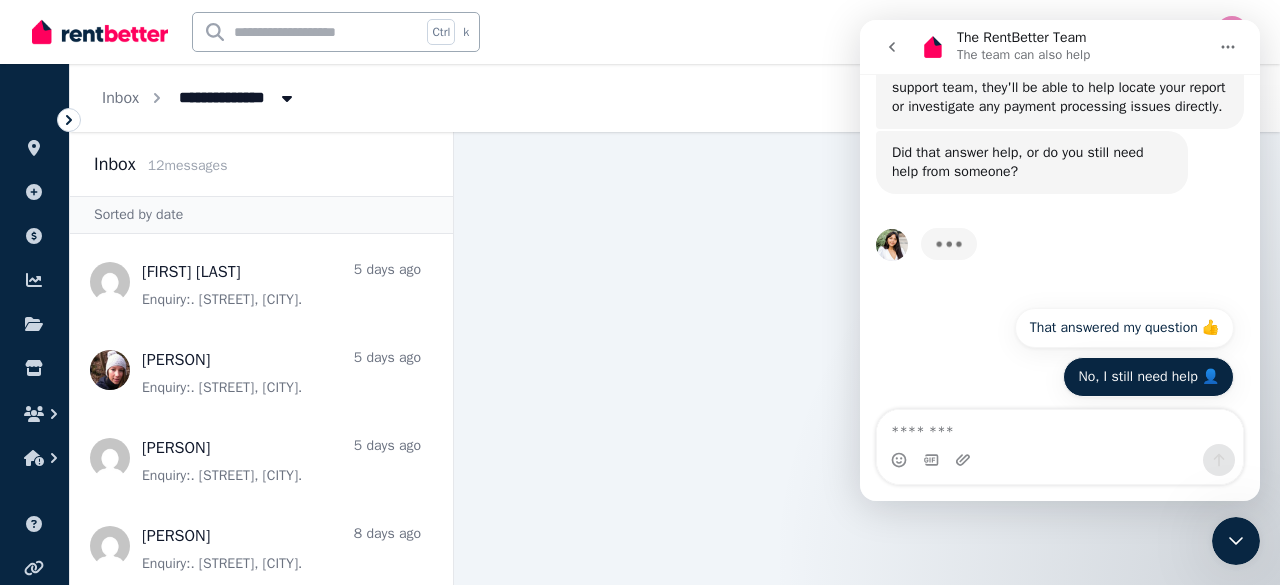 click on "No, I still need help 👤" at bounding box center (1148, 377) 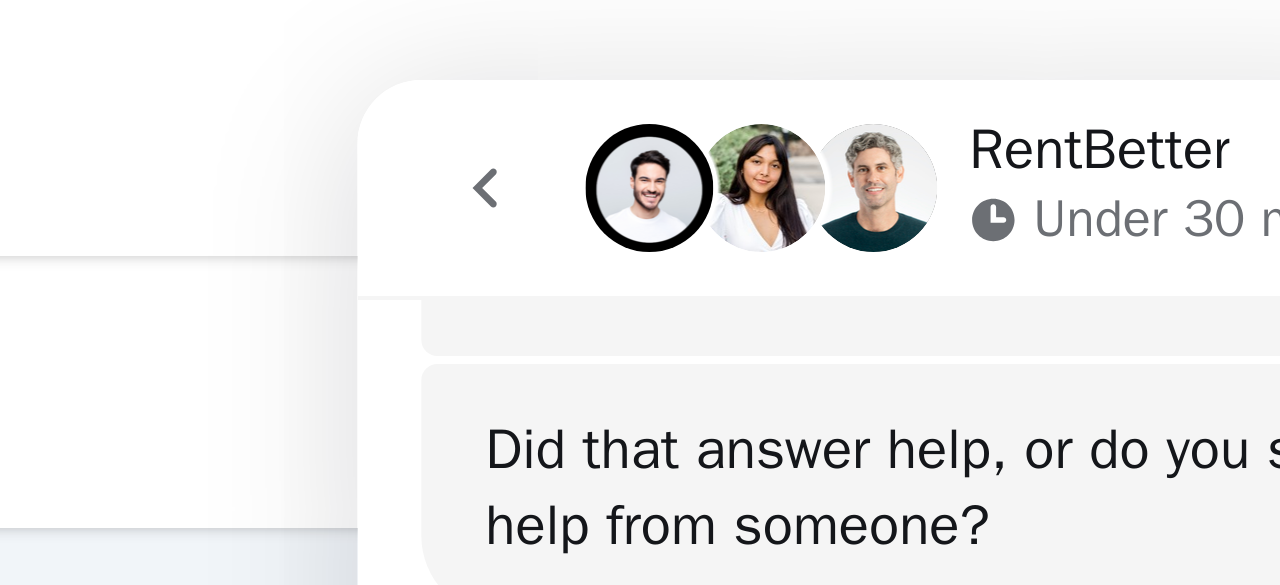 scroll, scrollTop: 2184, scrollLeft: 0, axis: vertical 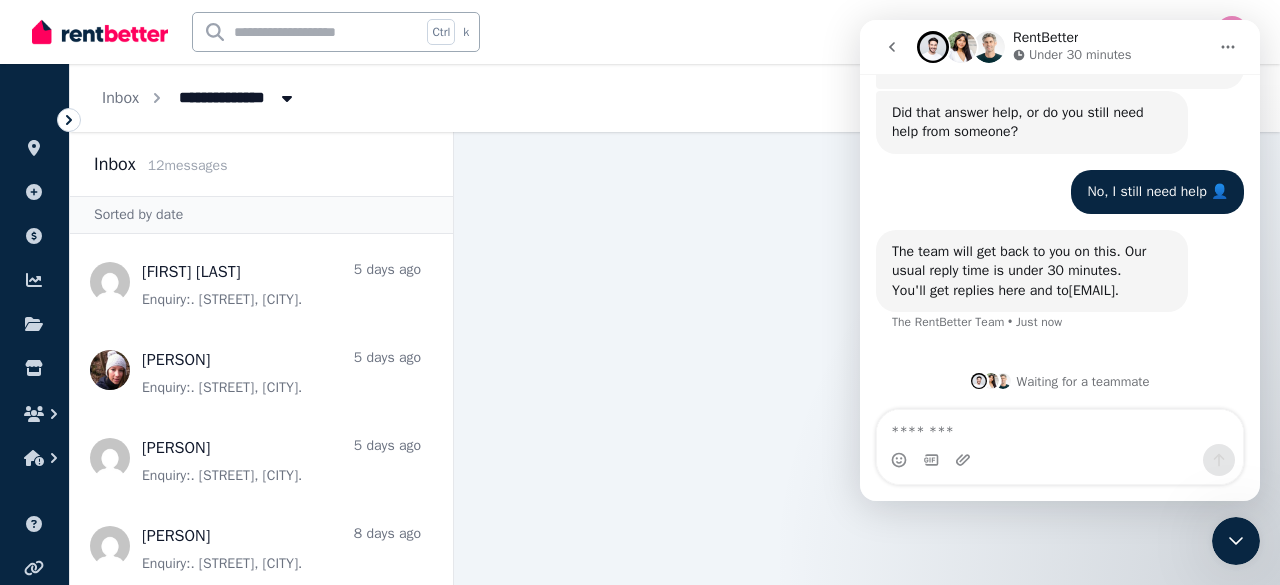 click at bounding box center [867, 358] 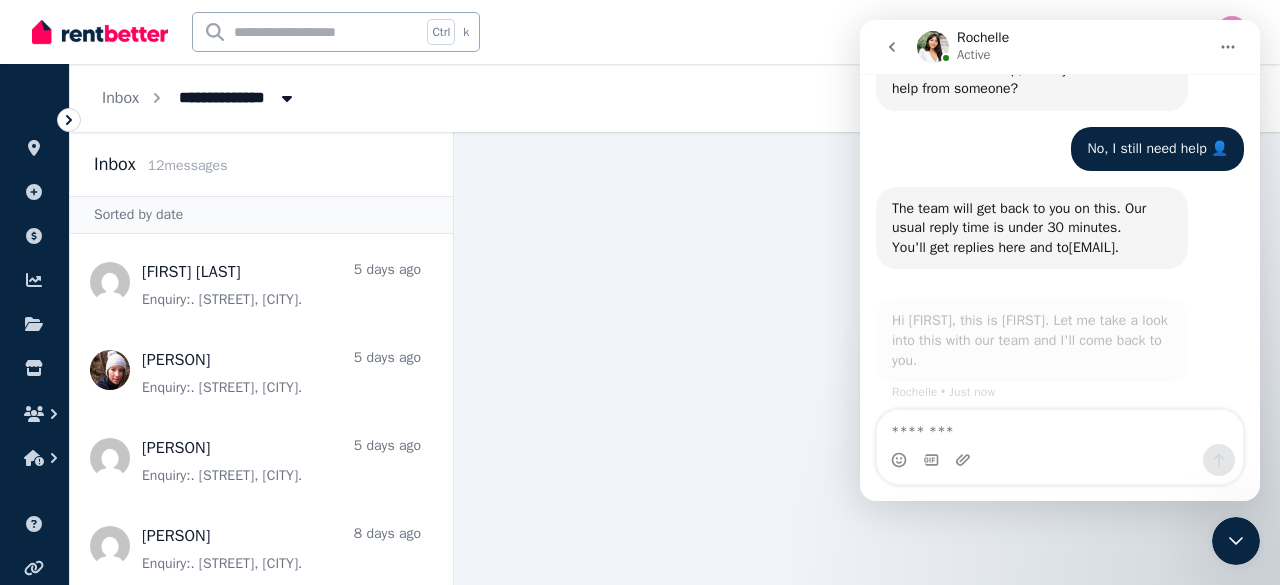 scroll, scrollTop: 2226, scrollLeft: 0, axis: vertical 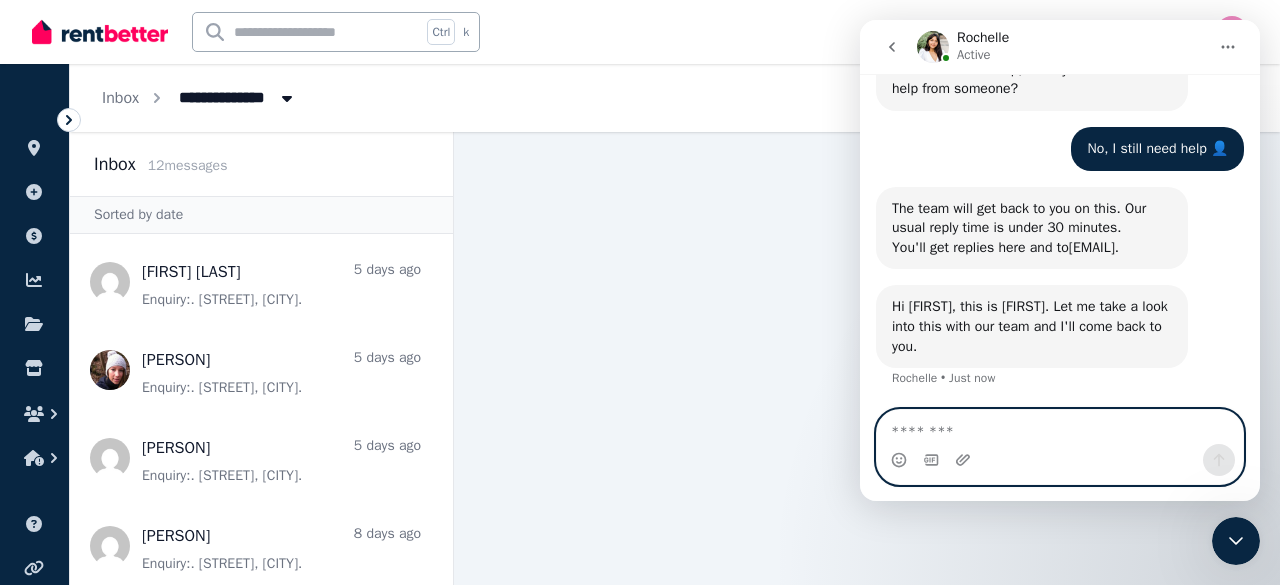 click at bounding box center [1060, 427] 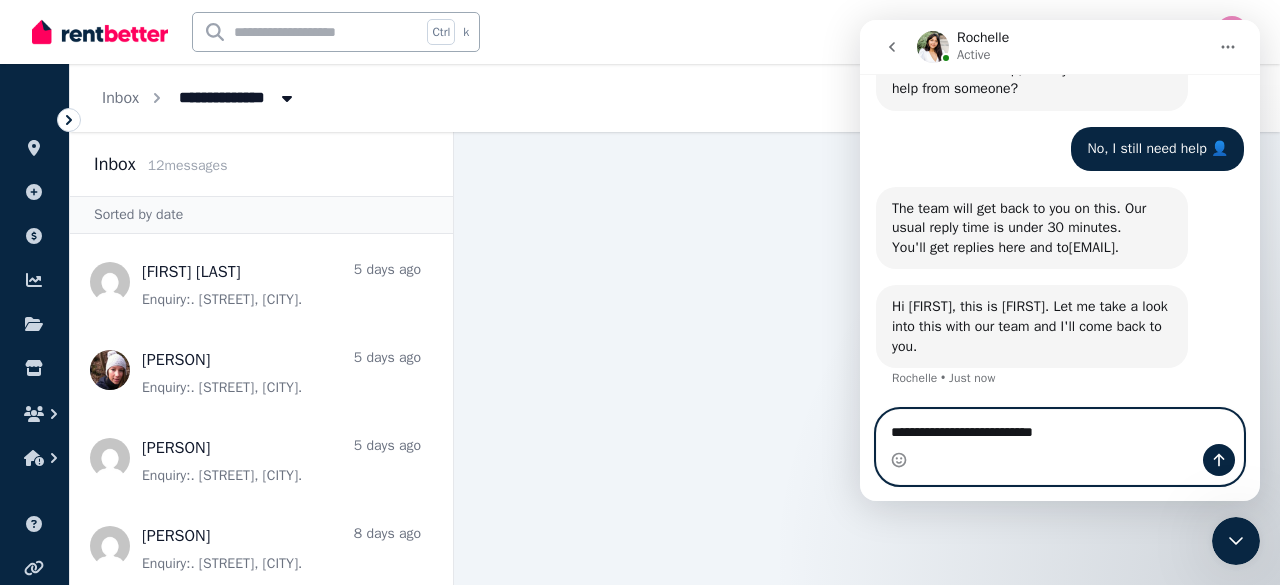 type on "**********" 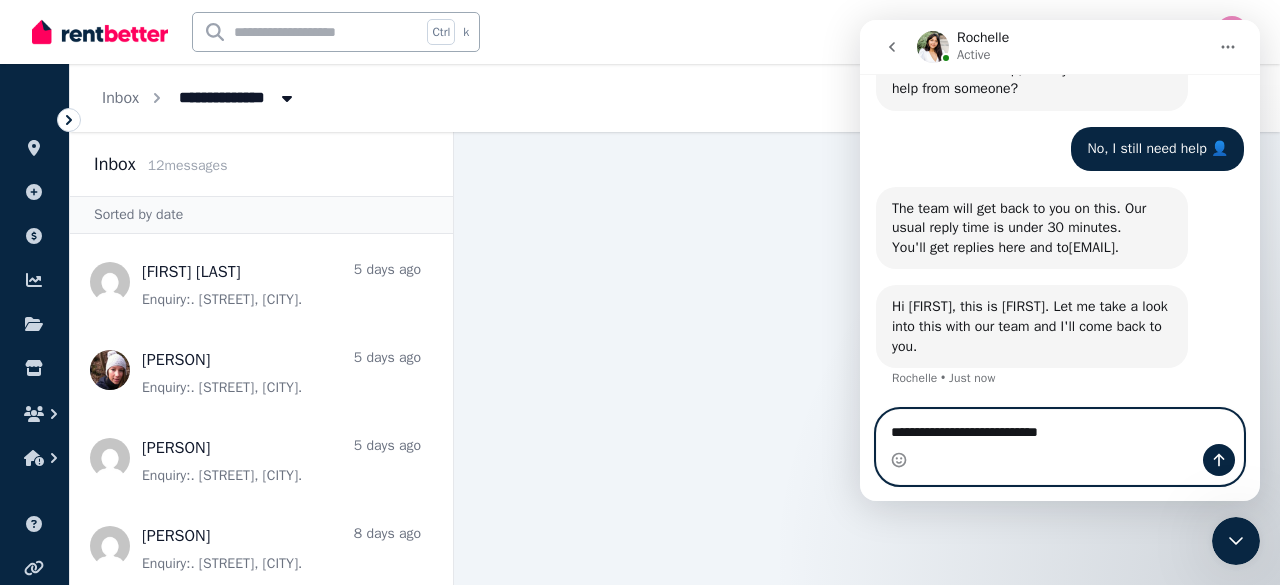 type 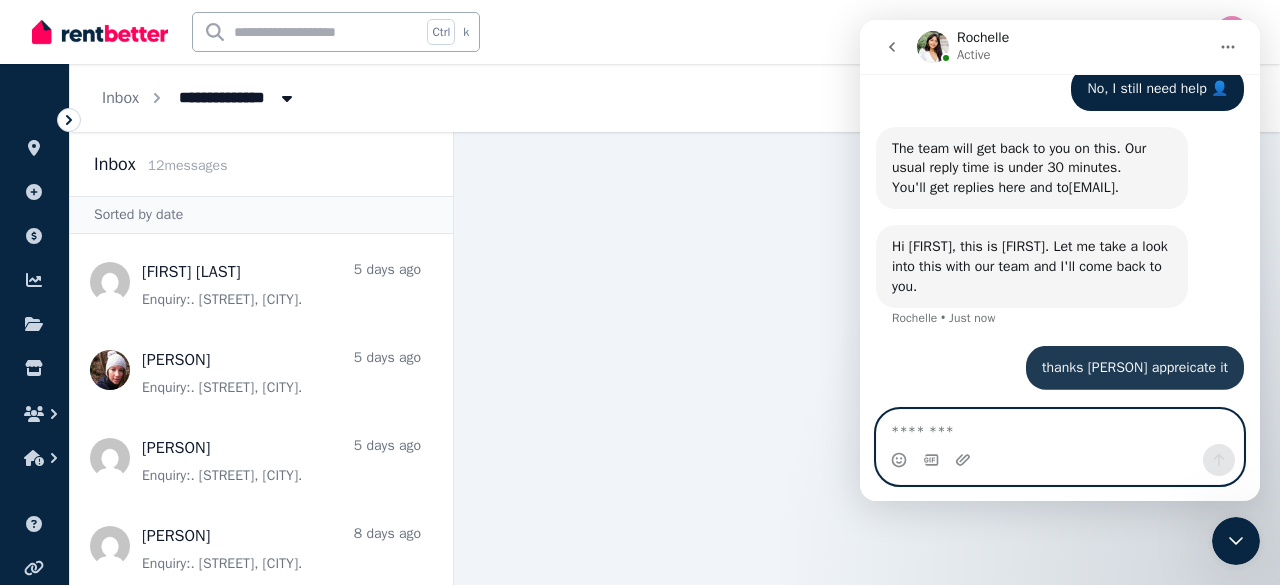 scroll, scrollTop: 2286, scrollLeft: 0, axis: vertical 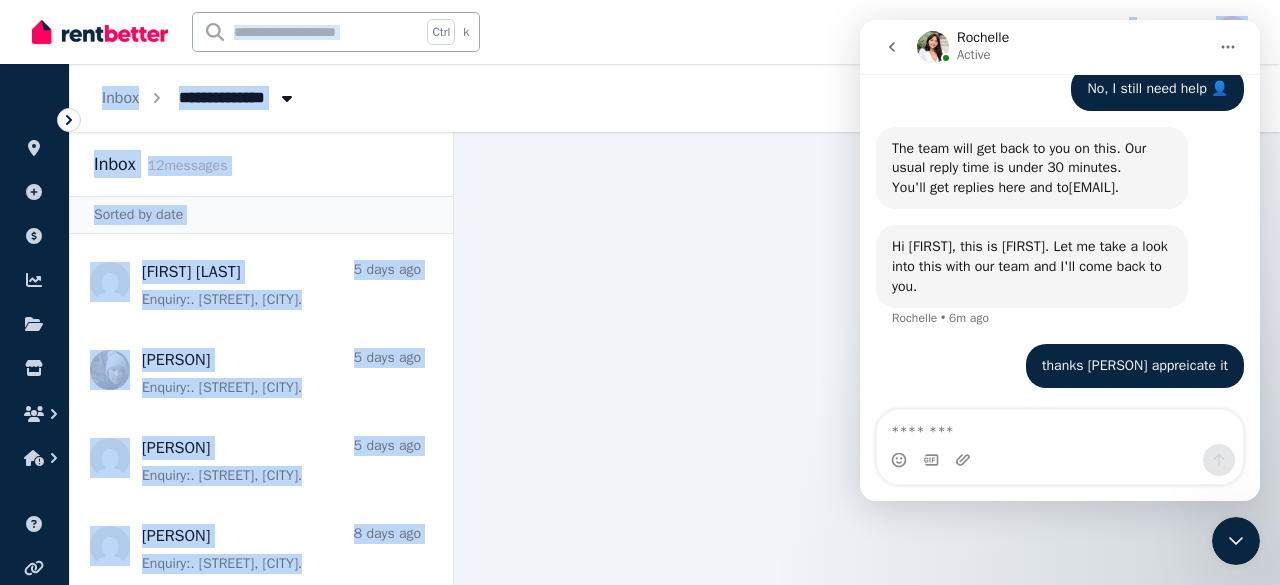 drag, startPoint x: 652, startPoint y: 497, endPoint x: 274, endPoint y: 23, distance: 606.2673 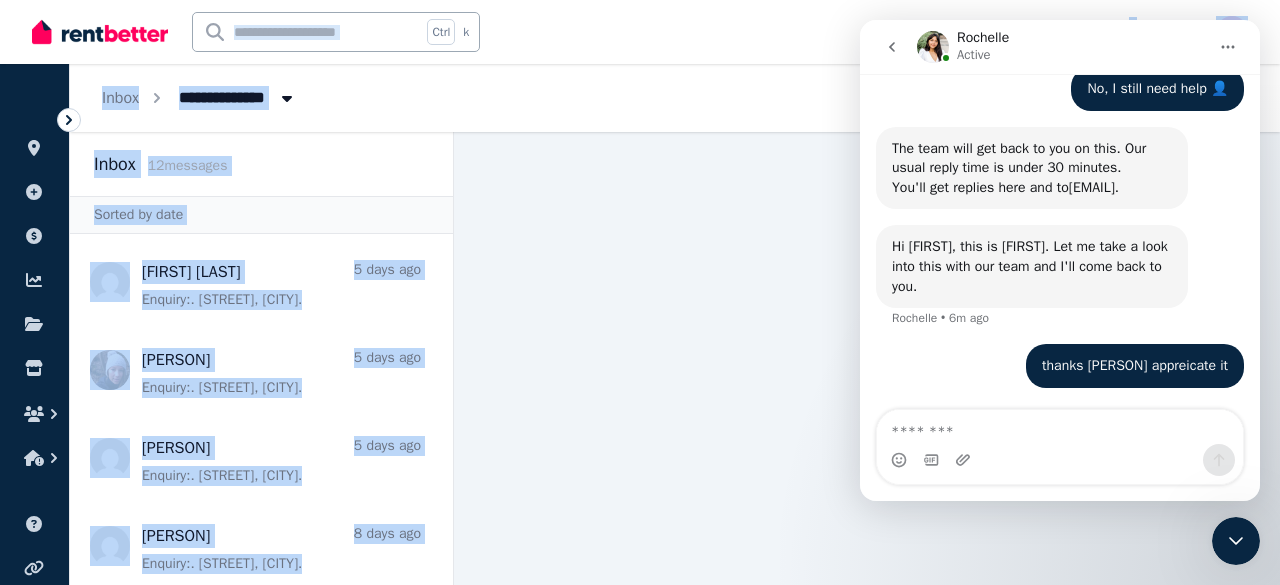 click on "**********" at bounding box center [640, 292] 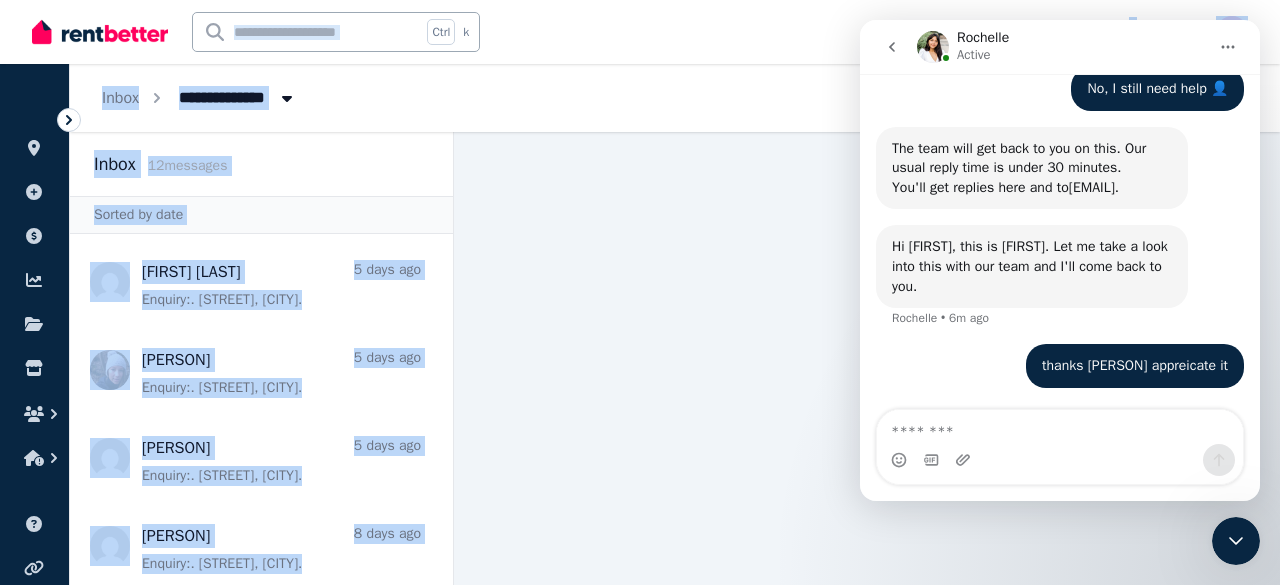 click at bounding box center [867, 358] 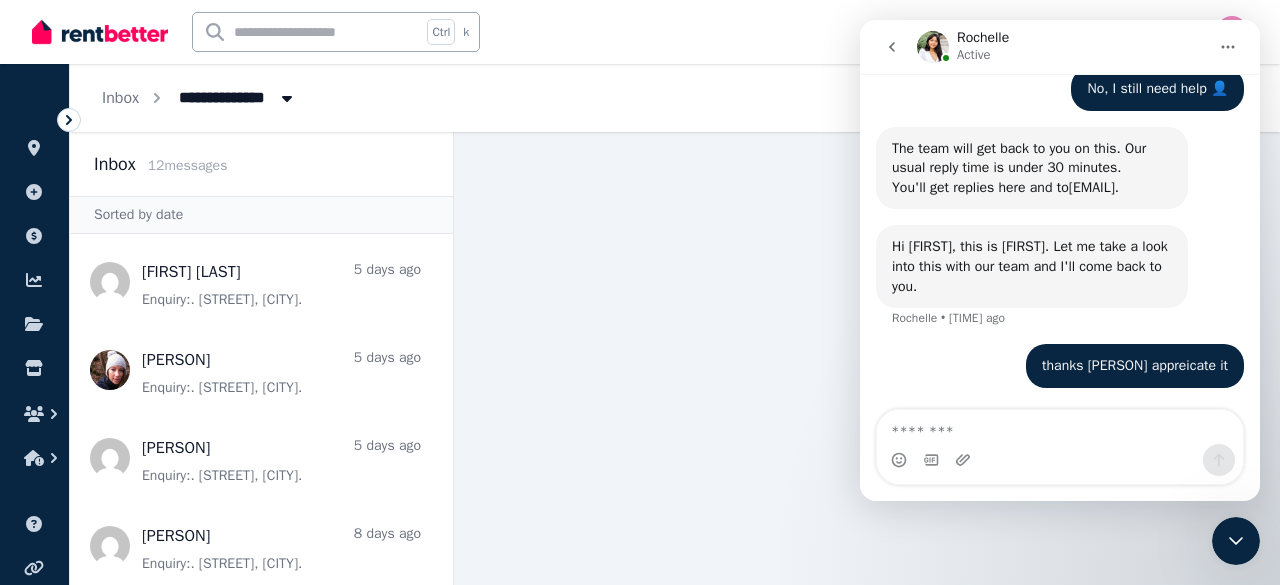 scroll, scrollTop: 2287, scrollLeft: 0, axis: vertical 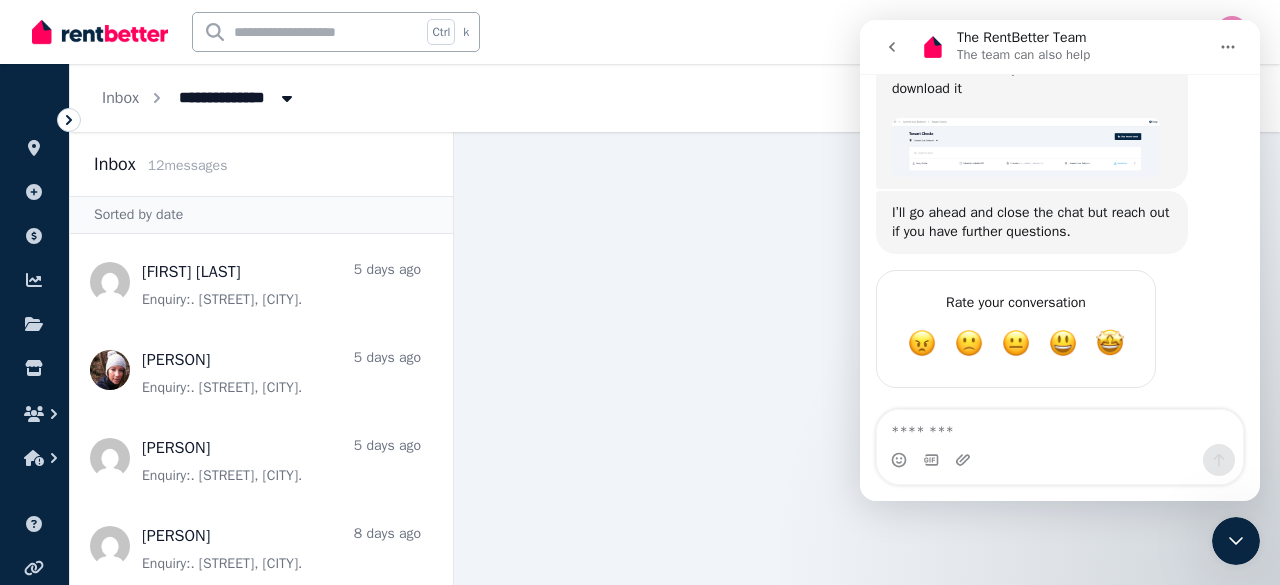 click at bounding box center [892, 47] 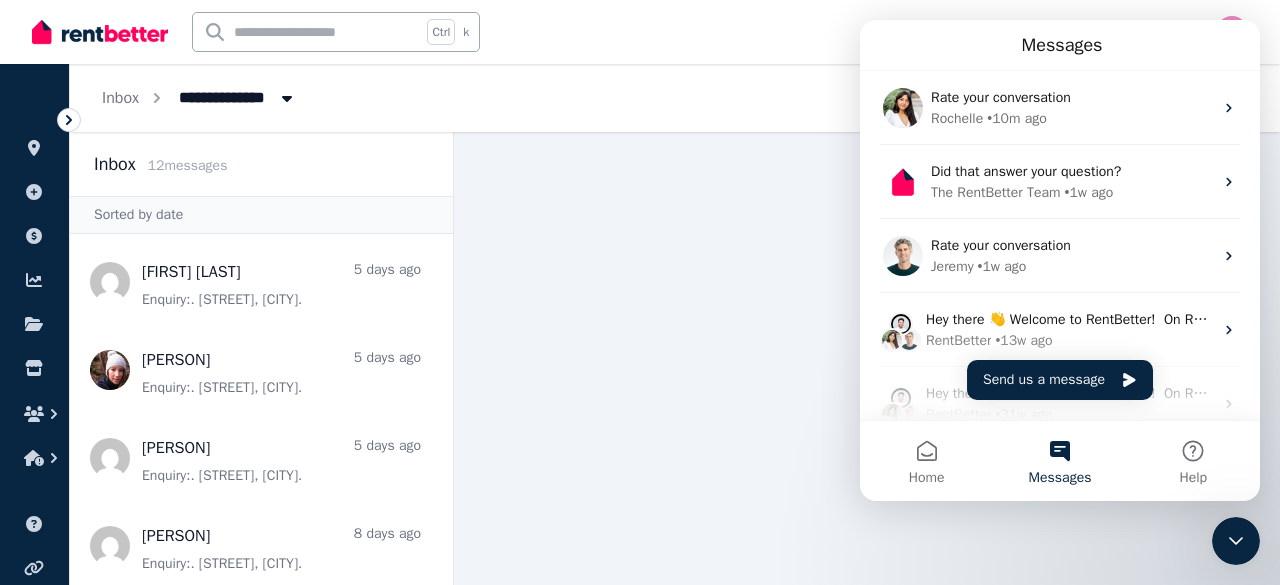 scroll, scrollTop: 834, scrollLeft: 0, axis: vertical 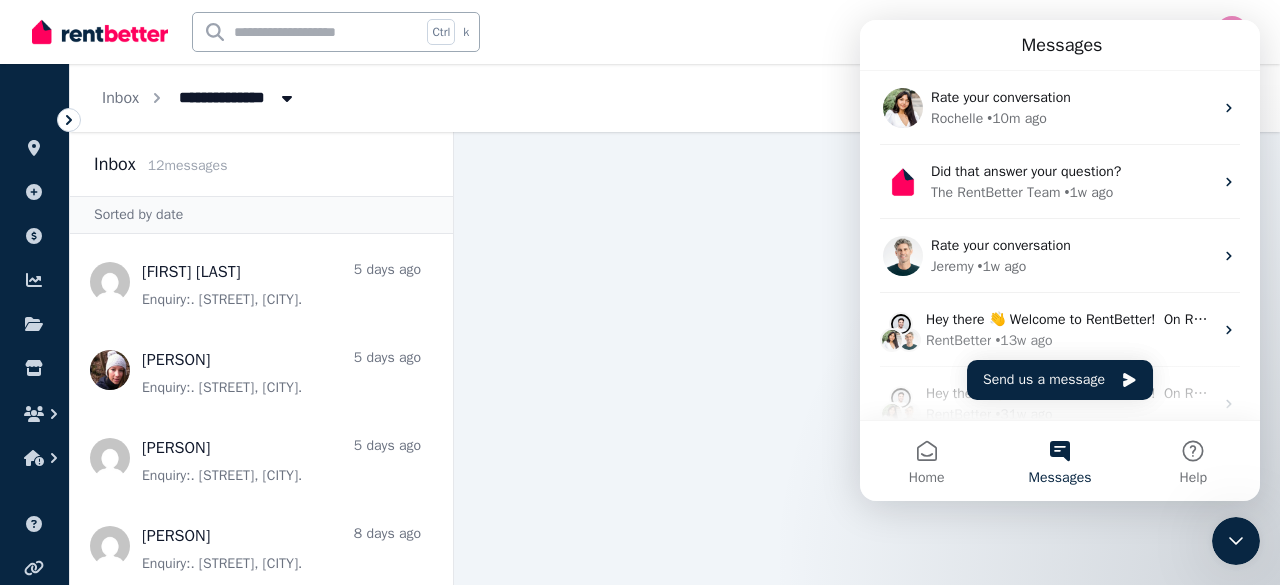 click at bounding box center (867, 358) 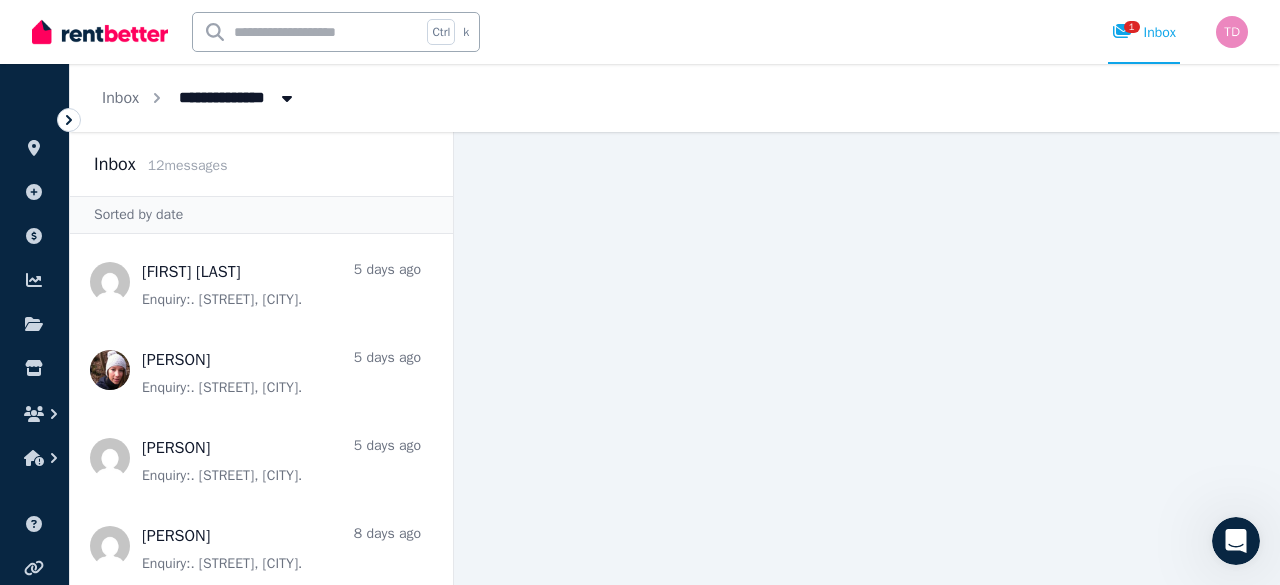 scroll, scrollTop: 0, scrollLeft: 0, axis: both 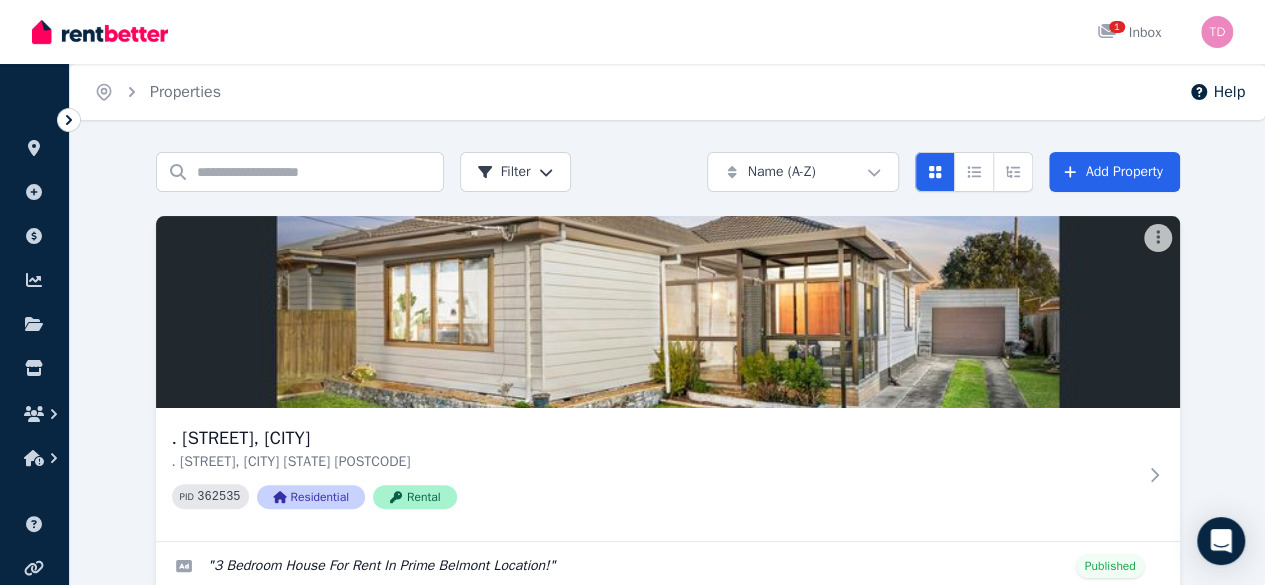 click 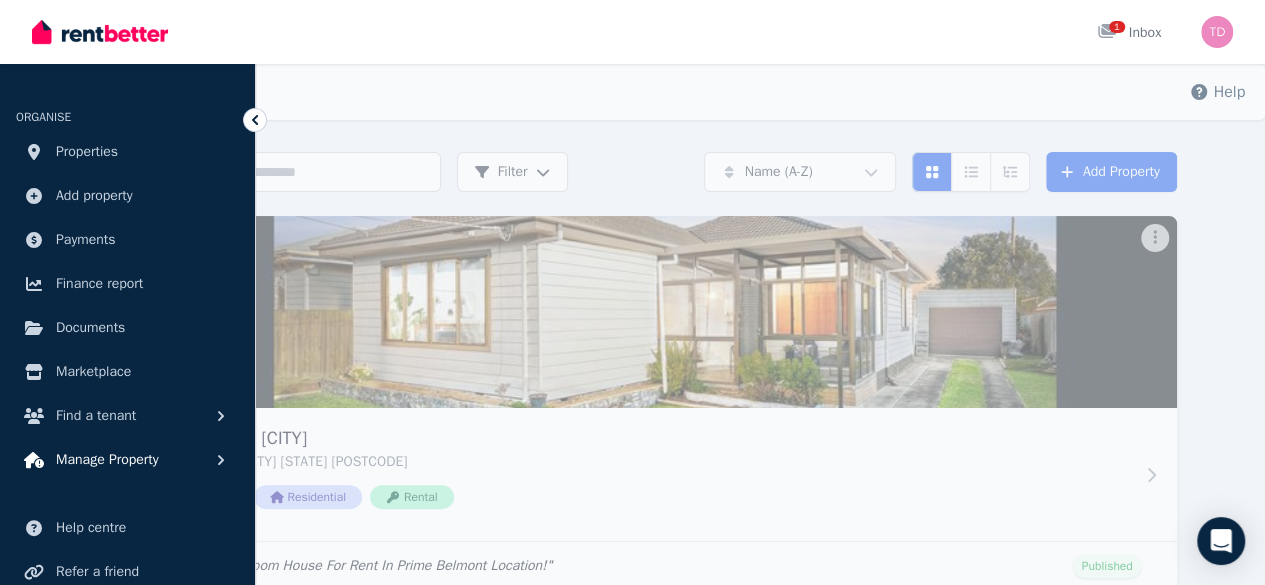 click on "Manage Property" at bounding box center (107, 460) 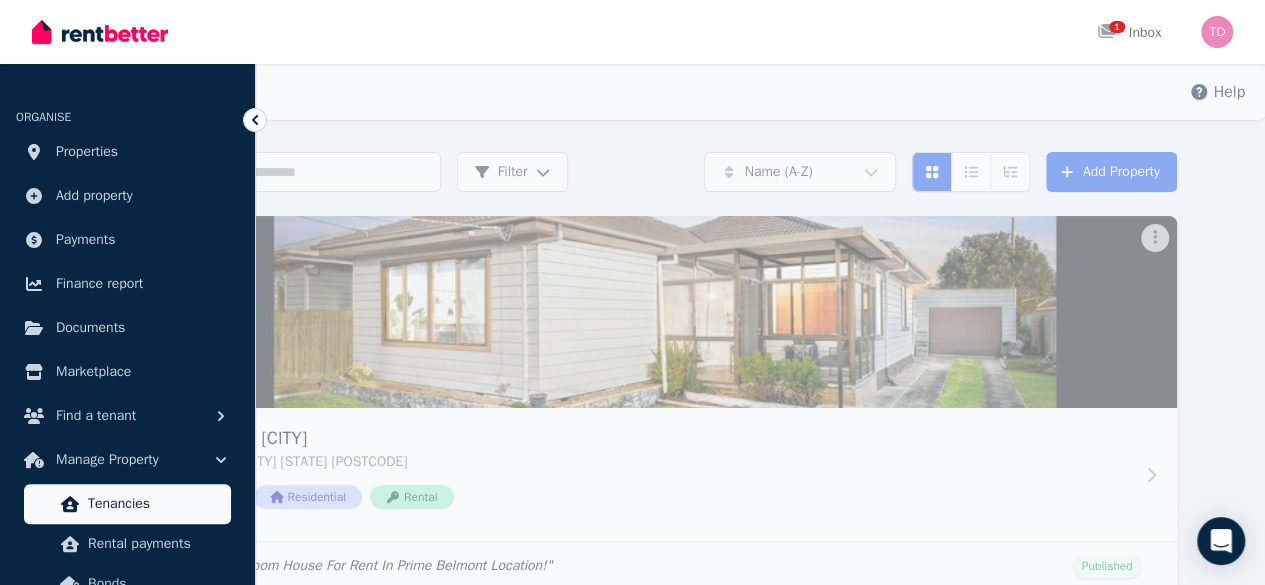 click on "Tenancies" at bounding box center [155, 504] 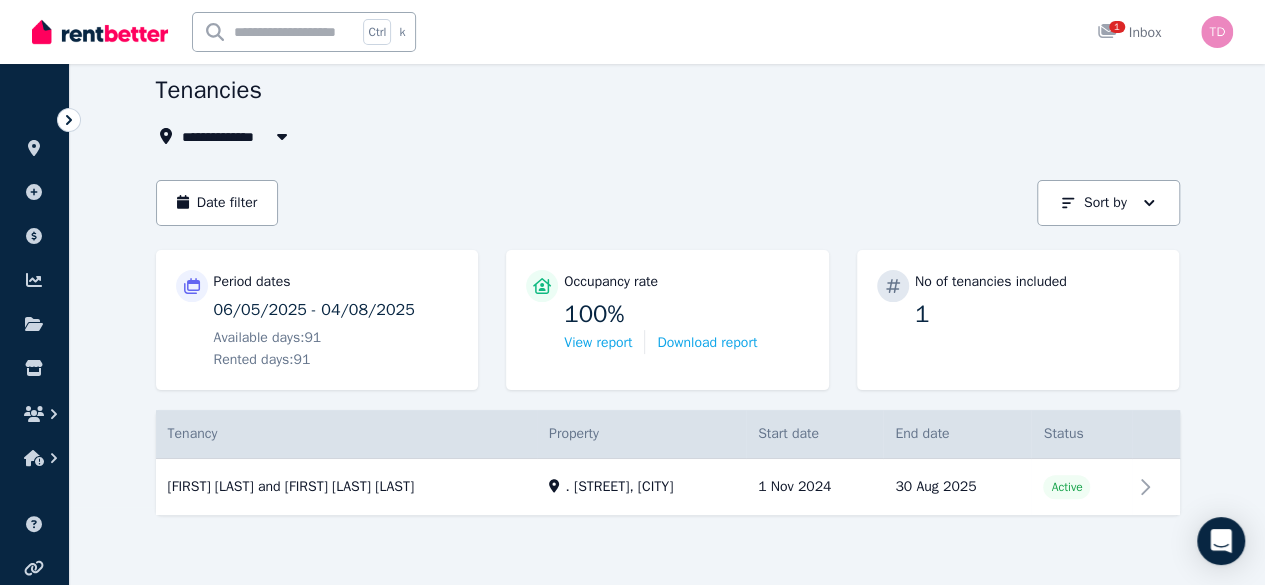 scroll, scrollTop: 78, scrollLeft: 0, axis: vertical 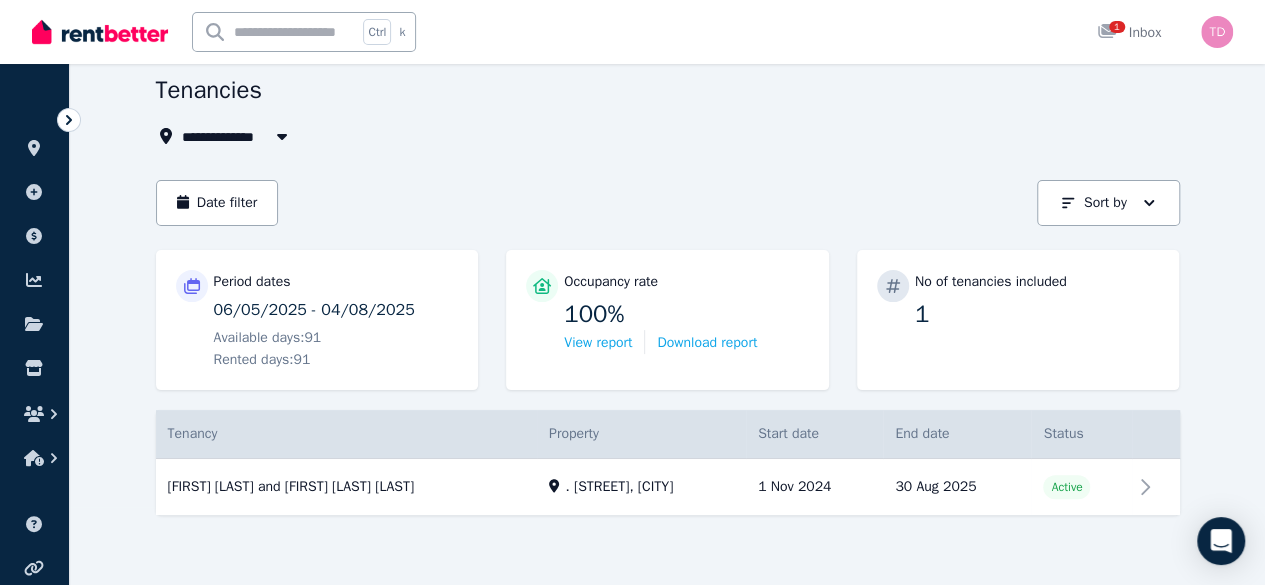 click 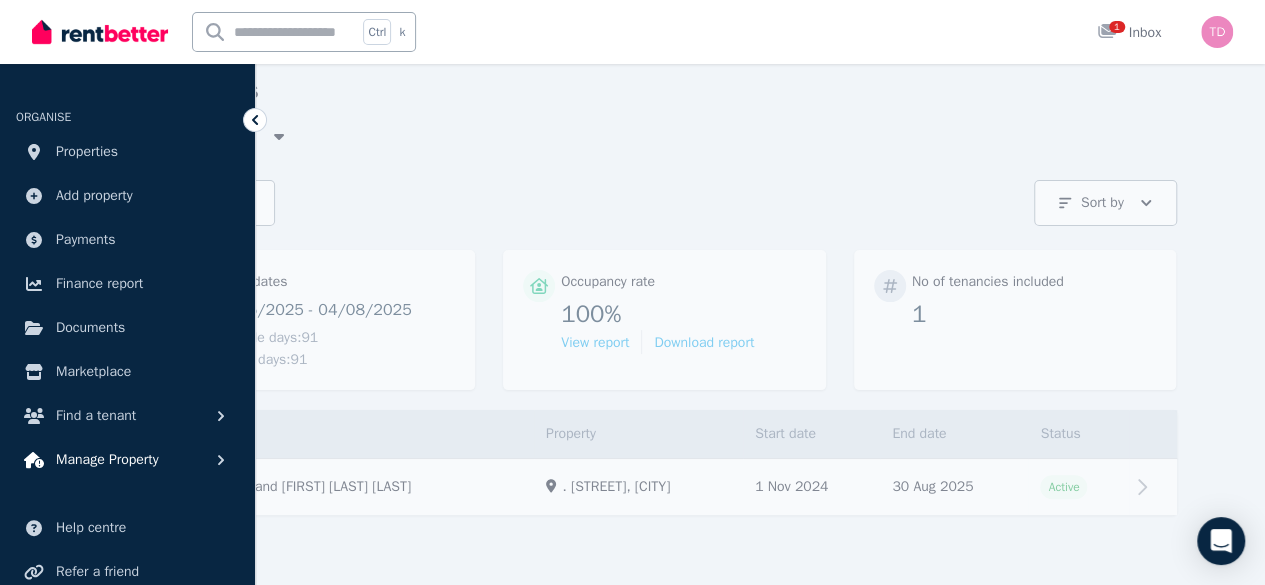click on "Manage Property" at bounding box center (127, 460) 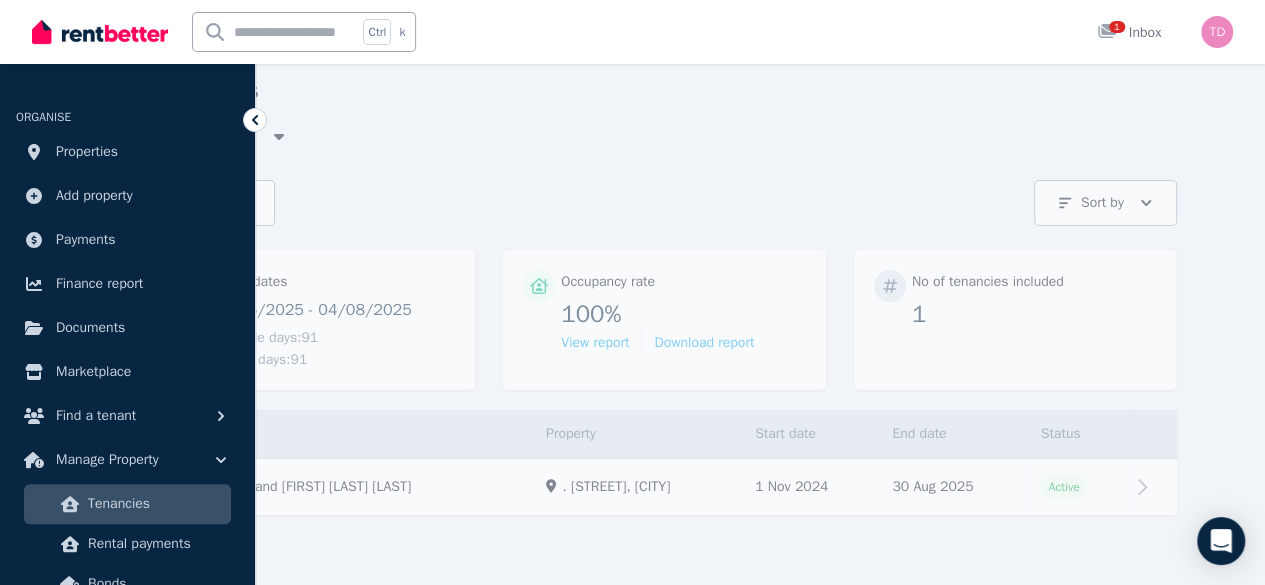 click on "Tenancies" at bounding box center (155, 504) 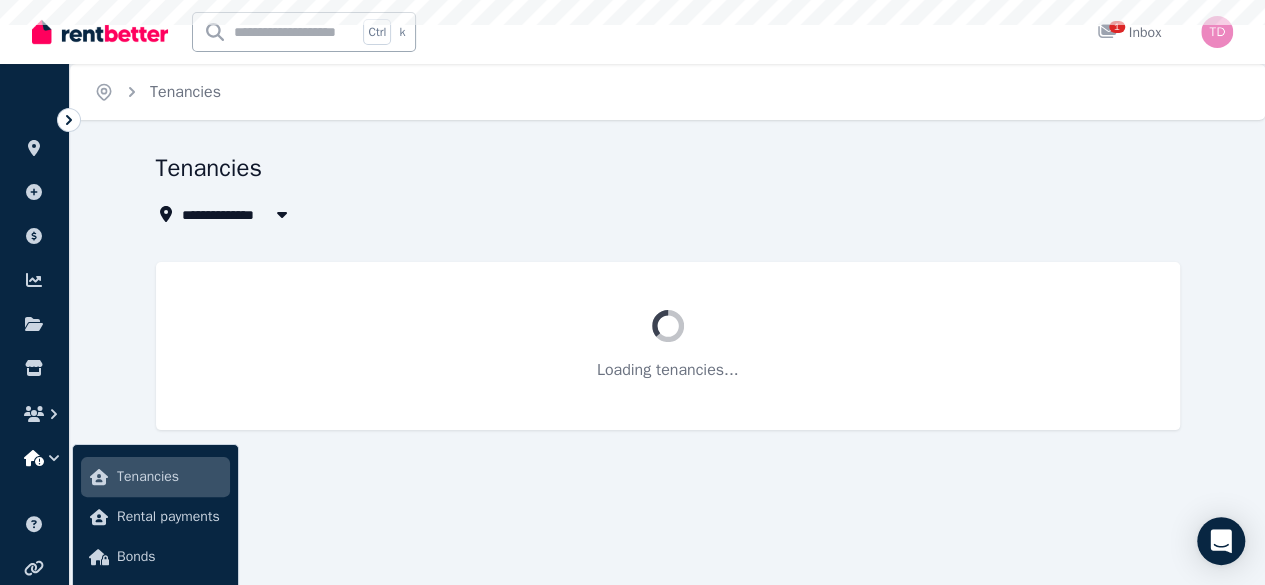 scroll, scrollTop: 0, scrollLeft: 0, axis: both 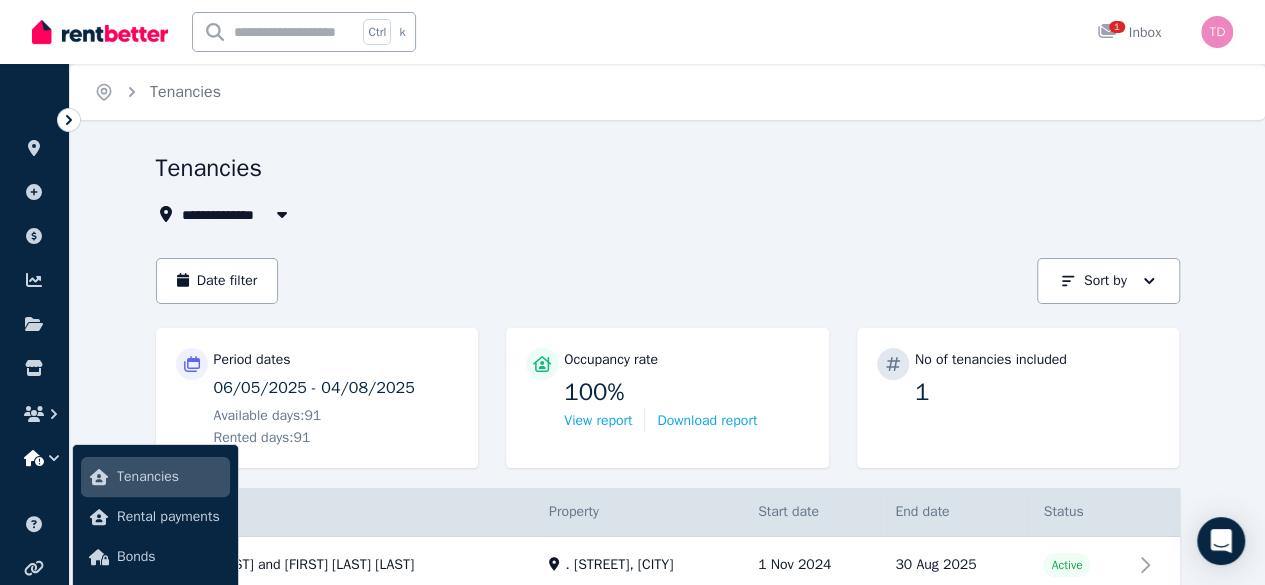 click on "**********" at bounding box center (662, 189) 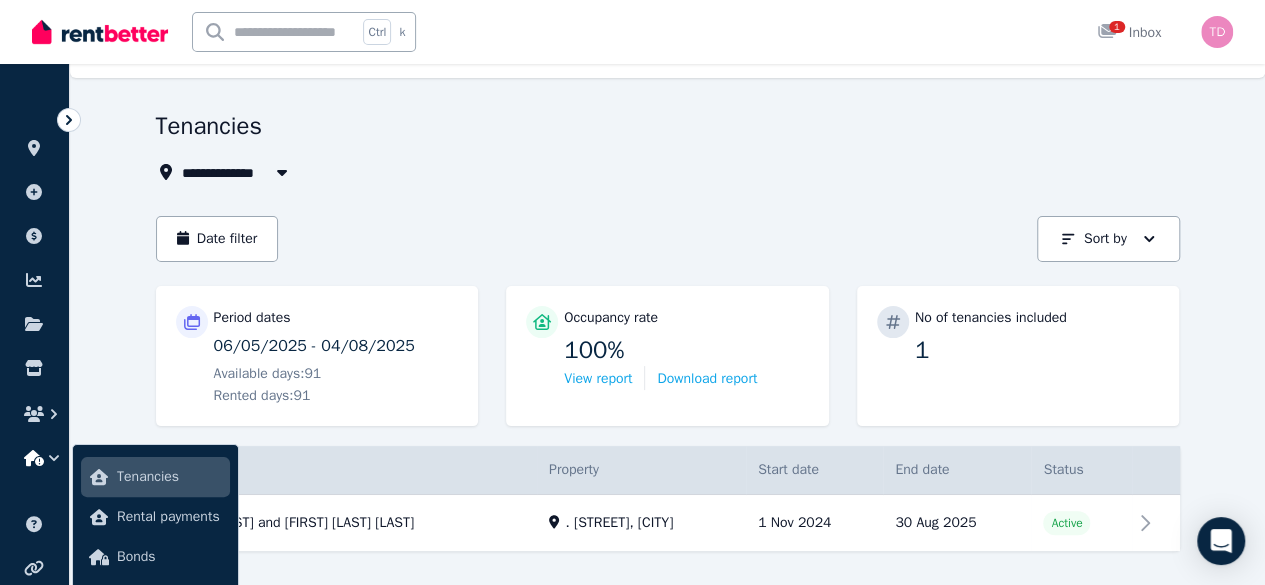 scroll, scrollTop: 78, scrollLeft: 0, axis: vertical 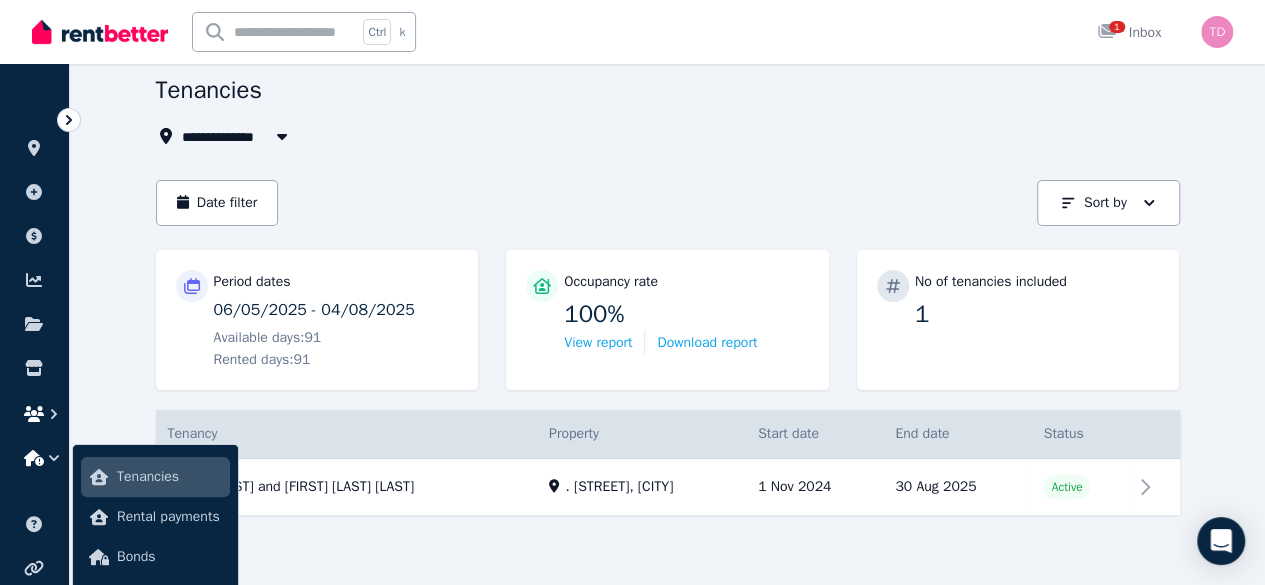 click 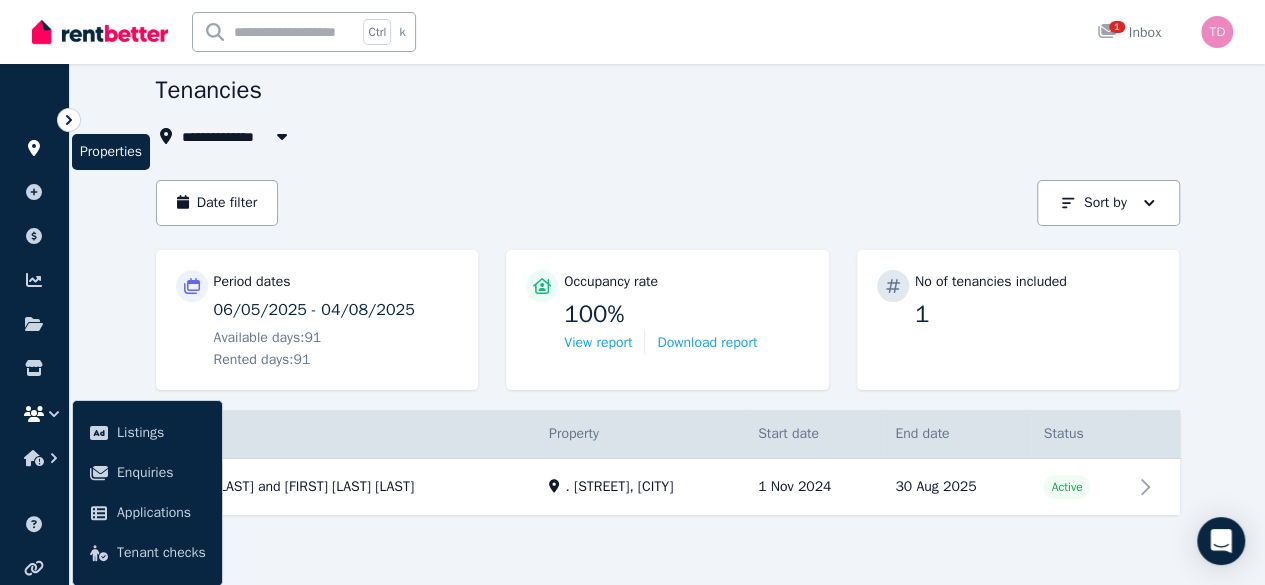 click 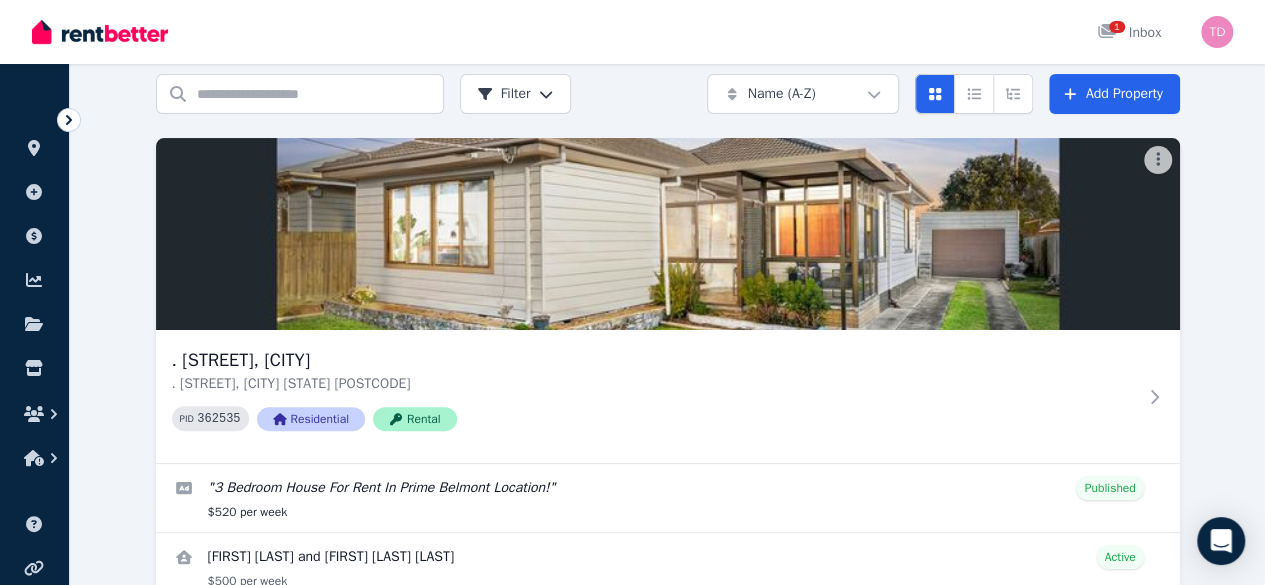 scroll, scrollTop: 0, scrollLeft: 0, axis: both 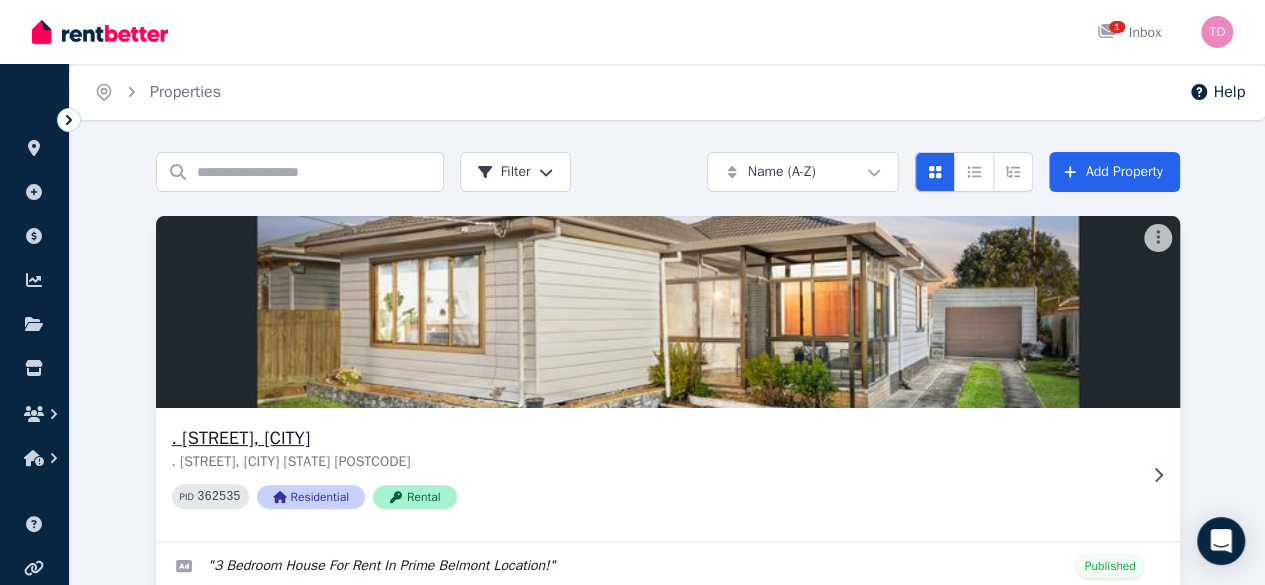 click on ". [STREET], [CITY]" at bounding box center (654, 438) 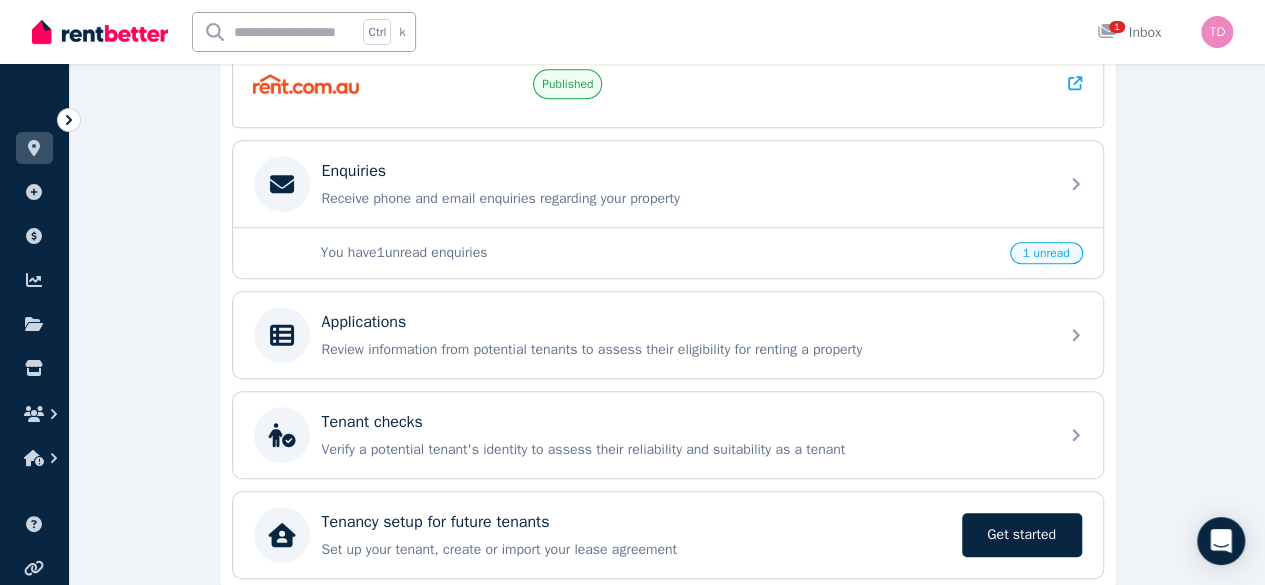 scroll, scrollTop: 646, scrollLeft: 0, axis: vertical 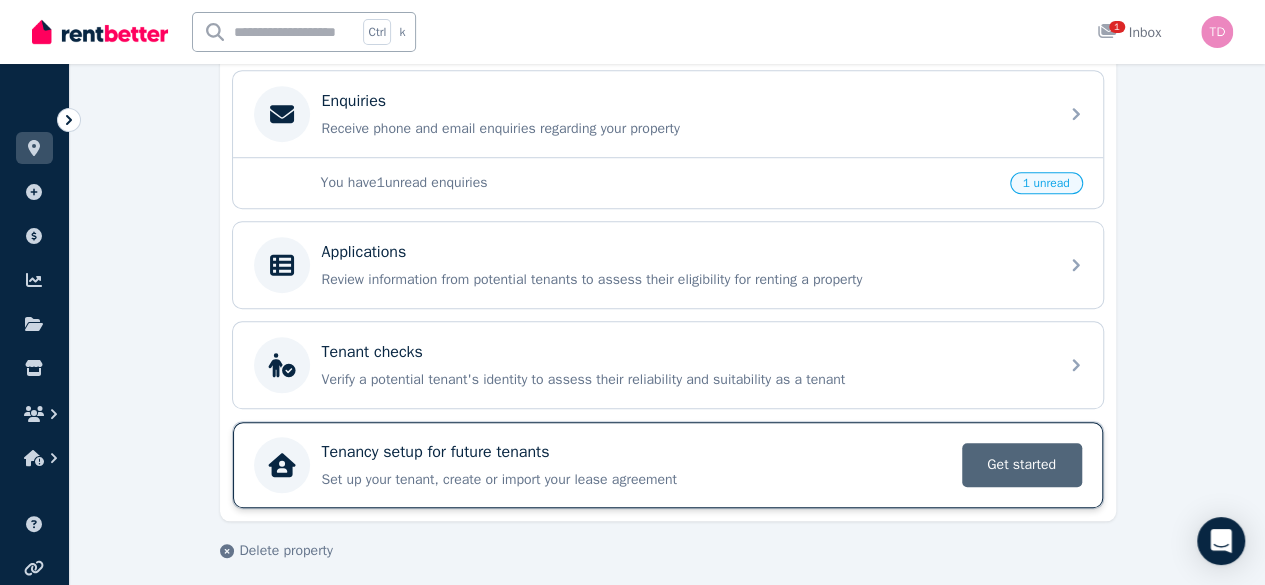 click on "Get started" at bounding box center (1022, 465) 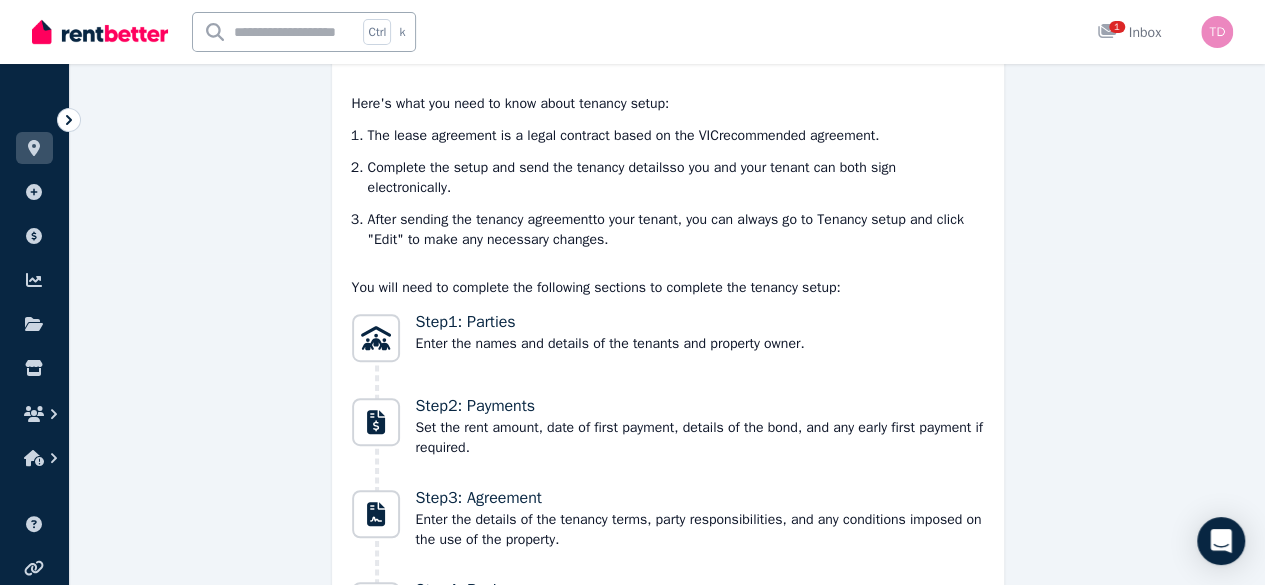 scroll, scrollTop: 536, scrollLeft: 0, axis: vertical 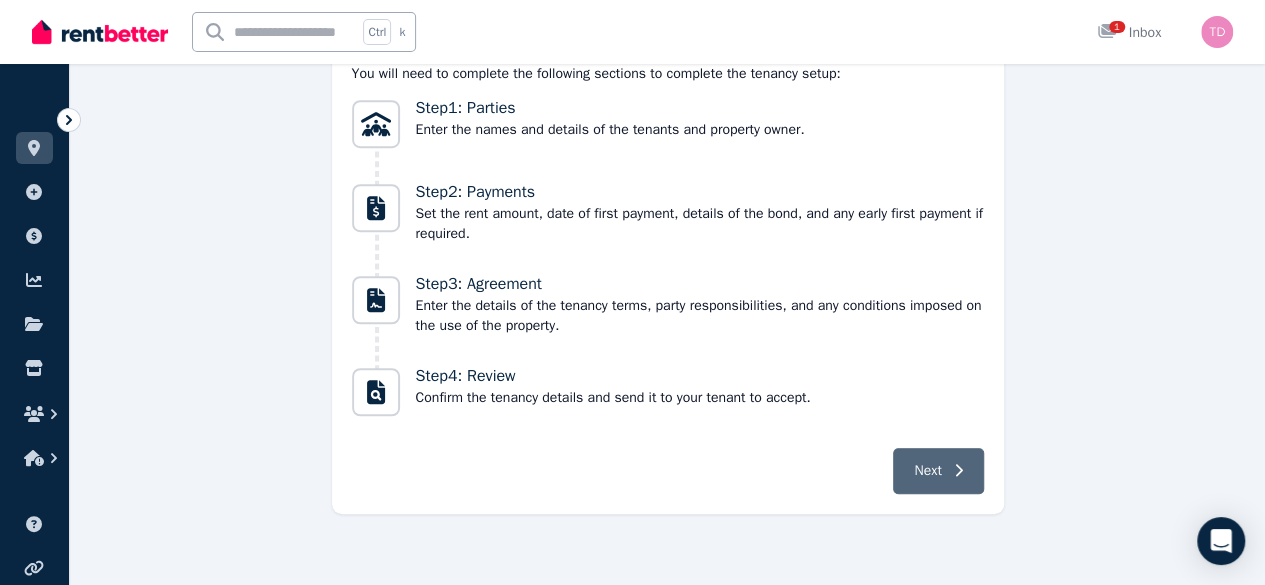click on "Next" at bounding box center [927, 471] 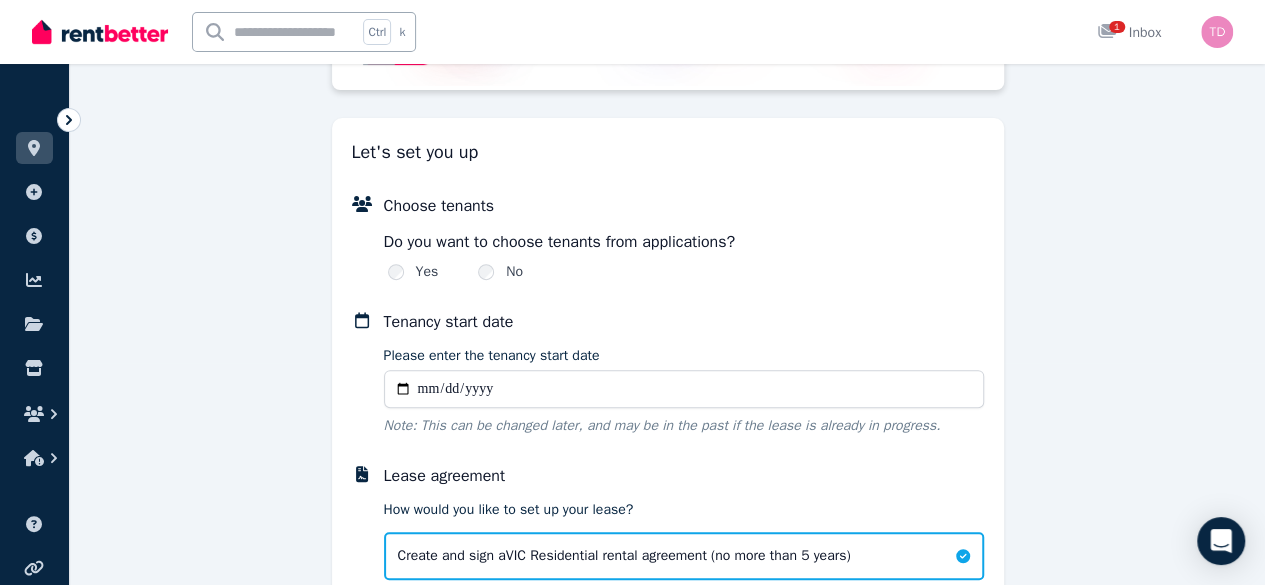 scroll, scrollTop: 223, scrollLeft: 0, axis: vertical 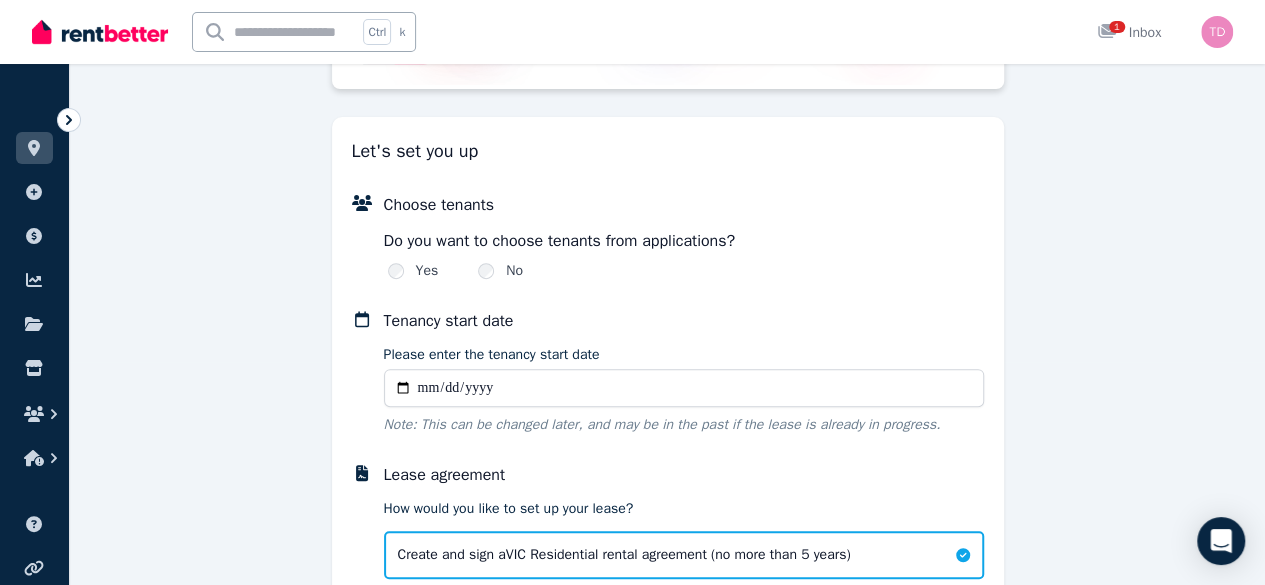 click on "Yes" at bounding box center [427, 271] 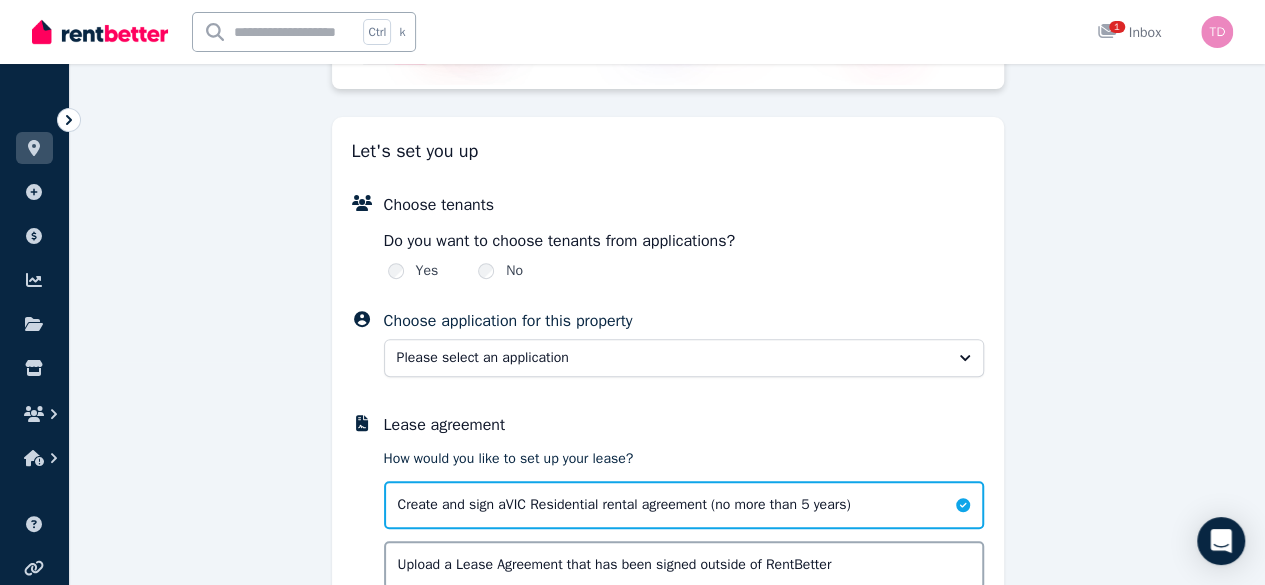 click on "Yes No" at bounding box center [684, 271] 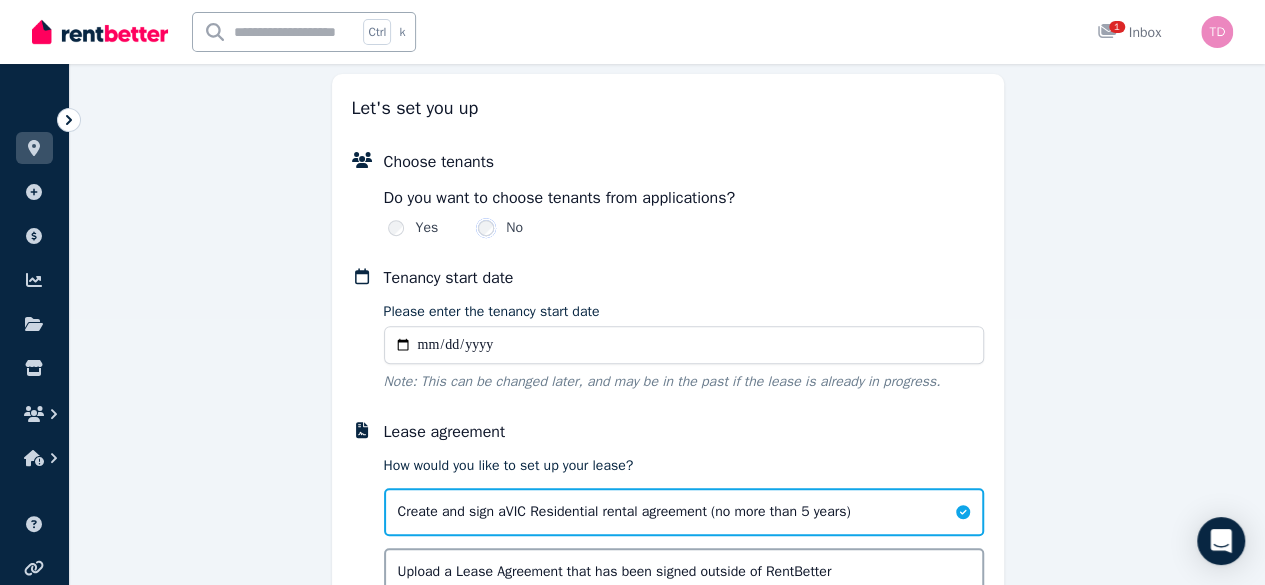scroll, scrollTop: 269, scrollLeft: 0, axis: vertical 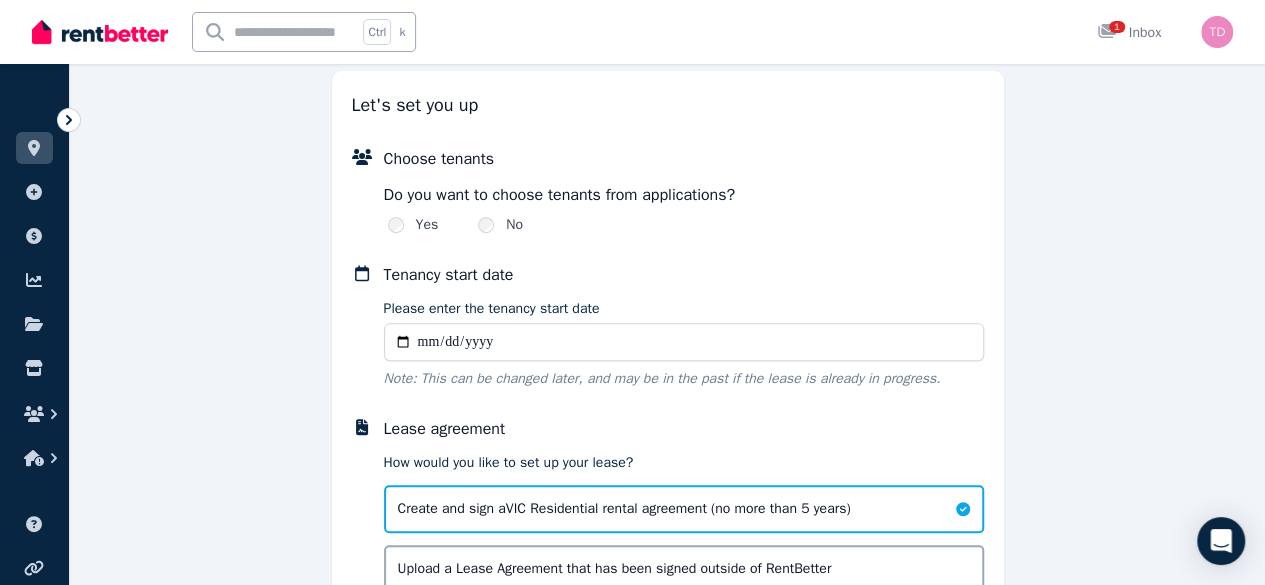 click on "Please enter the tenancy start date" at bounding box center [684, 342] 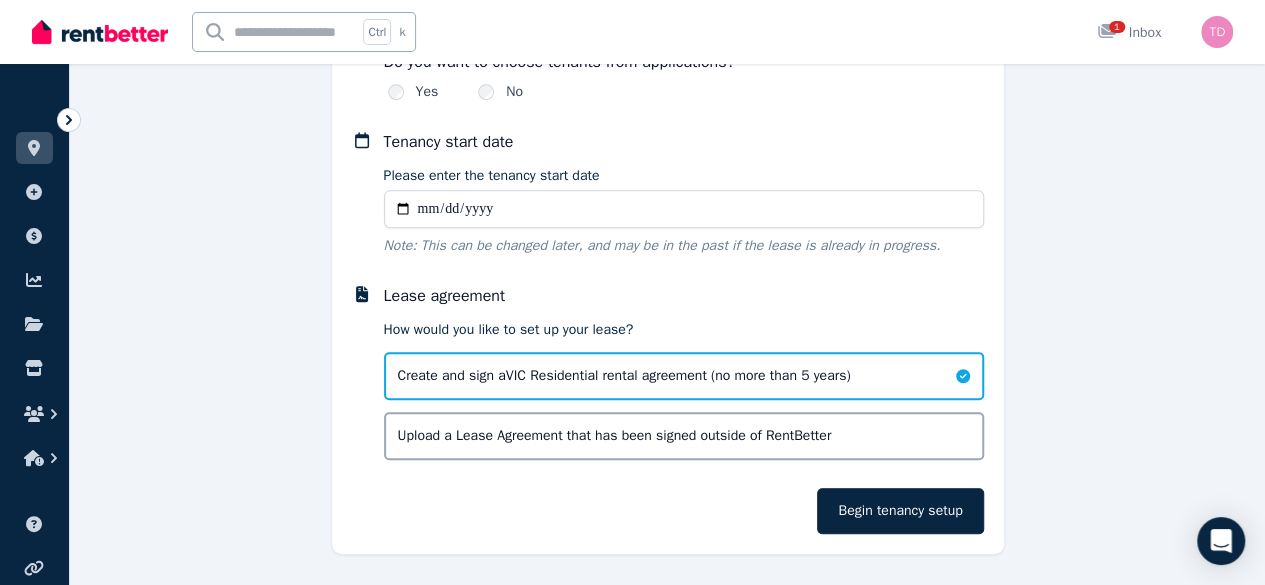 scroll, scrollTop: 411, scrollLeft: 0, axis: vertical 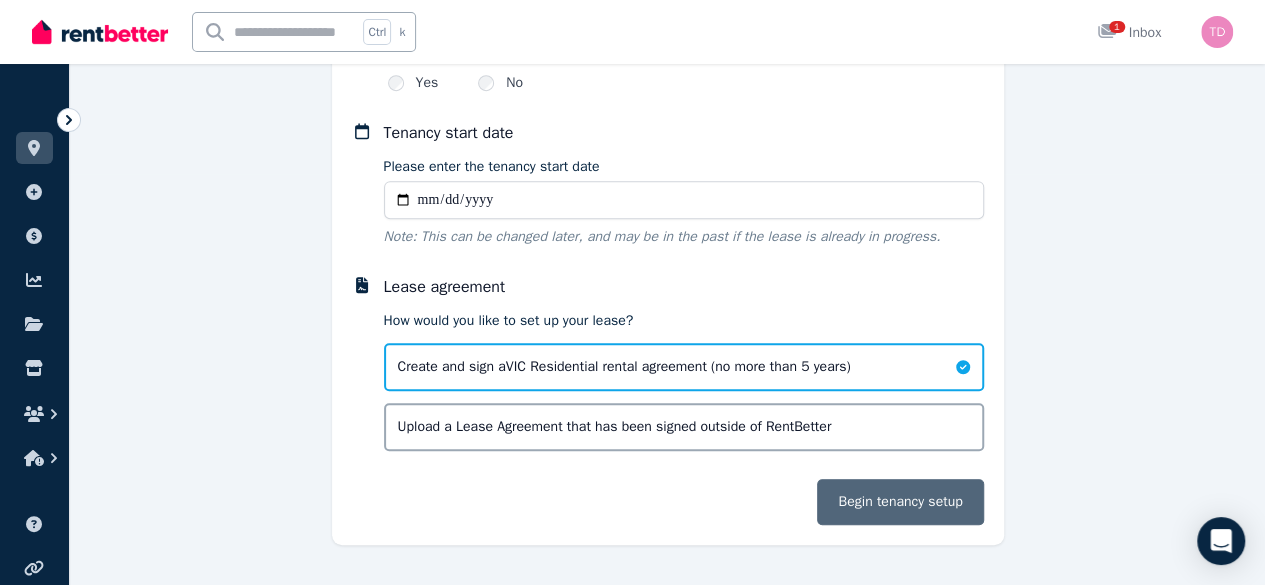 click on "Begin tenancy setup" at bounding box center (900, 502) 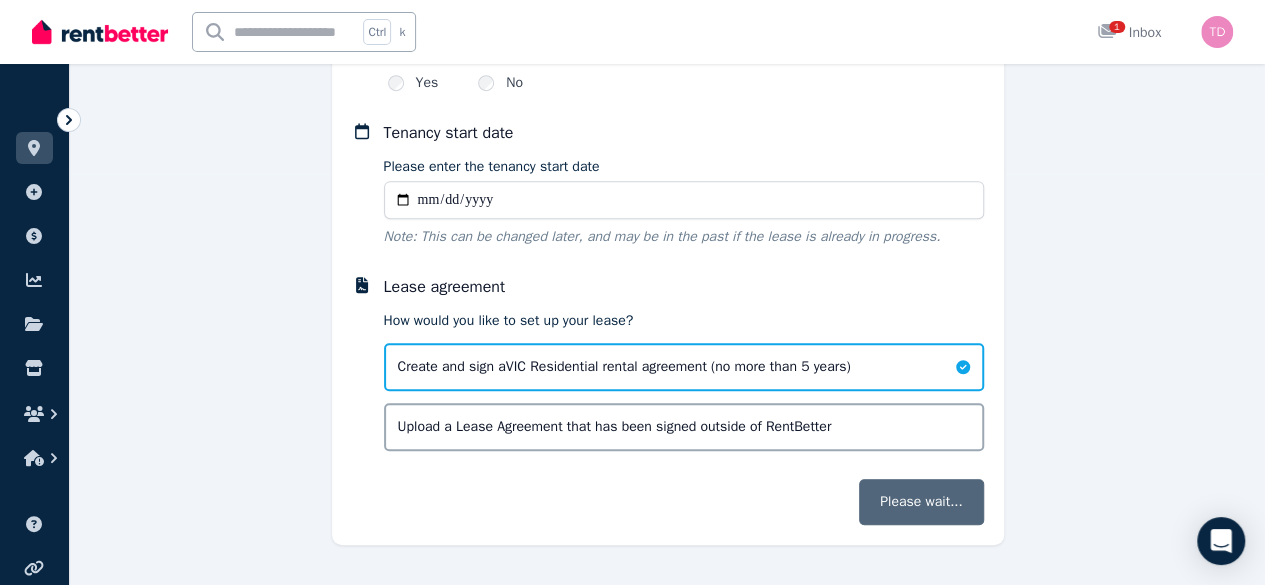 scroll, scrollTop: 0, scrollLeft: 0, axis: both 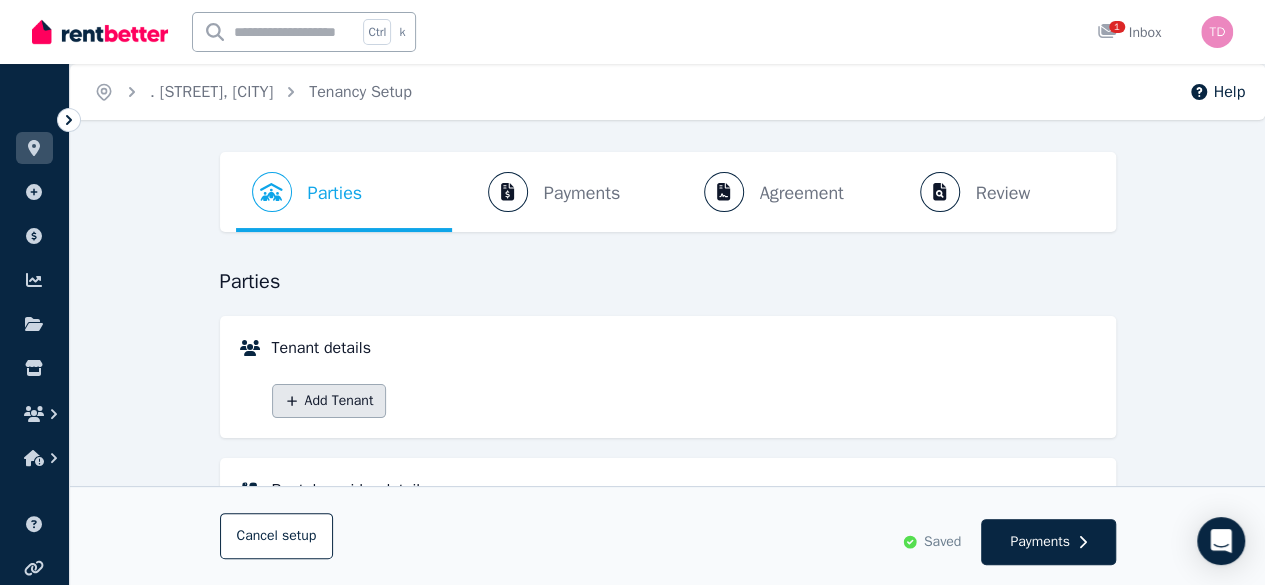 click on "Add Tenant" at bounding box center [329, 401] 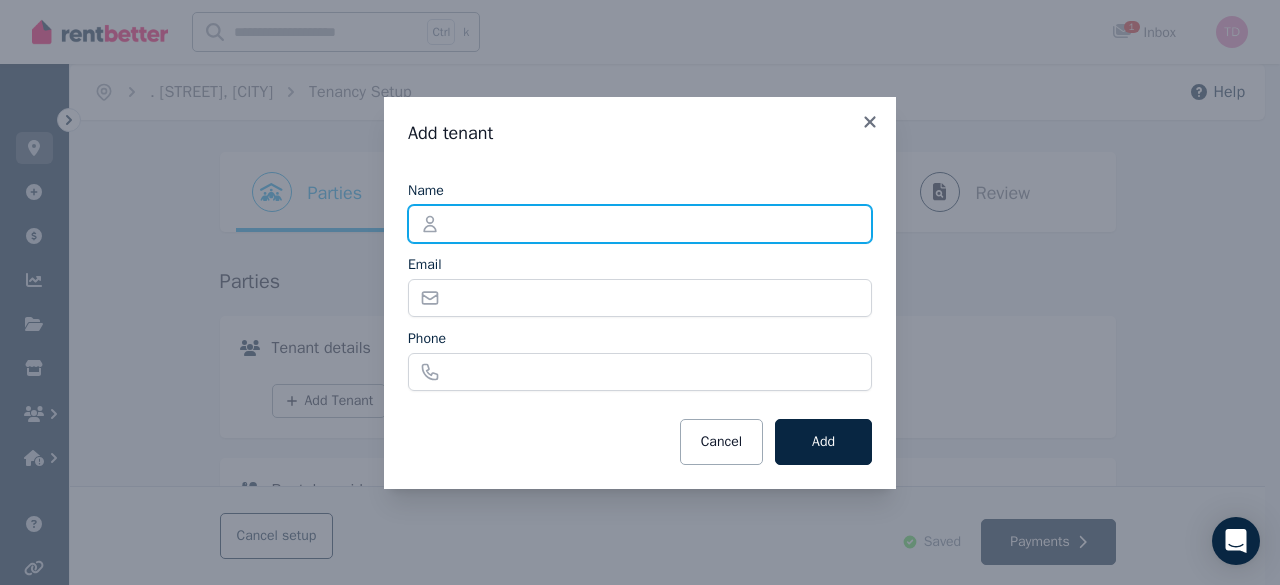 click on "Name" at bounding box center (640, 224) 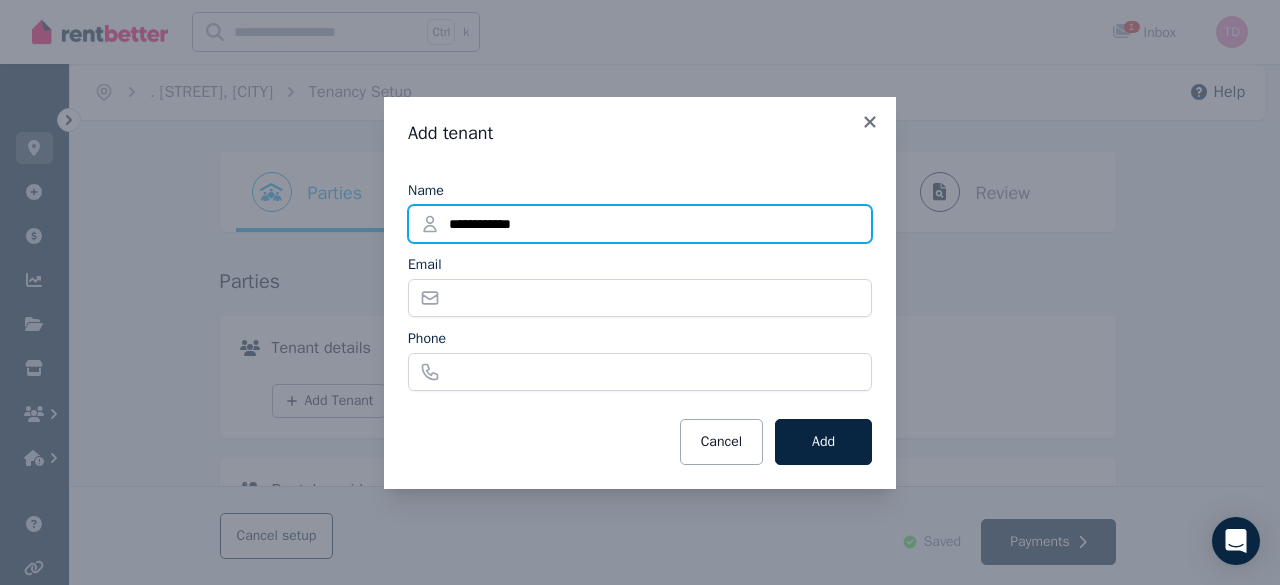 type on "**********" 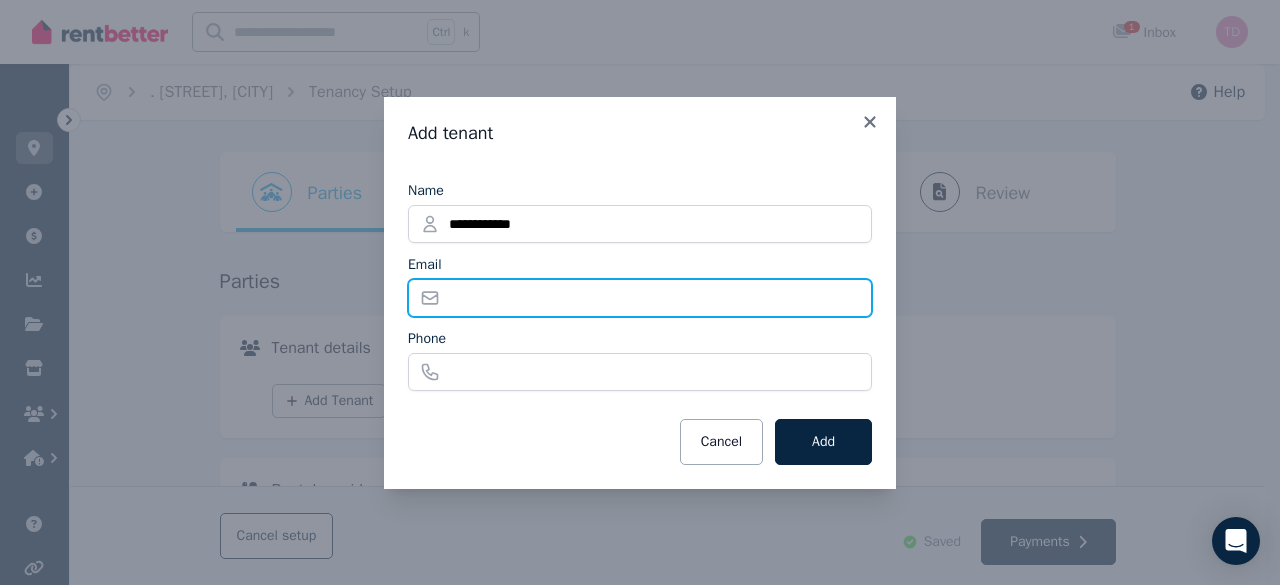click on "Email" at bounding box center (640, 298) 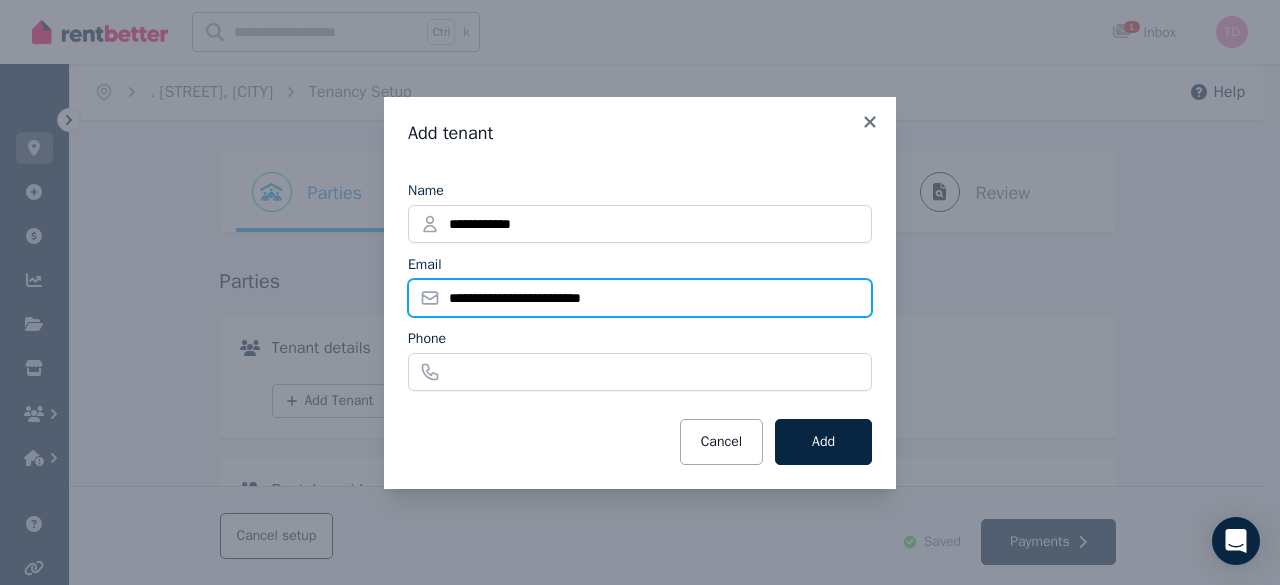 type on "**********" 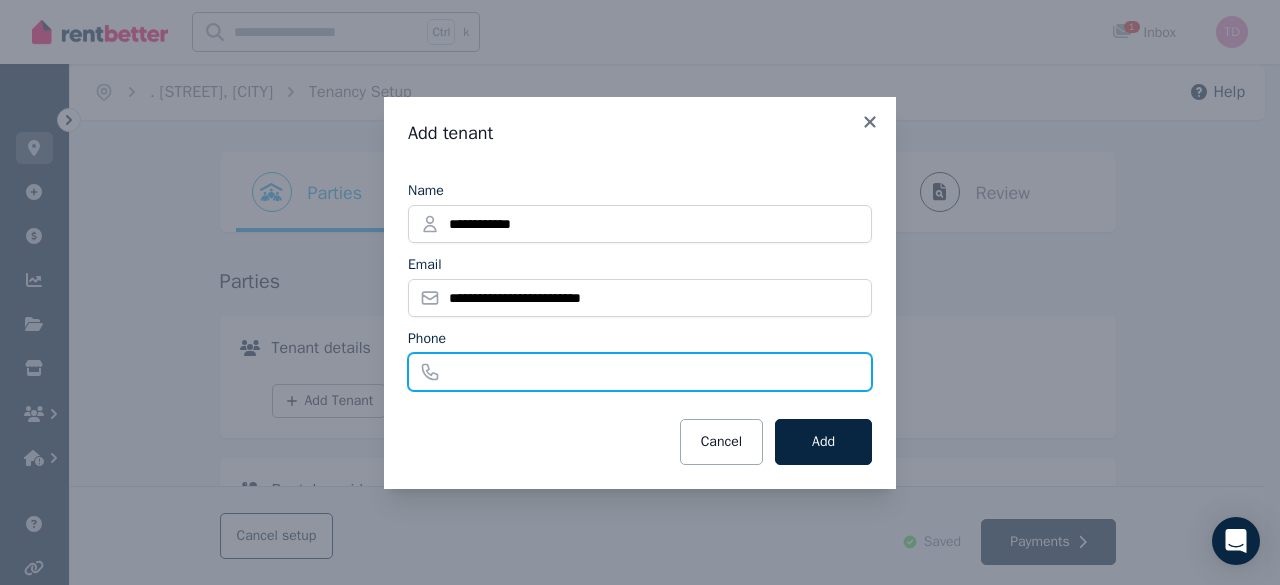 click on "Phone" at bounding box center (640, 372) 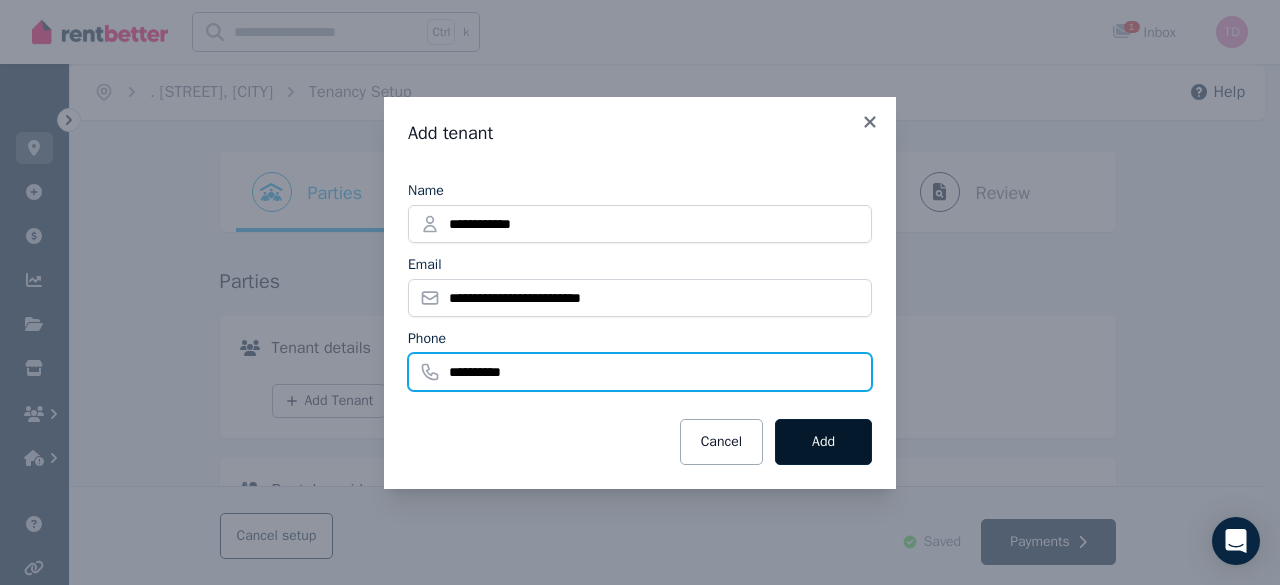 type on "**********" 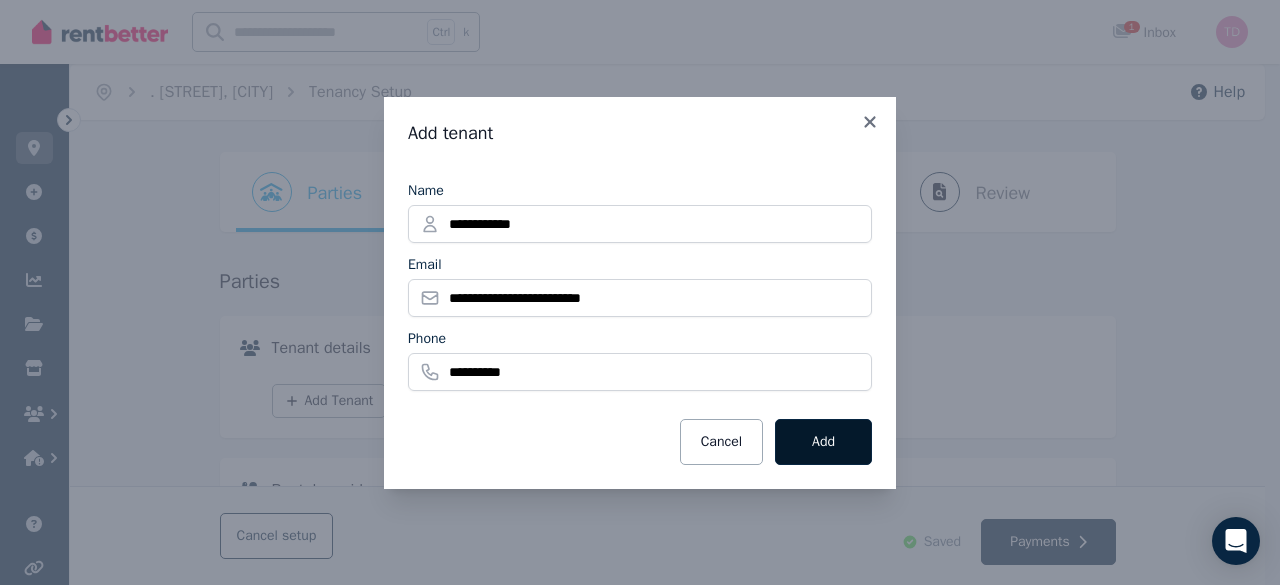 click on "Add" at bounding box center (823, 442) 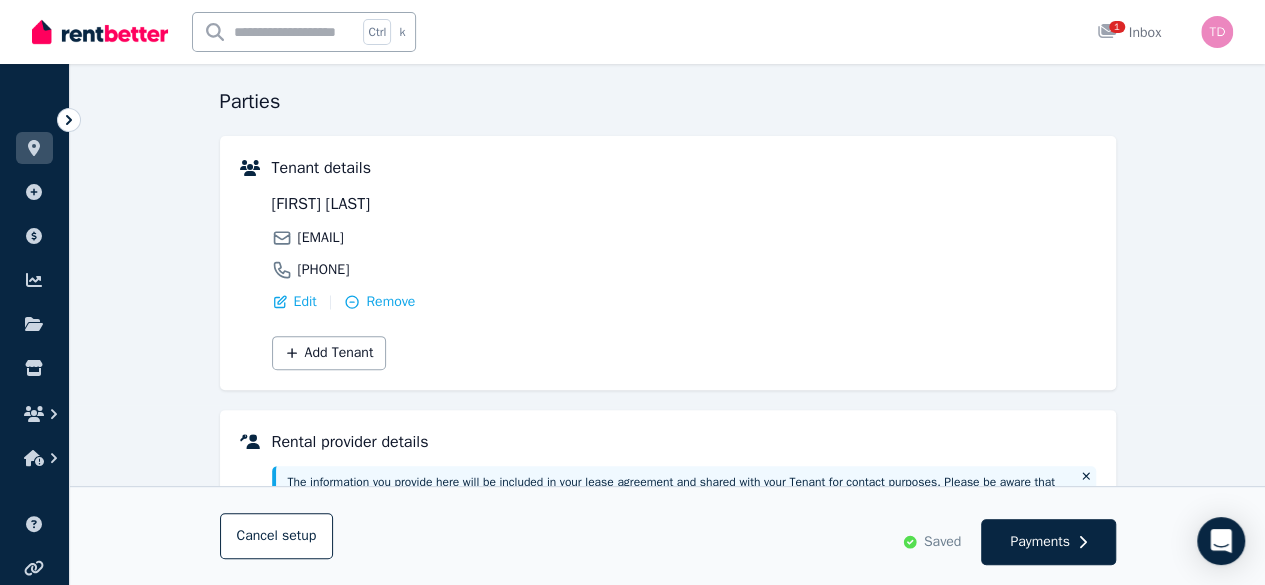 scroll, scrollTop: 166, scrollLeft: 0, axis: vertical 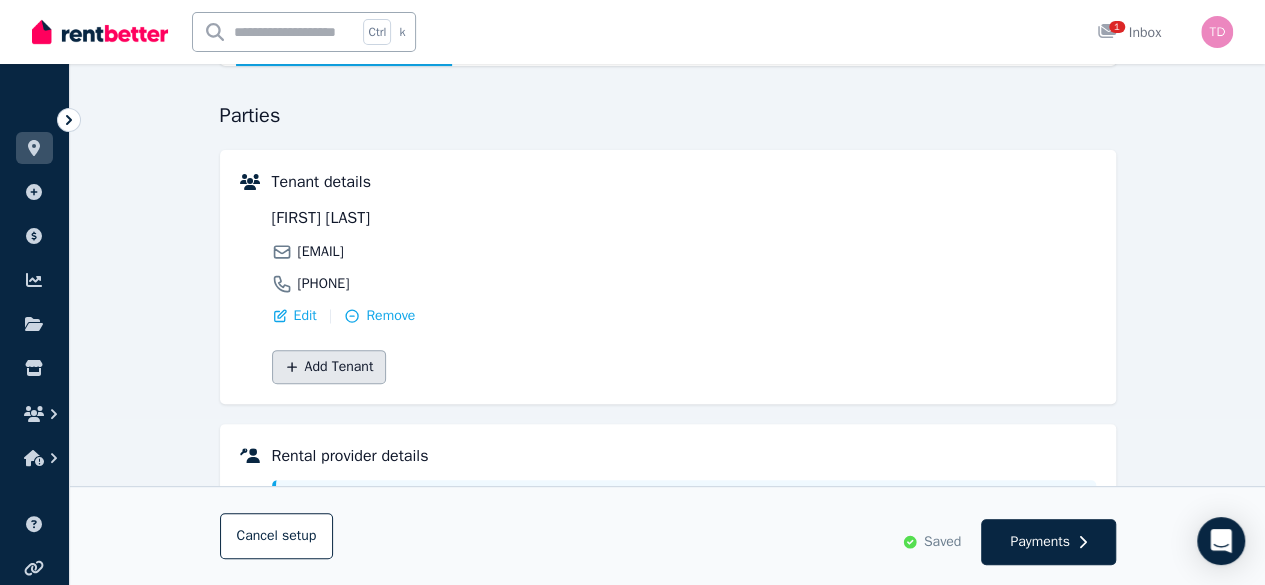 click on "Add Tenant" at bounding box center [329, 367] 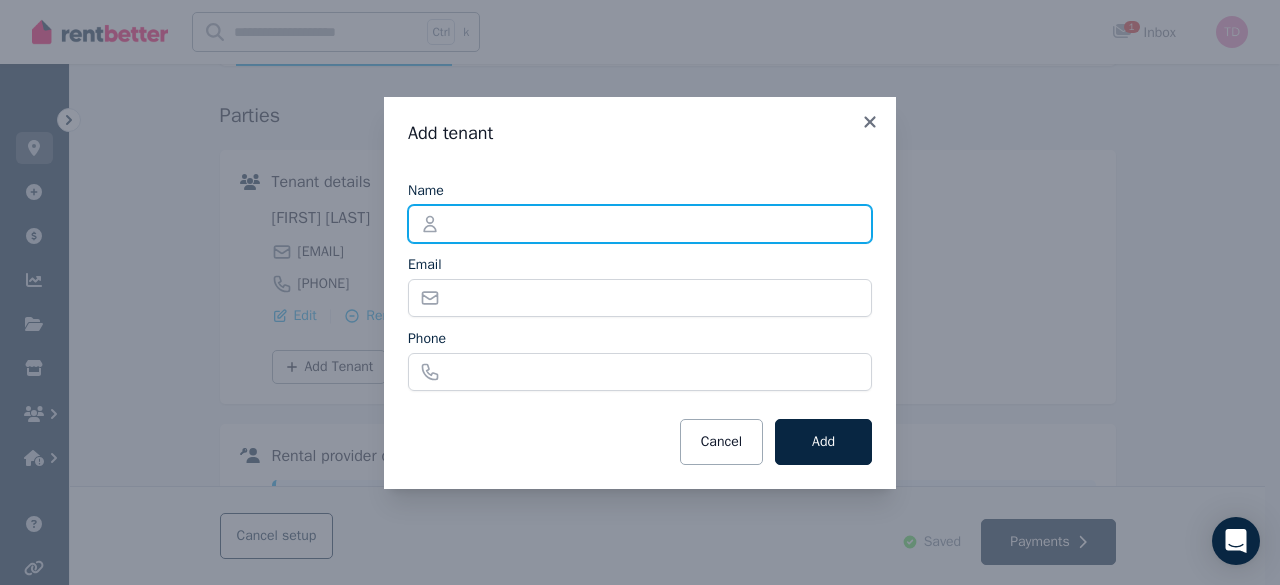 click on "Name" at bounding box center [640, 224] 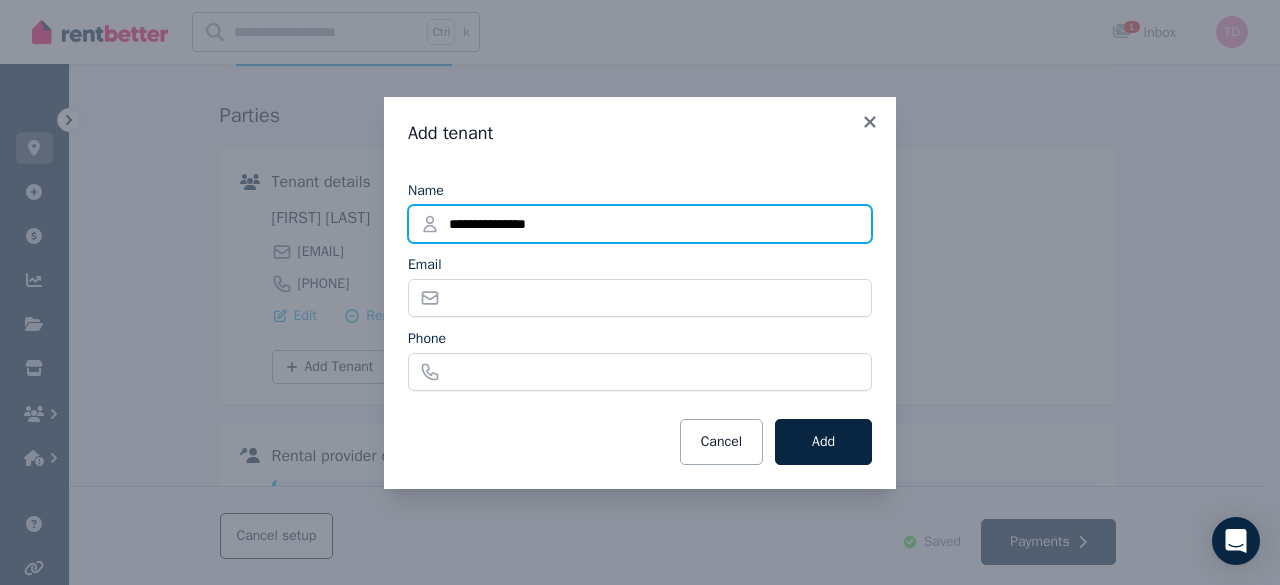 click on "**********" at bounding box center (640, 224) 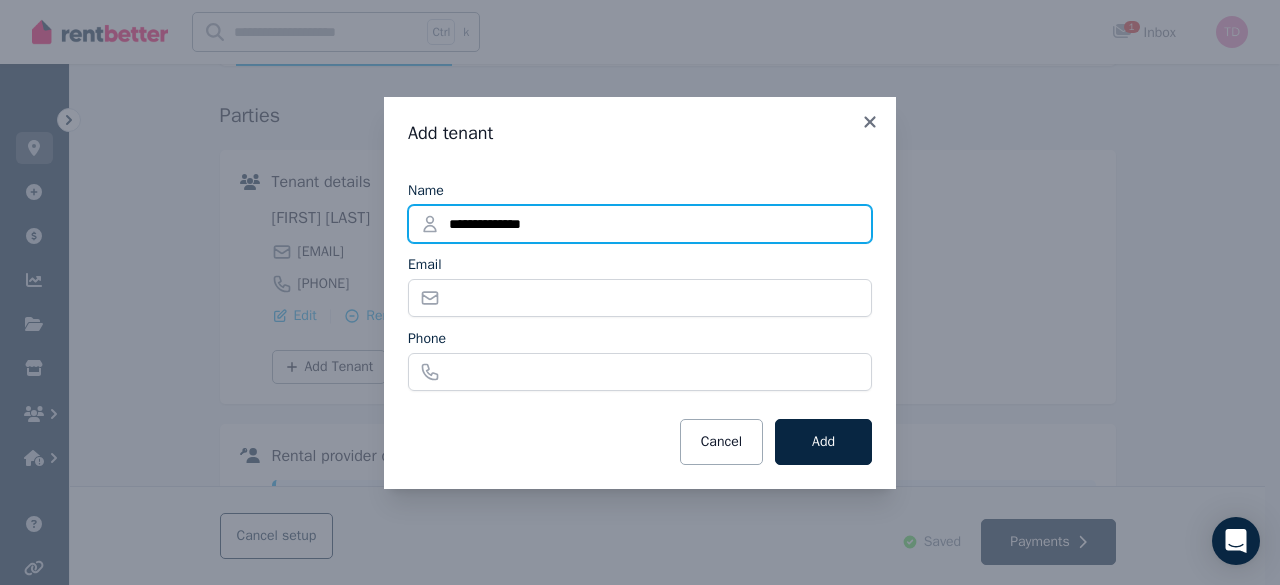 type on "**********" 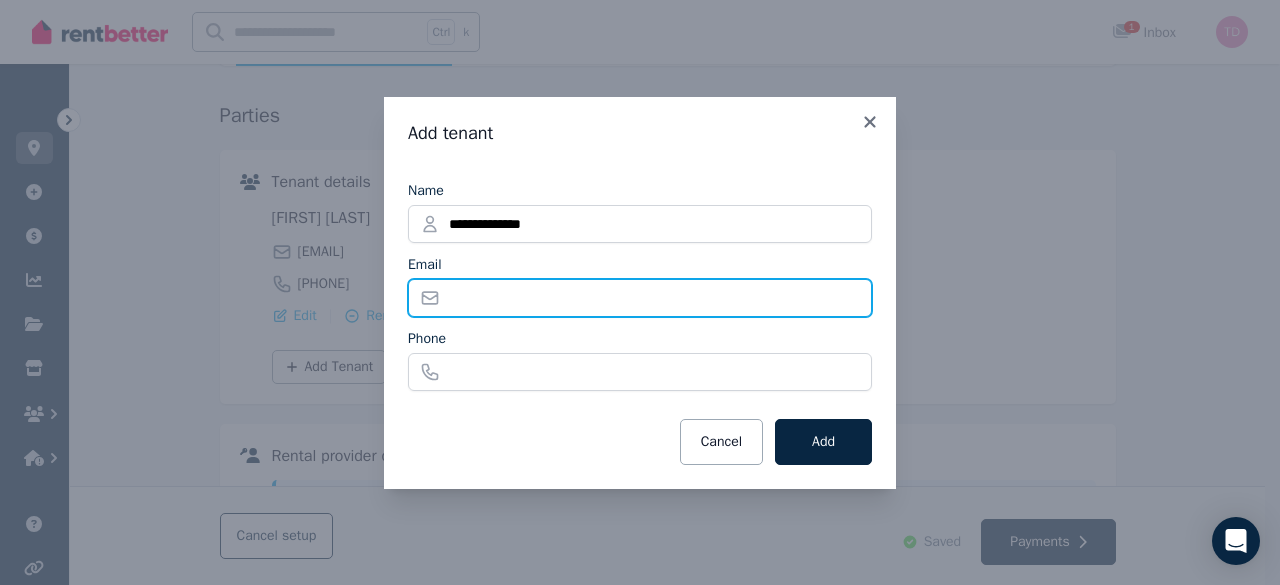 click on "Email" at bounding box center [640, 298] 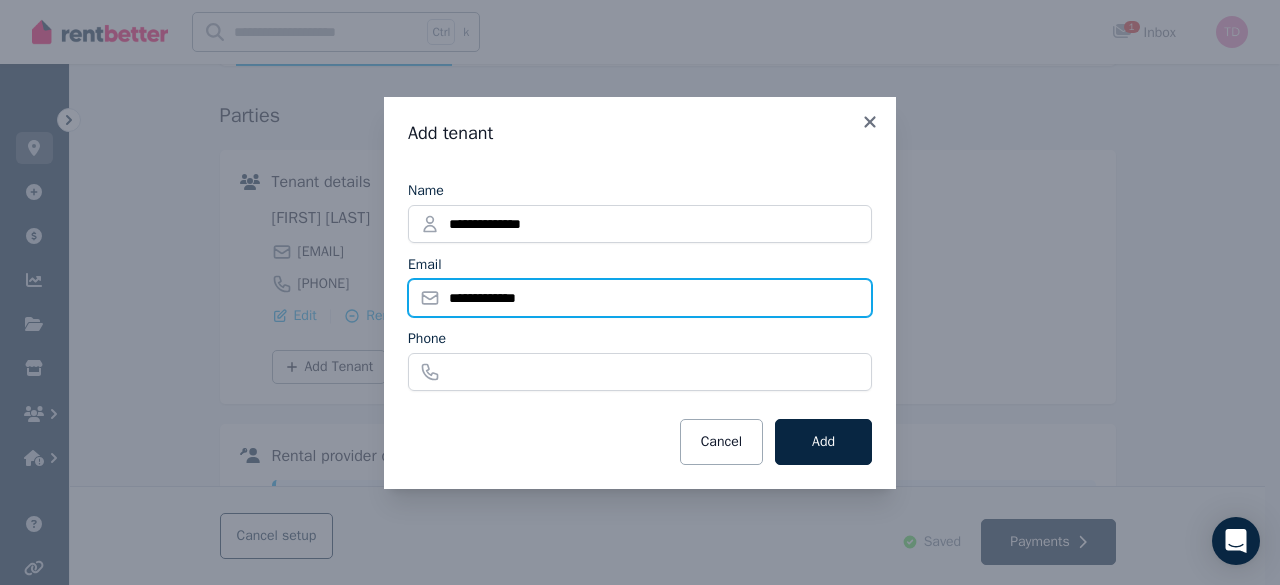 click on "**********" at bounding box center [640, 298] 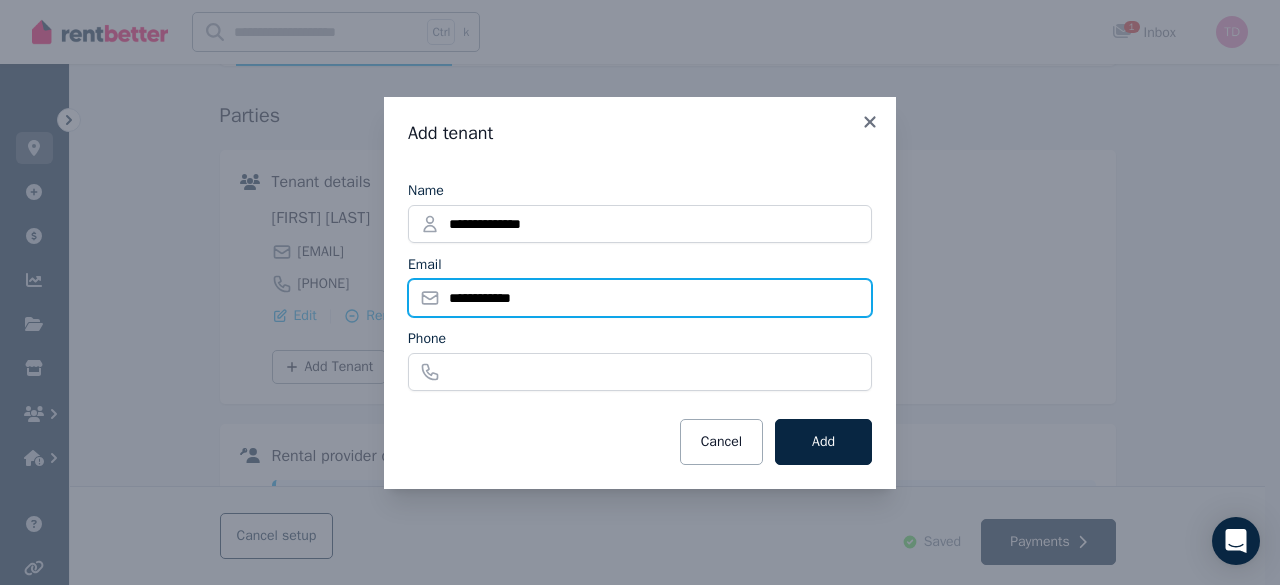click on "**********" at bounding box center [640, 298] 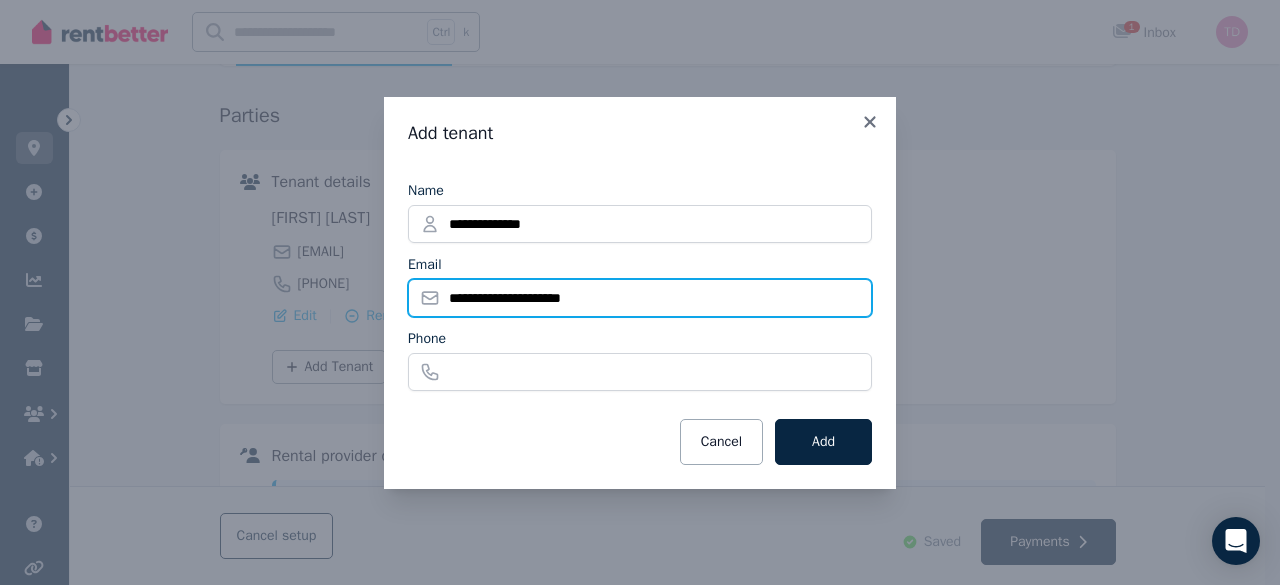 type on "**********" 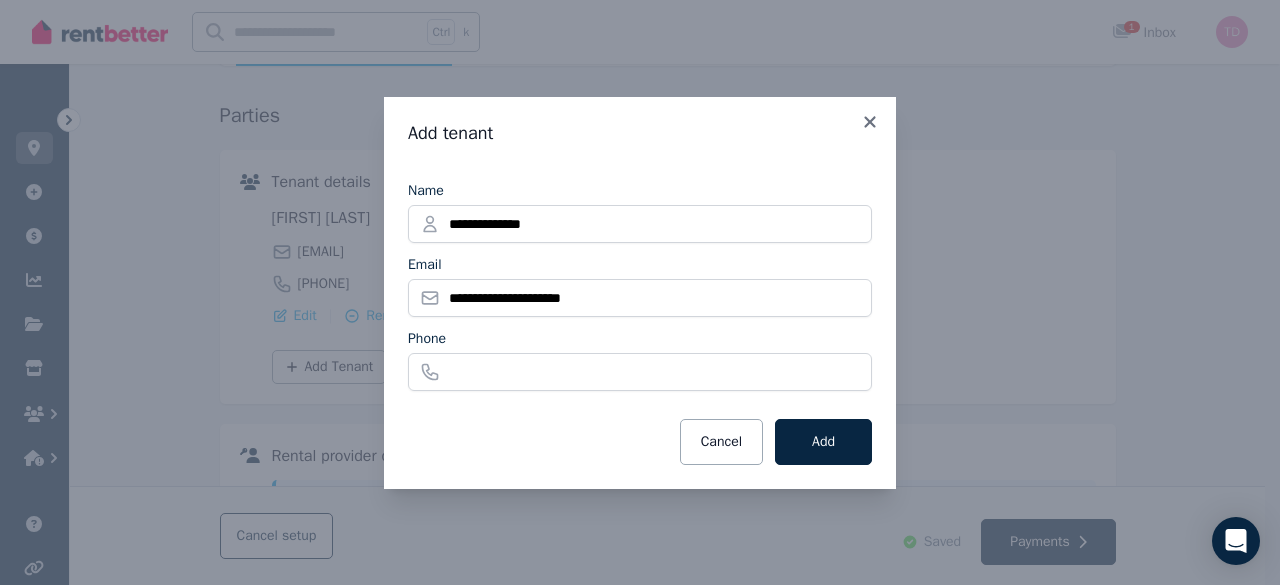 click on "Phone" at bounding box center (640, 339) 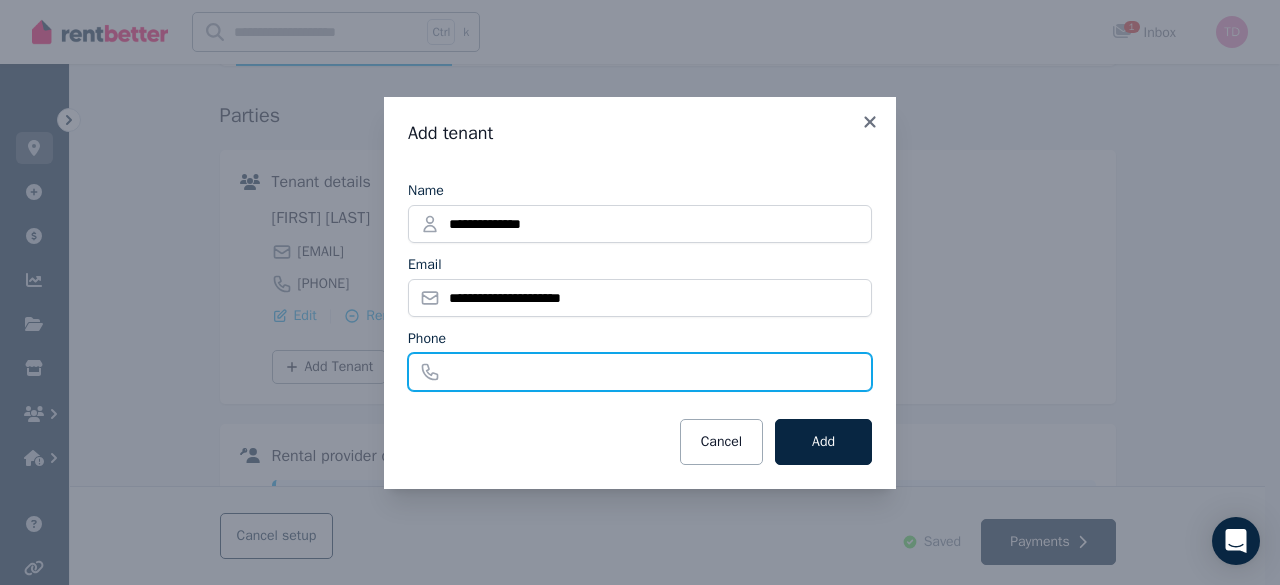 click on "Phone" at bounding box center (640, 372) 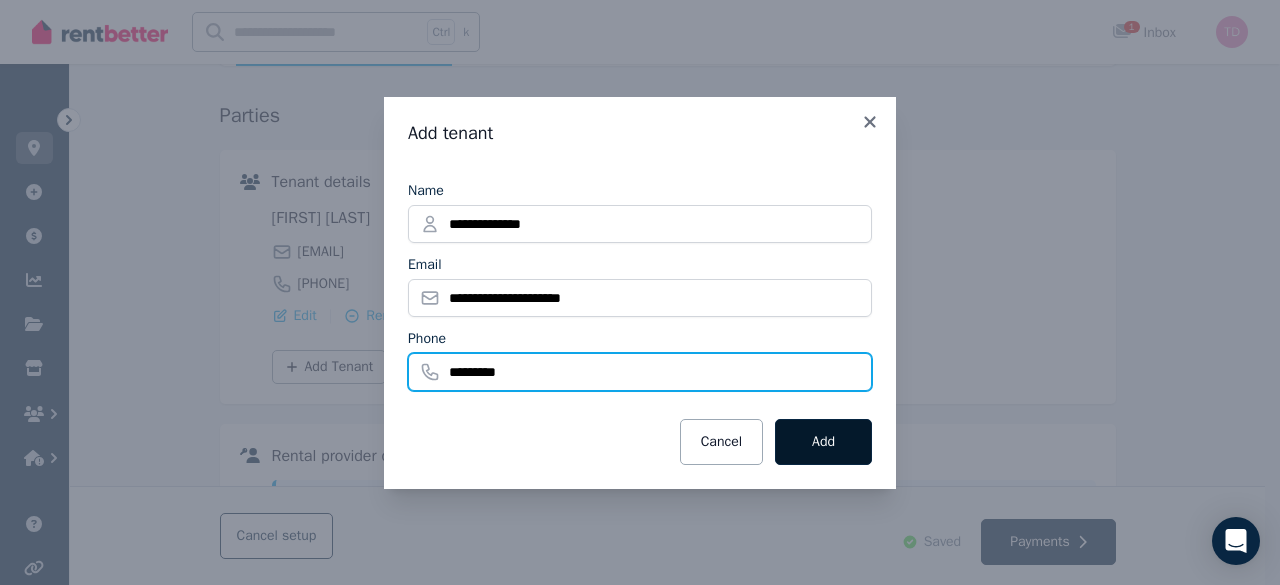 type on "*********" 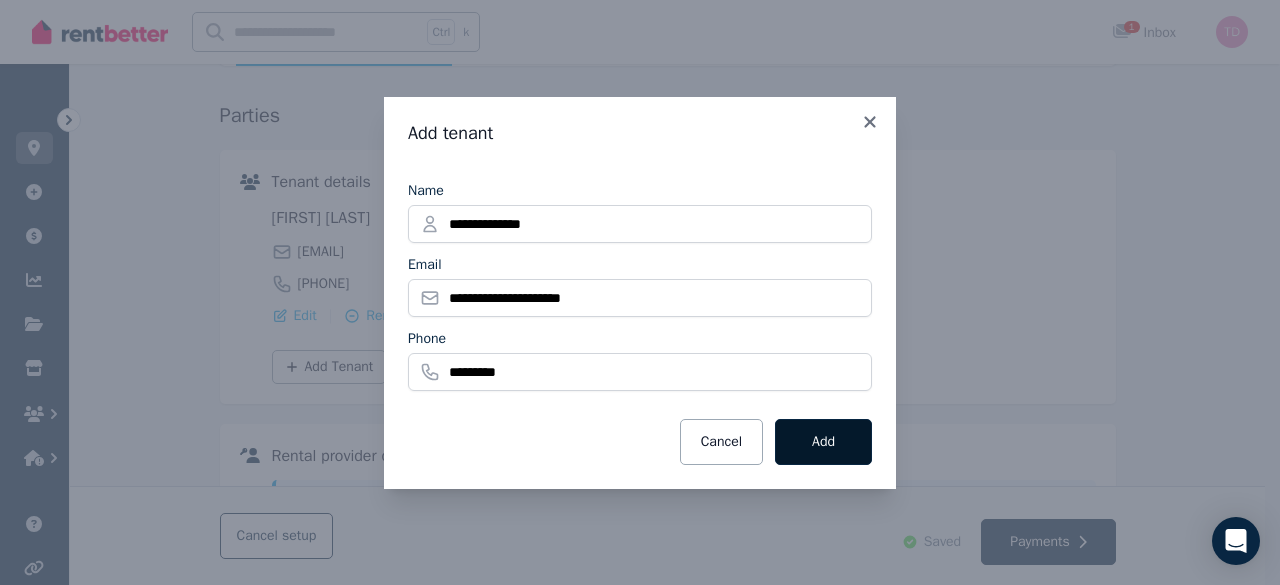 click on "Add" at bounding box center [823, 442] 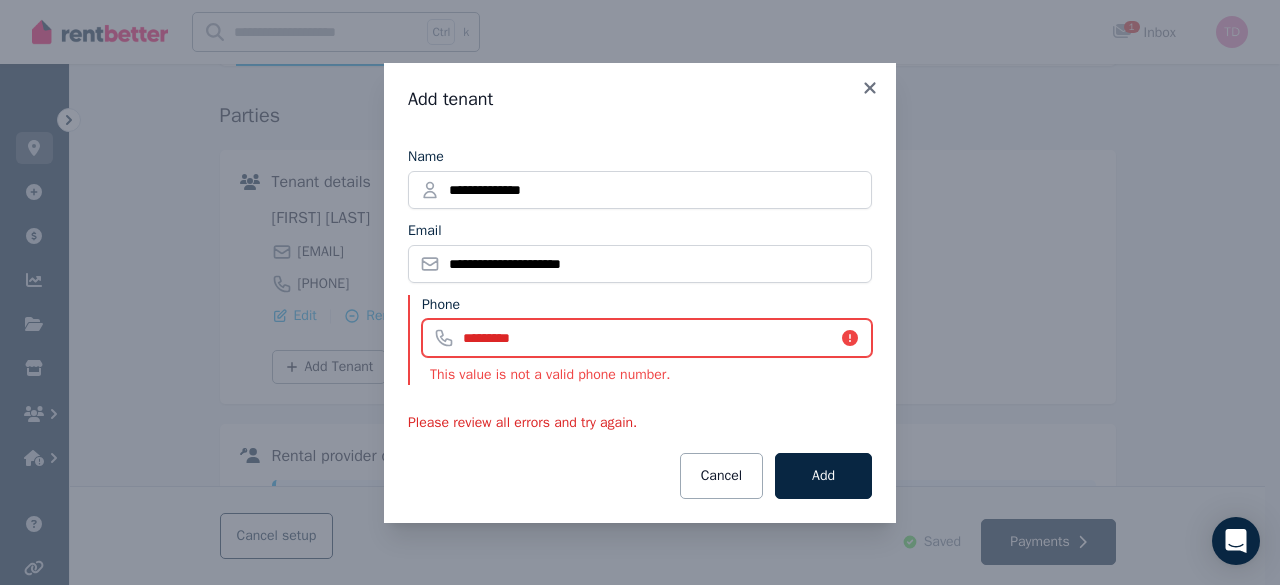 click on "*********" at bounding box center [647, 338] 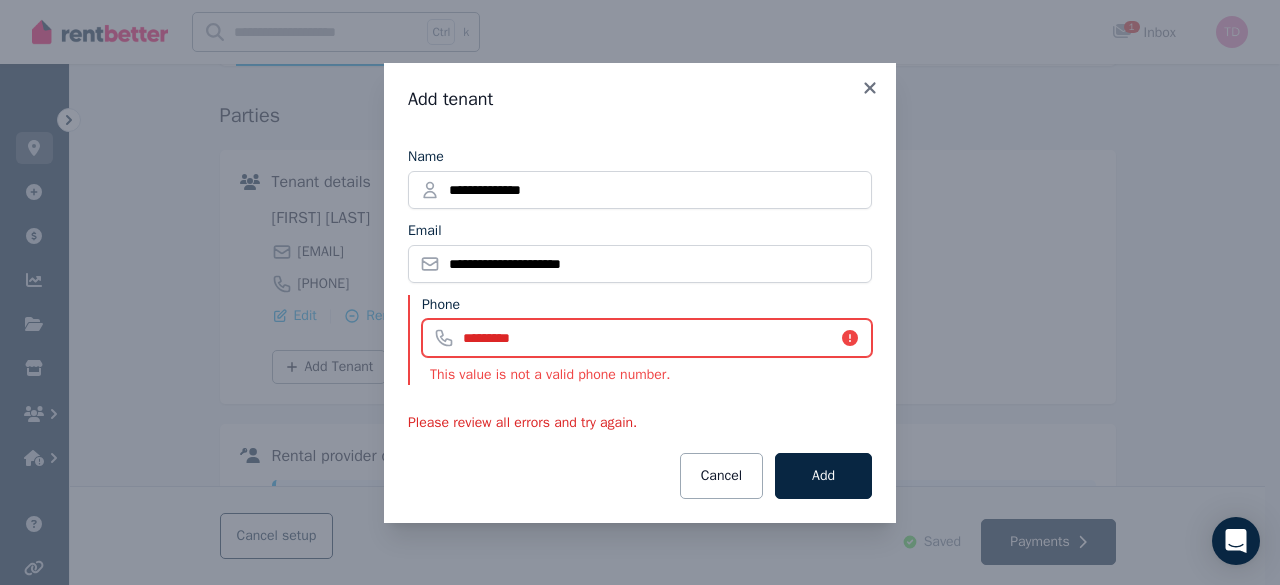 drag, startPoint x: 686, startPoint y: 337, endPoint x: 400, endPoint y: 357, distance: 286.69846 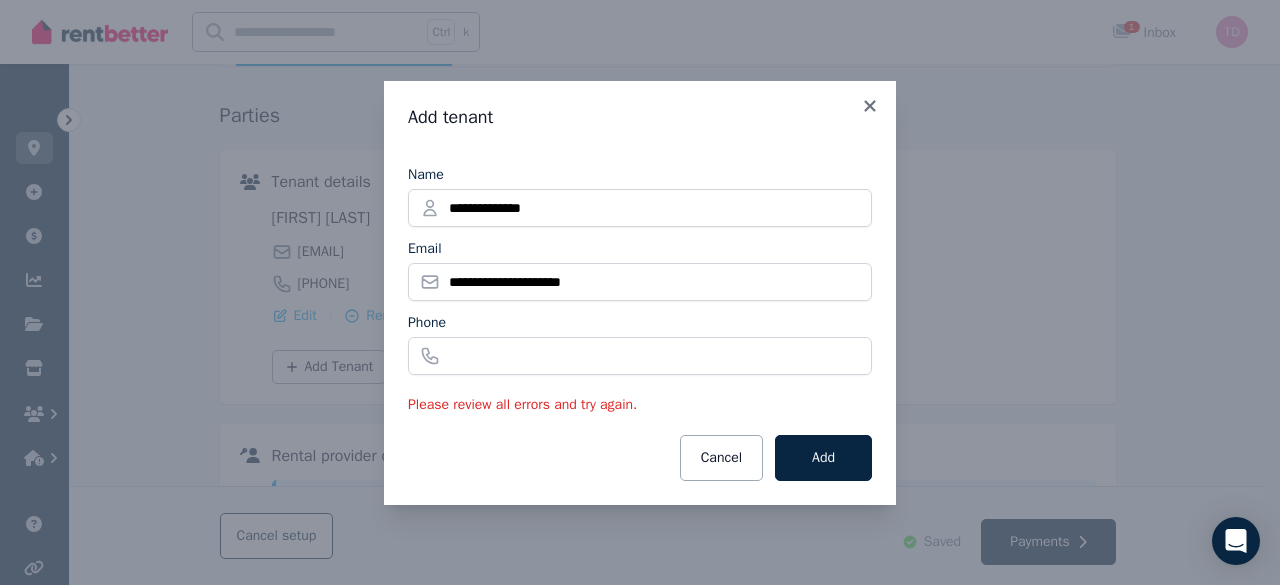 click on "Cancel Add" at bounding box center (640, 458) 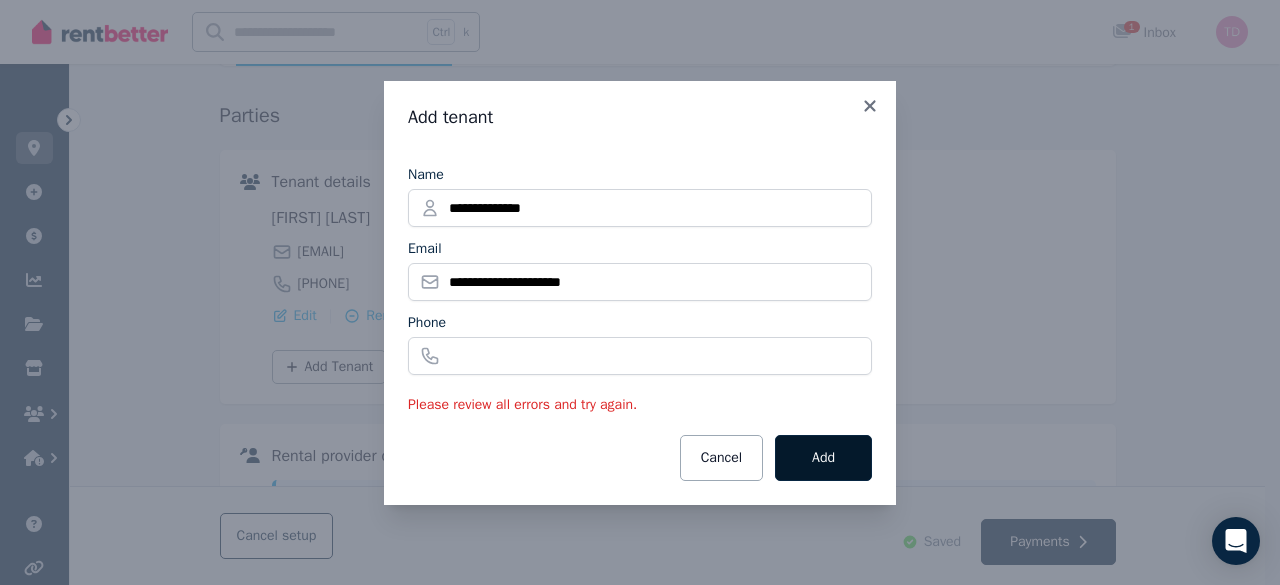 click on "Add" at bounding box center (823, 458) 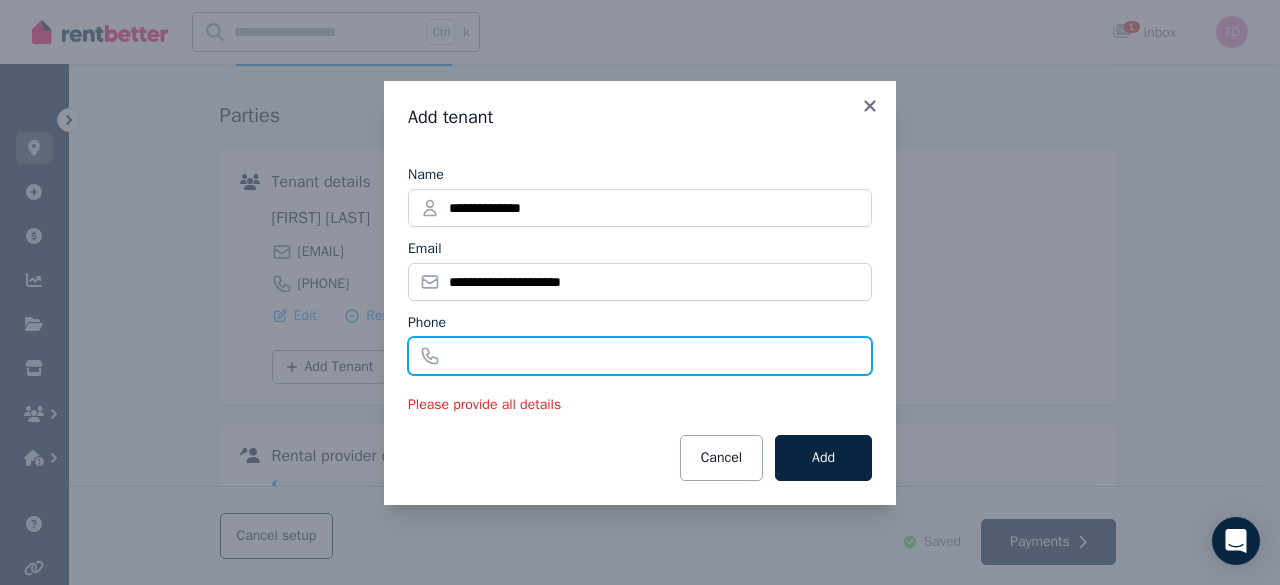 click on "Phone" at bounding box center (640, 356) 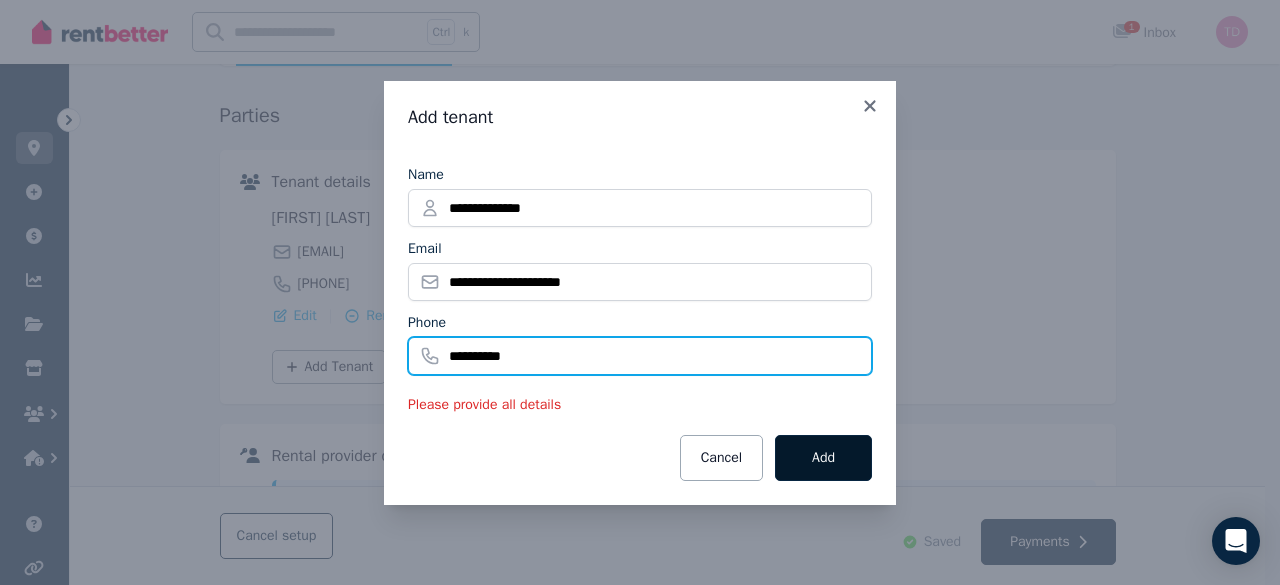 type on "**********" 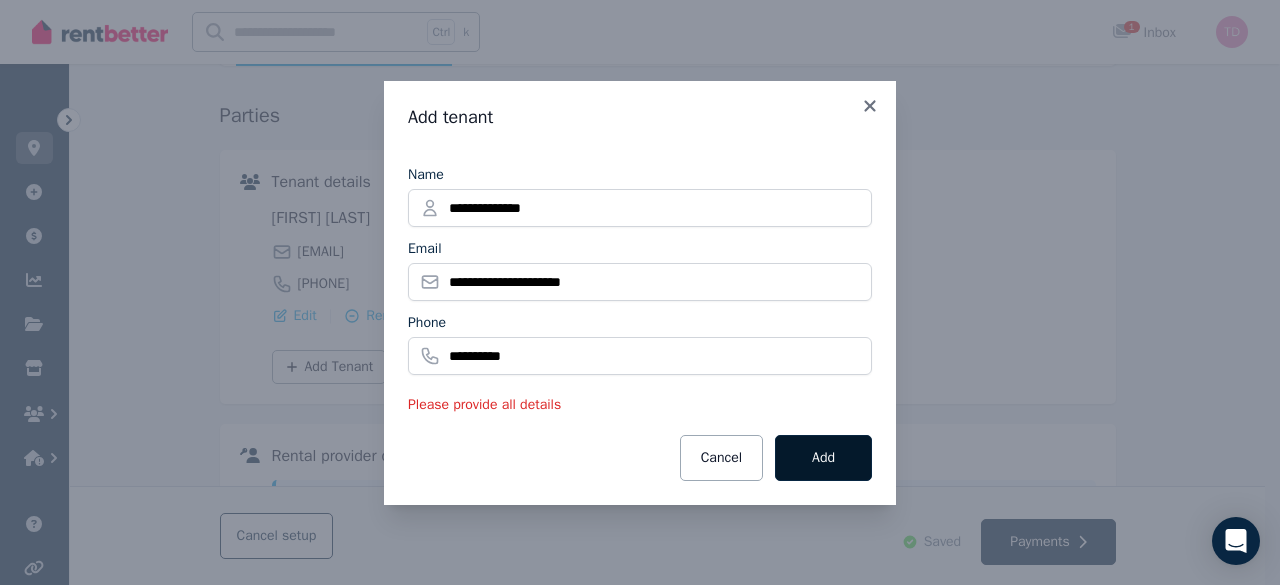 click on "Add" at bounding box center (823, 458) 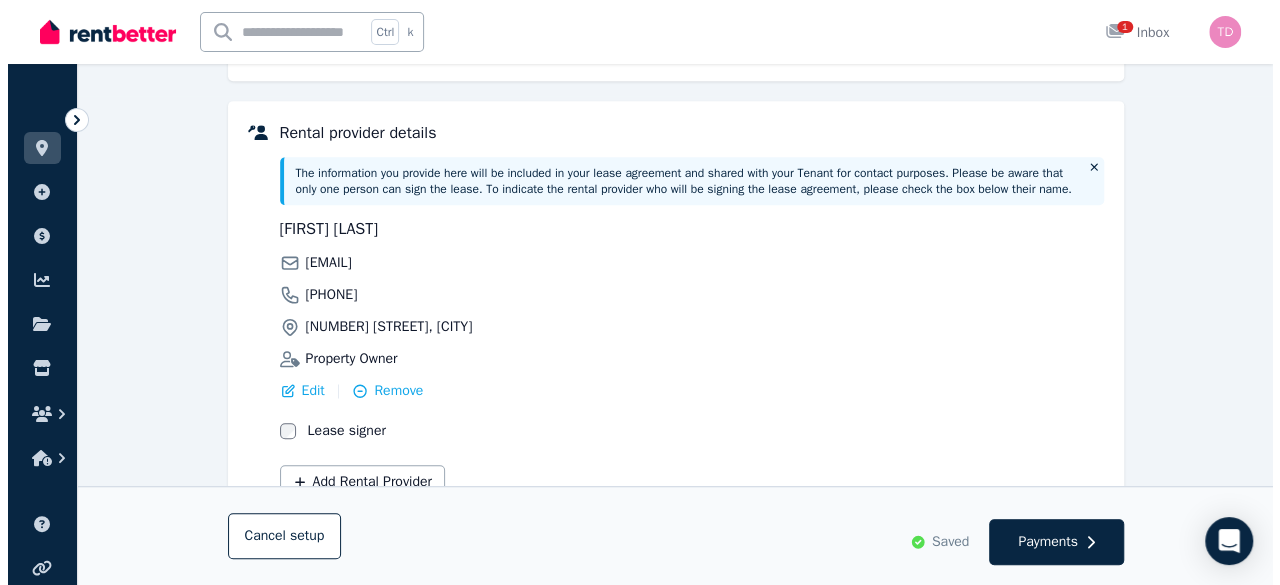 scroll, scrollTop: 491, scrollLeft: 0, axis: vertical 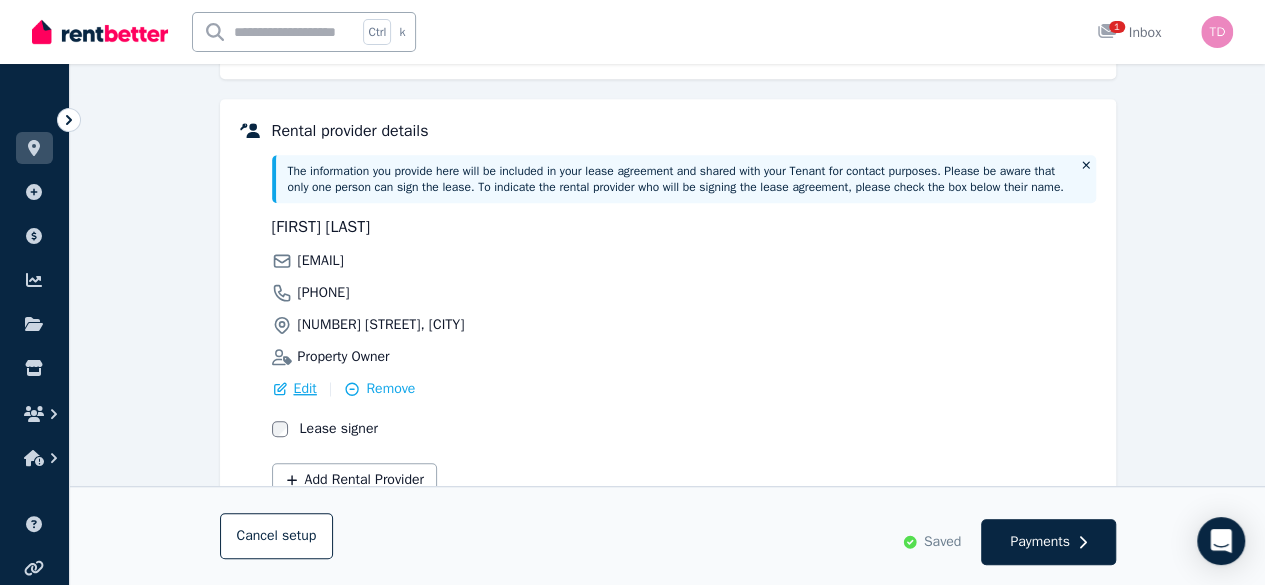 click on "Edit" at bounding box center [305, 389] 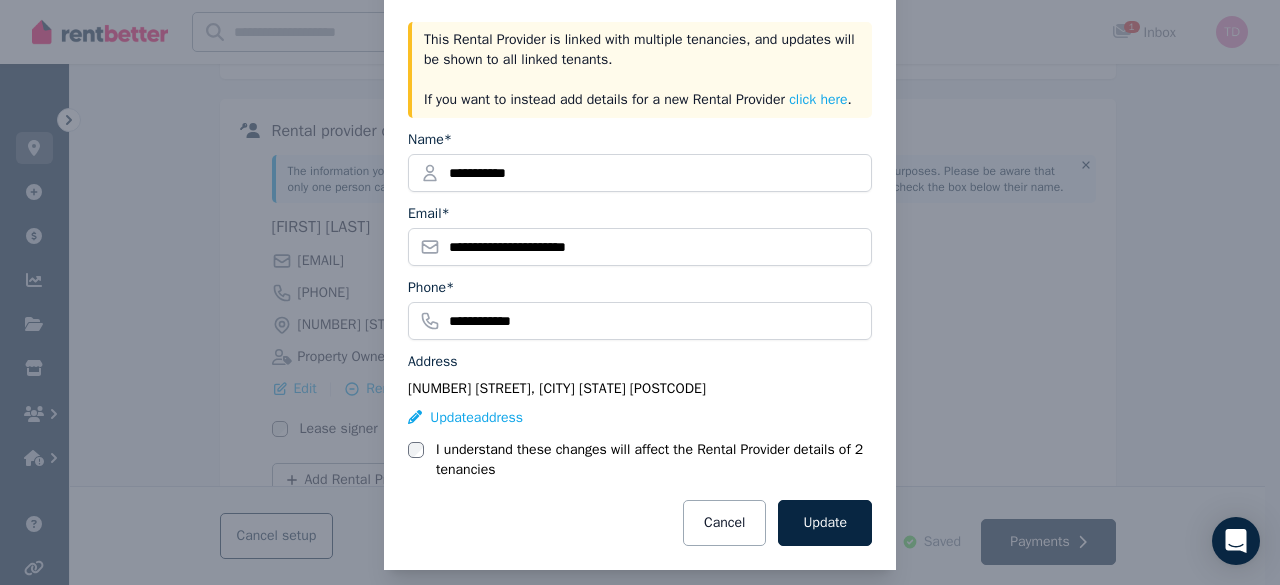 scroll, scrollTop: 96, scrollLeft: 0, axis: vertical 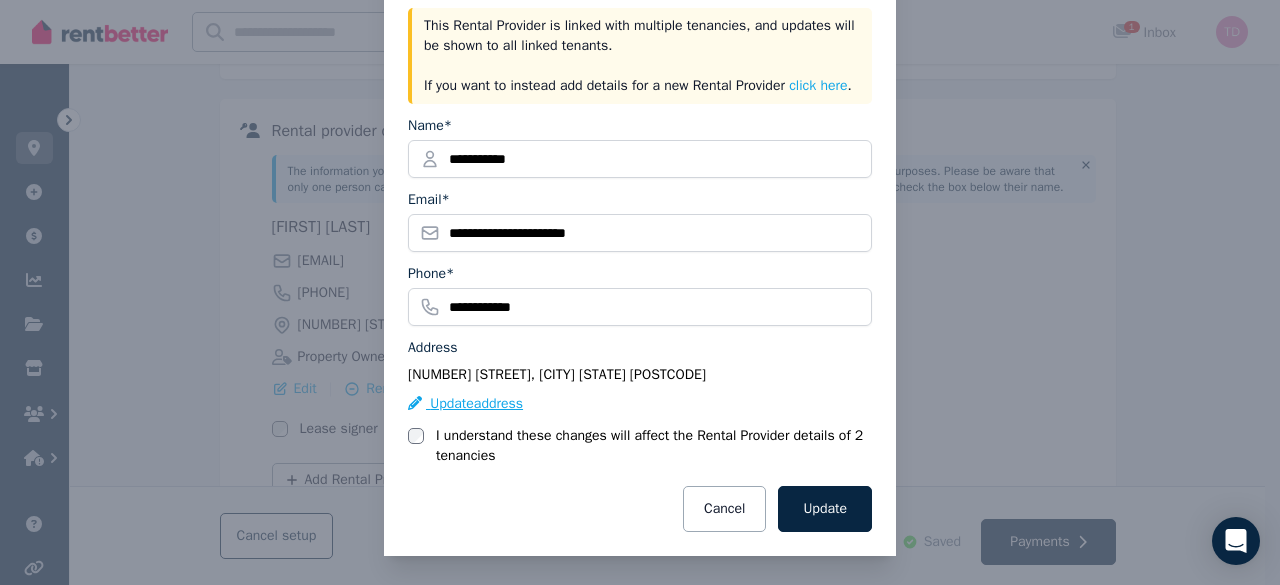 click on "Update  address" at bounding box center (465, 404) 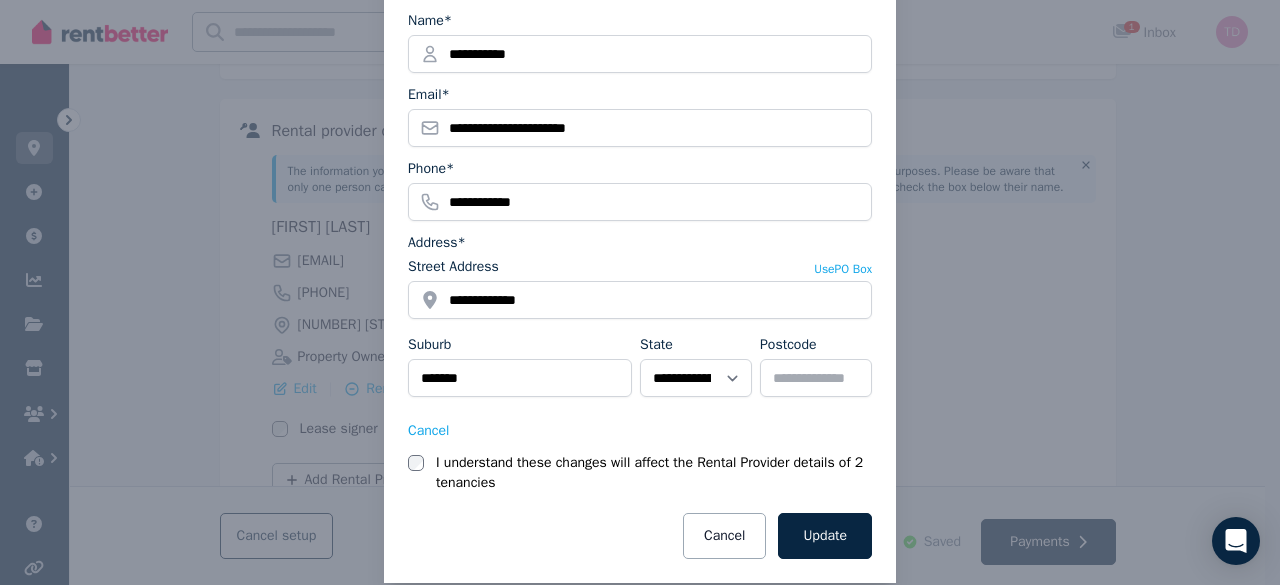 scroll, scrollTop: 226, scrollLeft: 0, axis: vertical 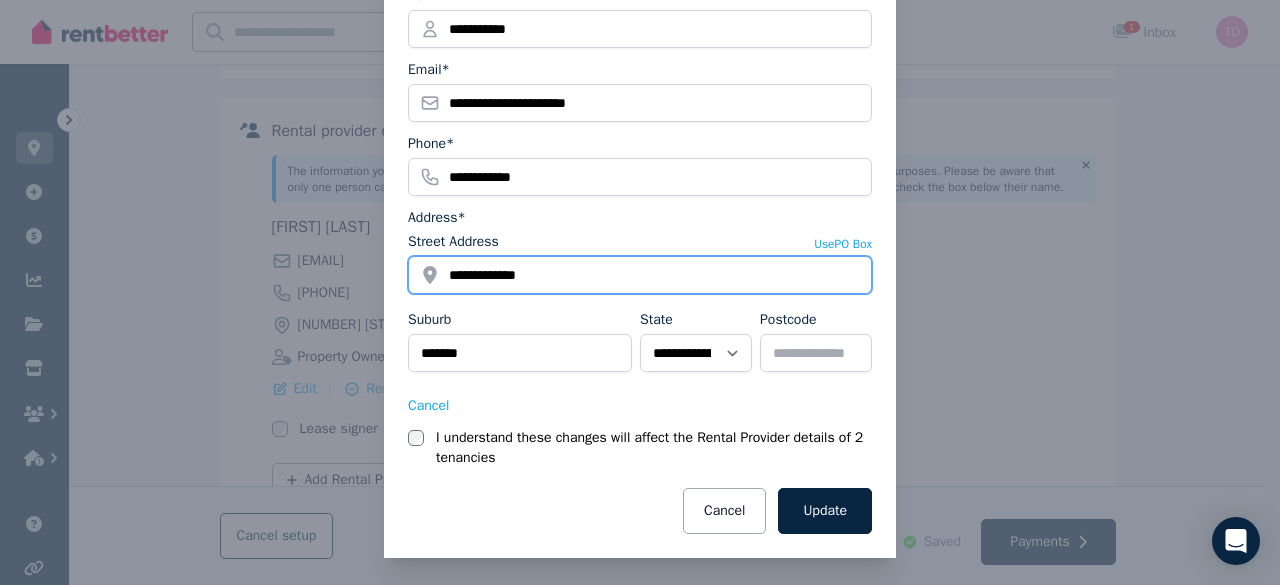 click on "**********" at bounding box center [640, 275] 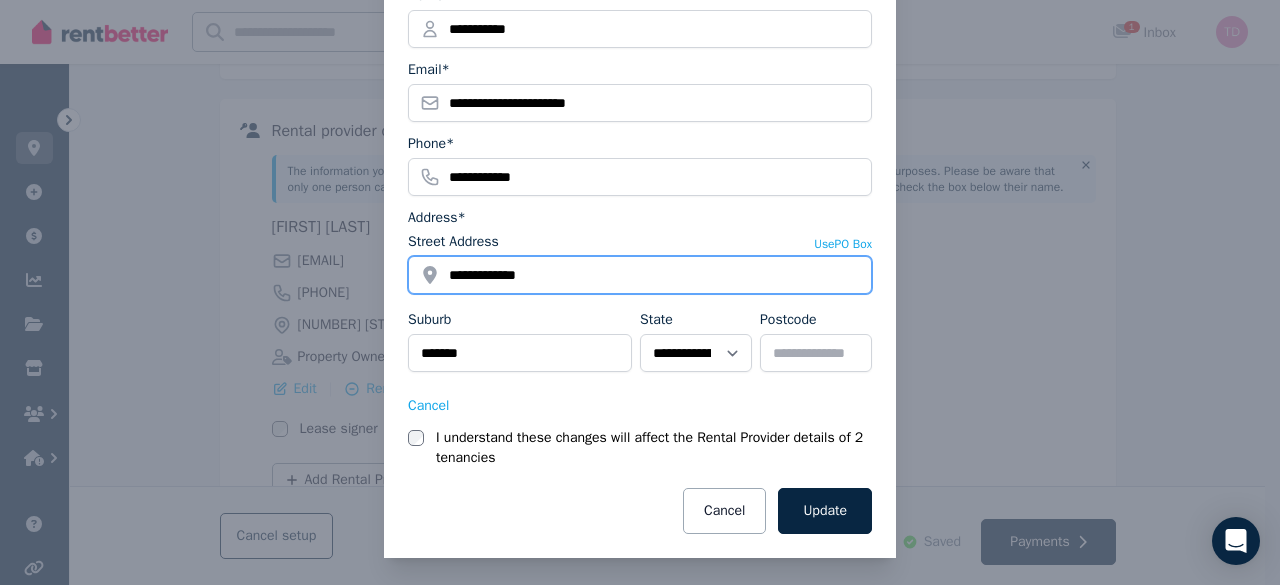 click on "**********" at bounding box center [640, 275] 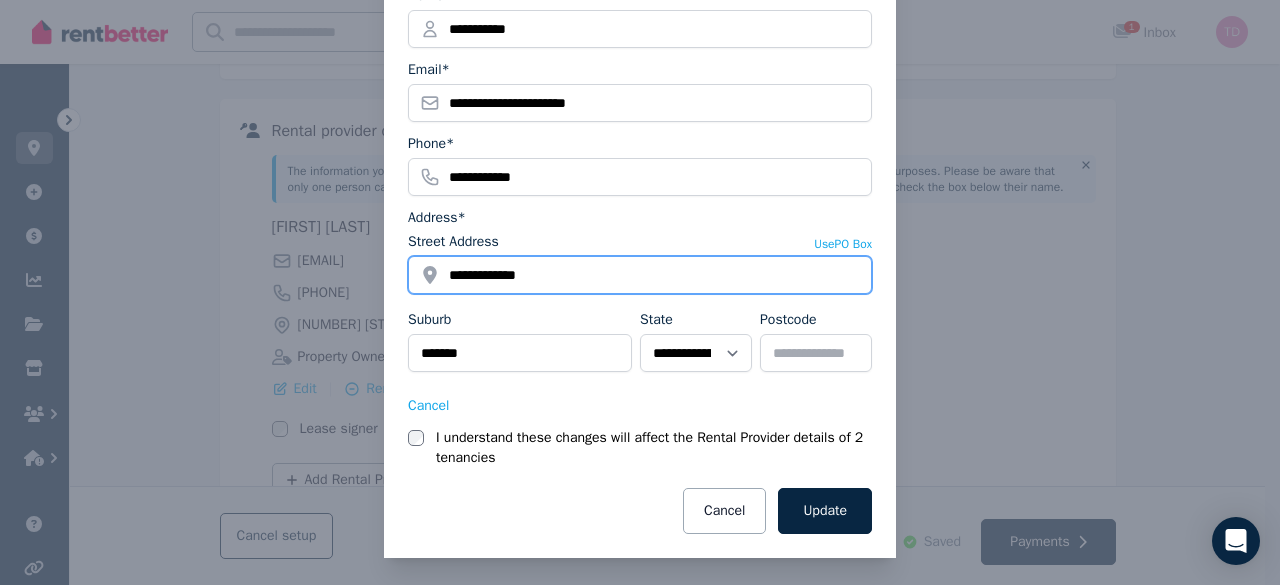 type on "*" 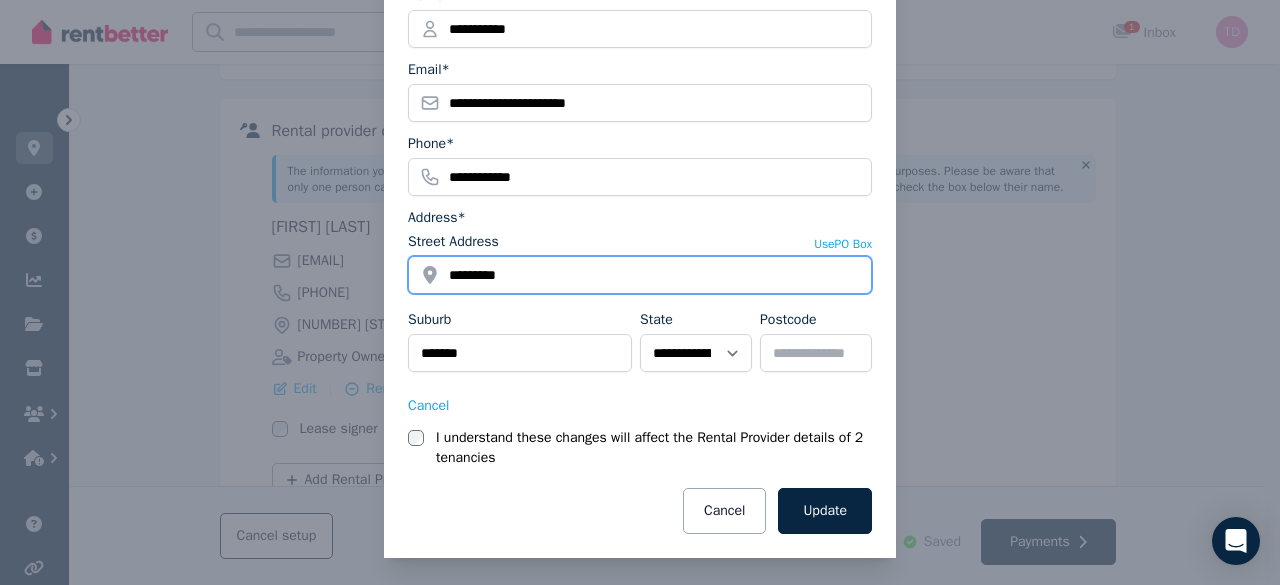 type on "**********" 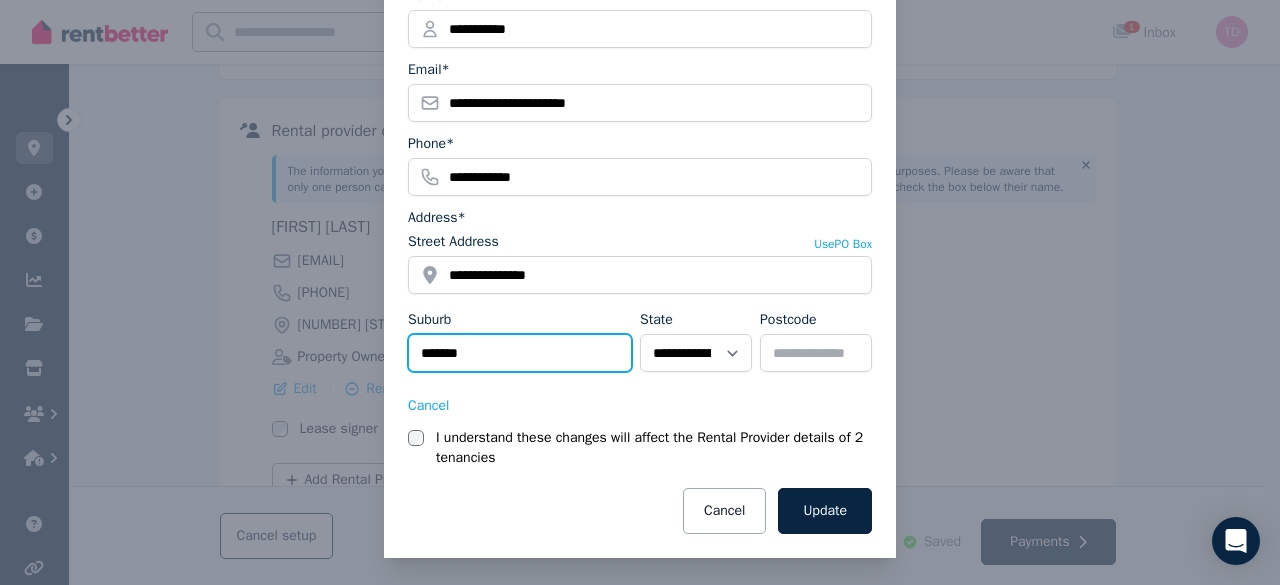click on "*******" at bounding box center [520, 353] 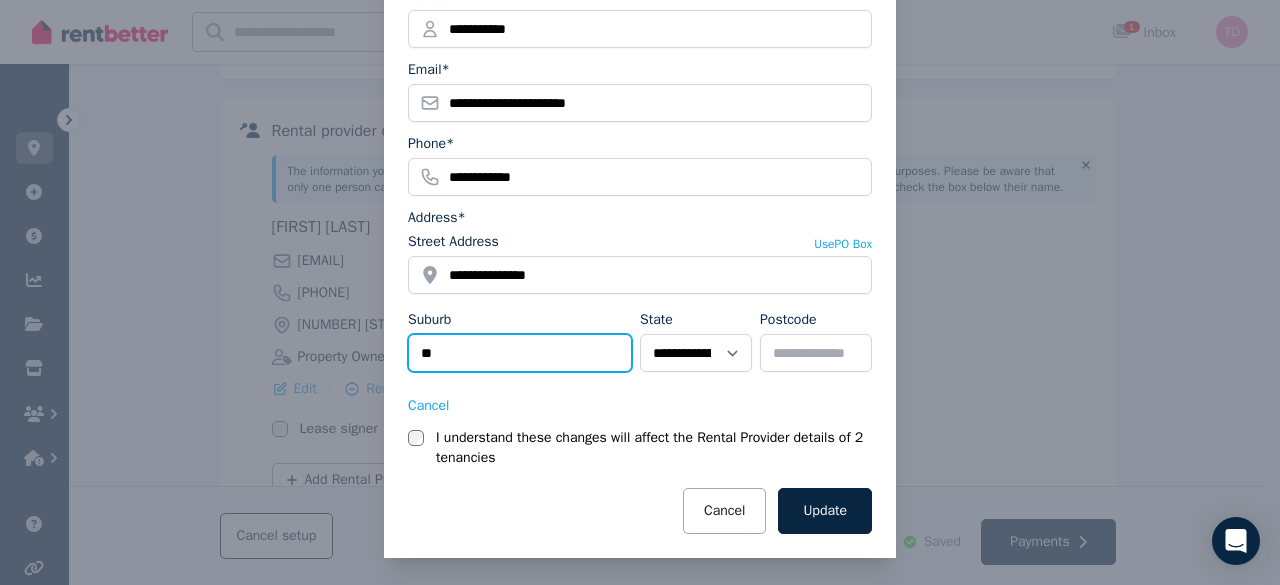 type on "*" 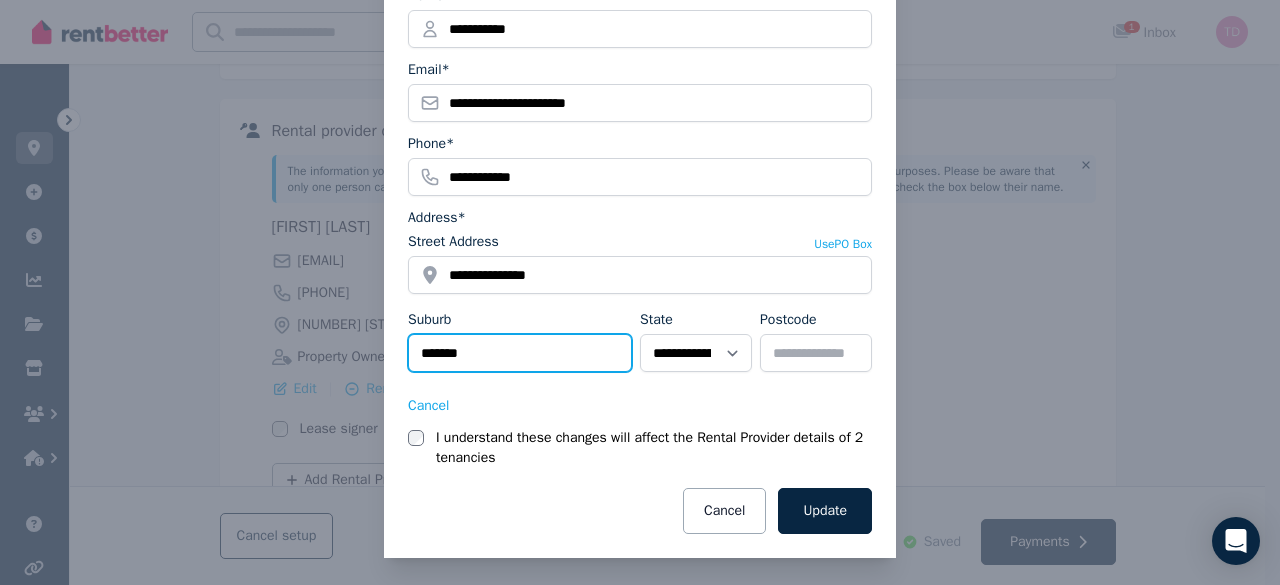 type on "*******" 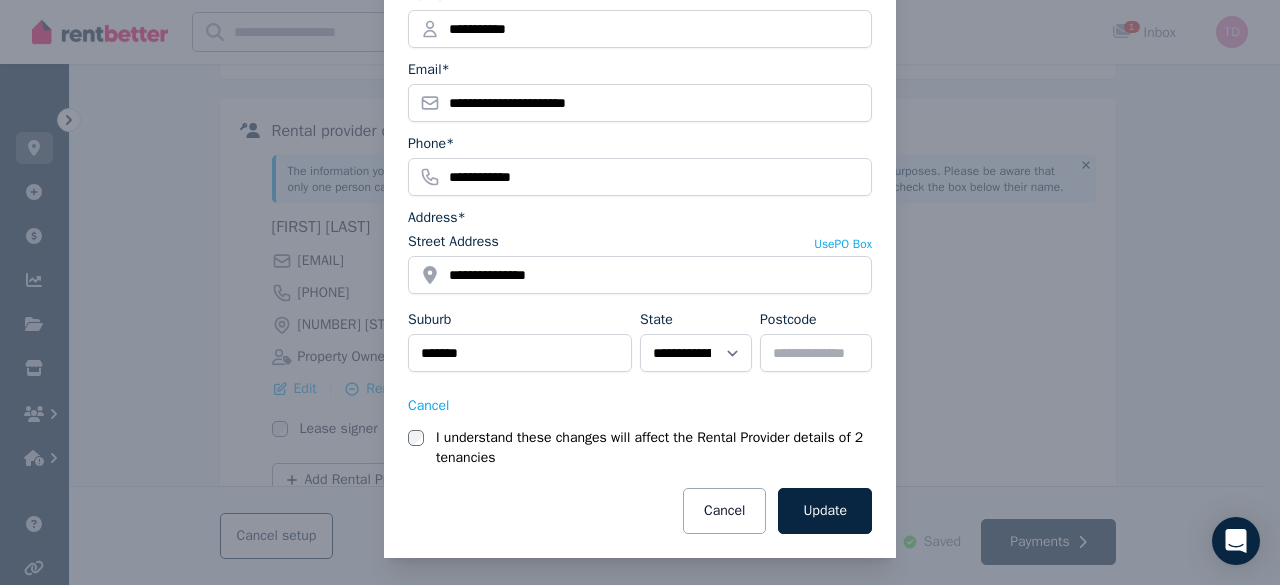 click on "Cancel" at bounding box center (640, 406) 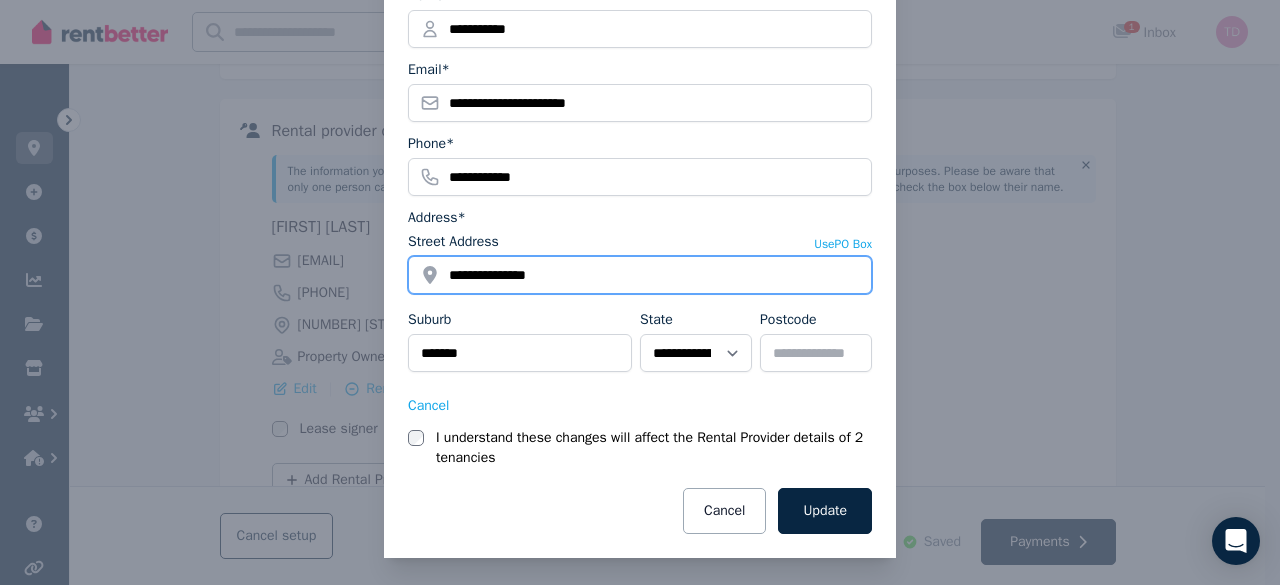 click on "**********" at bounding box center (640, 275) 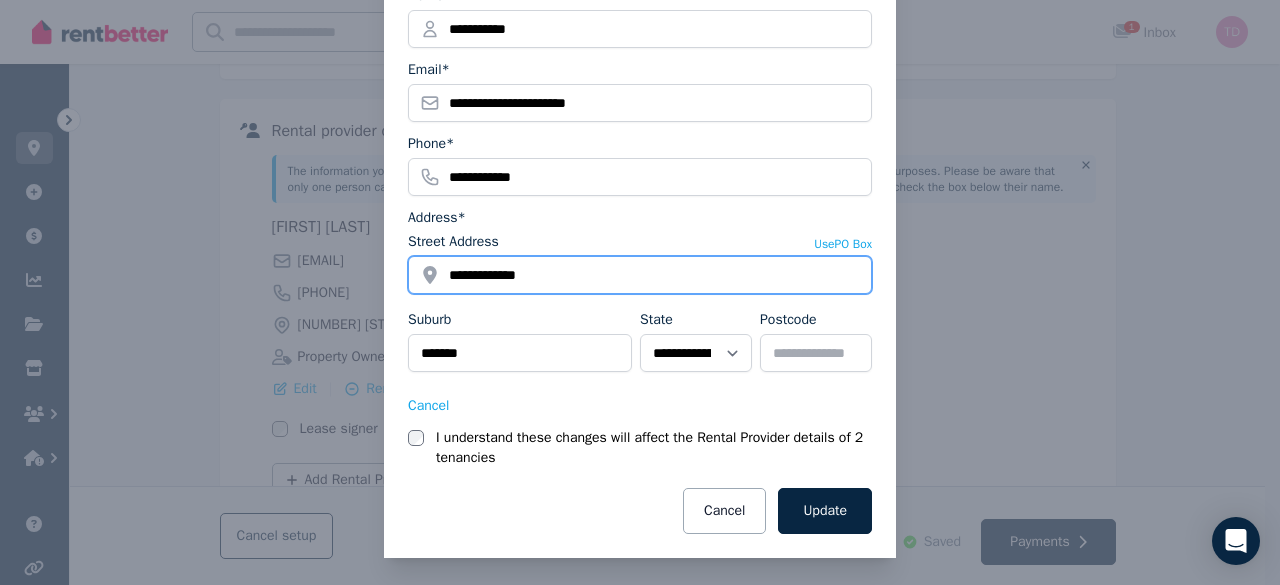 type on "**********" 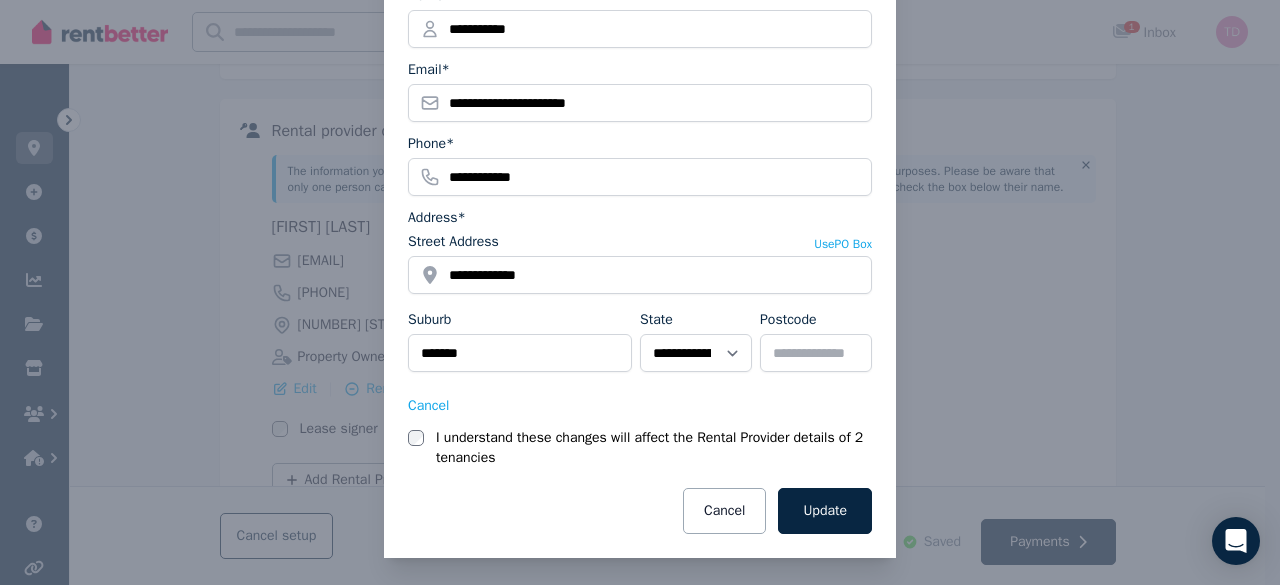 click on "Suburb" at bounding box center [520, 320] 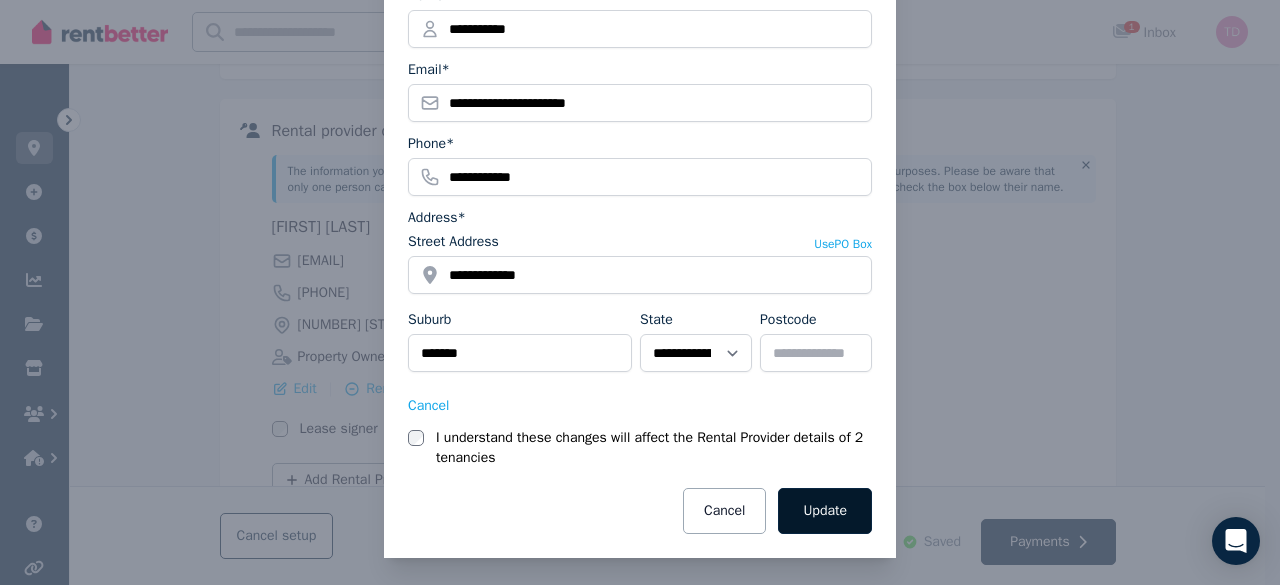 click on "Update" at bounding box center (825, 511) 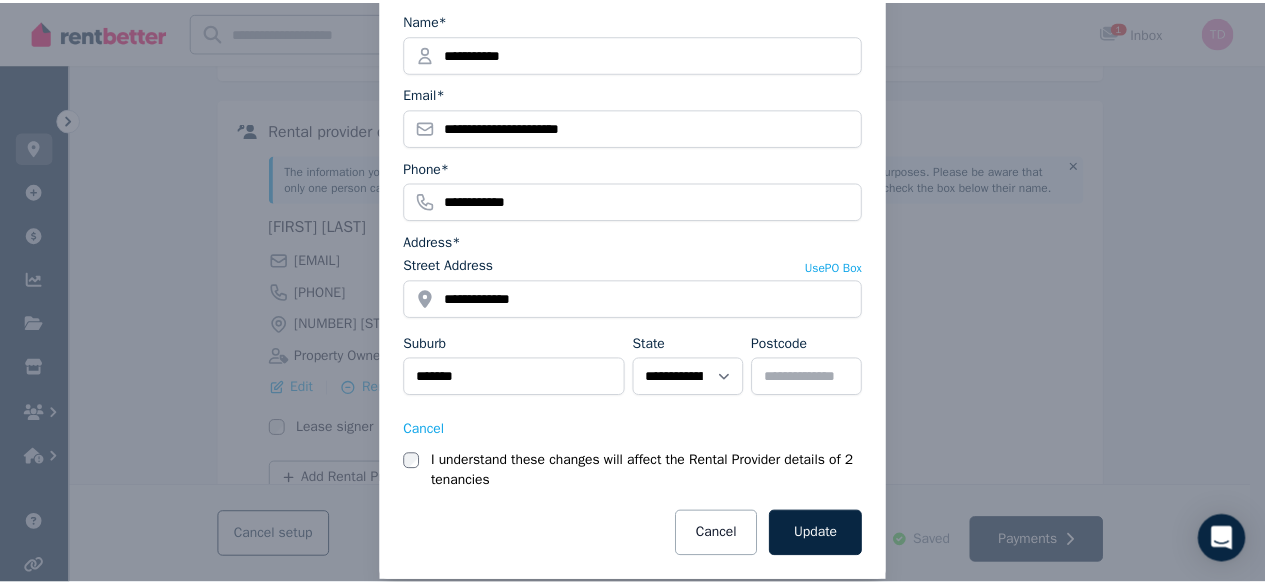 scroll, scrollTop: 226, scrollLeft: 0, axis: vertical 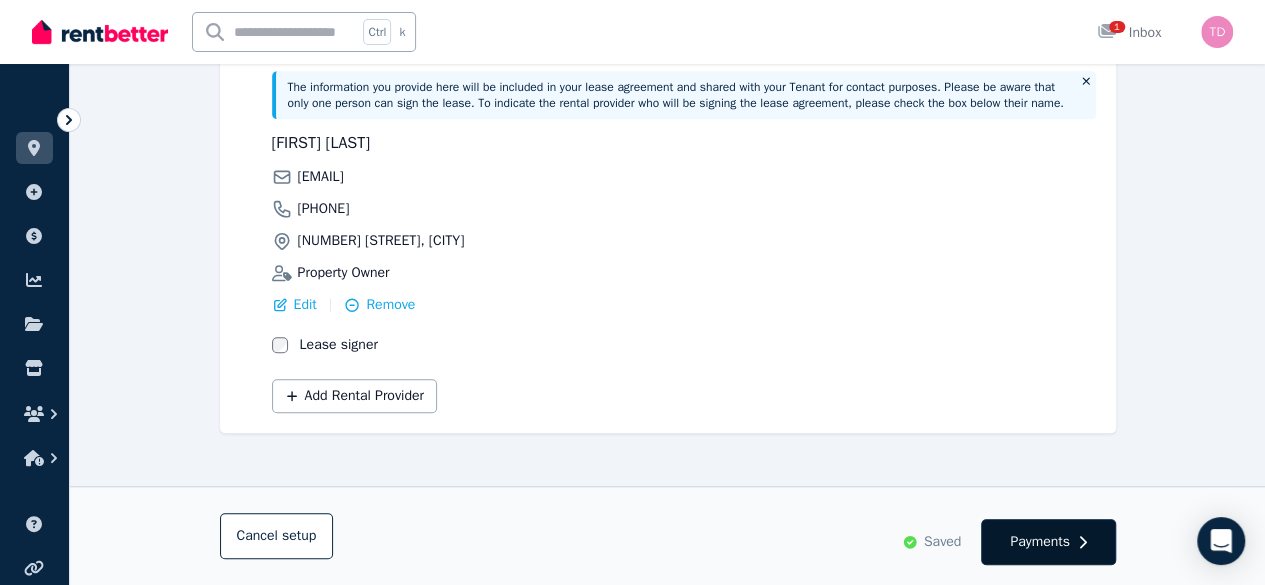 click on "Payments" at bounding box center (1040, 542) 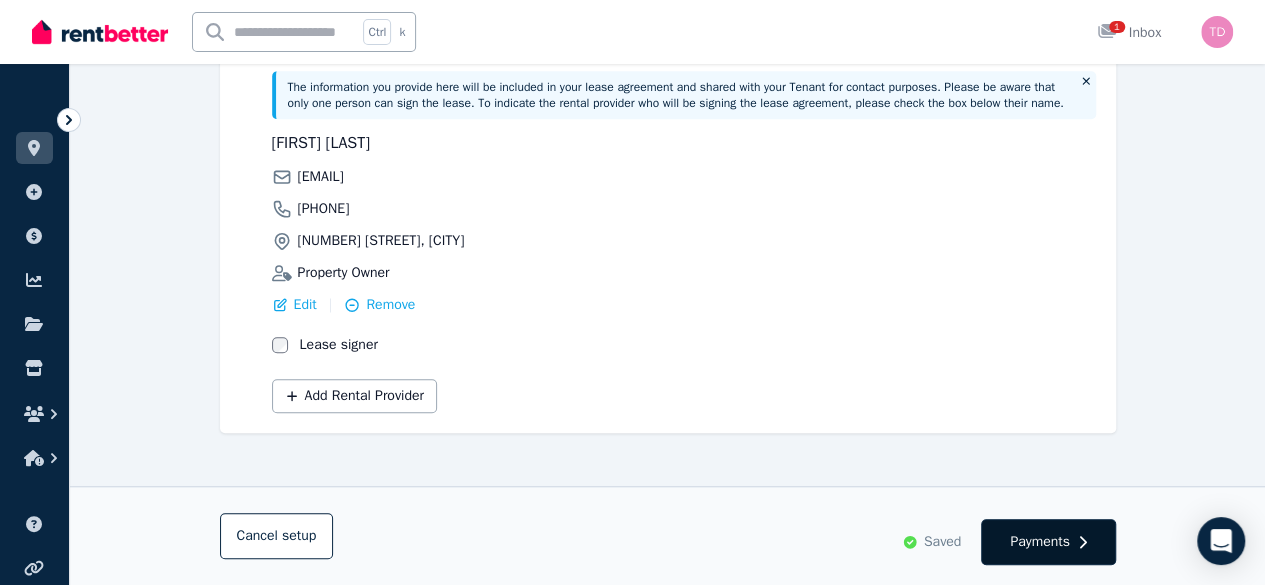 select on "*******" 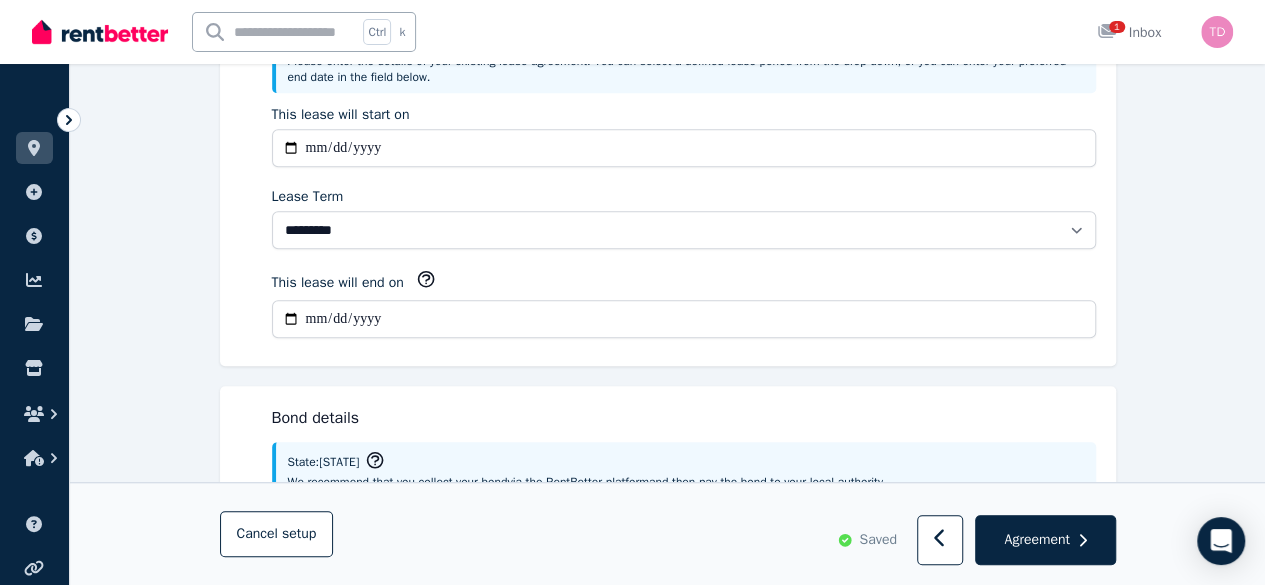 scroll, scrollTop: 0, scrollLeft: 0, axis: both 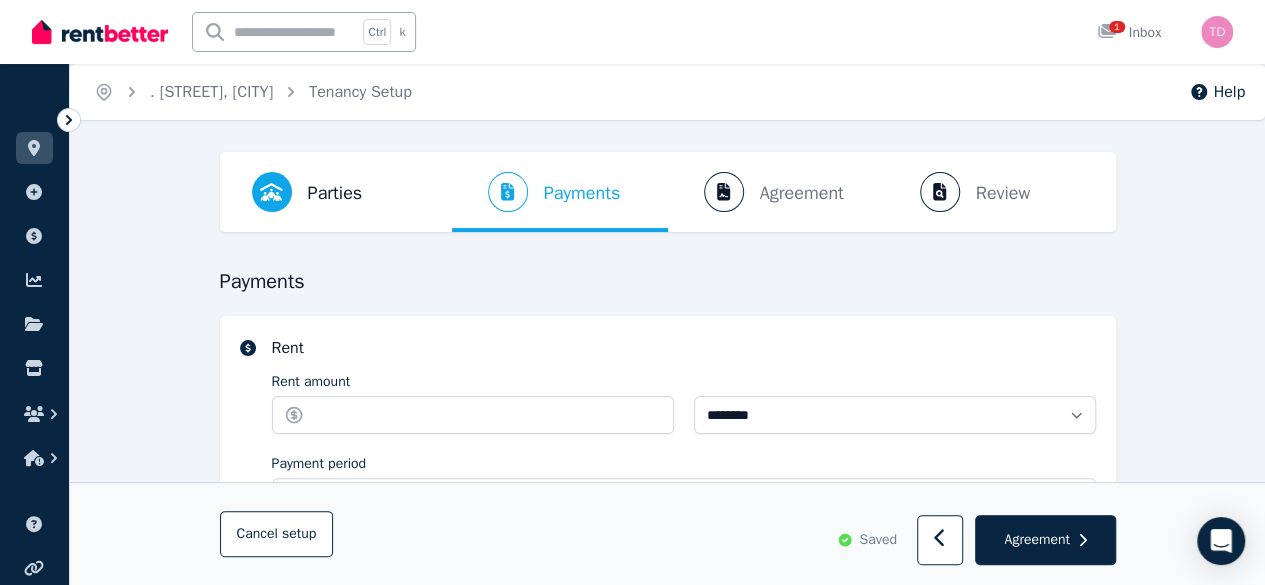 select on "**********" 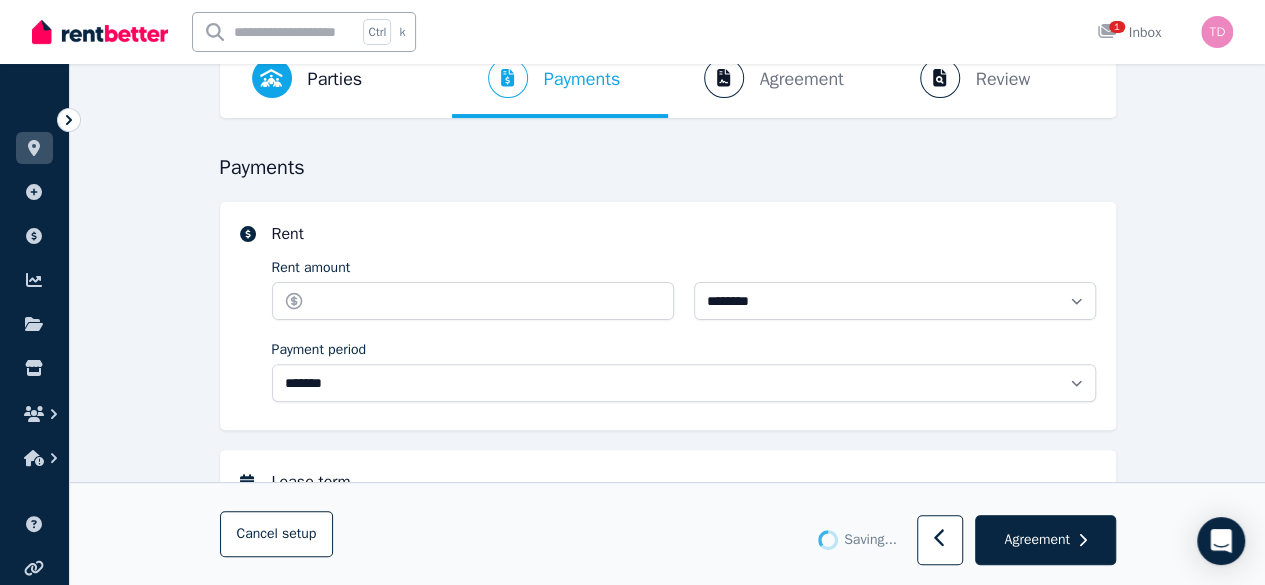 scroll, scrollTop: 116, scrollLeft: 0, axis: vertical 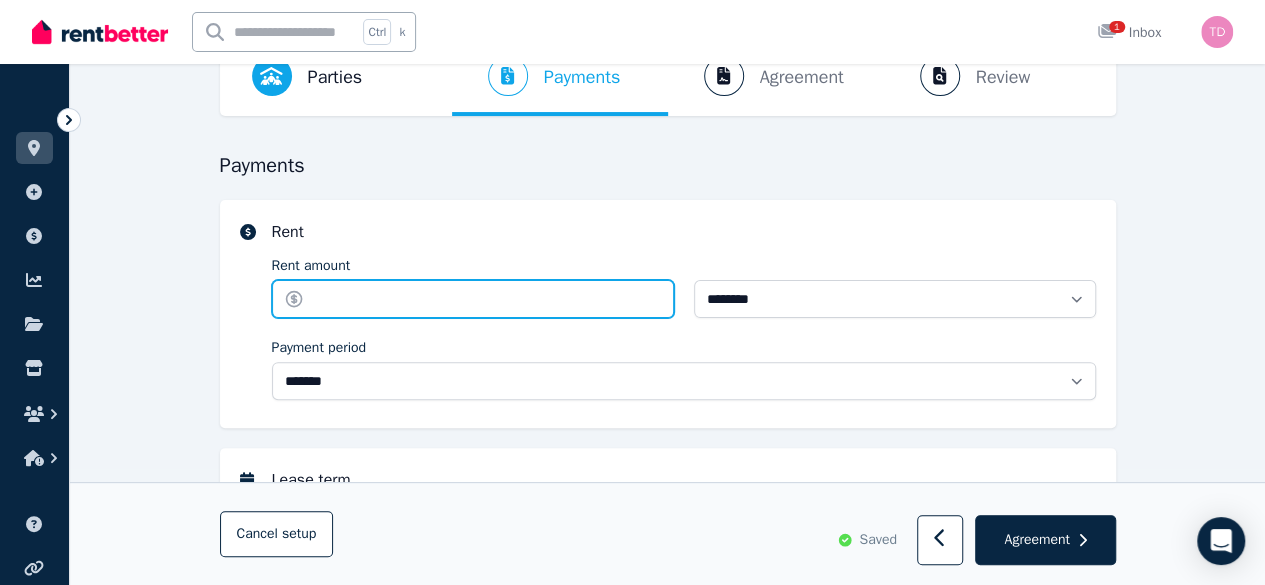 click on "Rent amount" at bounding box center [473, 299] 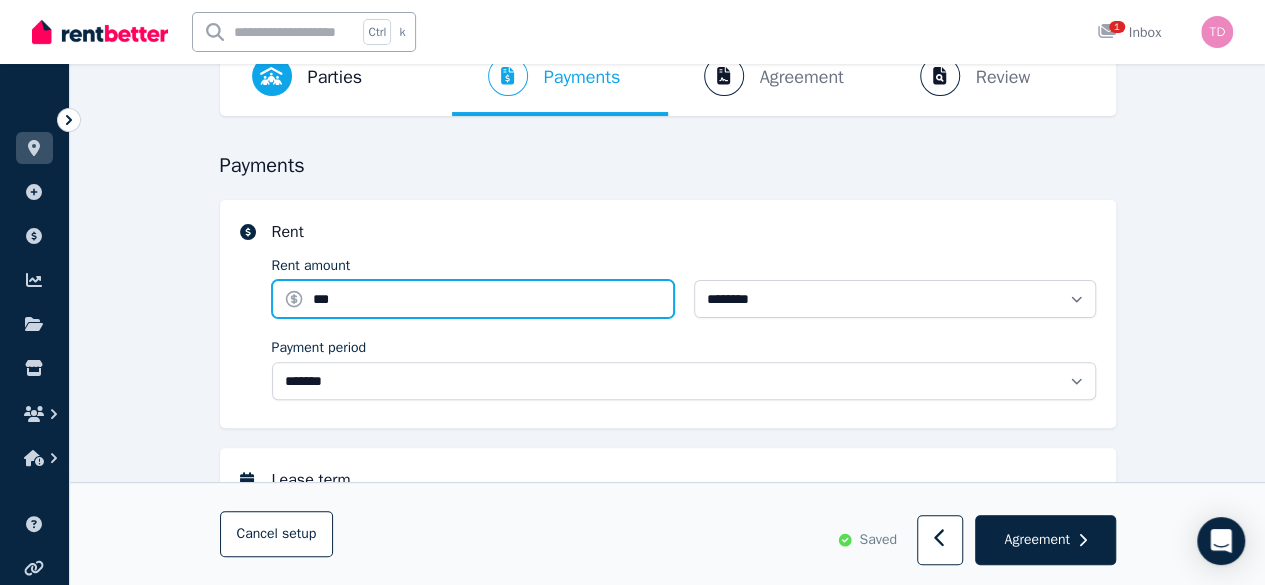 type on "***" 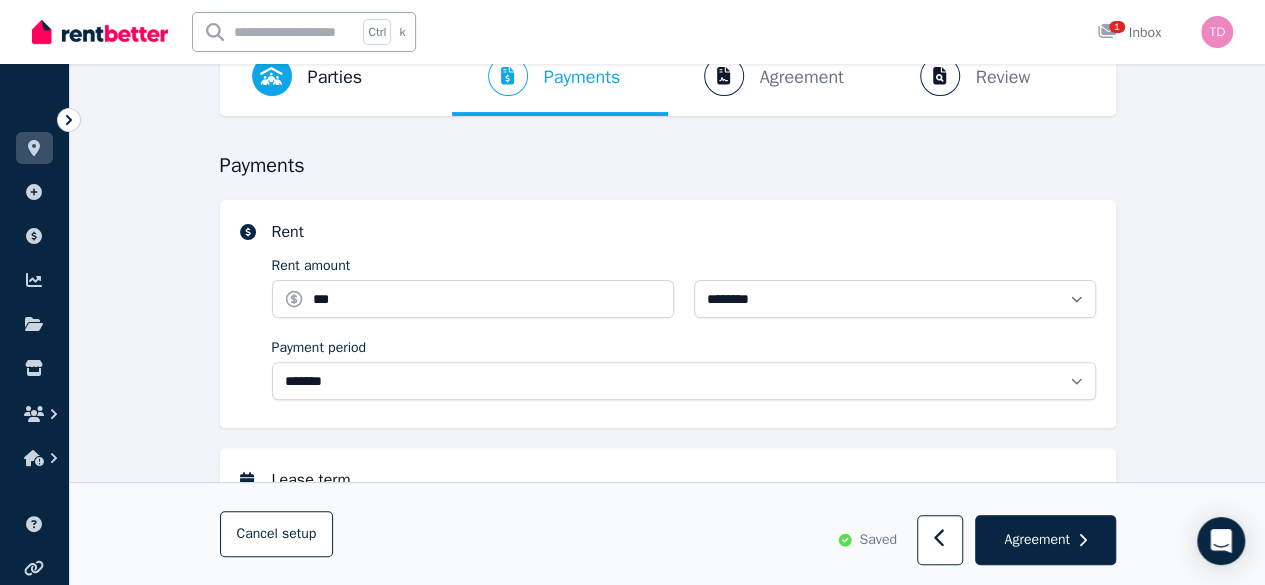 click on "Rent" at bounding box center (684, 232) 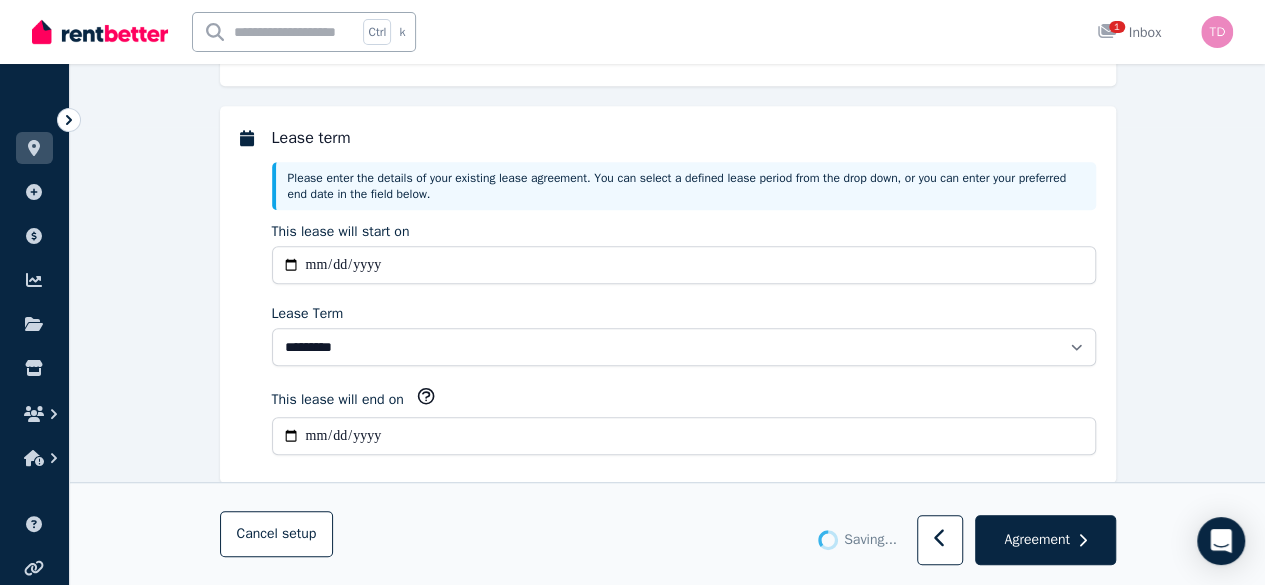 type 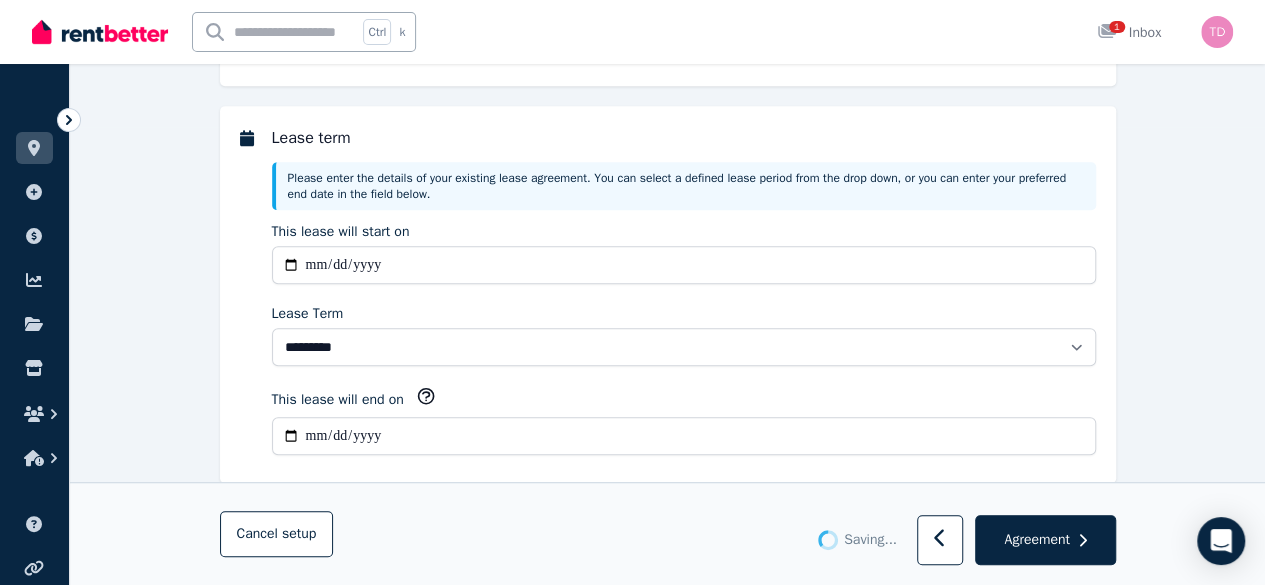 type on "******" 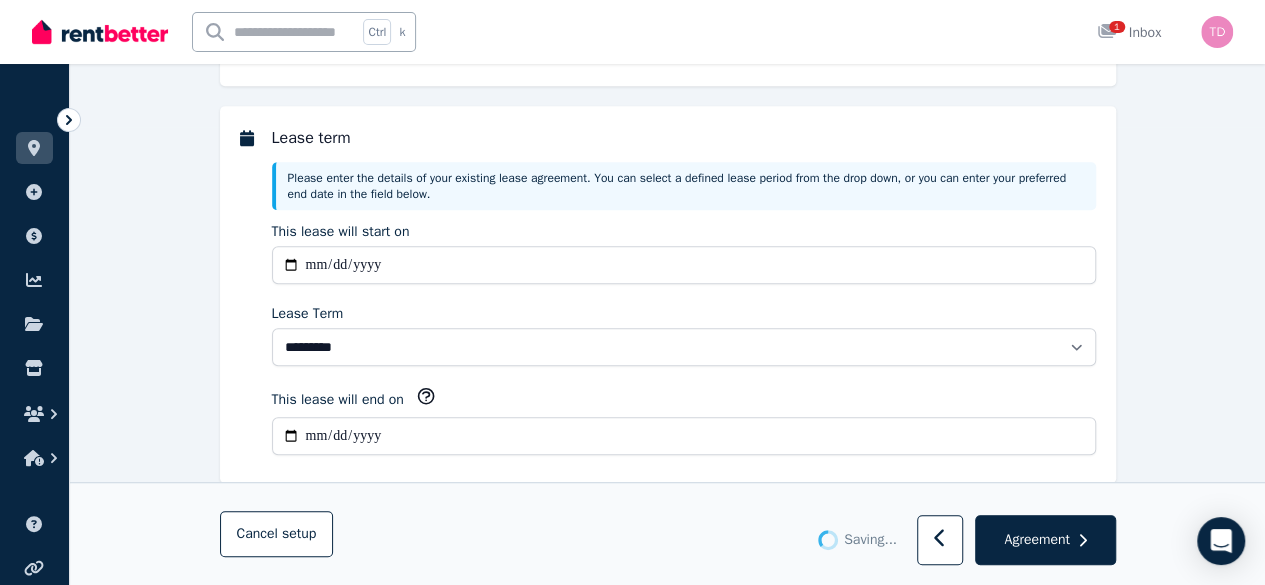 scroll, scrollTop: 494, scrollLeft: 0, axis: vertical 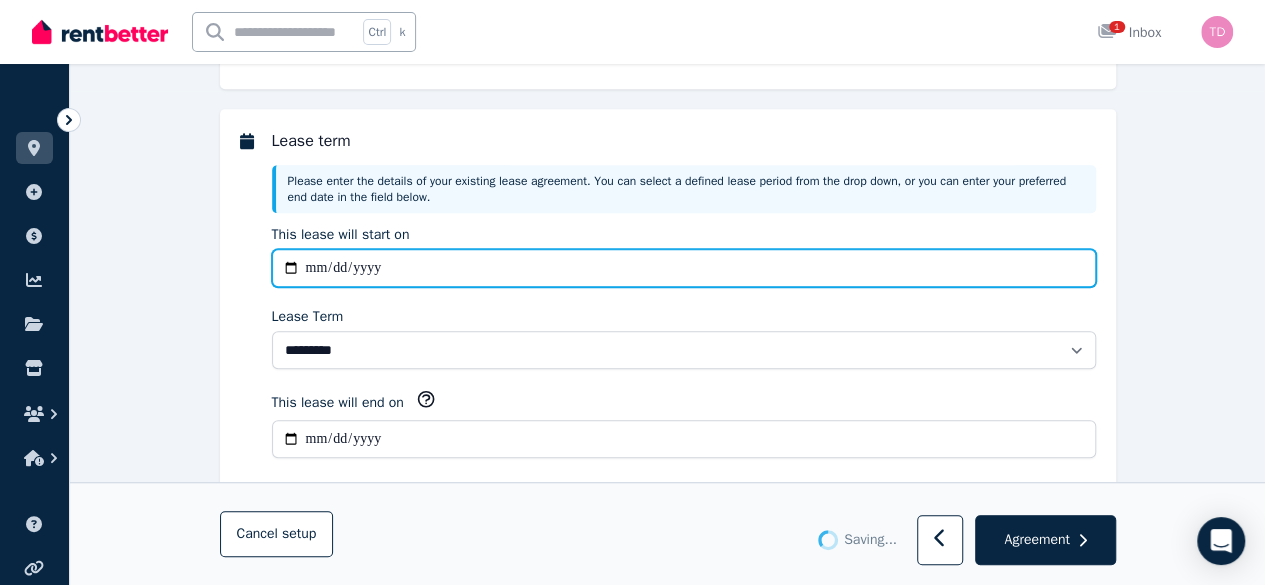 click on "**********" at bounding box center (684, 268) 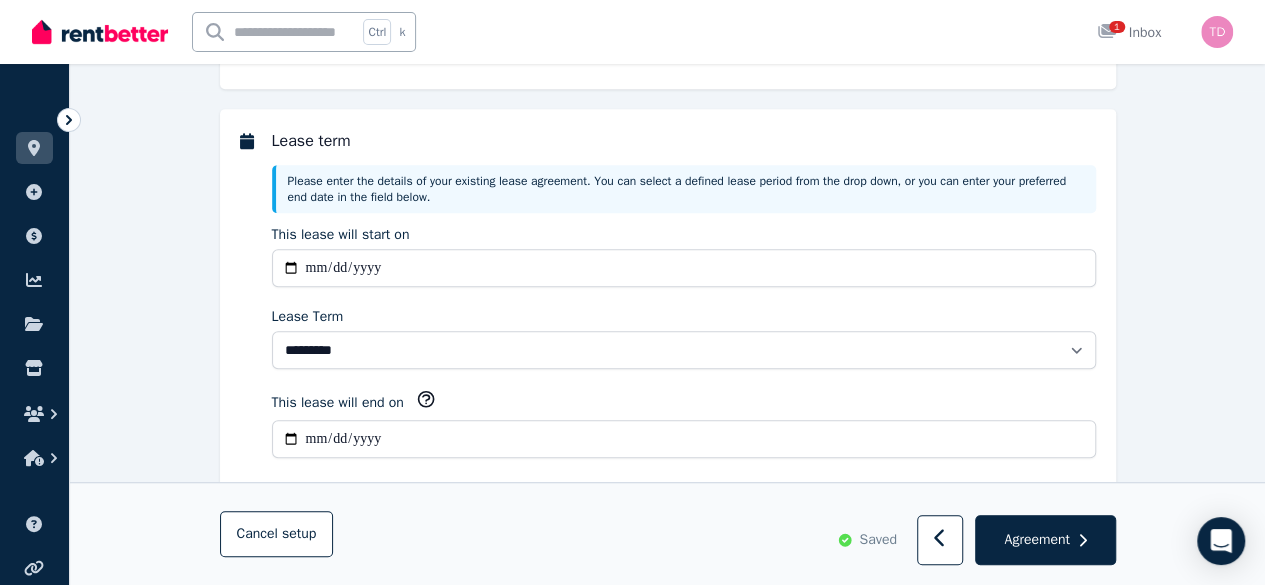 click on "This lease will start on" at bounding box center [684, 235] 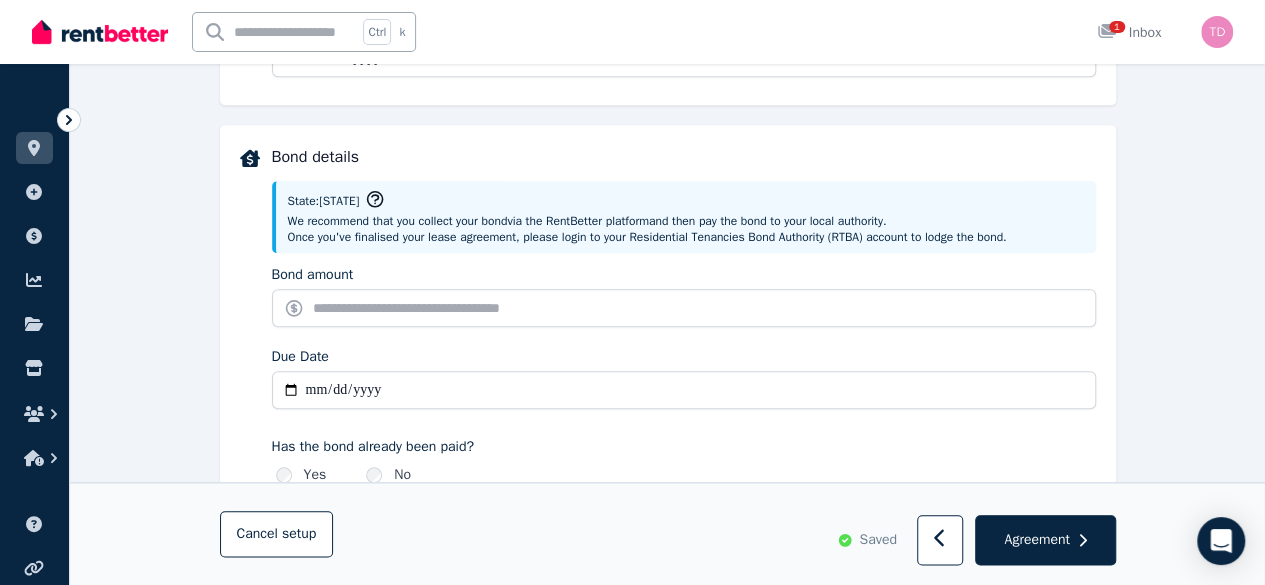 scroll, scrollTop: 876, scrollLeft: 0, axis: vertical 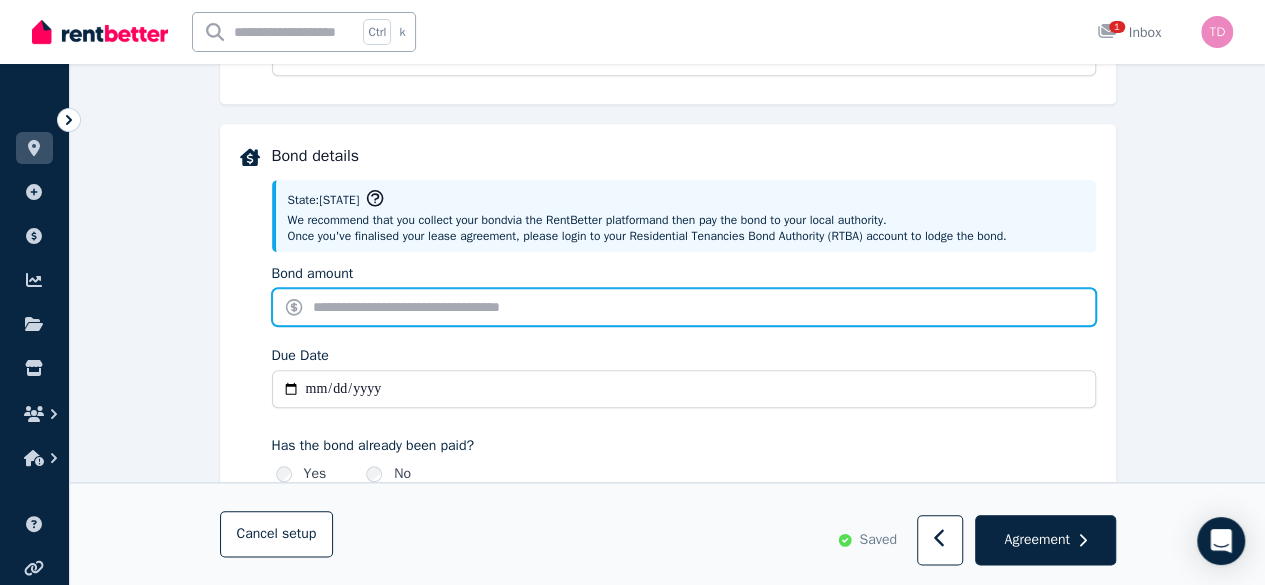 click on "Bond amount" at bounding box center [684, 307] 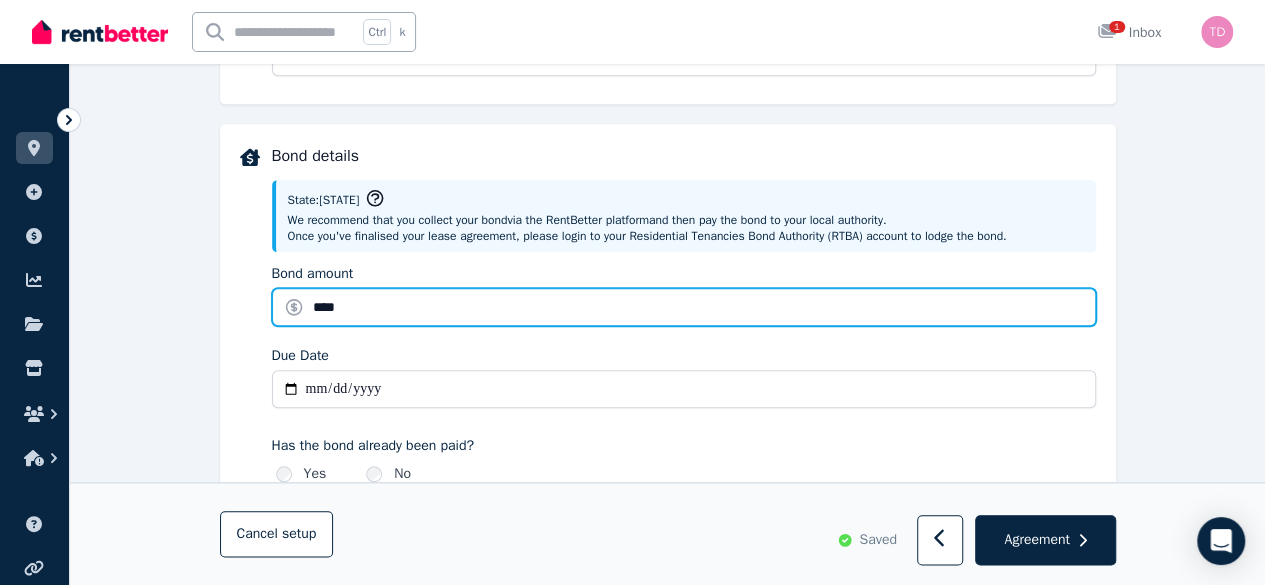 type on "****" 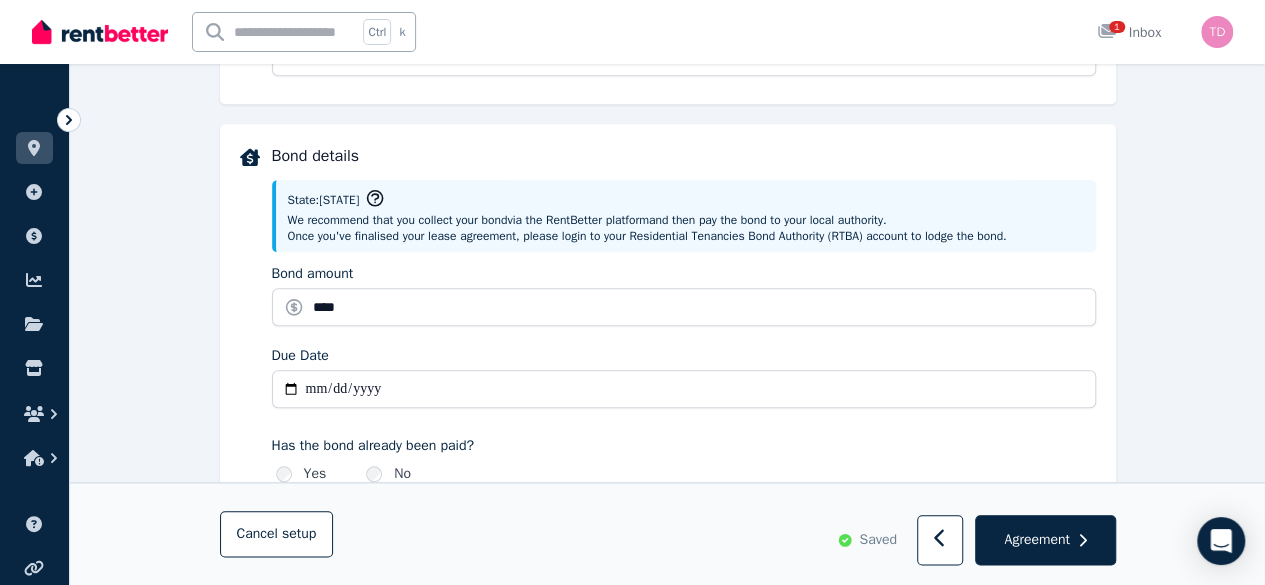 click on "Due Date" at bounding box center (684, 356) 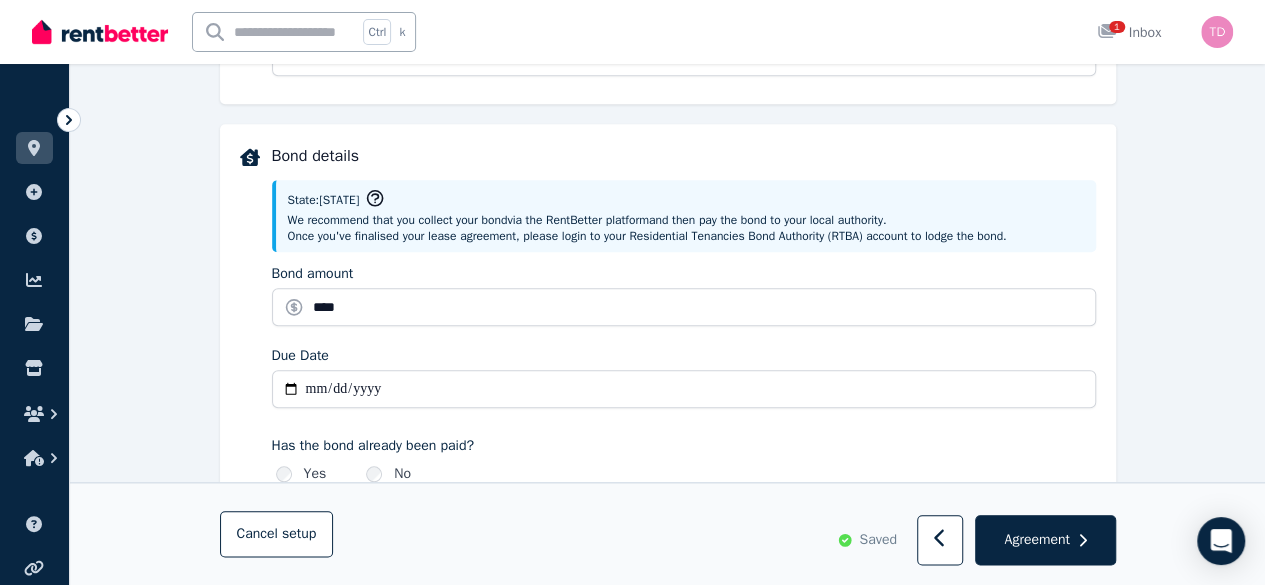 click on "Due Date" at bounding box center (684, 389) 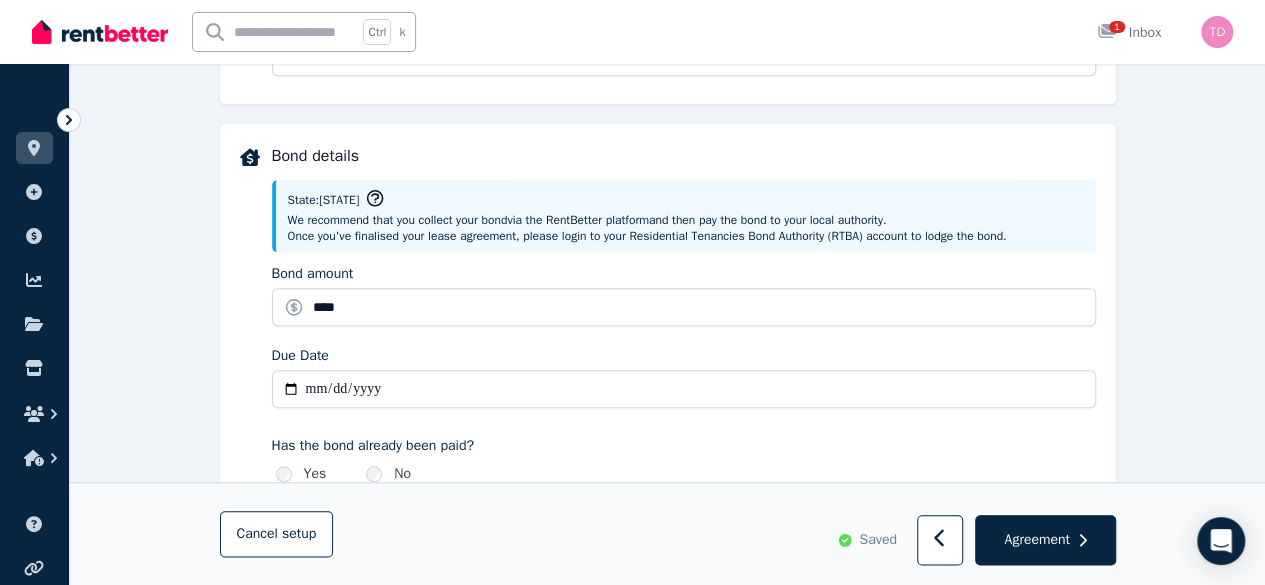 type on "**********" 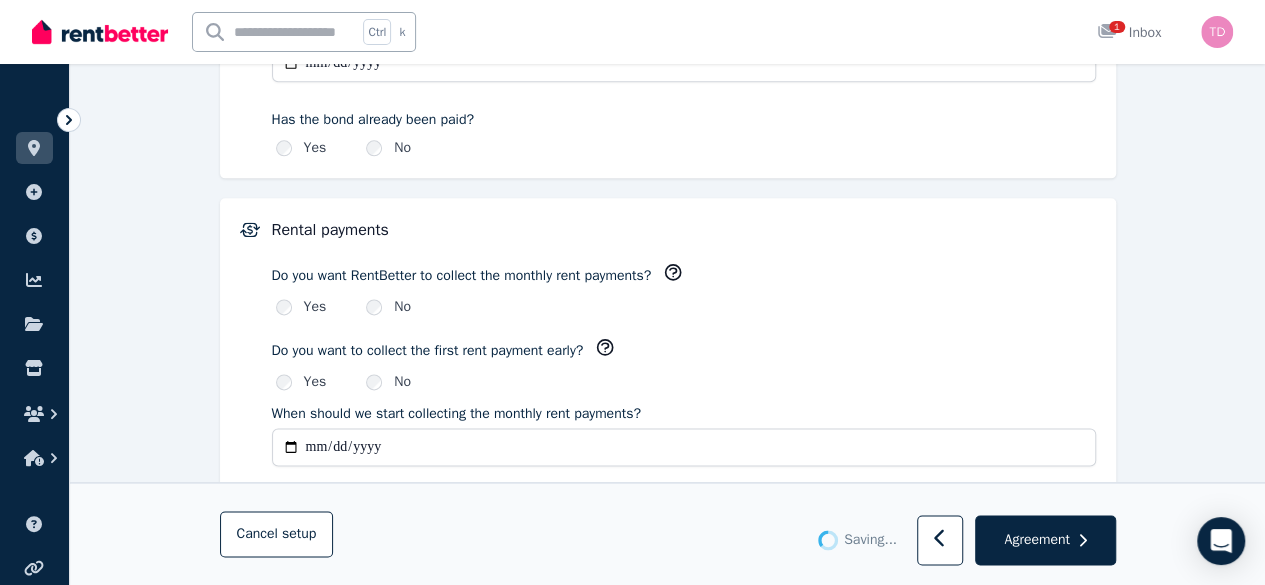 scroll, scrollTop: 1204, scrollLeft: 0, axis: vertical 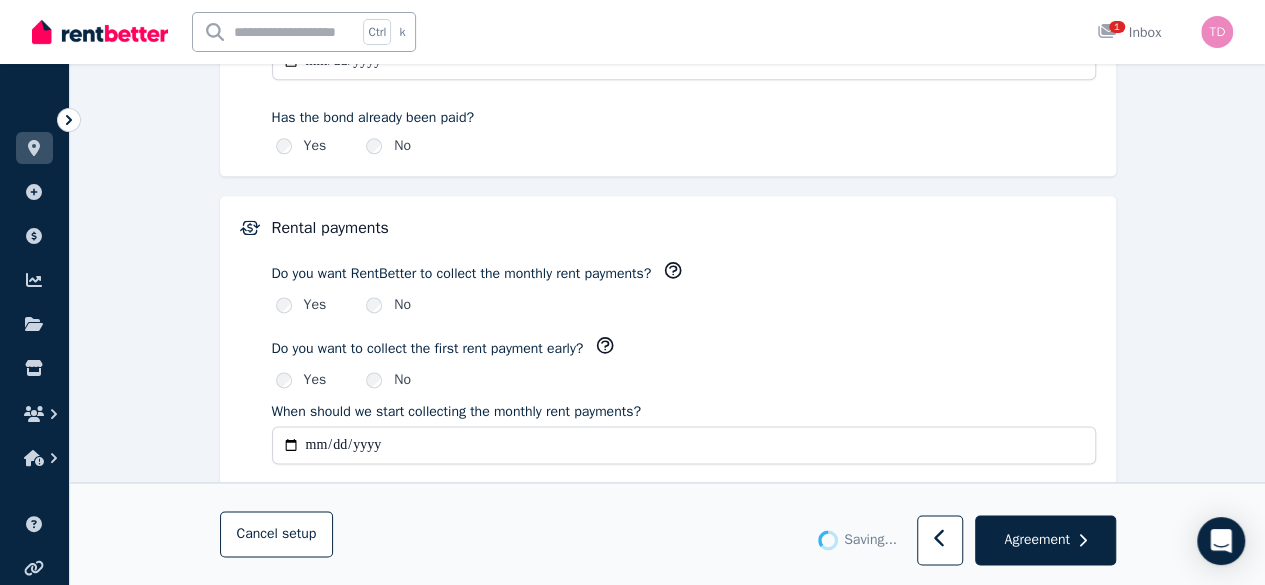 type 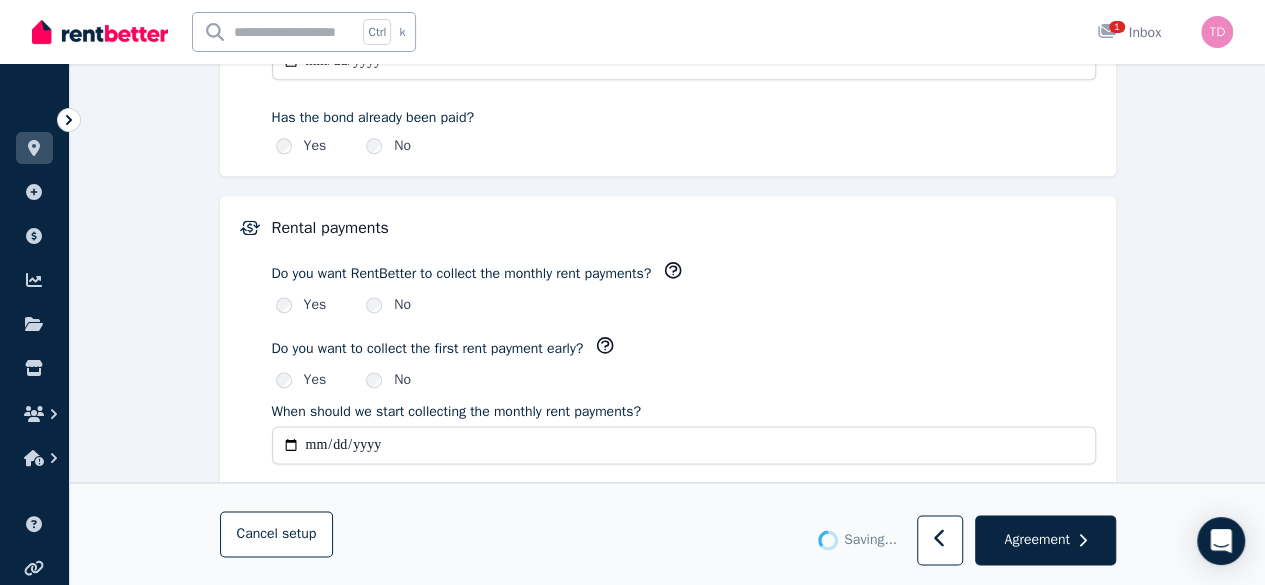 type 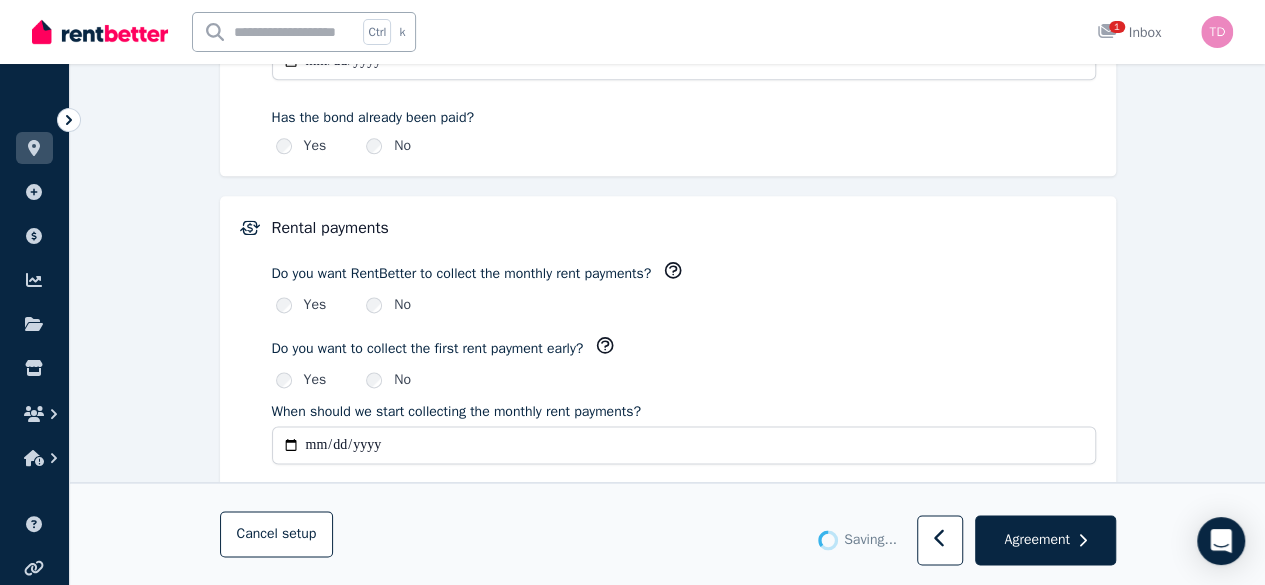 type on "**********" 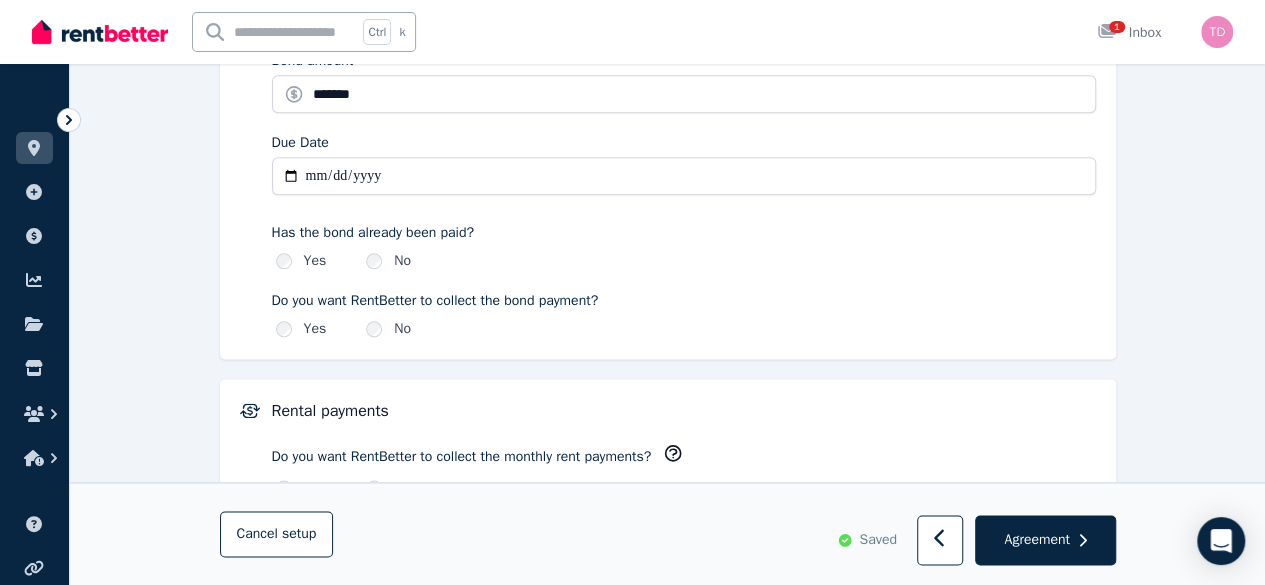 scroll, scrollTop: 1088, scrollLeft: 0, axis: vertical 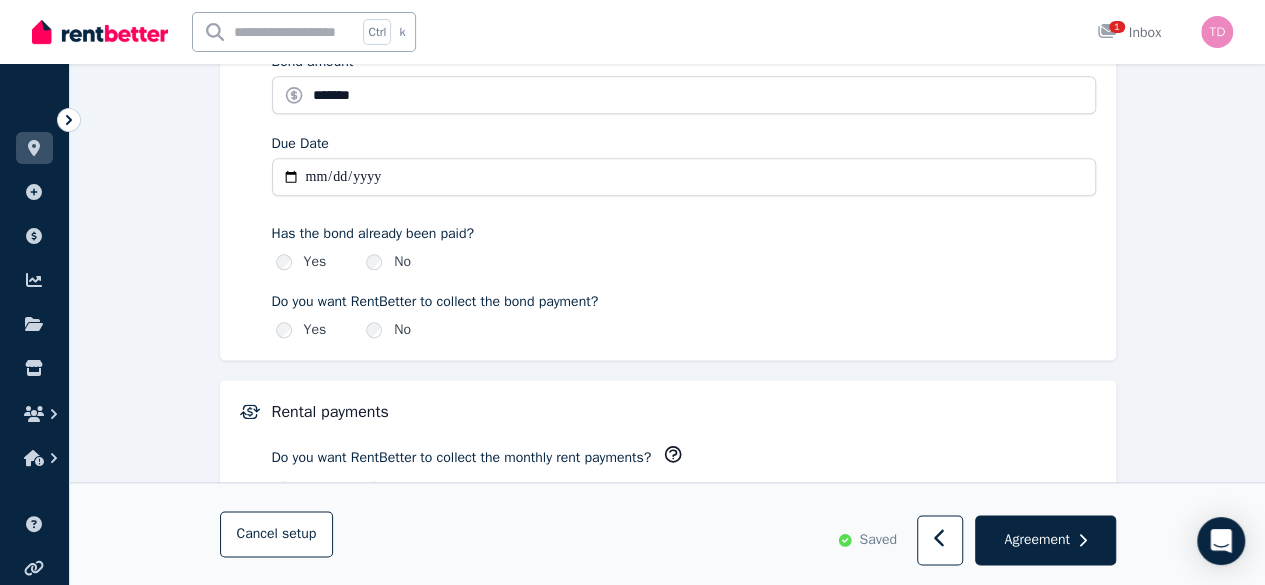 click on "Yes" at bounding box center [315, 330] 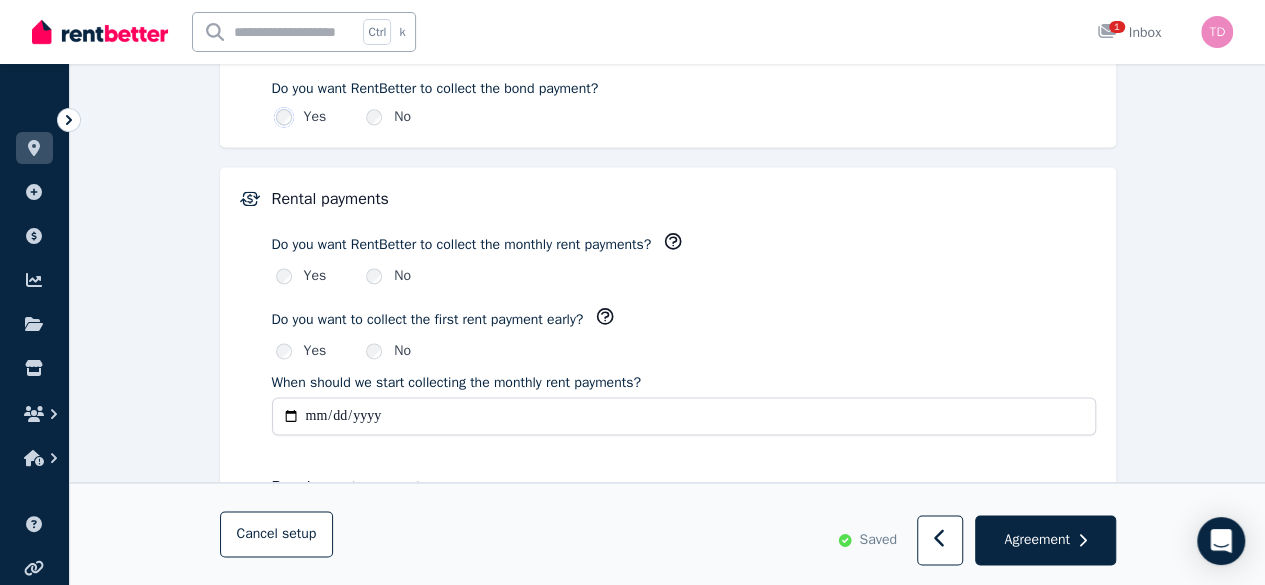 scroll, scrollTop: 1338, scrollLeft: 0, axis: vertical 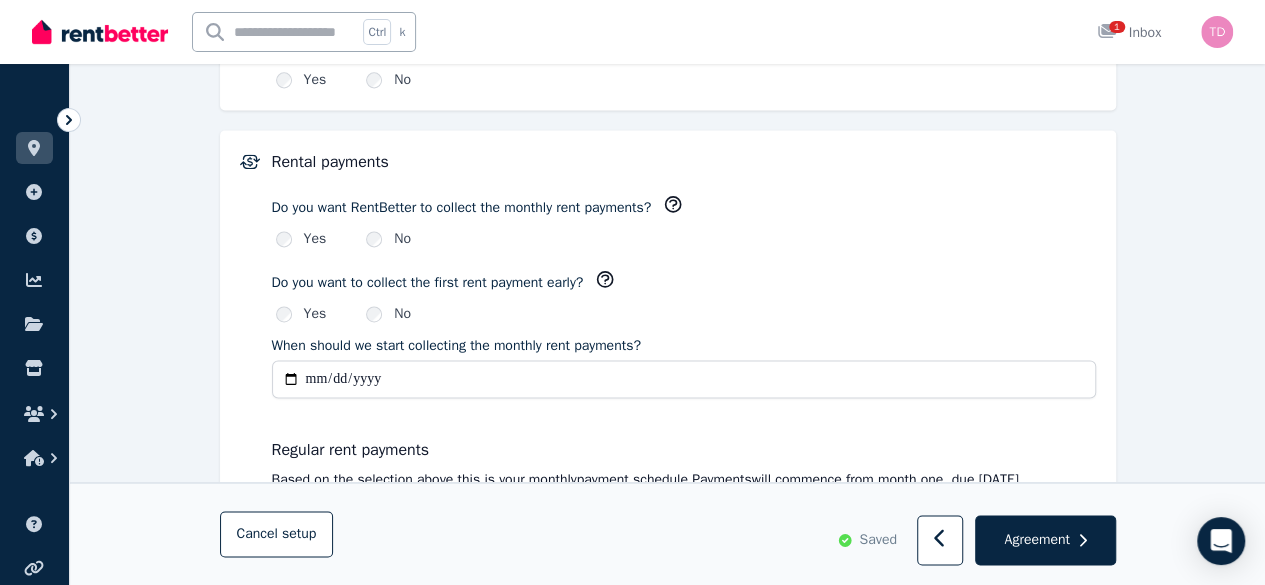 click on "Yes" at bounding box center (315, 314) 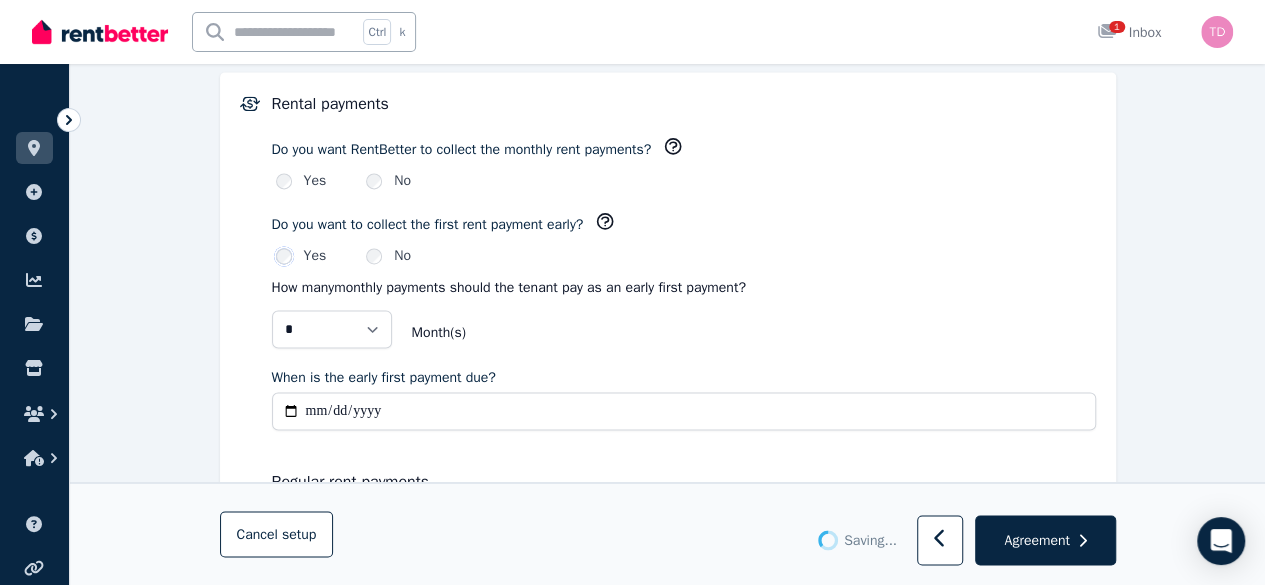 scroll, scrollTop: 1419, scrollLeft: 0, axis: vertical 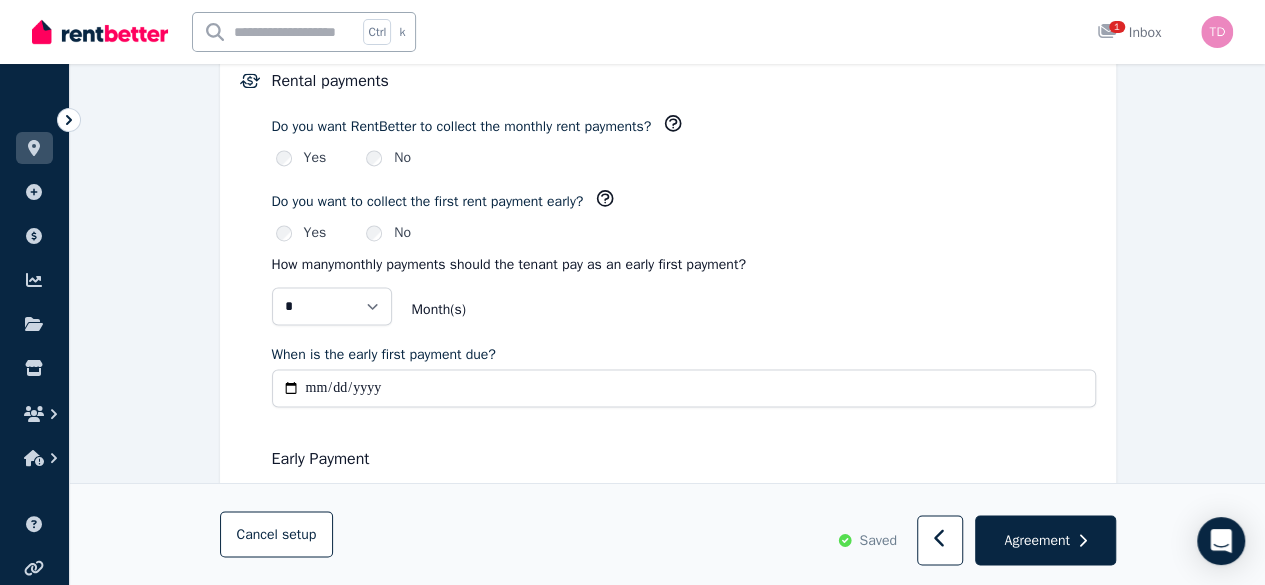 click on "When is the early first payment due?" at bounding box center [684, 388] 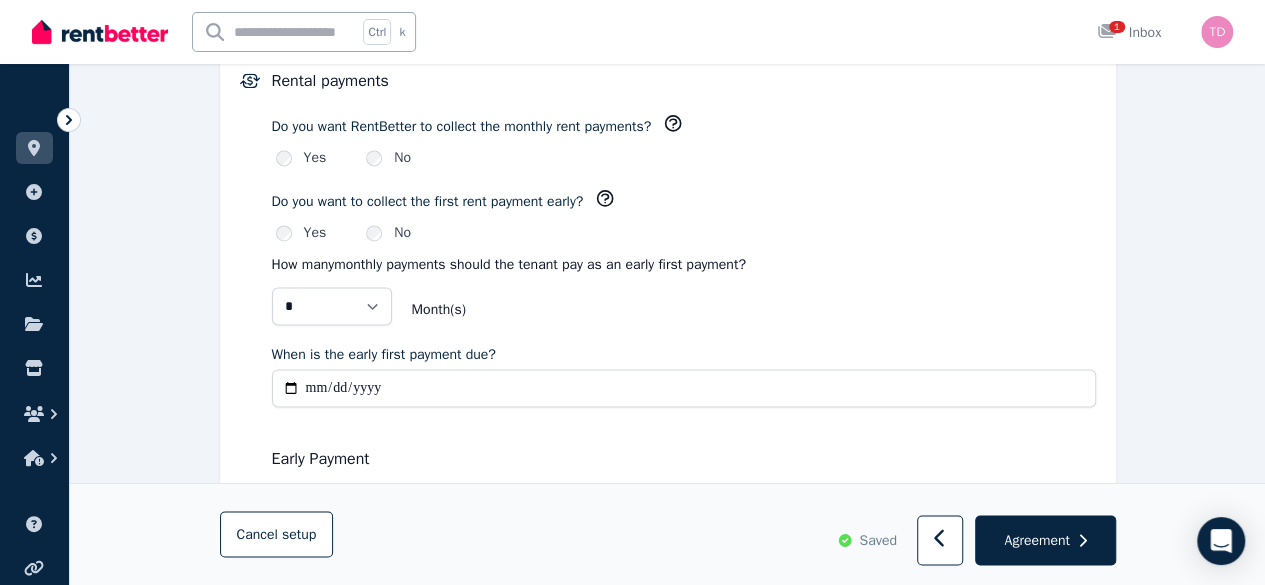 type on "**********" 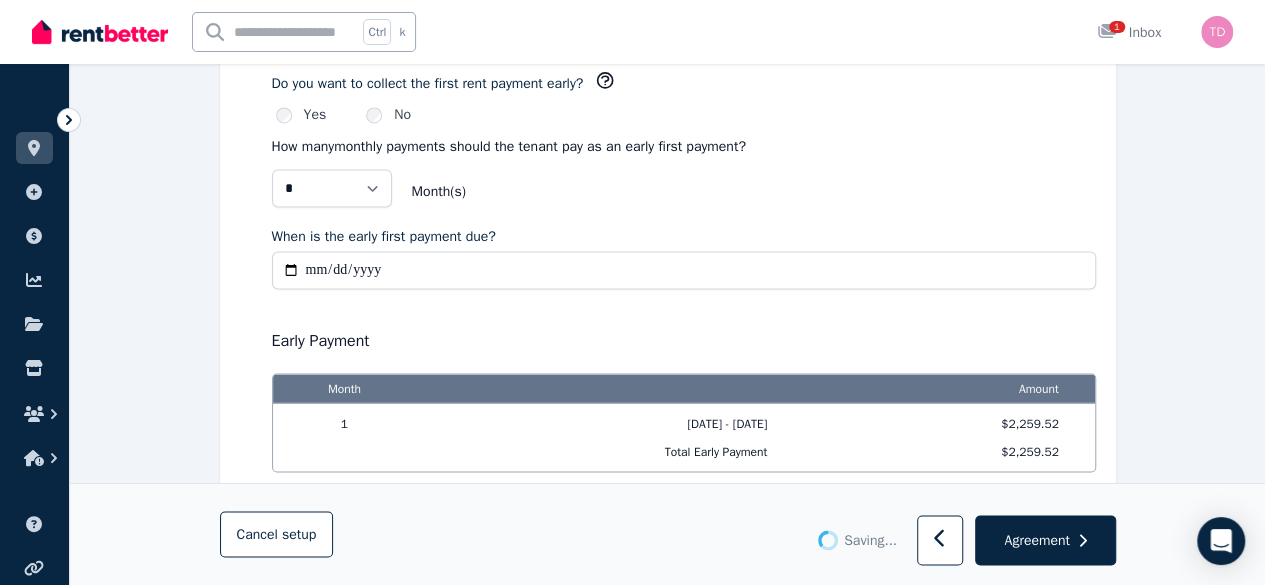scroll, scrollTop: 1619, scrollLeft: 0, axis: vertical 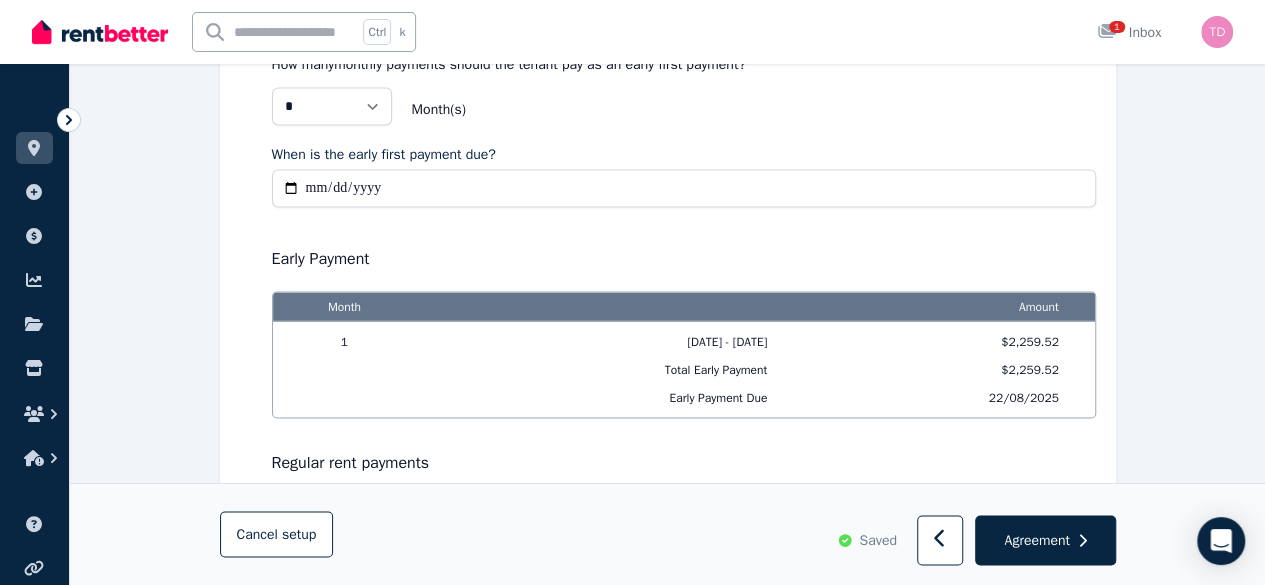 type on "**********" 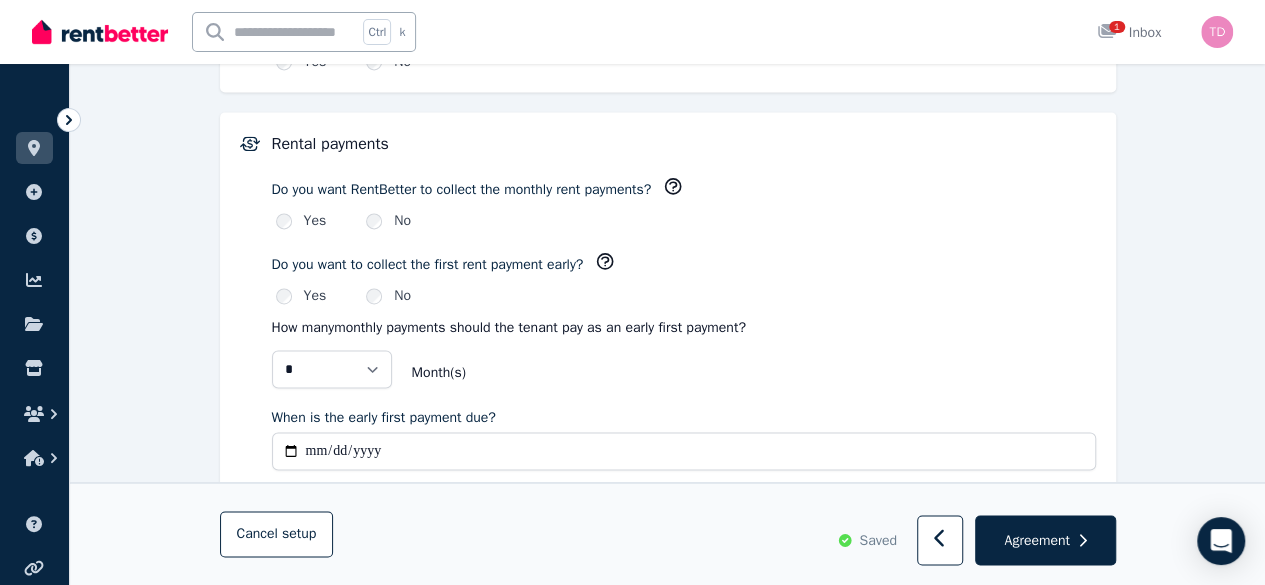 scroll, scrollTop: 1354, scrollLeft: 0, axis: vertical 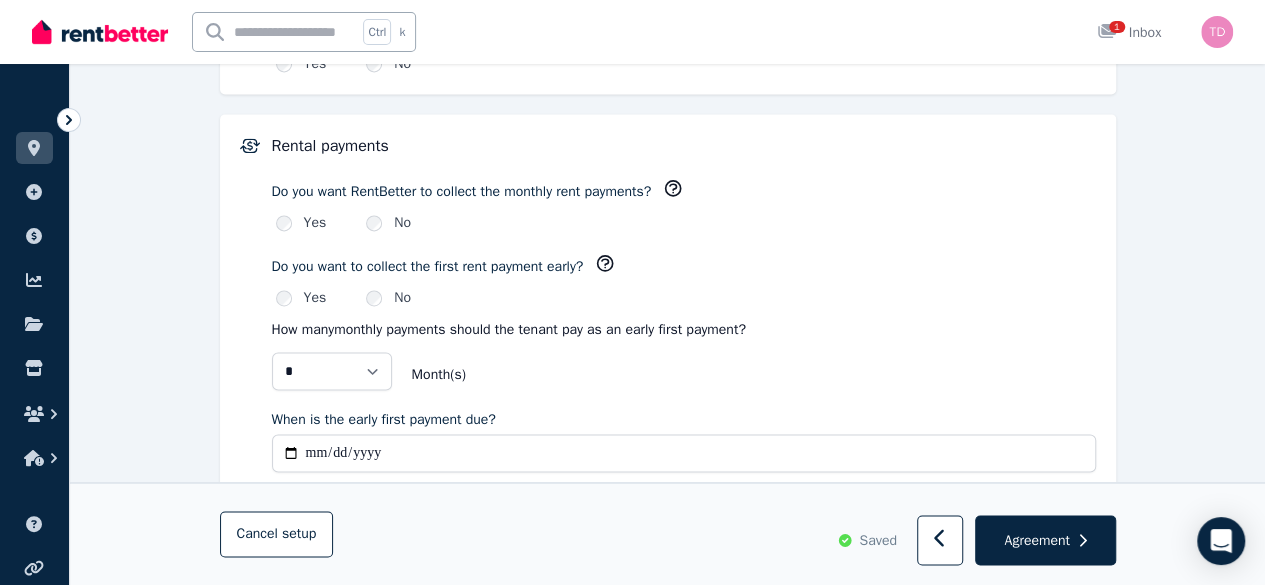 click on "* * Month (s)" at bounding box center [684, 375] 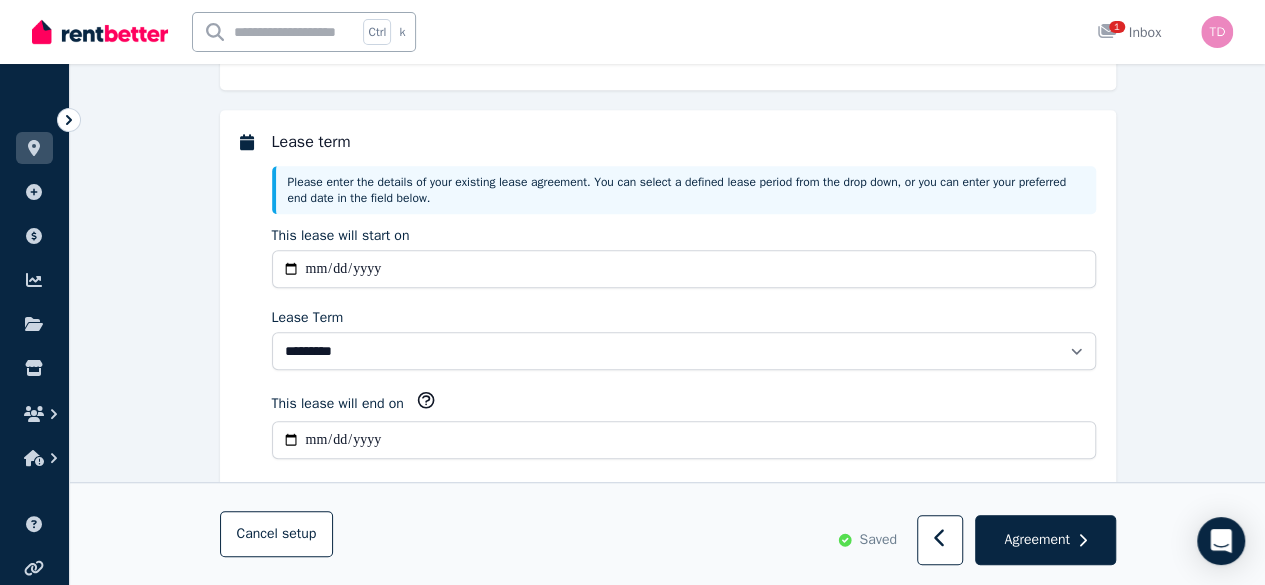scroll, scrollTop: 492, scrollLeft: 0, axis: vertical 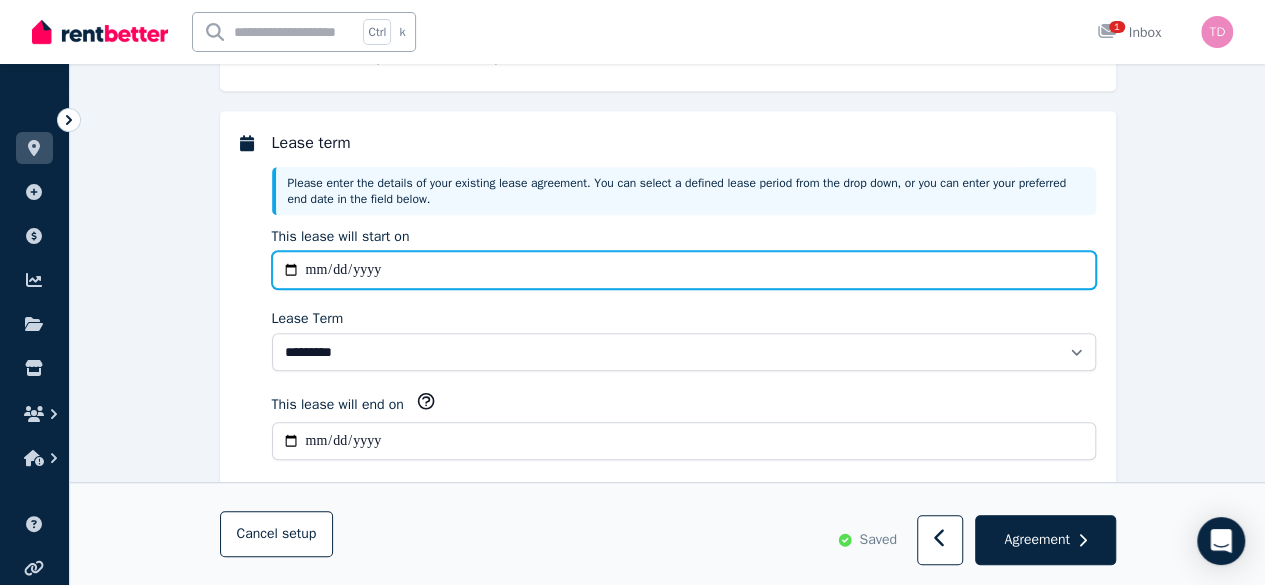 click on "**********" at bounding box center (684, 270) 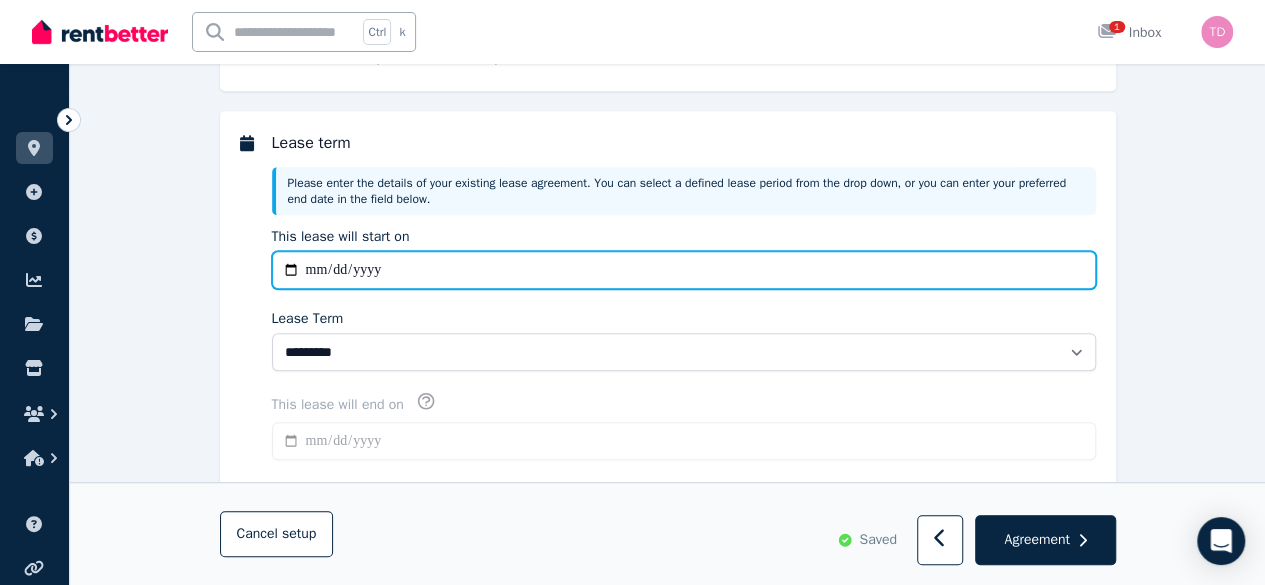 type on "**********" 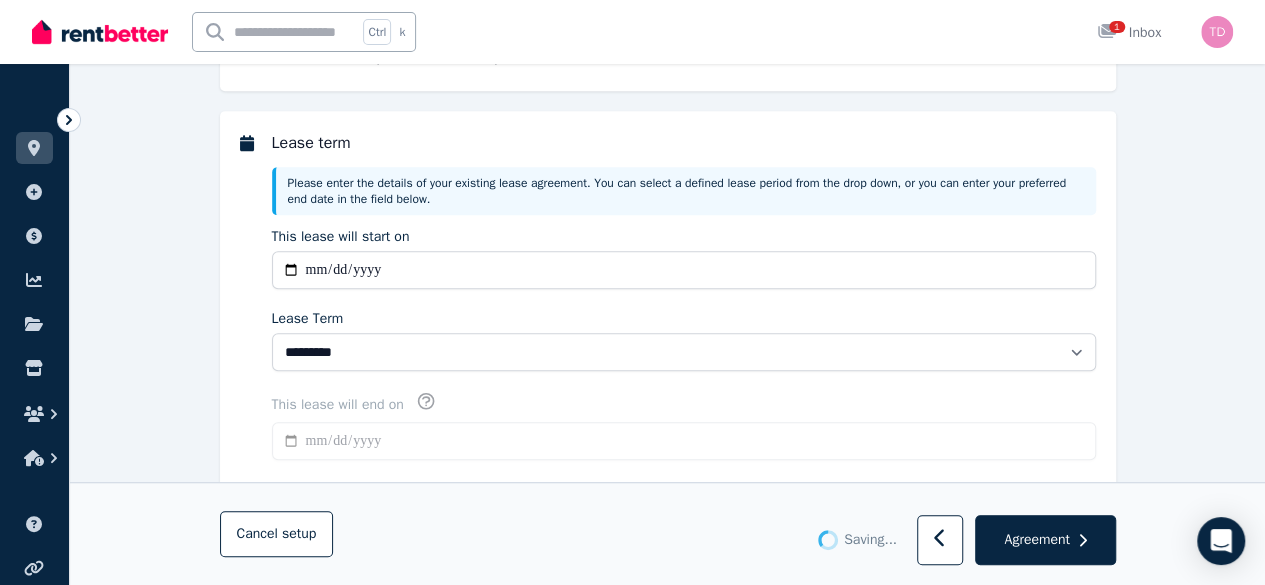 click on "**********" at bounding box center (684, 299) 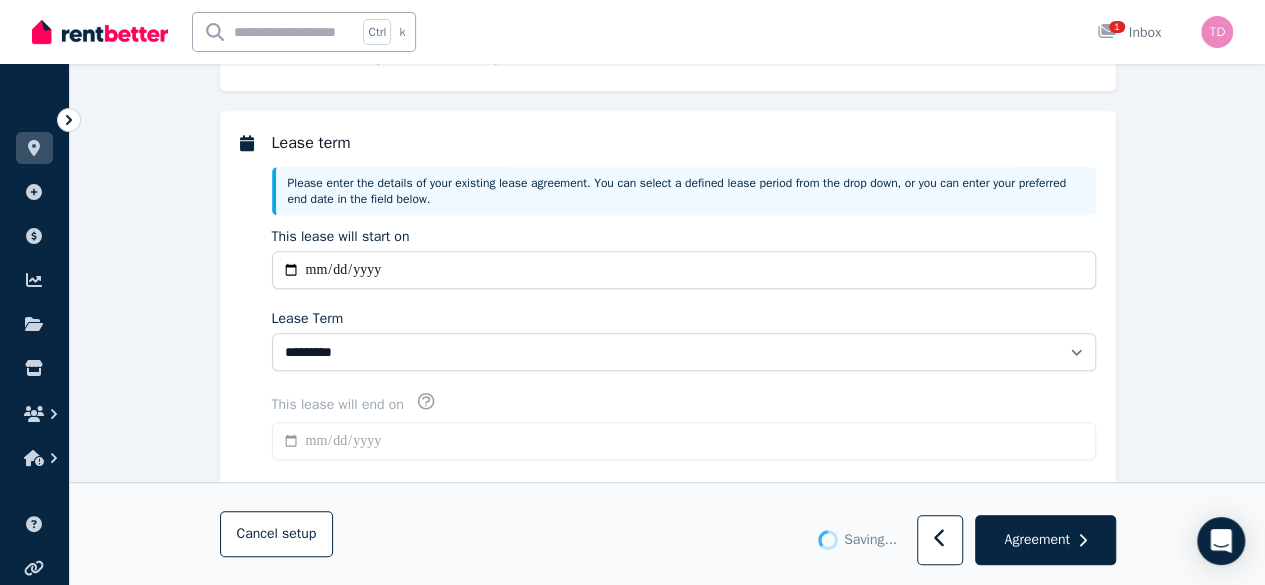 type on "**********" 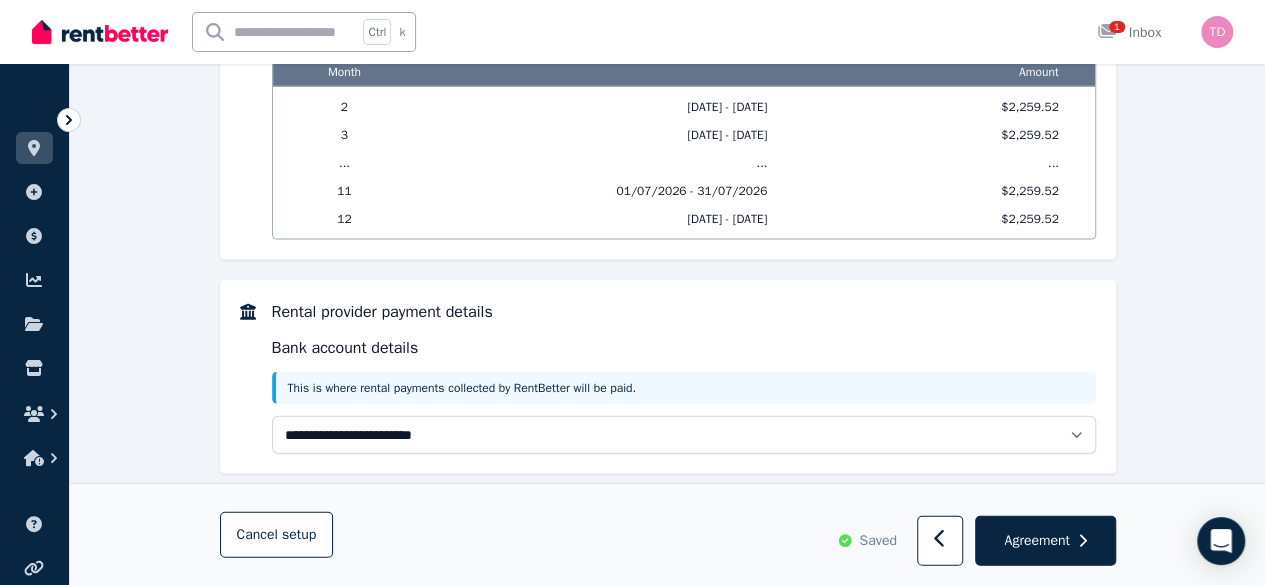 scroll, scrollTop: 2128, scrollLeft: 0, axis: vertical 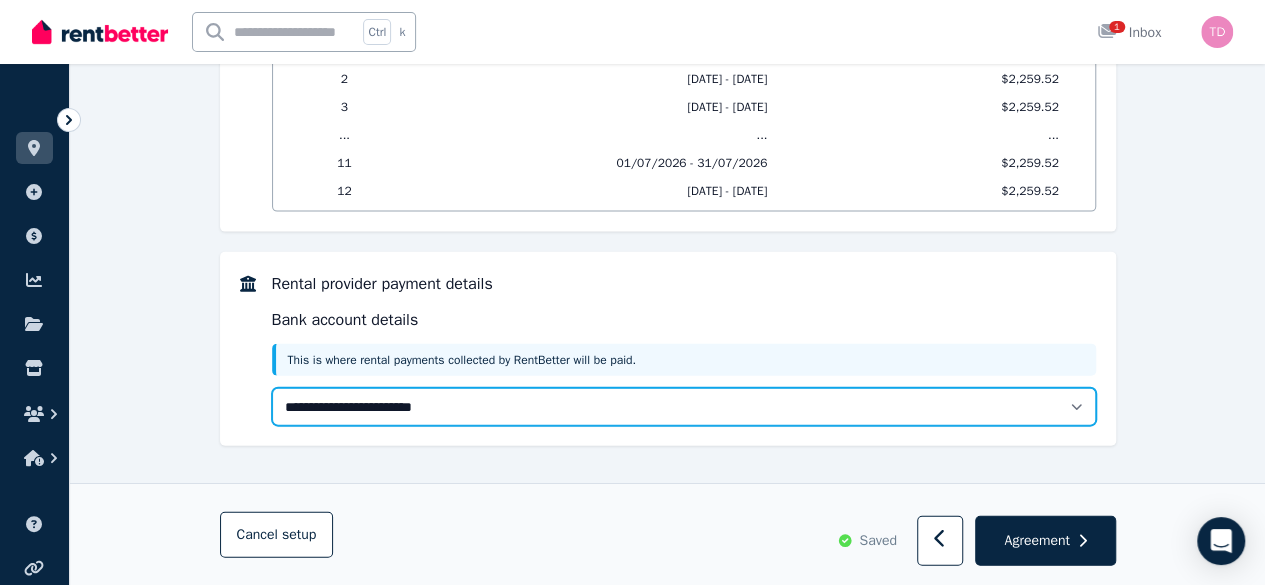 click on "**********" at bounding box center [684, 407] 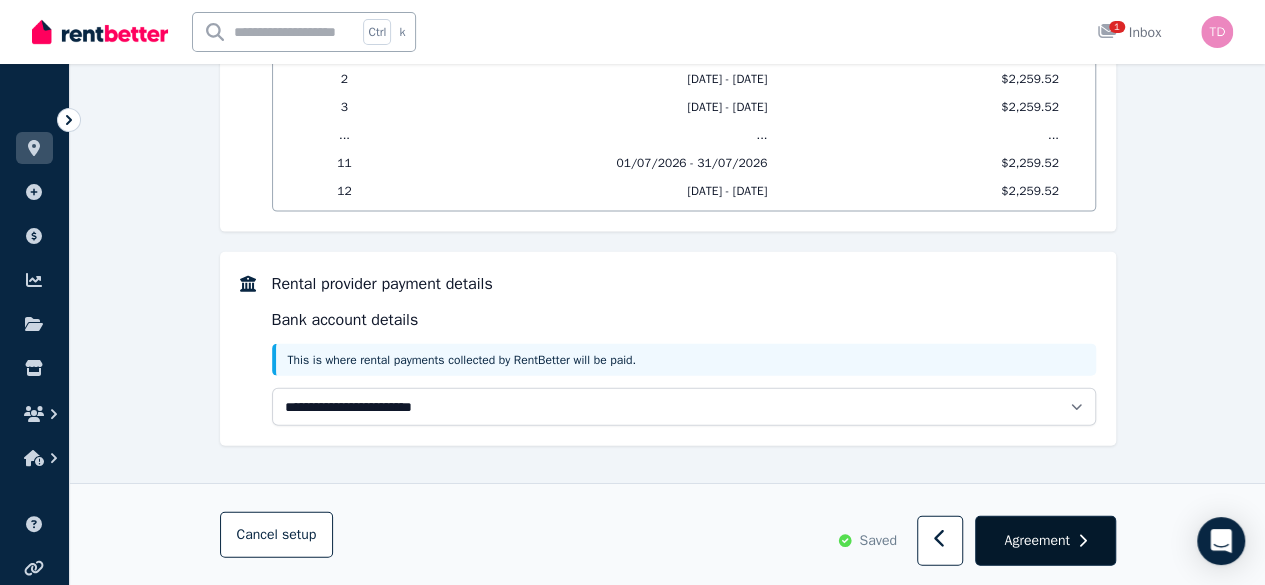click on "Agreement" at bounding box center [1045, 541] 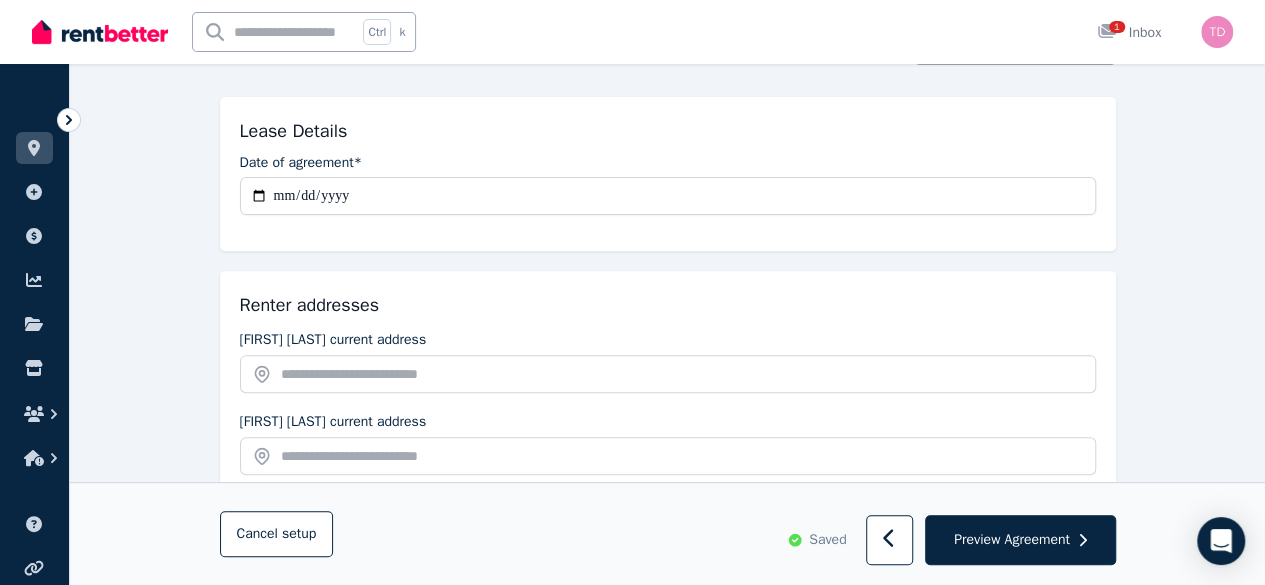 scroll, scrollTop: 382, scrollLeft: 0, axis: vertical 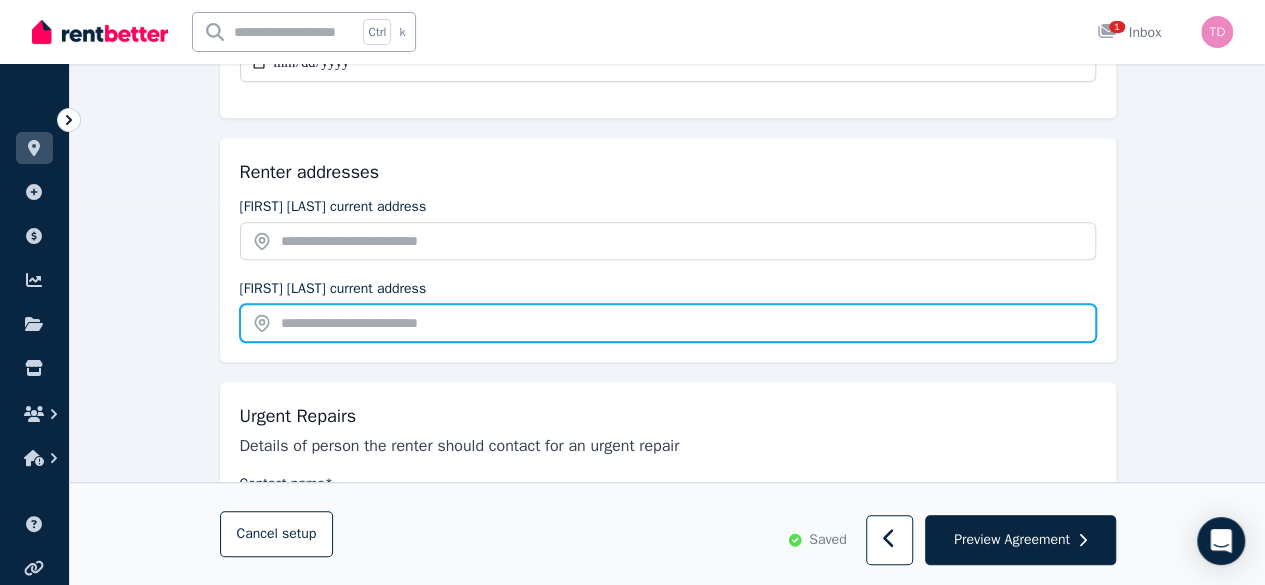 click at bounding box center (668, 323) 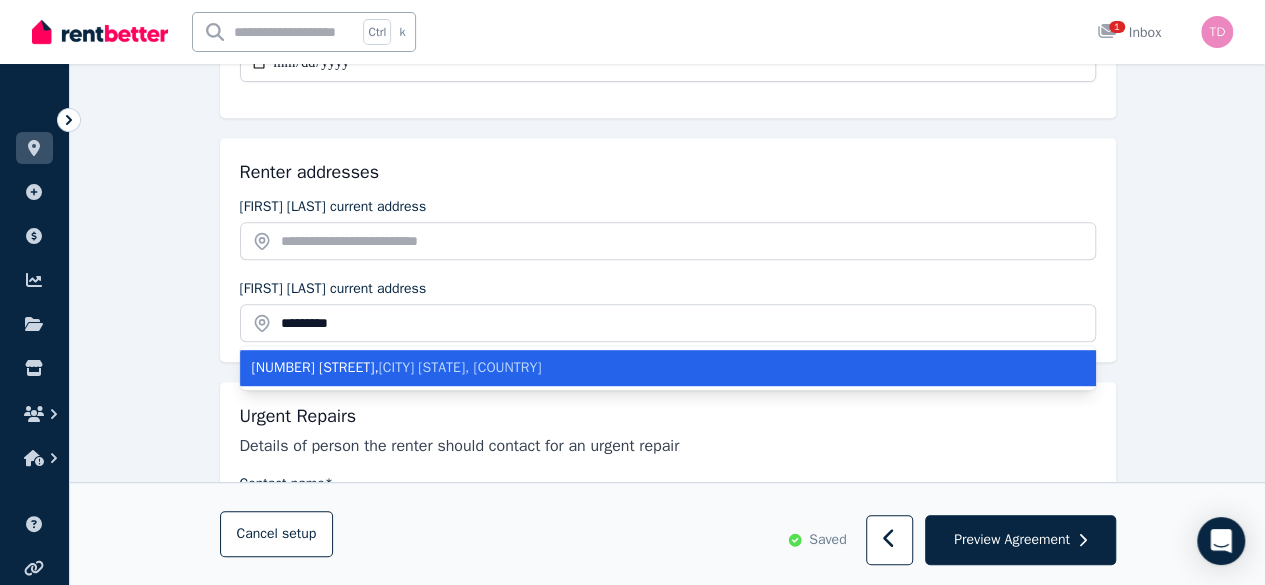 click on "[NUMBER] [STREET] ,  [CITY] [STATE], [COUNTRY]" at bounding box center (668, 368) 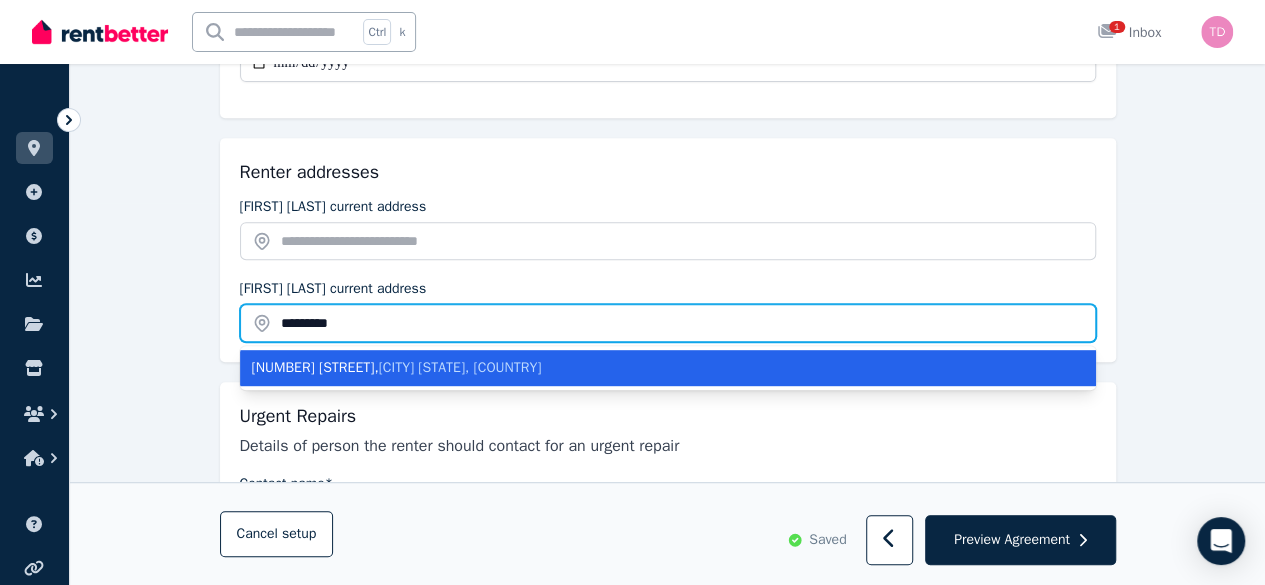 type on "**********" 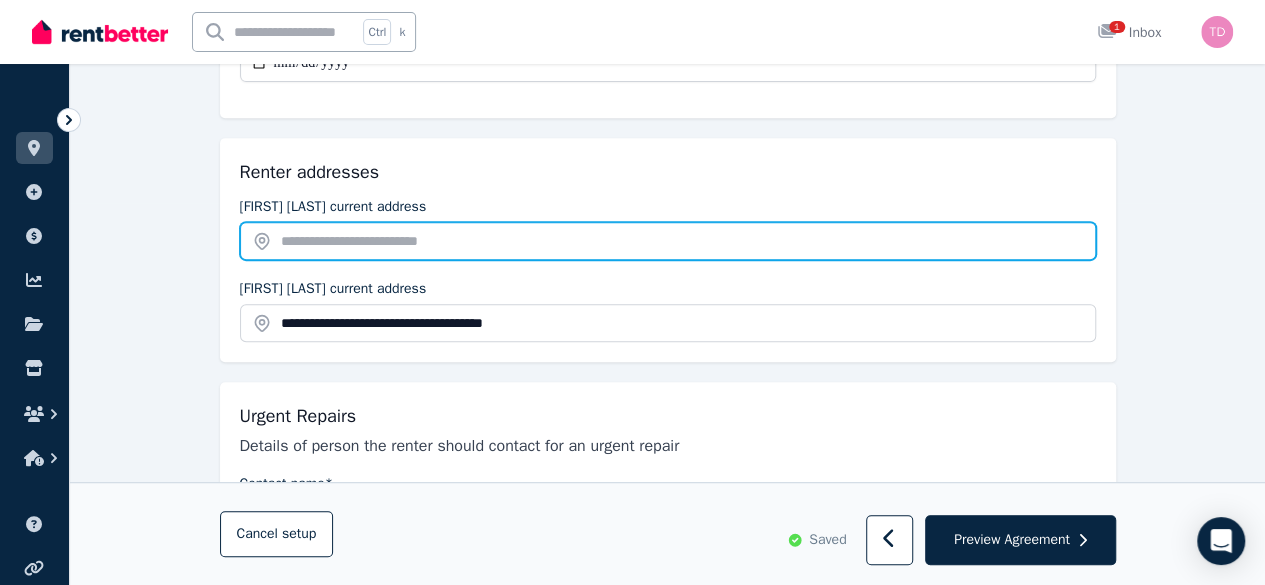 click at bounding box center (668, 241) 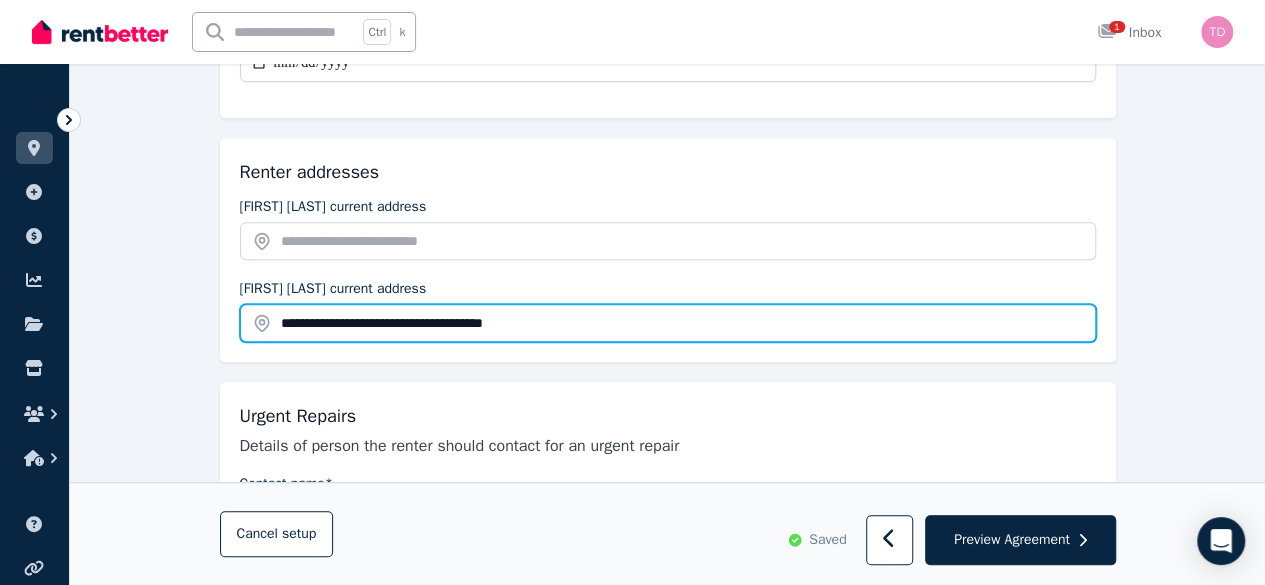 drag, startPoint x: 550, startPoint y: 319, endPoint x: 257, endPoint y: 309, distance: 293.1706 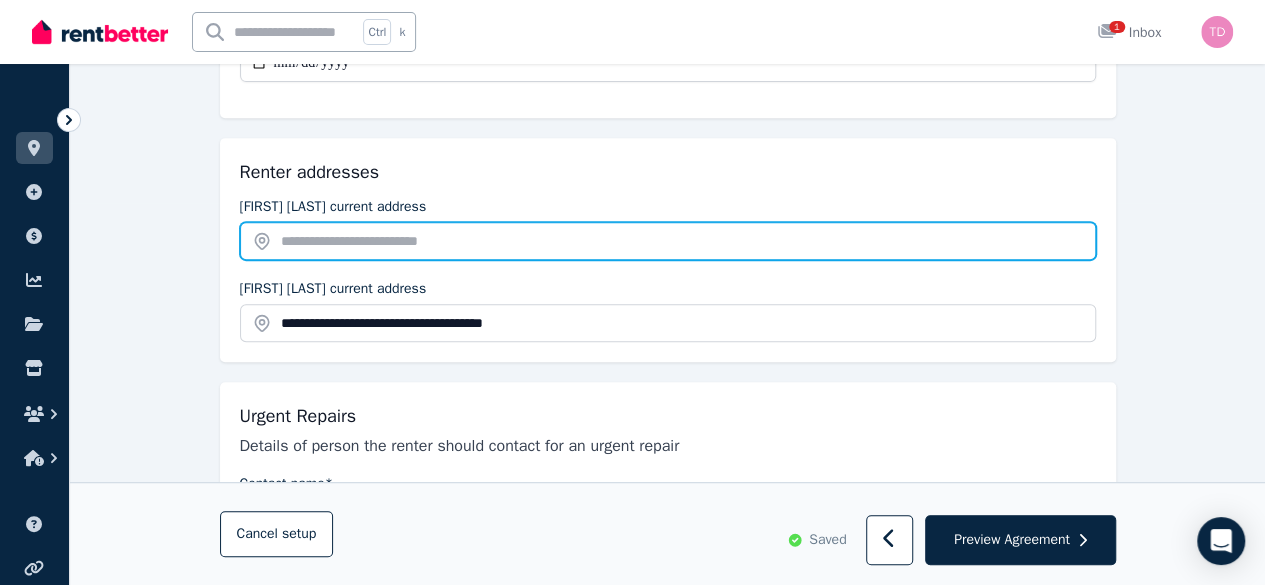 paste on "**********" 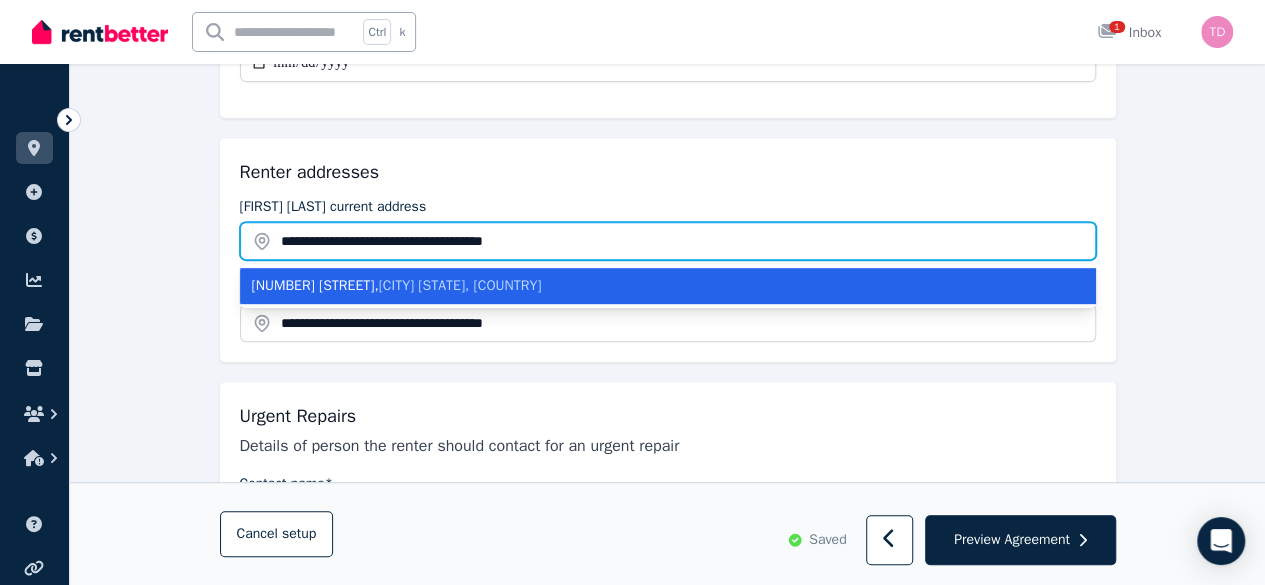 type on "**********" 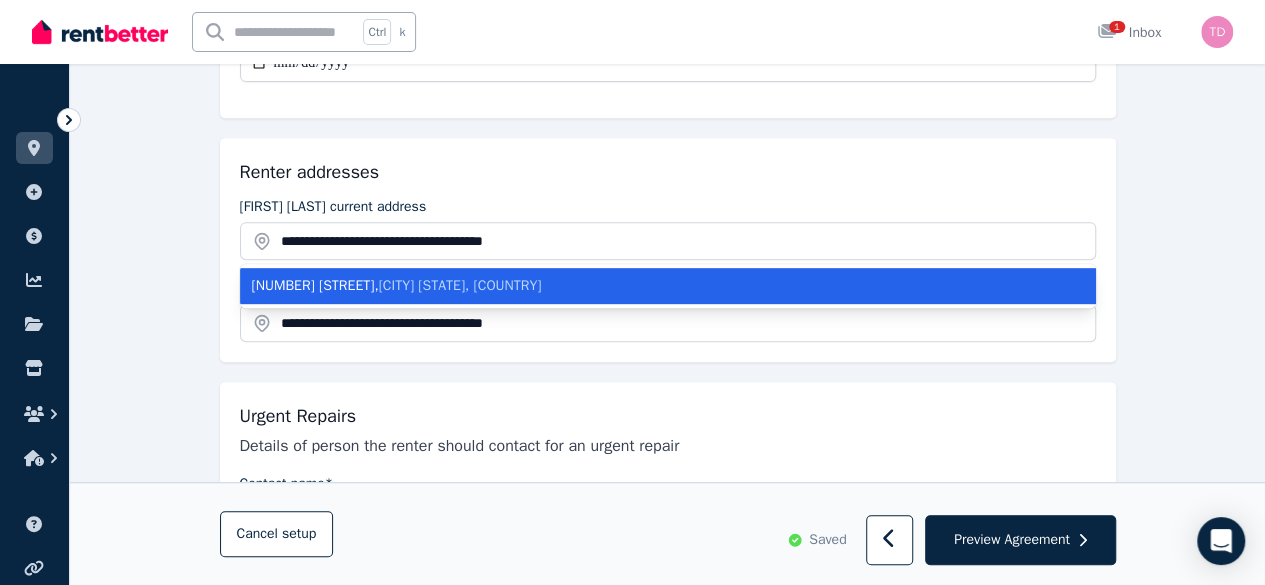 click on "Renter addresses" at bounding box center (668, 172) 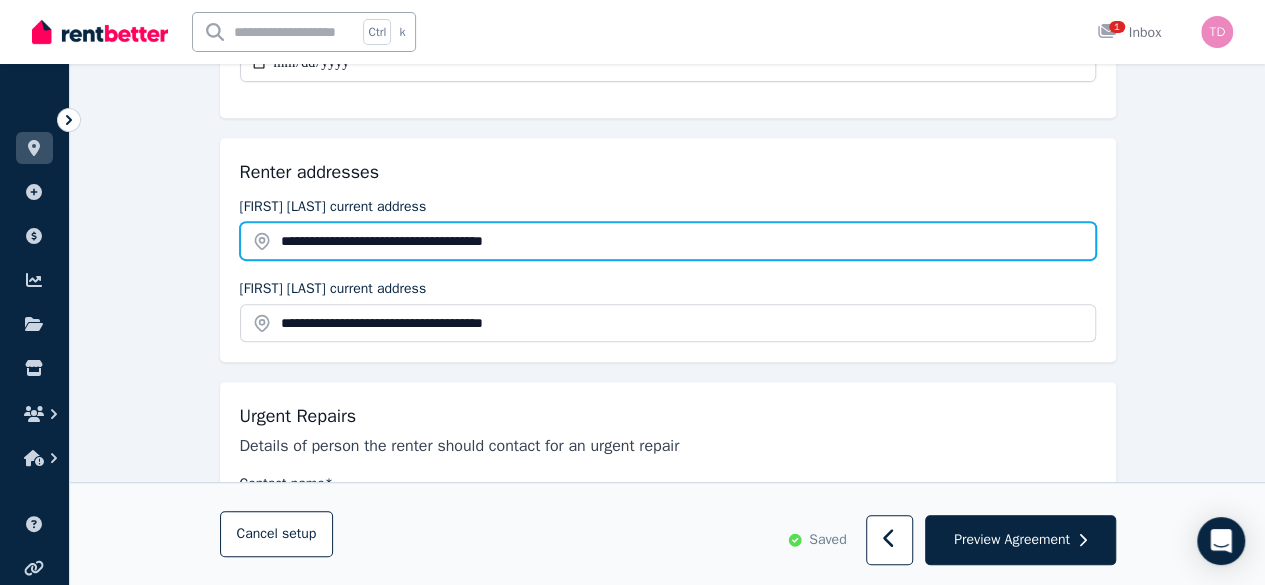 click on "**********" at bounding box center (668, 241) 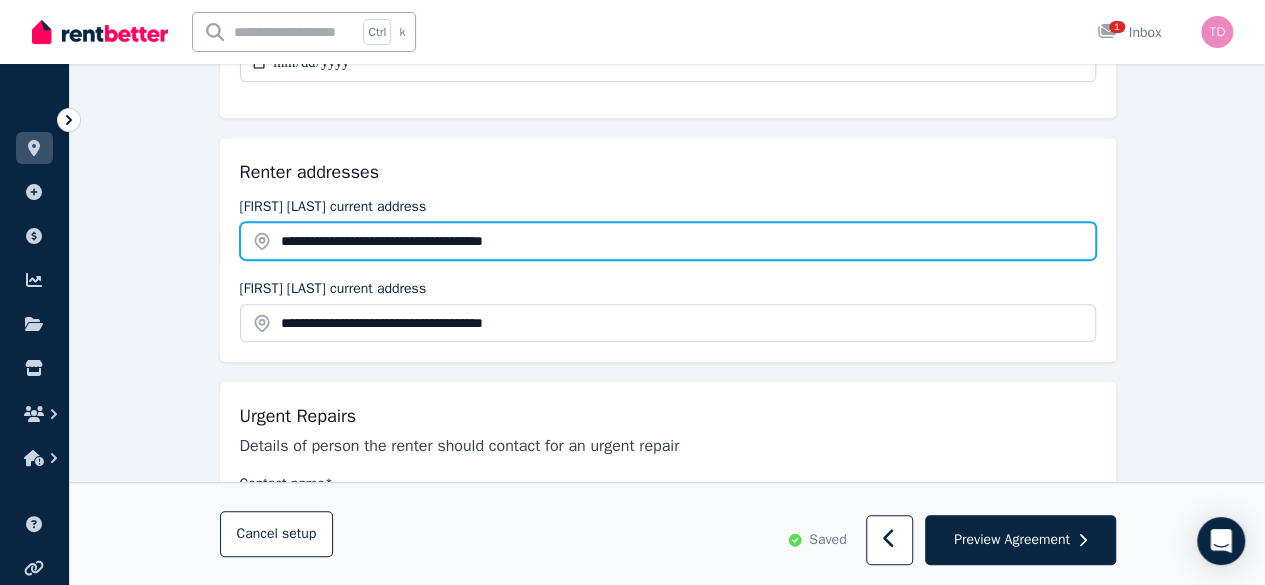 click on "**********" at bounding box center [668, 241] 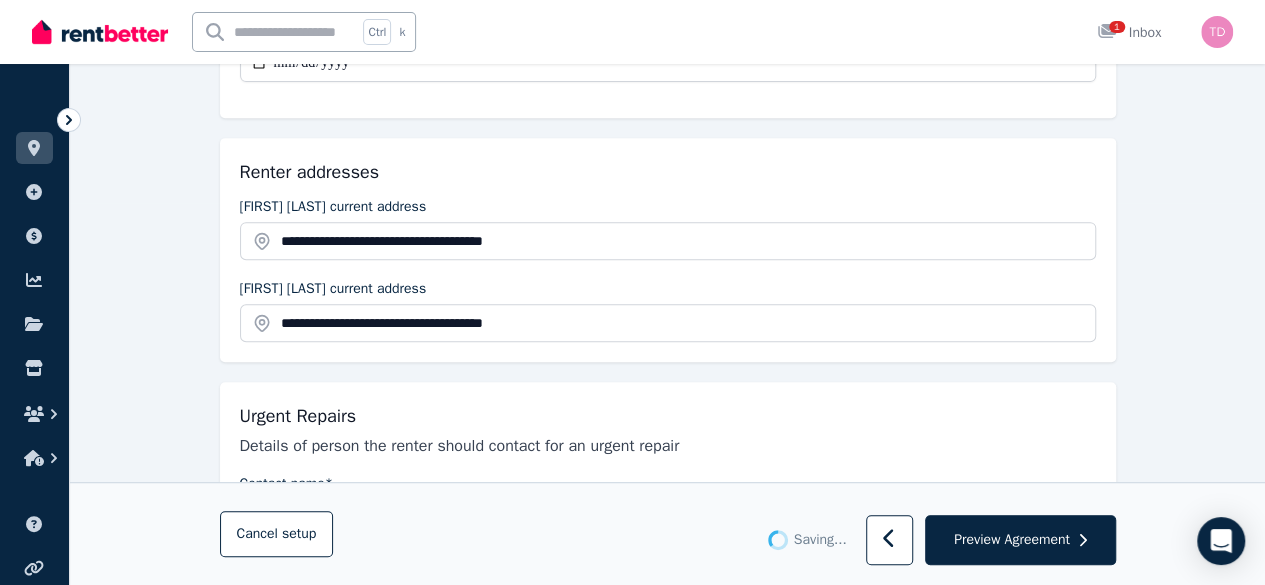 click on "**********" at bounding box center (668, 250) 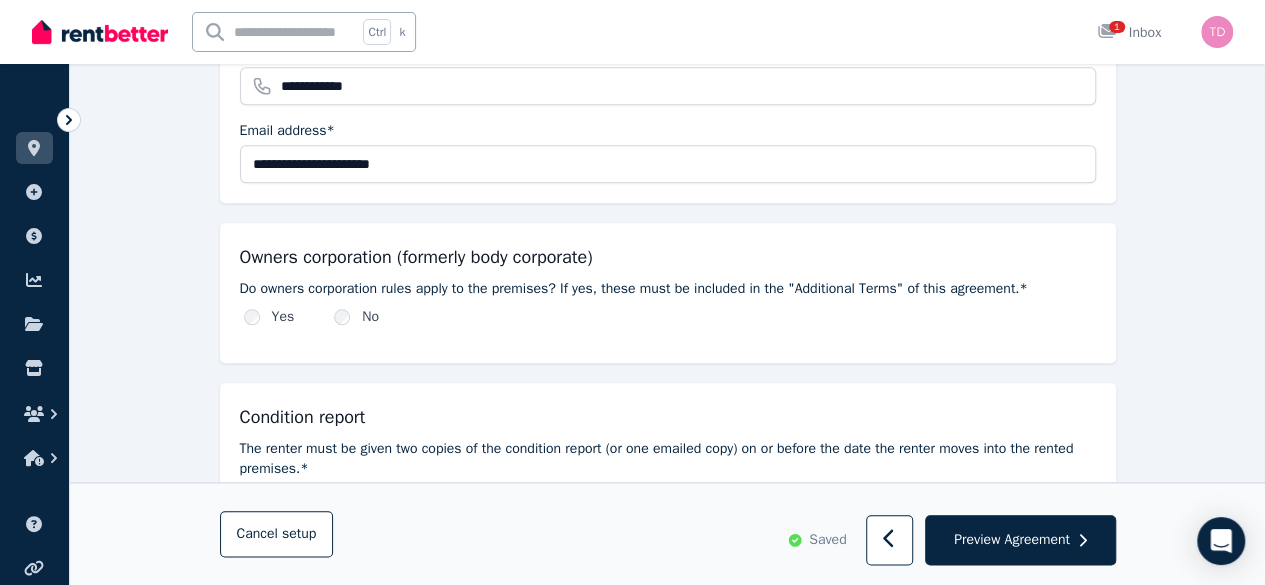 scroll, scrollTop: 900, scrollLeft: 0, axis: vertical 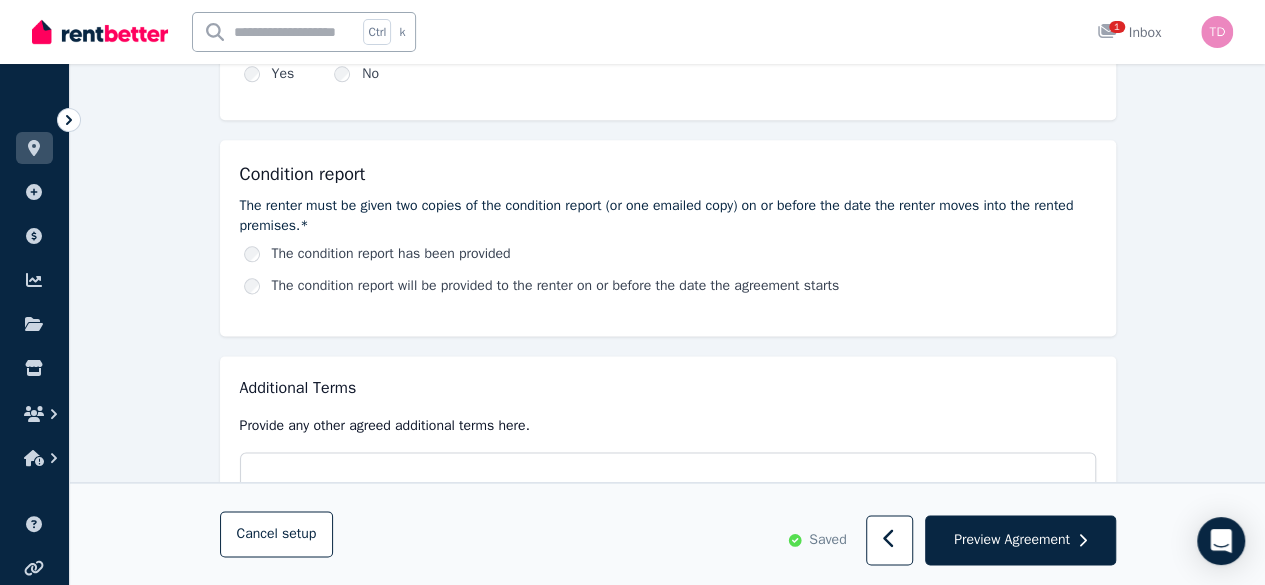 click on "The condition report will be provided to the renter on or before the date the agreement starts" at bounding box center (556, 286) 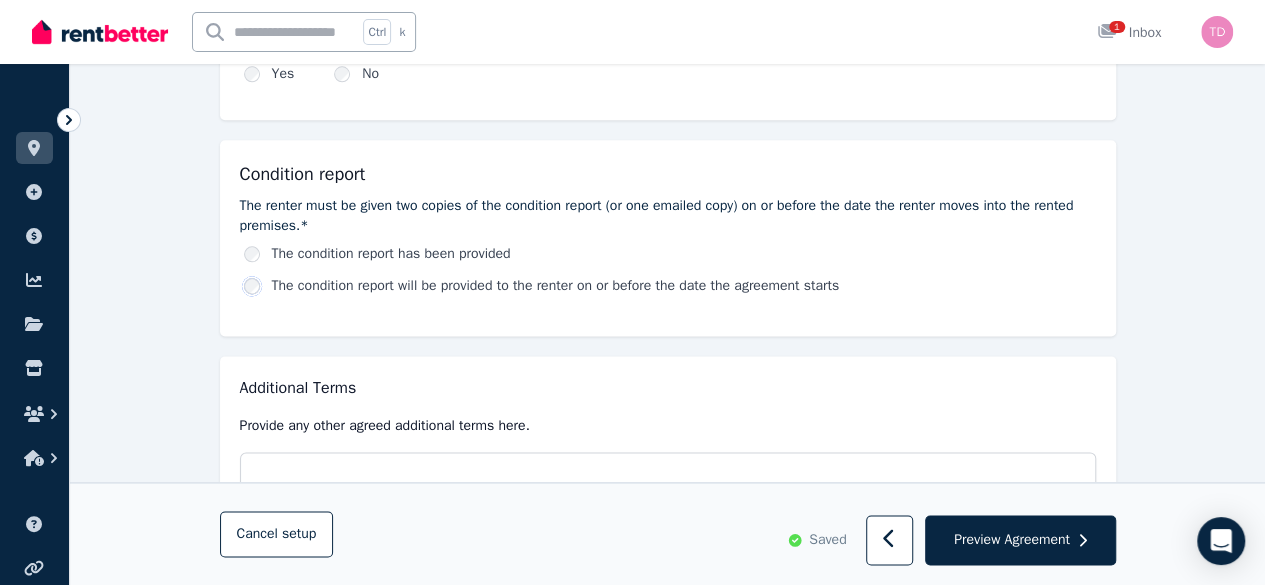 scroll, scrollTop: 1284, scrollLeft: 0, axis: vertical 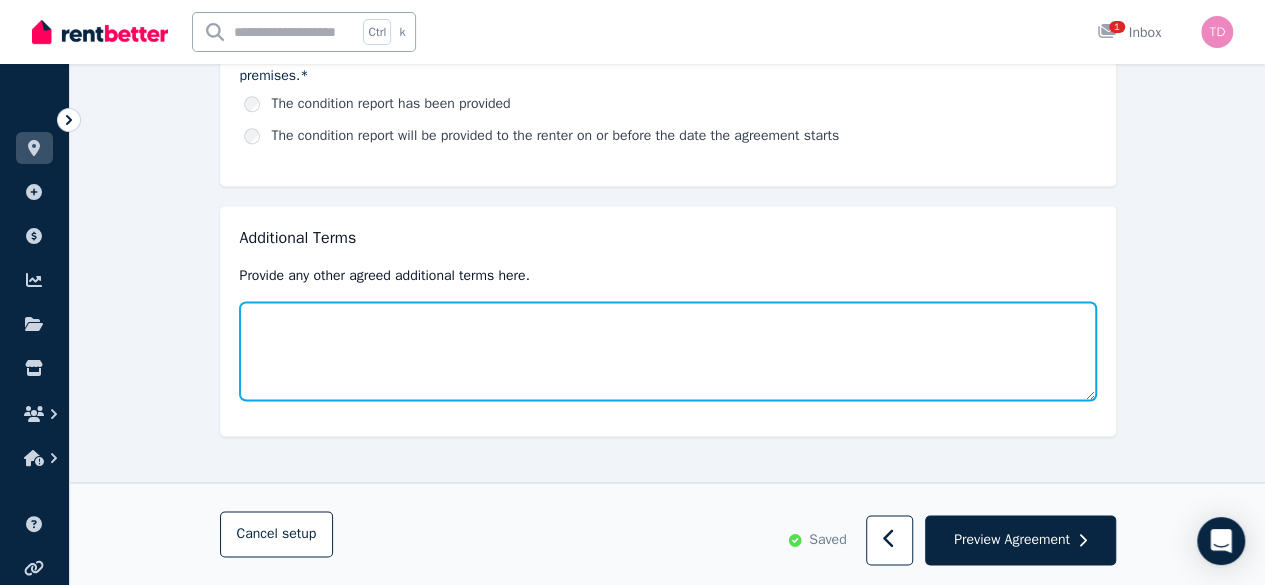 click at bounding box center [668, 351] 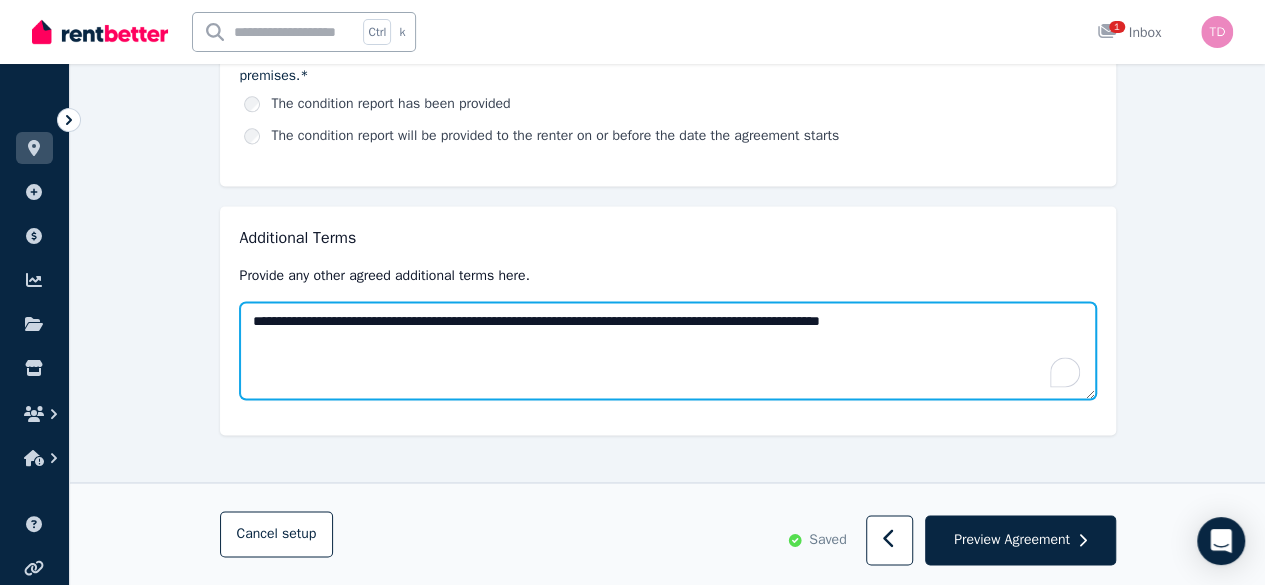 type on "**********" 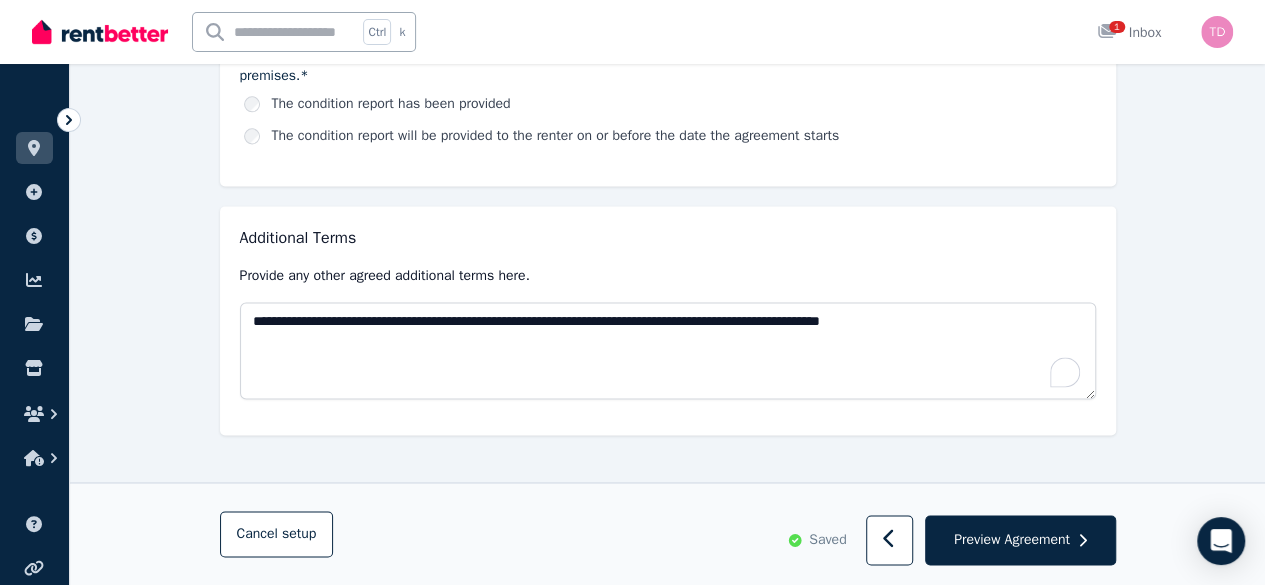 click on "Provide any other agreed additional terms here." at bounding box center (668, 276) 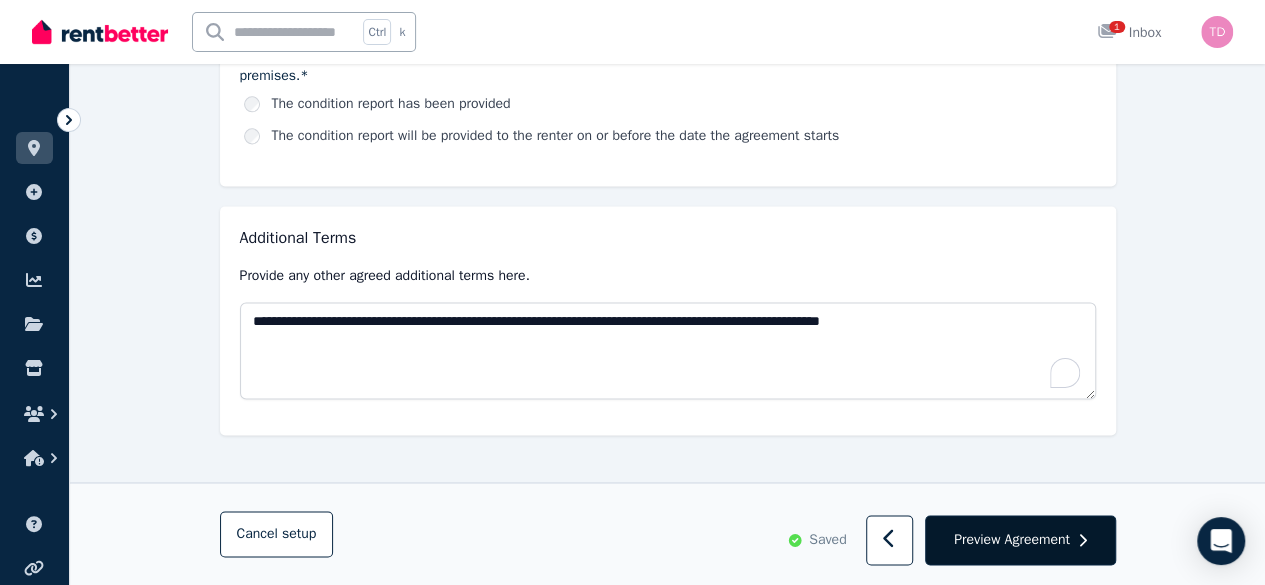 click on "Preview Agreement" at bounding box center [1020, 541] 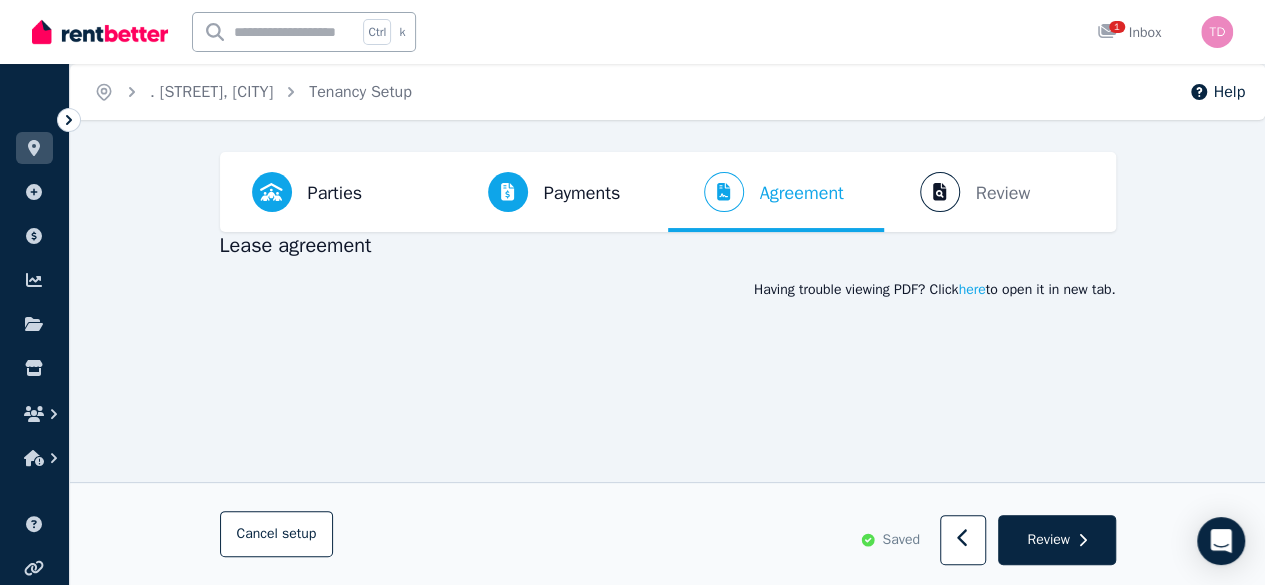 scroll, scrollTop: 312, scrollLeft: 0, axis: vertical 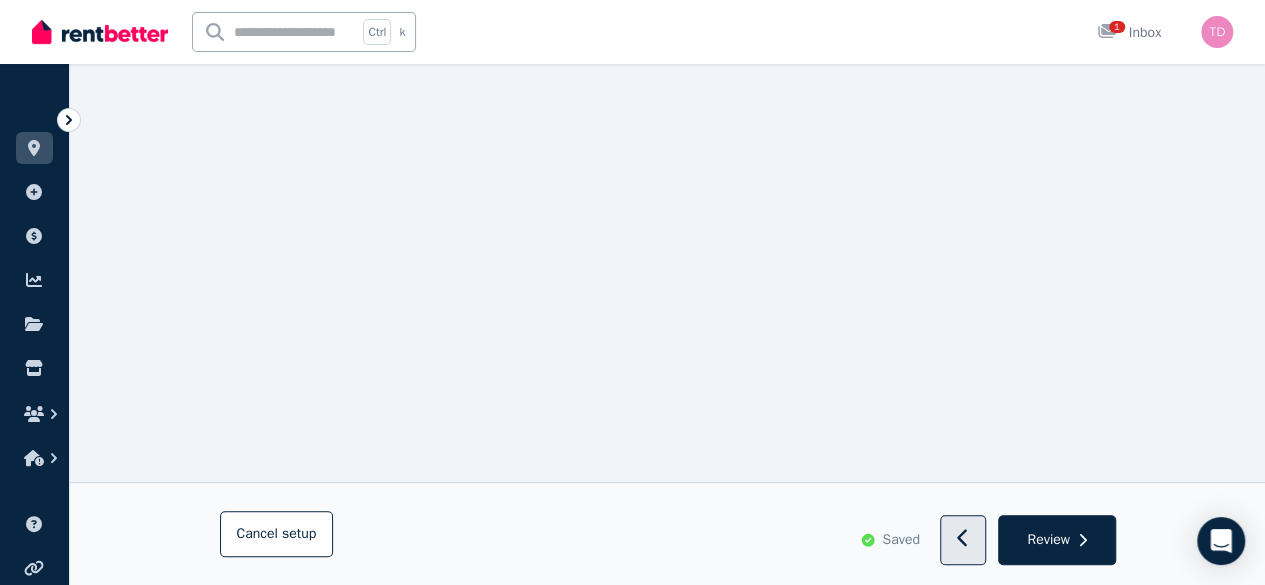 click at bounding box center [963, 541] 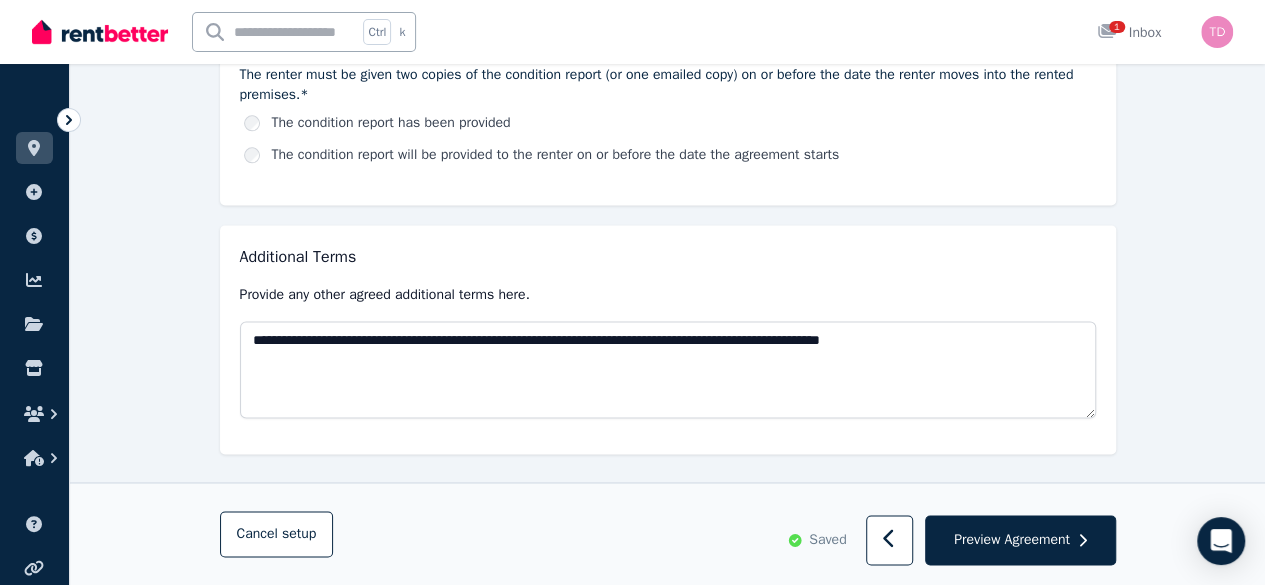 scroll, scrollTop: 1276, scrollLeft: 0, axis: vertical 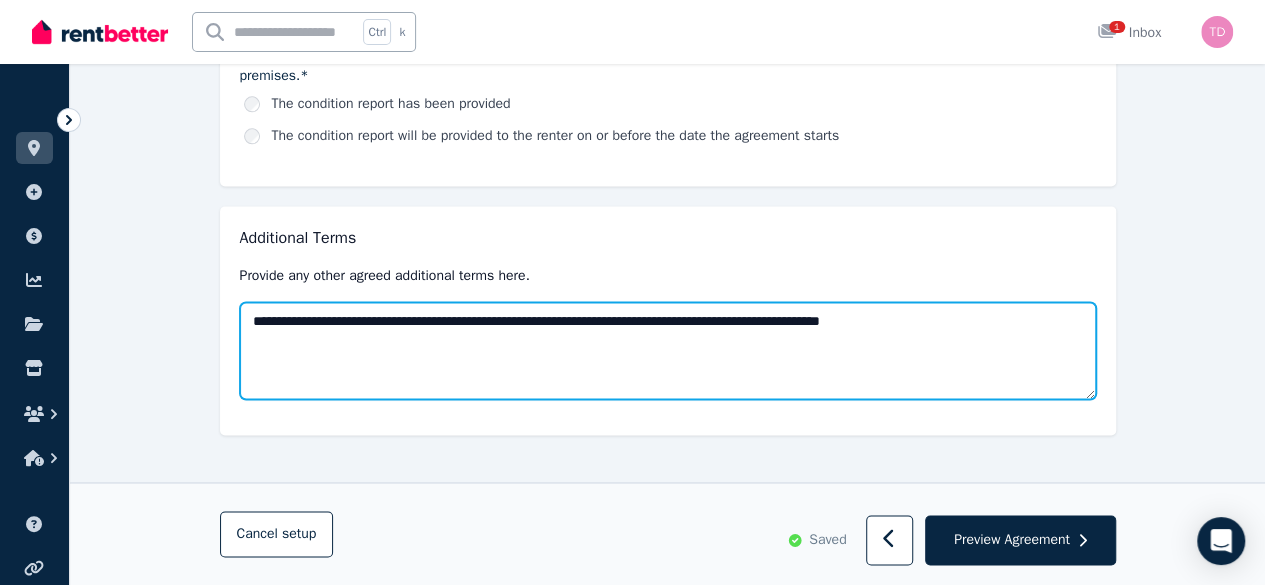 click on "**********" at bounding box center (668, 350) 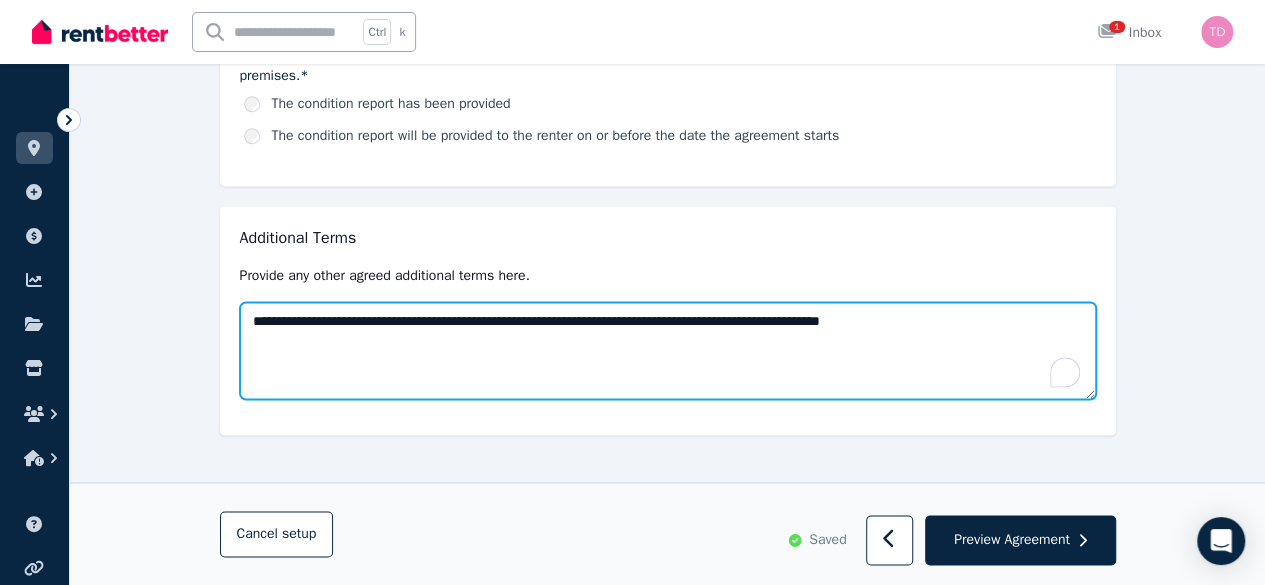 drag, startPoint x: 975, startPoint y: 339, endPoint x: 76, endPoint y: 253, distance: 903.10406 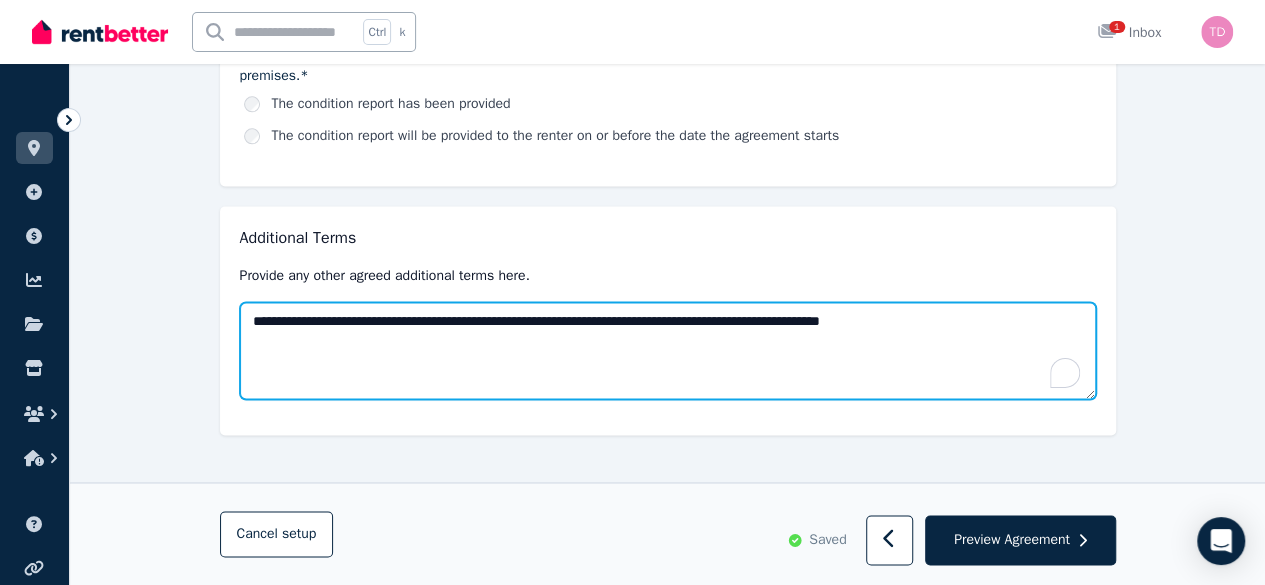 paste on "**********" 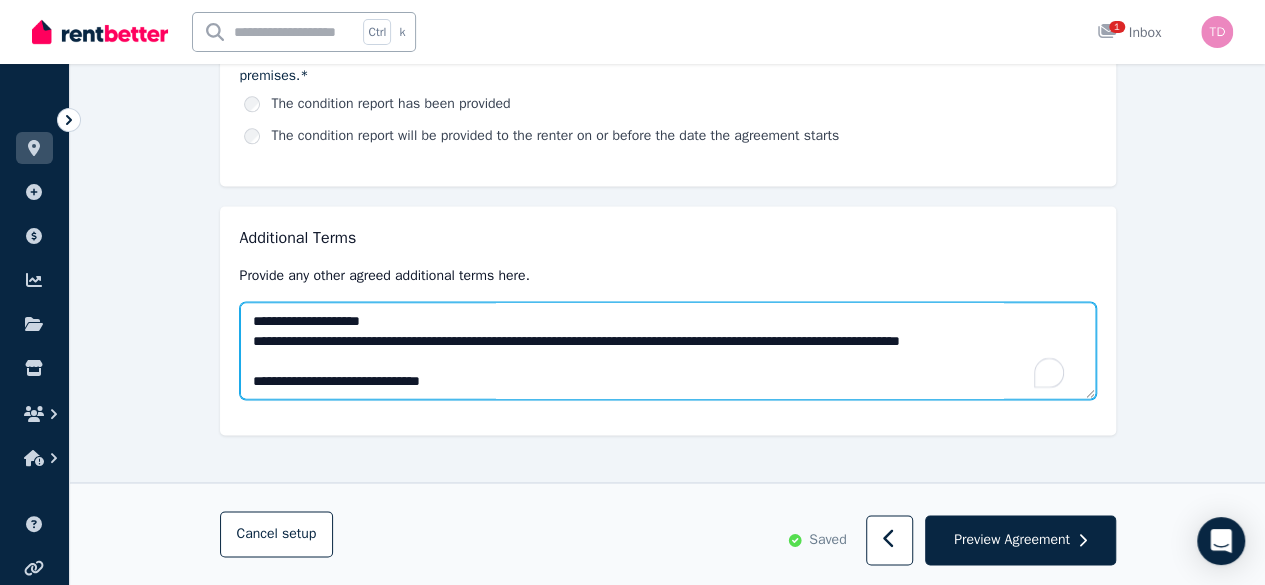 scroll, scrollTop: 711, scrollLeft: 0, axis: vertical 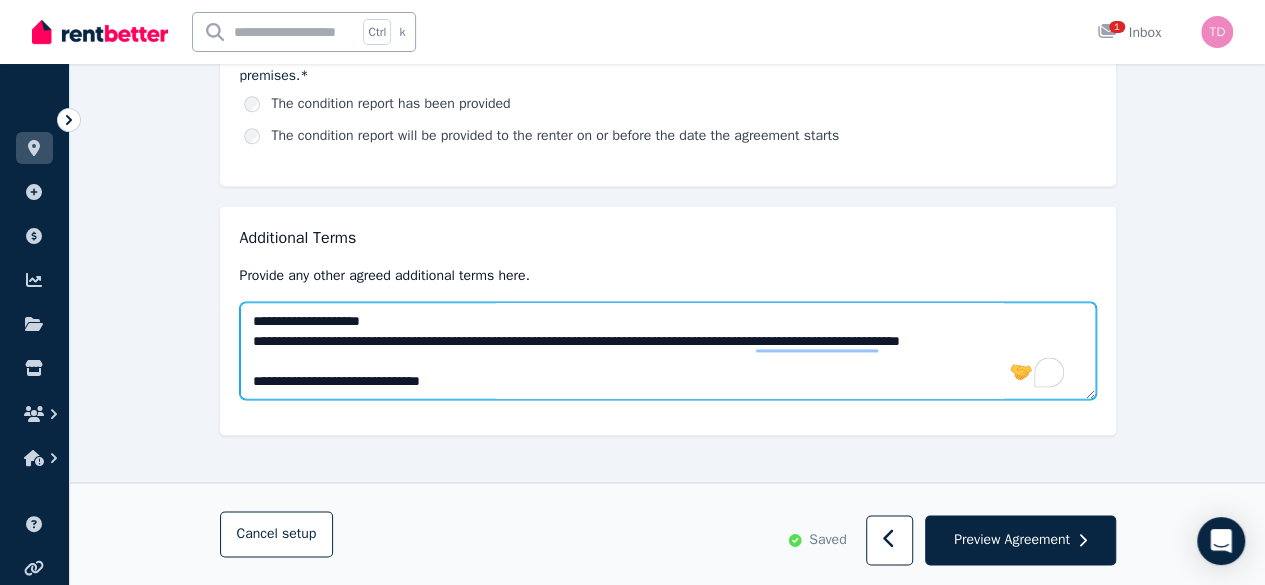 click at bounding box center [668, 350] 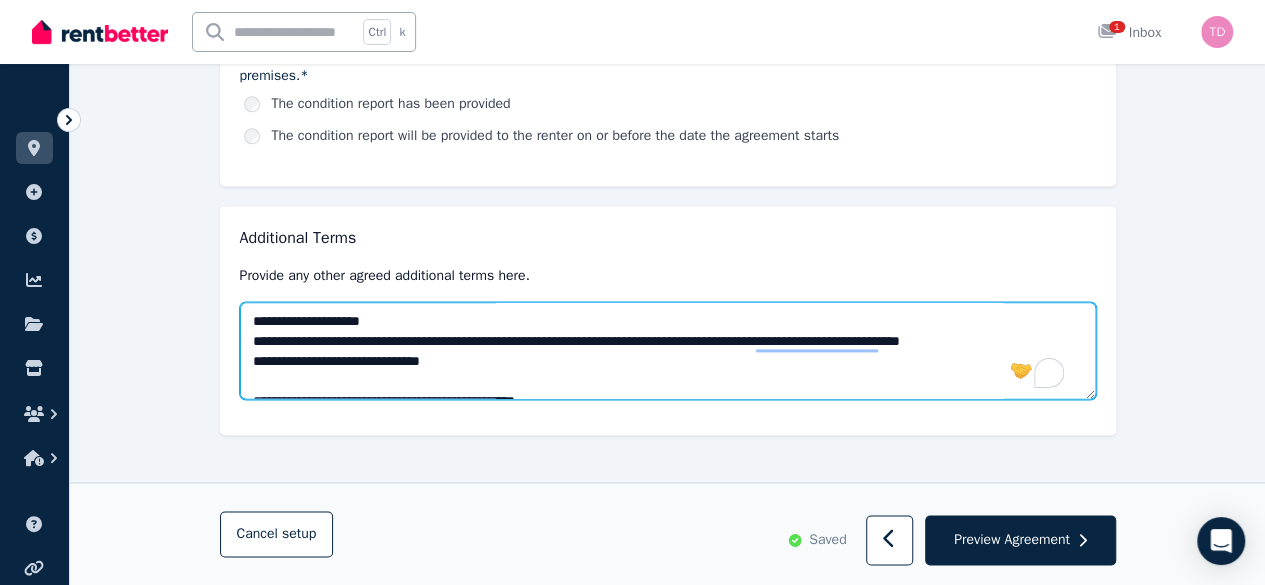 click at bounding box center [668, 350] 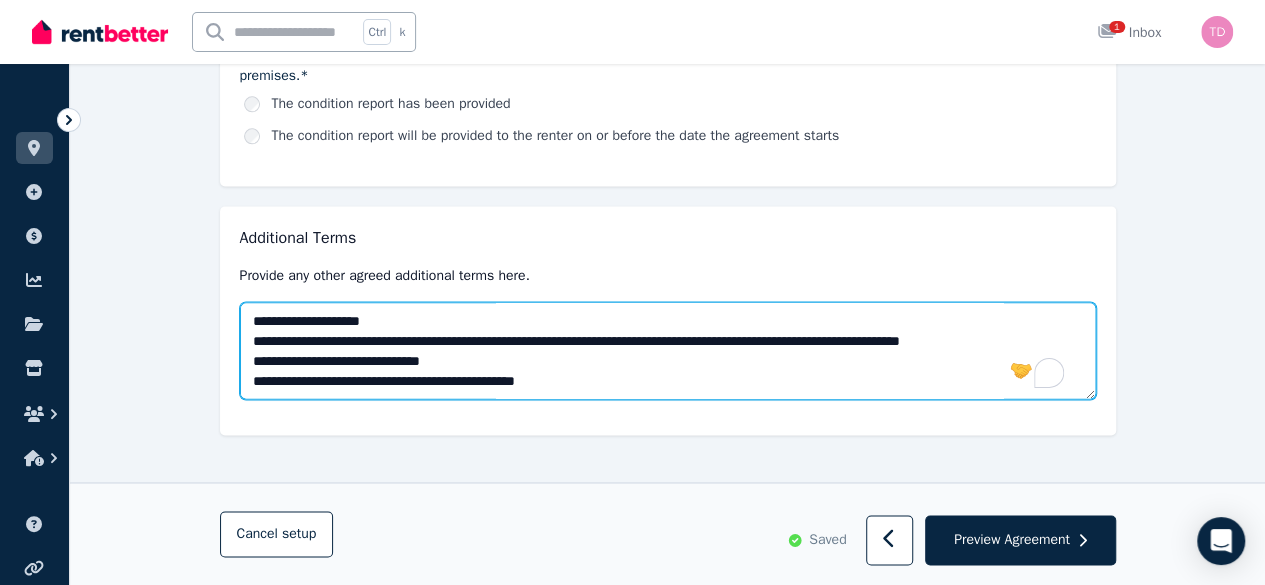 scroll, scrollTop: 38, scrollLeft: 0, axis: vertical 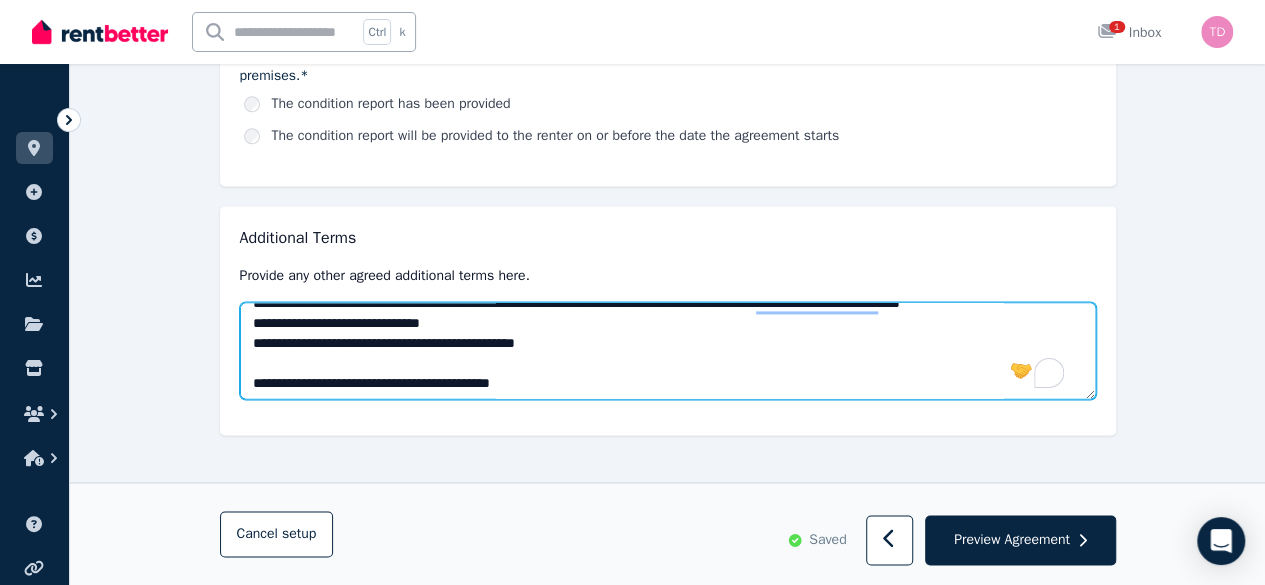 click at bounding box center [668, 350] 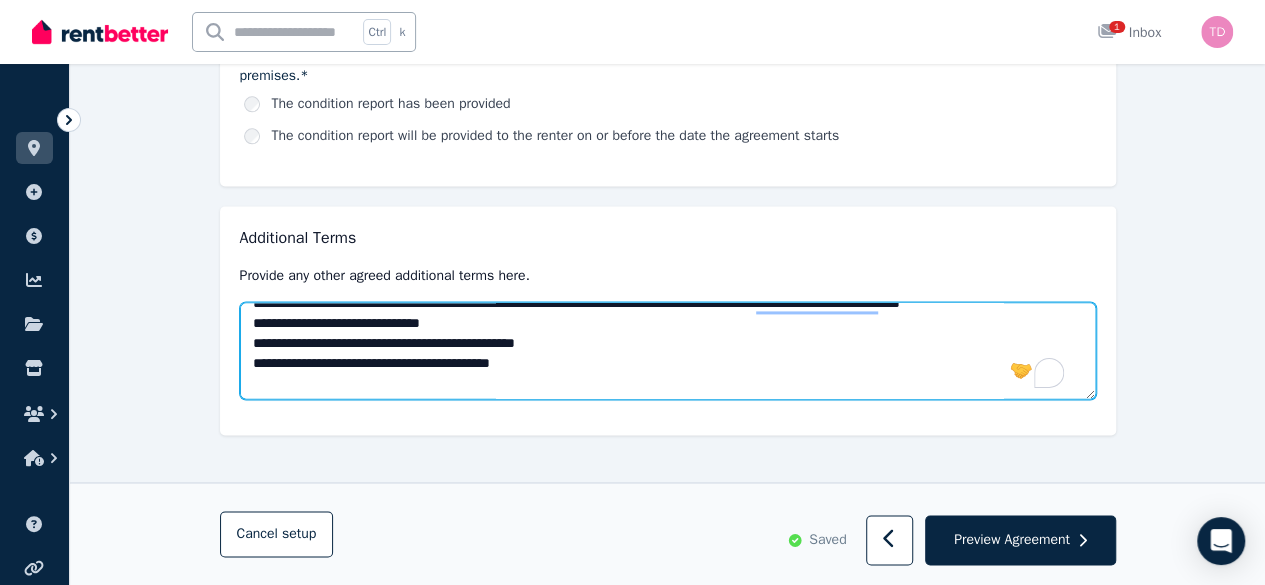 scroll, scrollTop: 77, scrollLeft: 0, axis: vertical 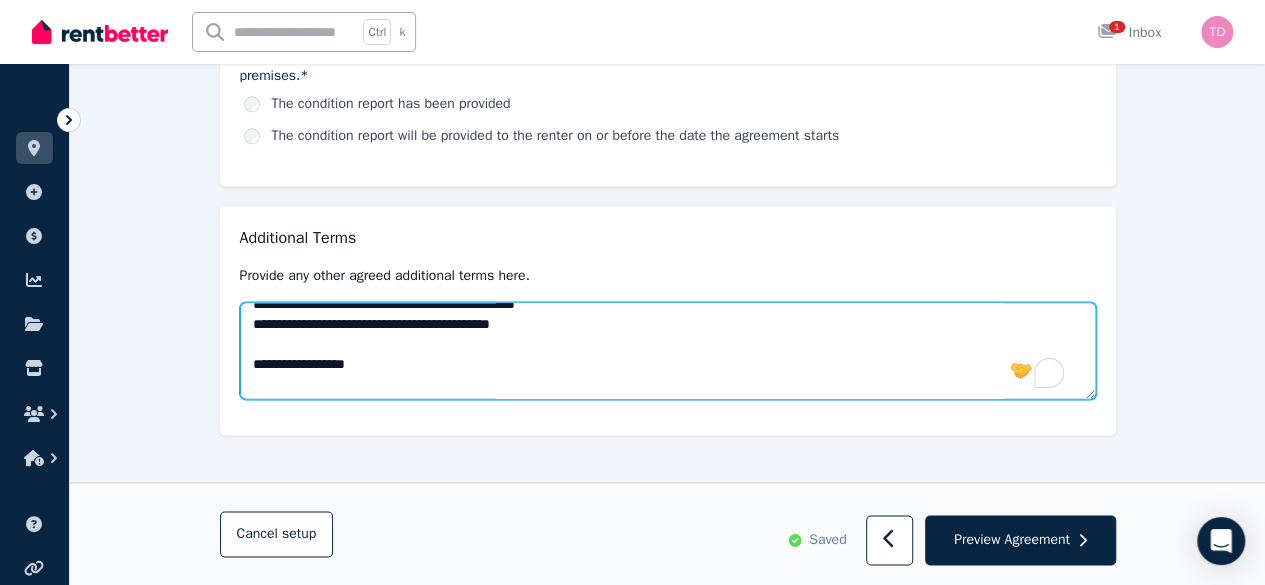 click at bounding box center [668, 350] 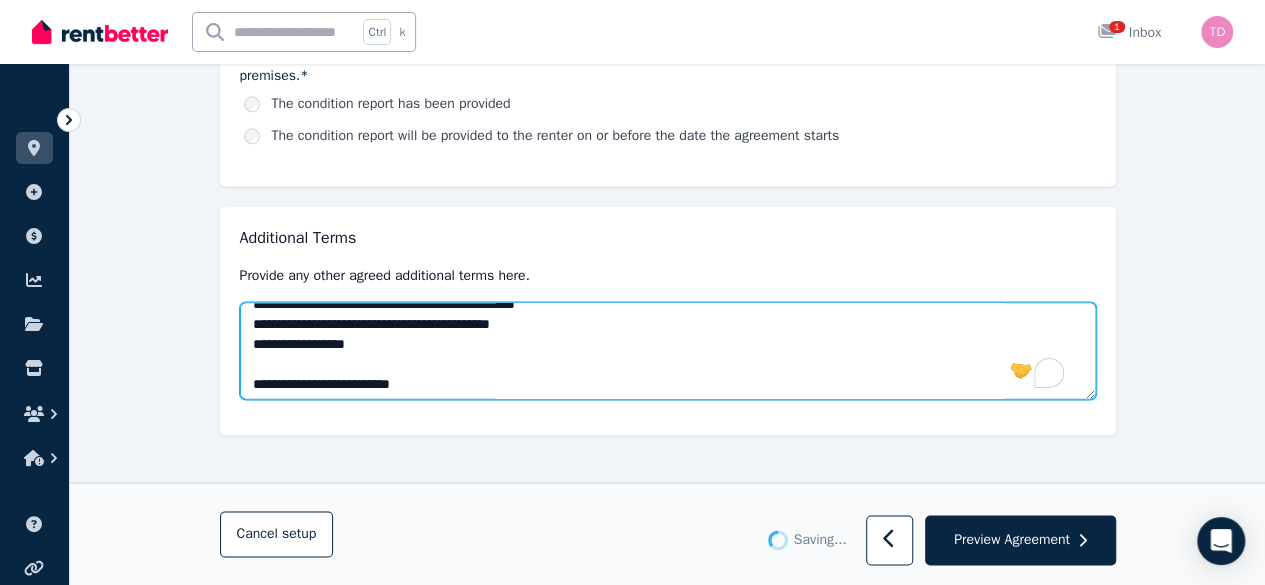 click at bounding box center [668, 350] 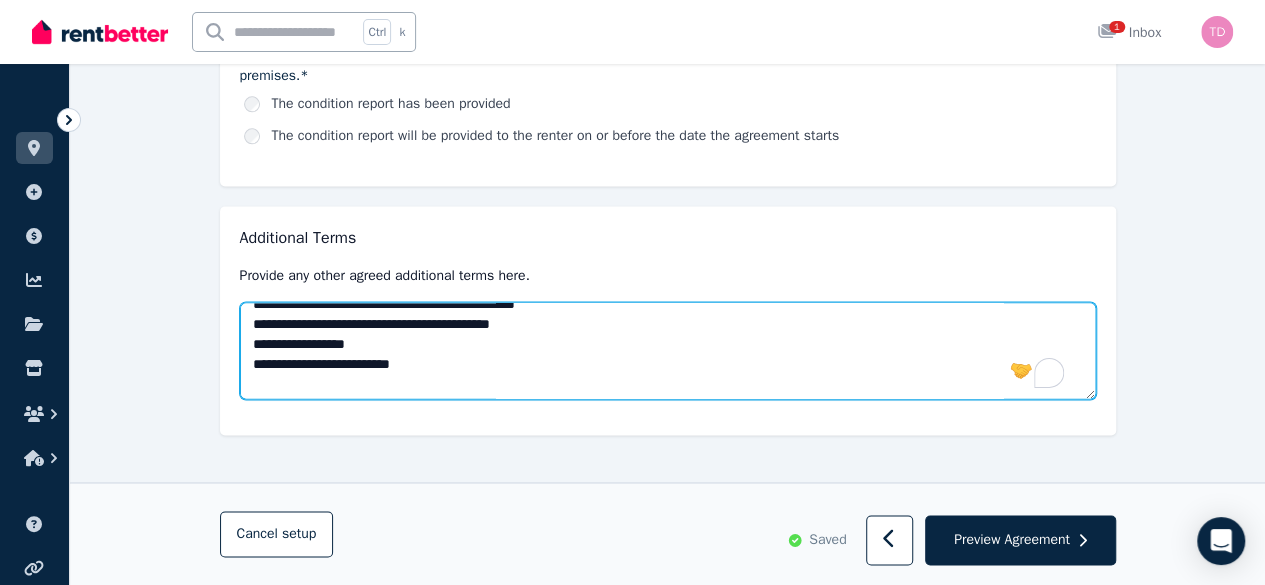 scroll, scrollTop: 106, scrollLeft: 0, axis: vertical 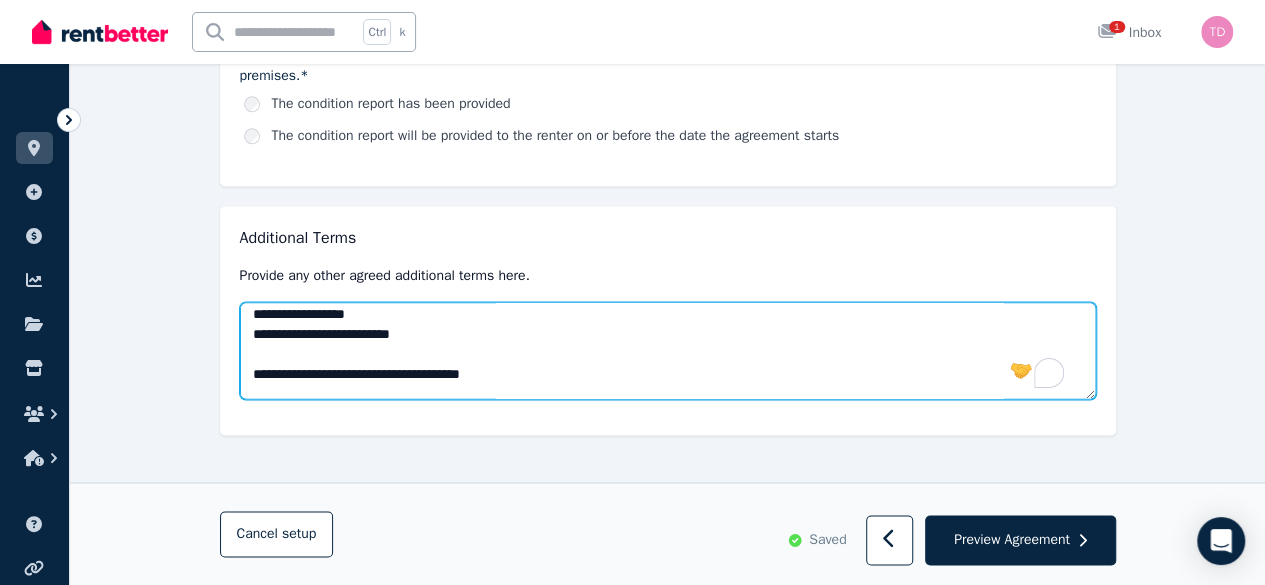 click at bounding box center [668, 350] 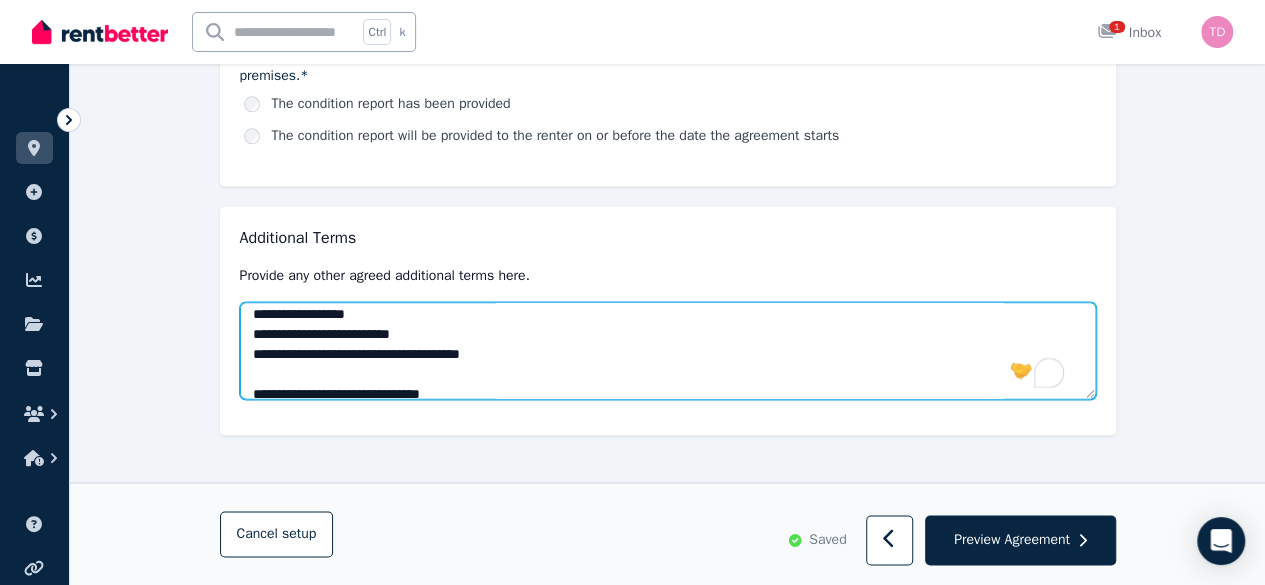 click at bounding box center [668, 350] 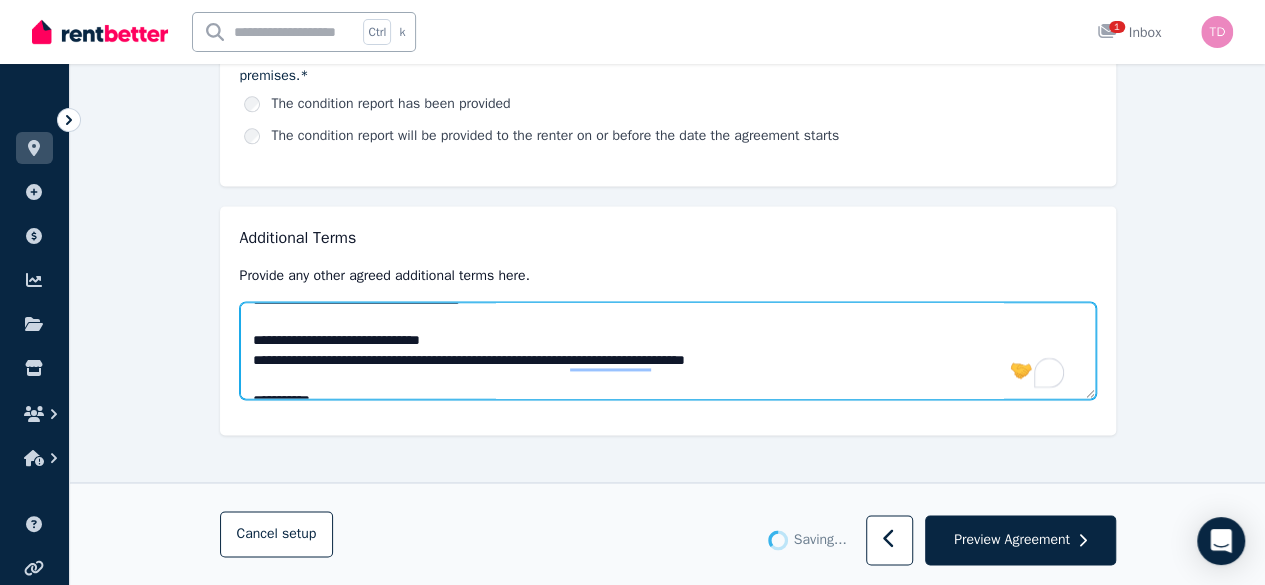 click at bounding box center [668, 350] 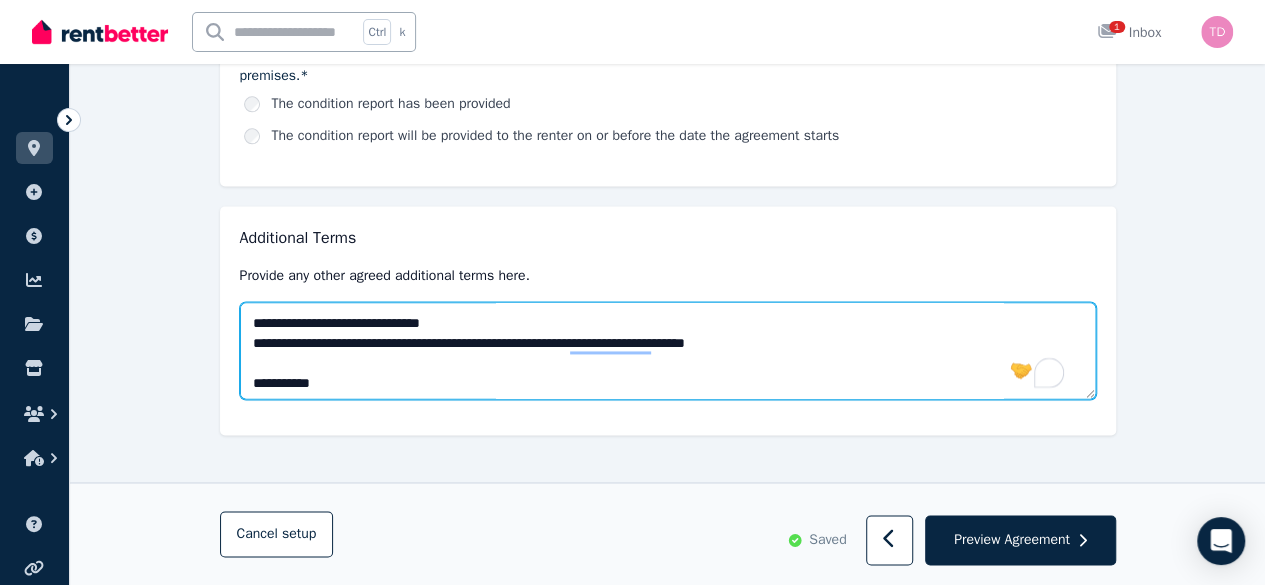 click at bounding box center (668, 350) 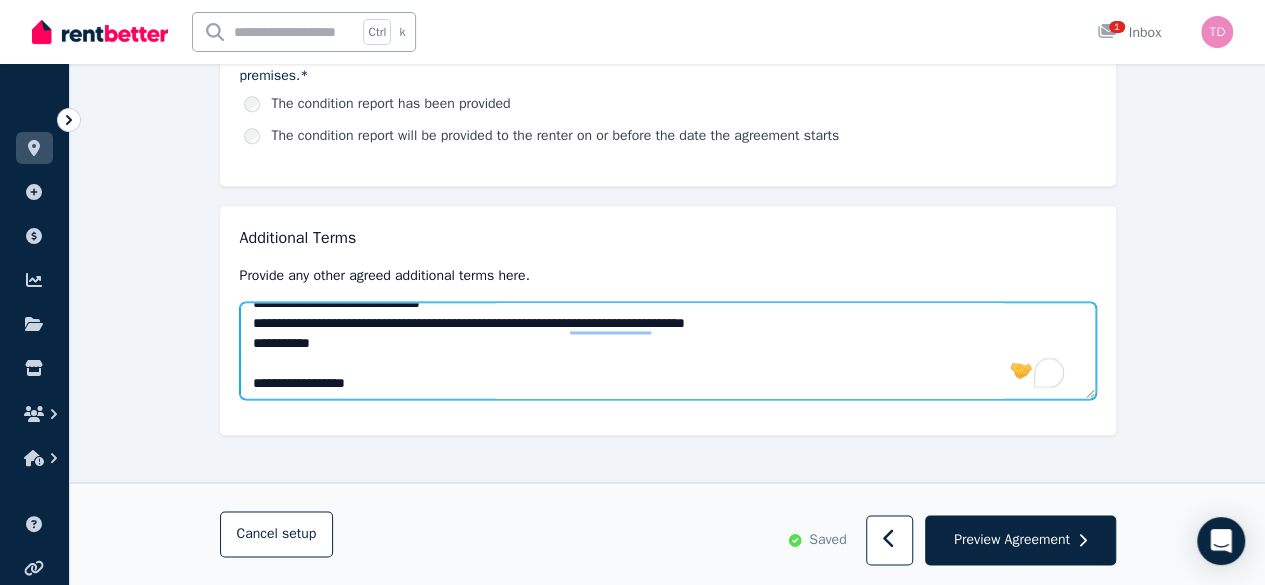 click at bounding box center [668, 350] 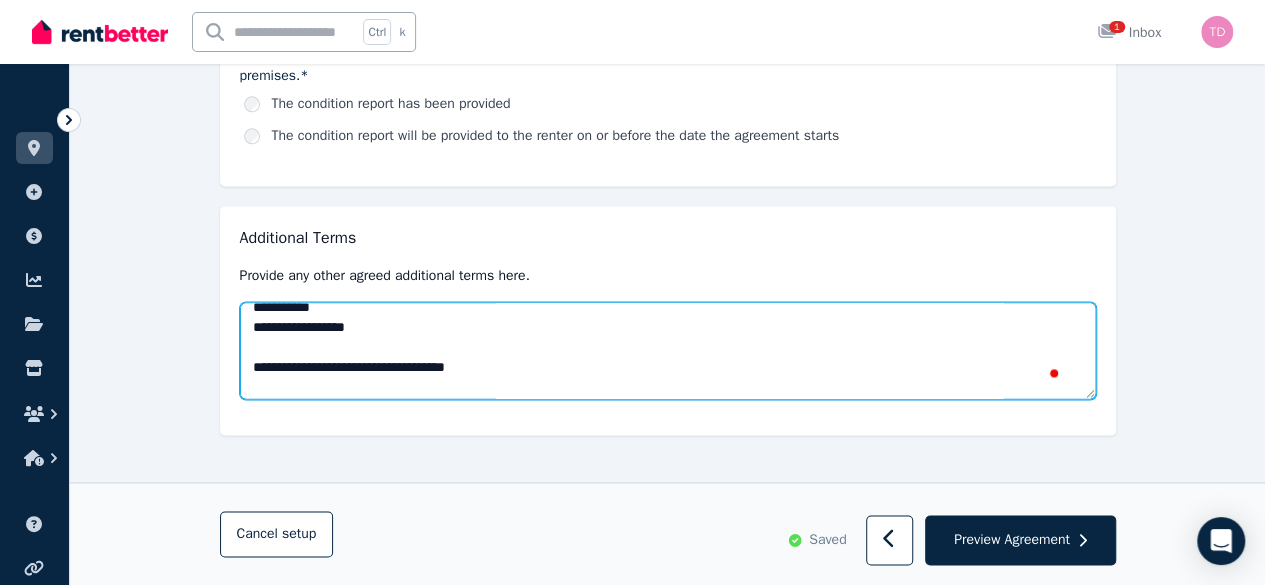 click at bounding box center (668, 350) 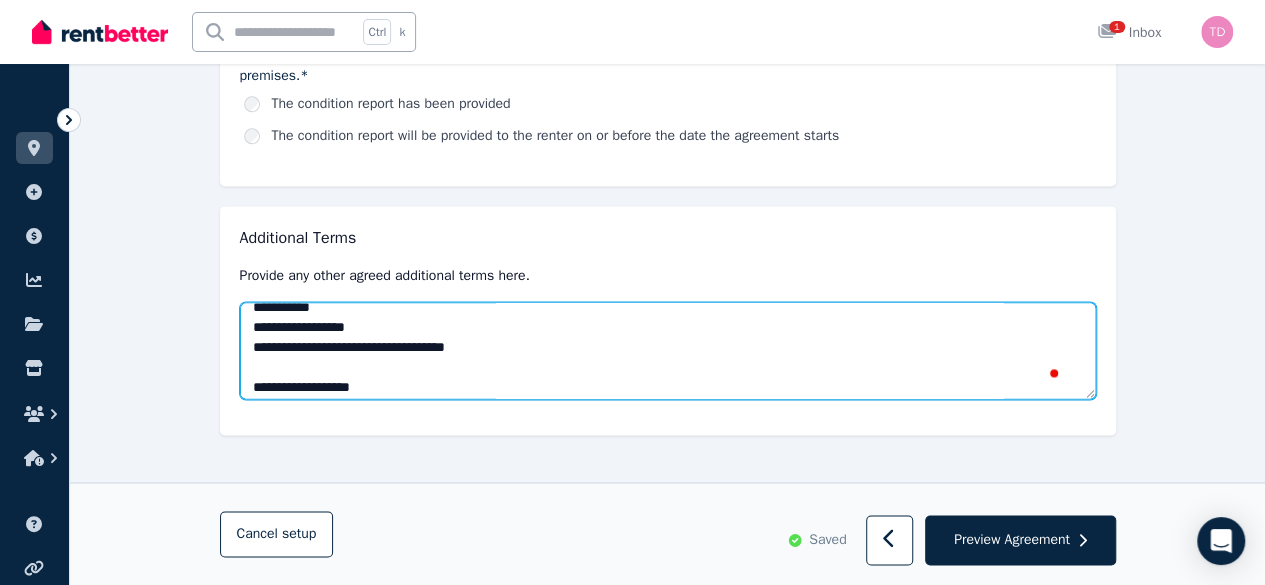 click at bounding box center (668, 350) 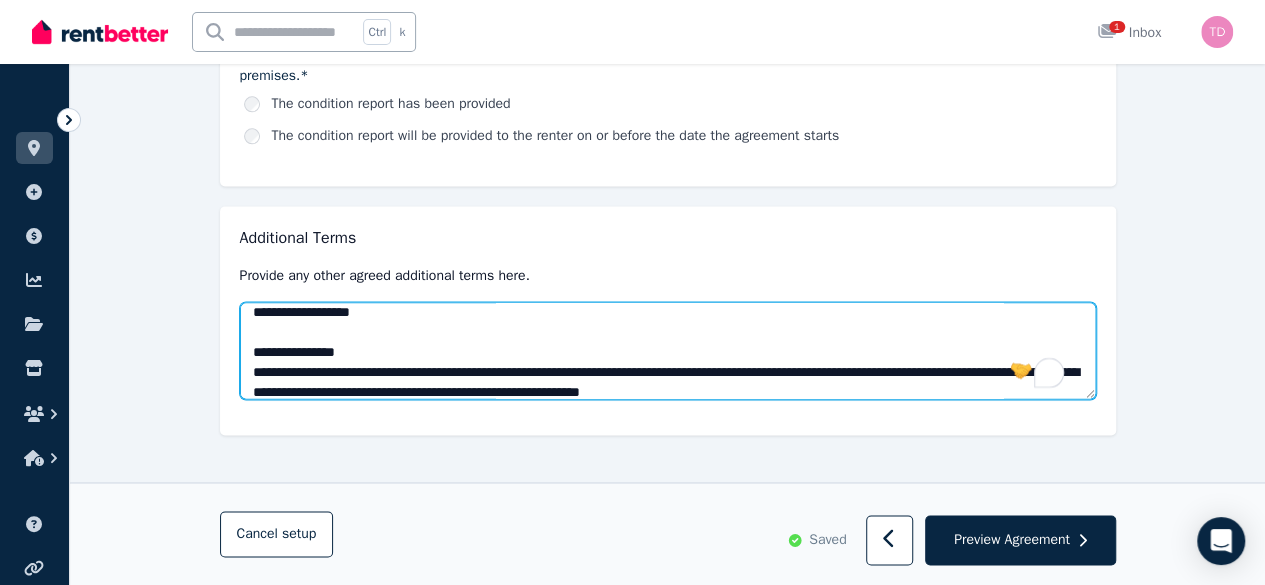 click at bounding box center [668, 350] 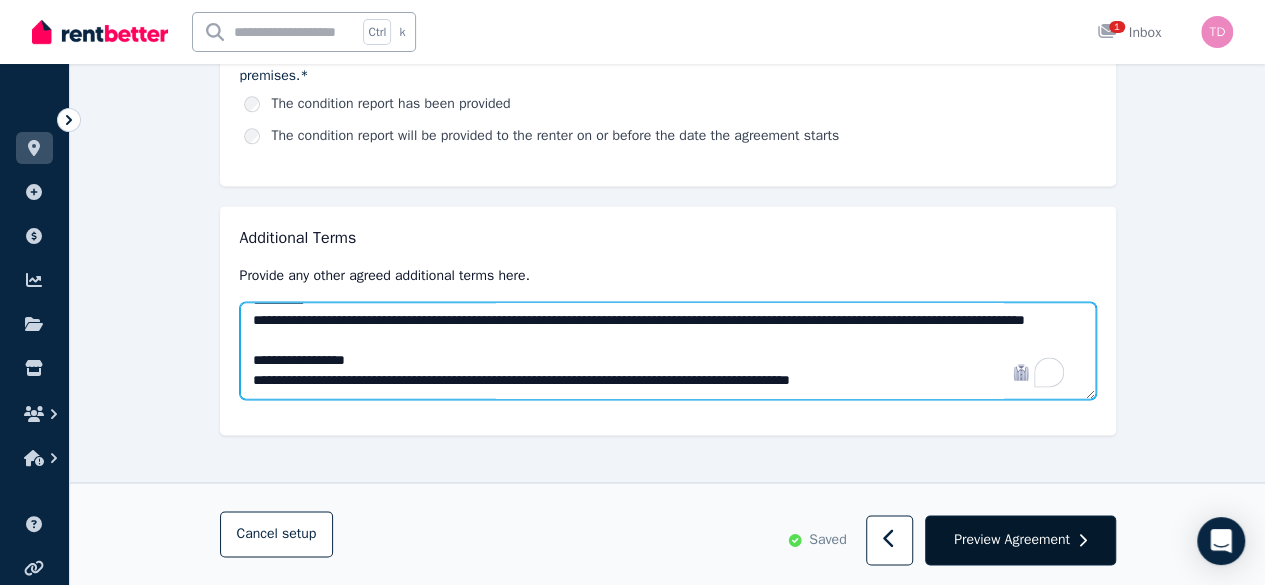 type on "**********" 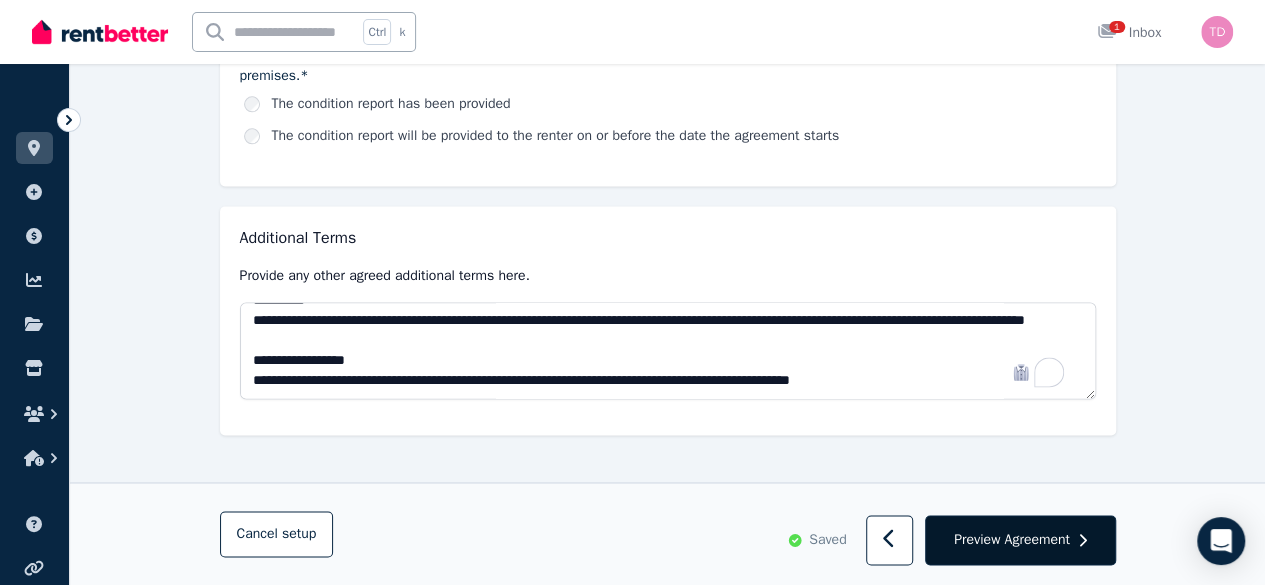 click on "Preview Agreement" at bounding box center (1012, 540) 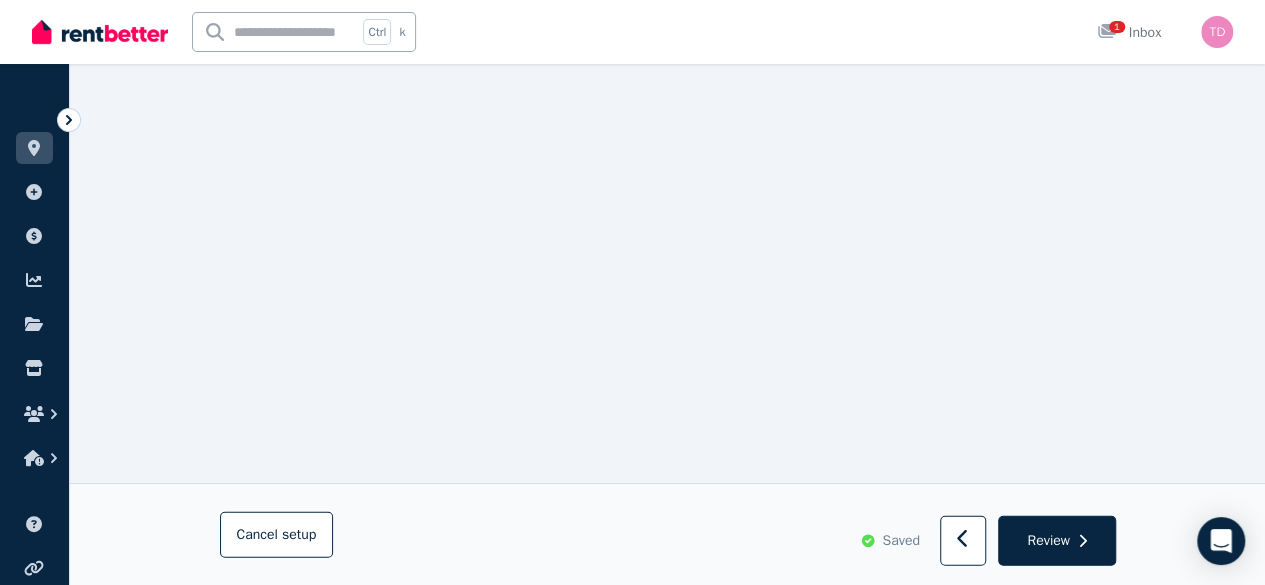 scroll, scrollTop: 13973, scrollLeft: 0, axis: vertical 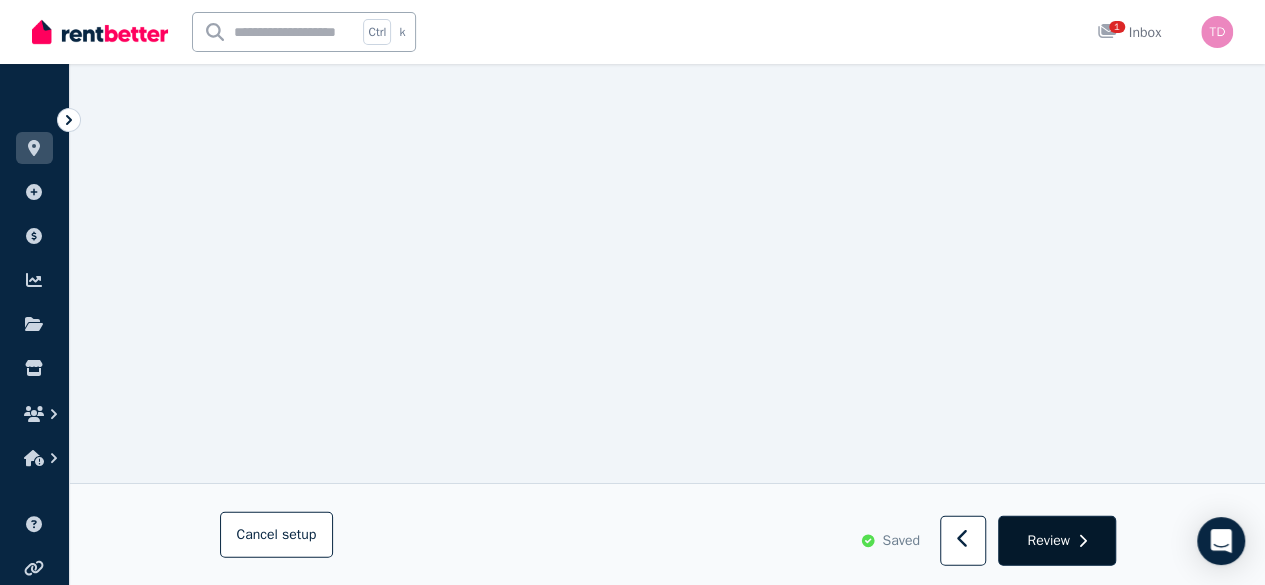 click on "Review" at bounding box center [1056, 541] 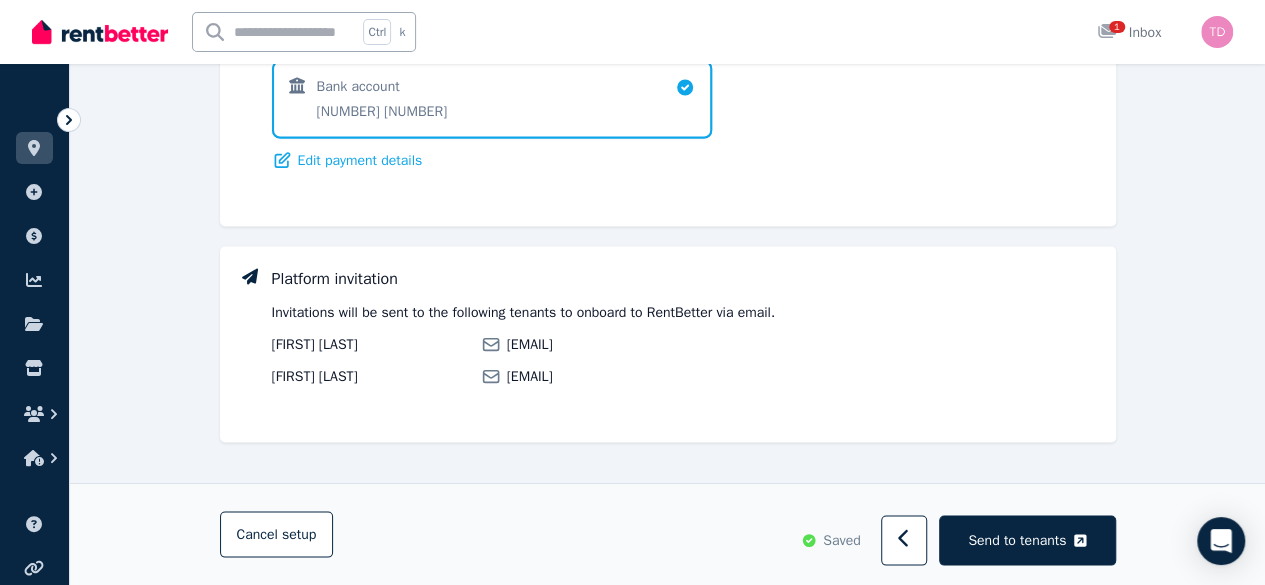 scroll, scrollTop: 1803, scrollLeft: 0, axis: vertical 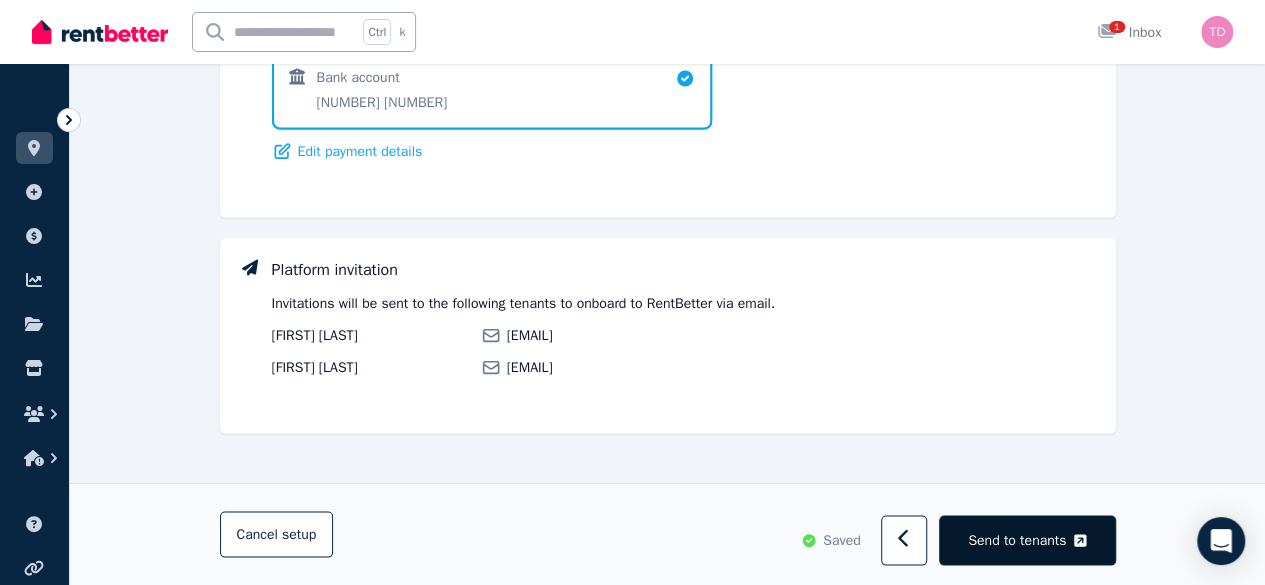 click on "Send to tenants" at bounding box center [1017, 540] 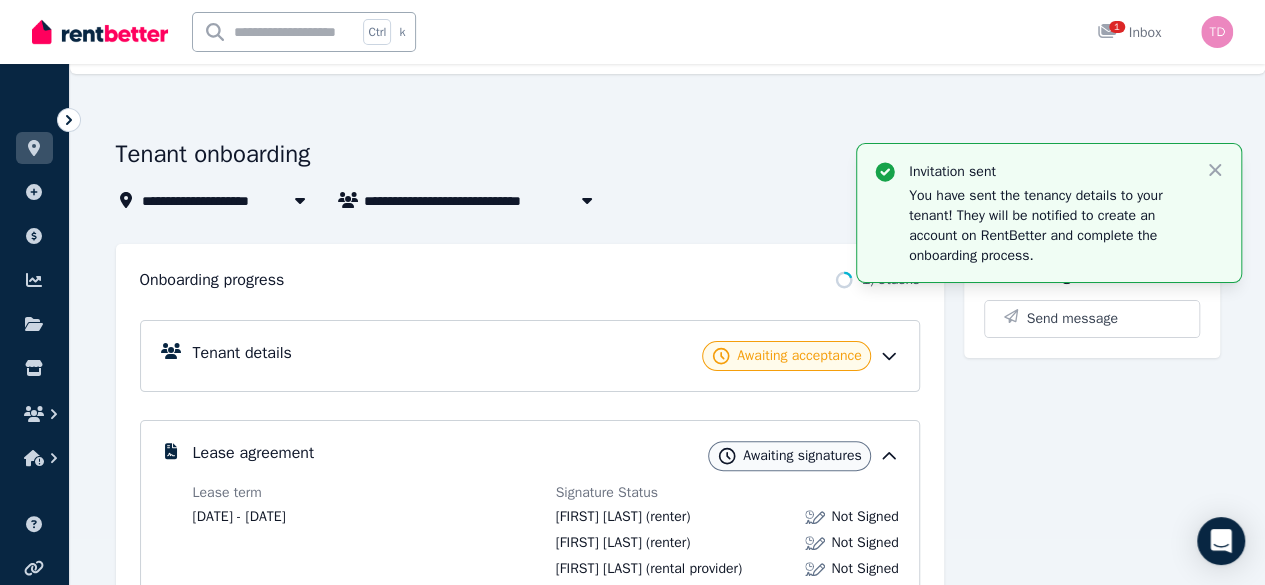 scroll, scrollTop: 0, scrollLeft: 0, axis: both 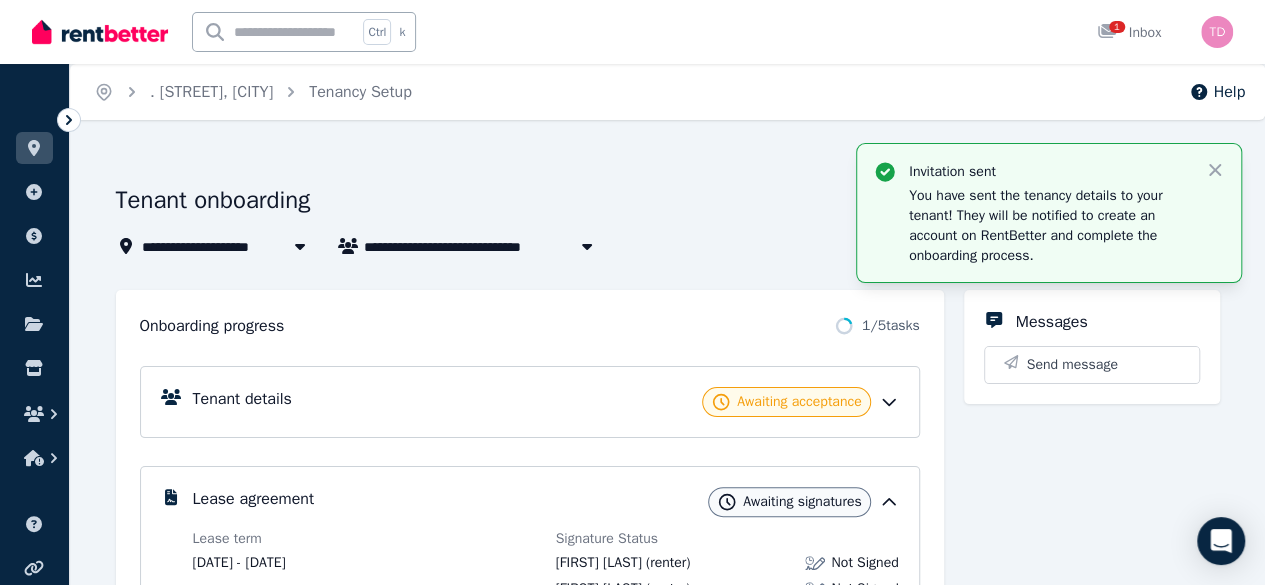 click on "Tenant onboarding" at bounding box center [584, 203] 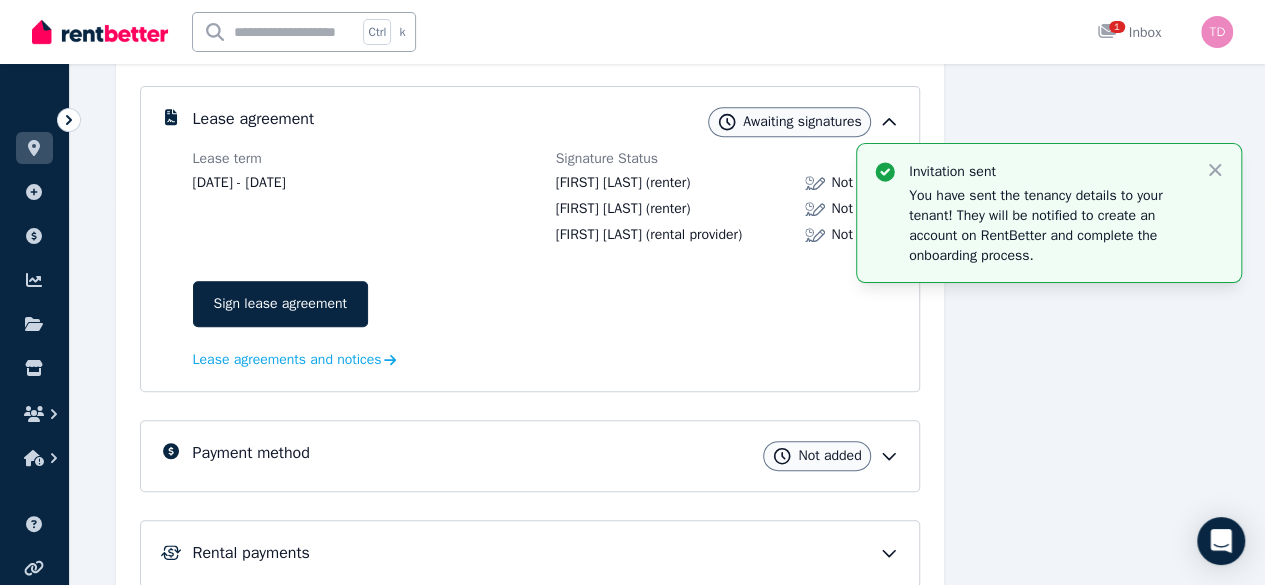 scroll, scrollTop: 382, scrollLeft: 0, axis: vertical 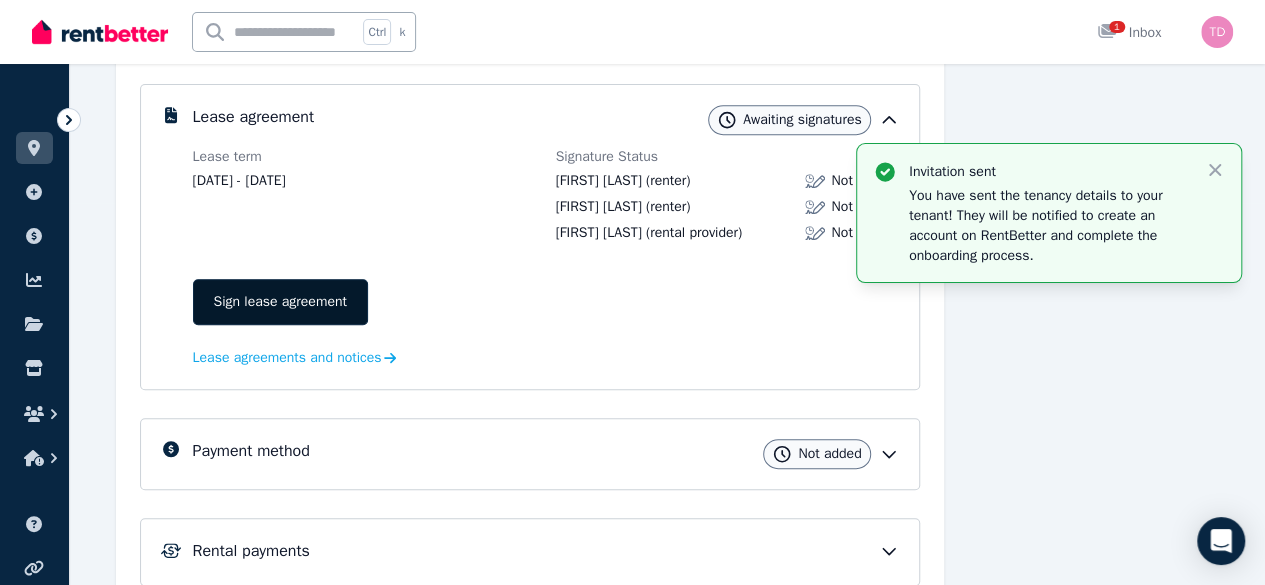 click on "Sign lease agreement" at bounding box center (280, 302) 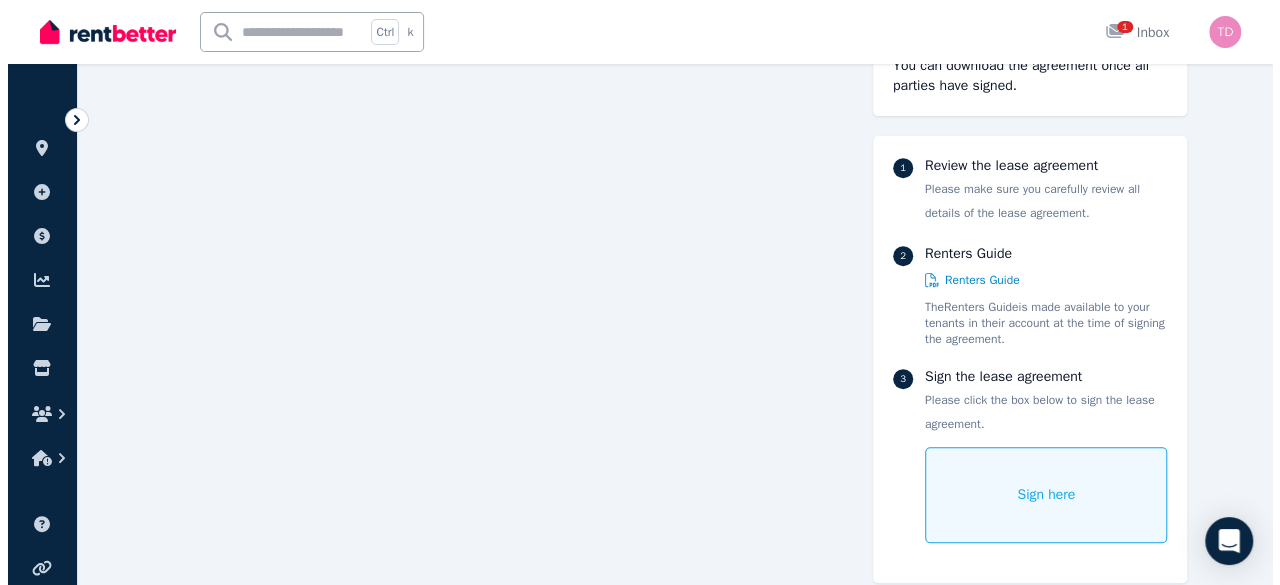 scroll, scrollTop: 342, scrollLeft: 0, axis: vertical 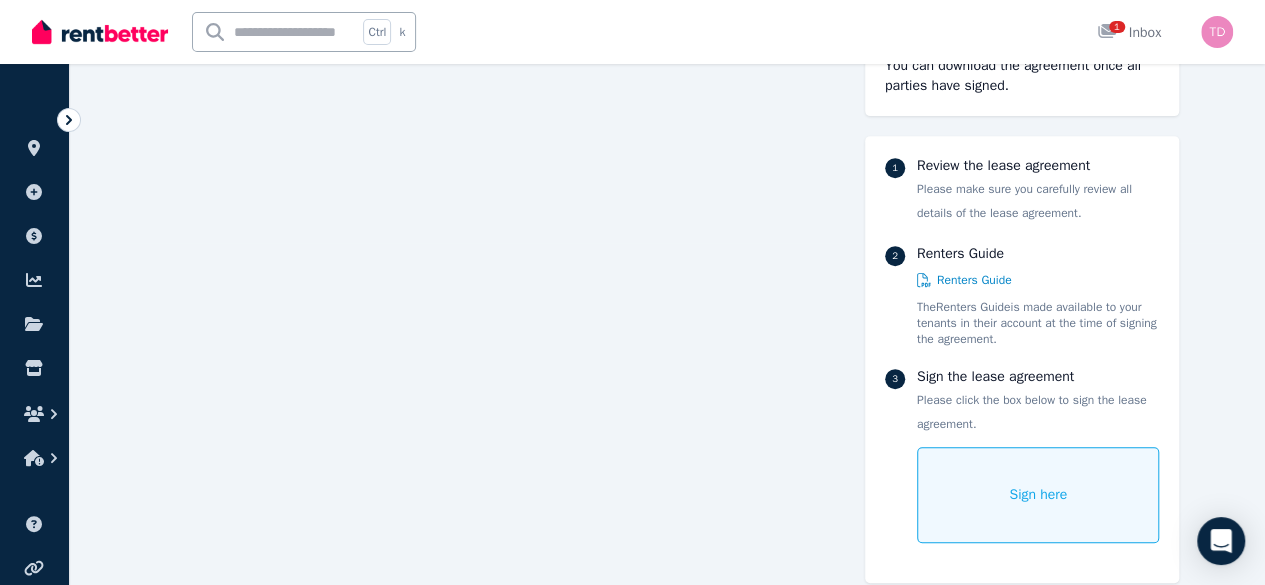 click on "Sign here" at bounding box center (1038, 495) 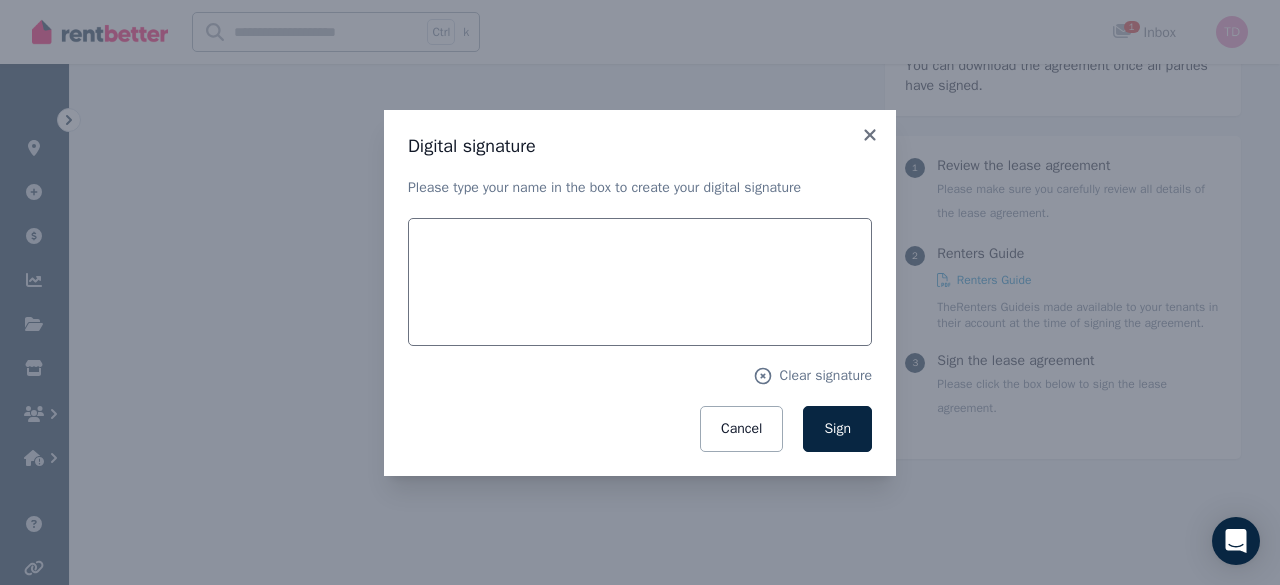 scroll, scrollTop: 341, scrollLeft: 0, axis: vertical 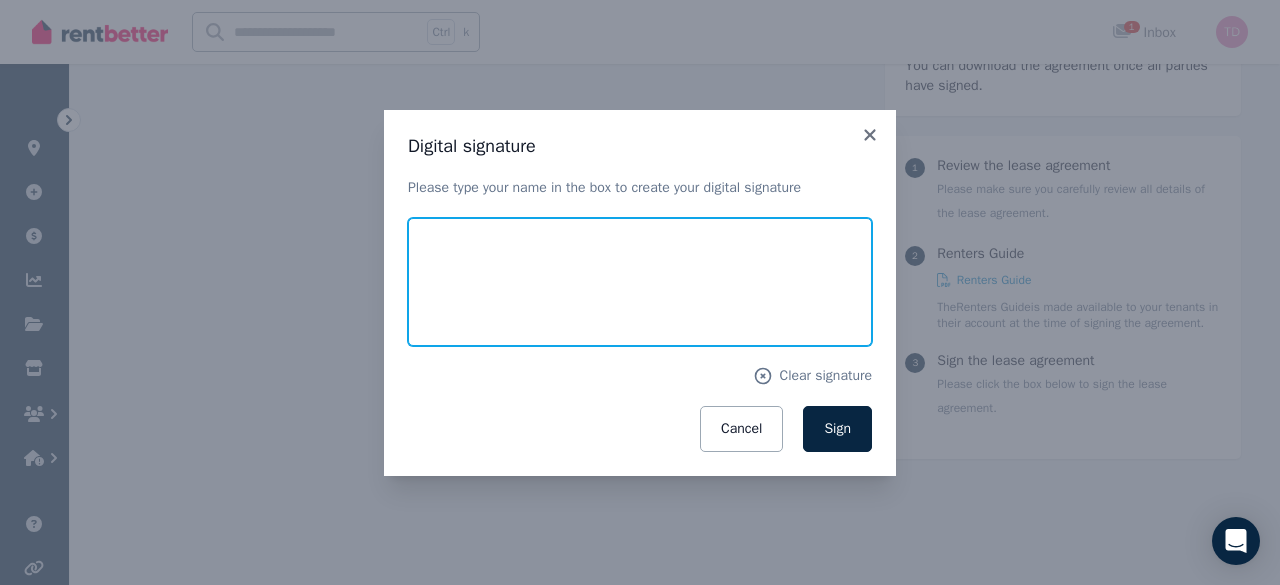 click at bounding box center (640, 282) 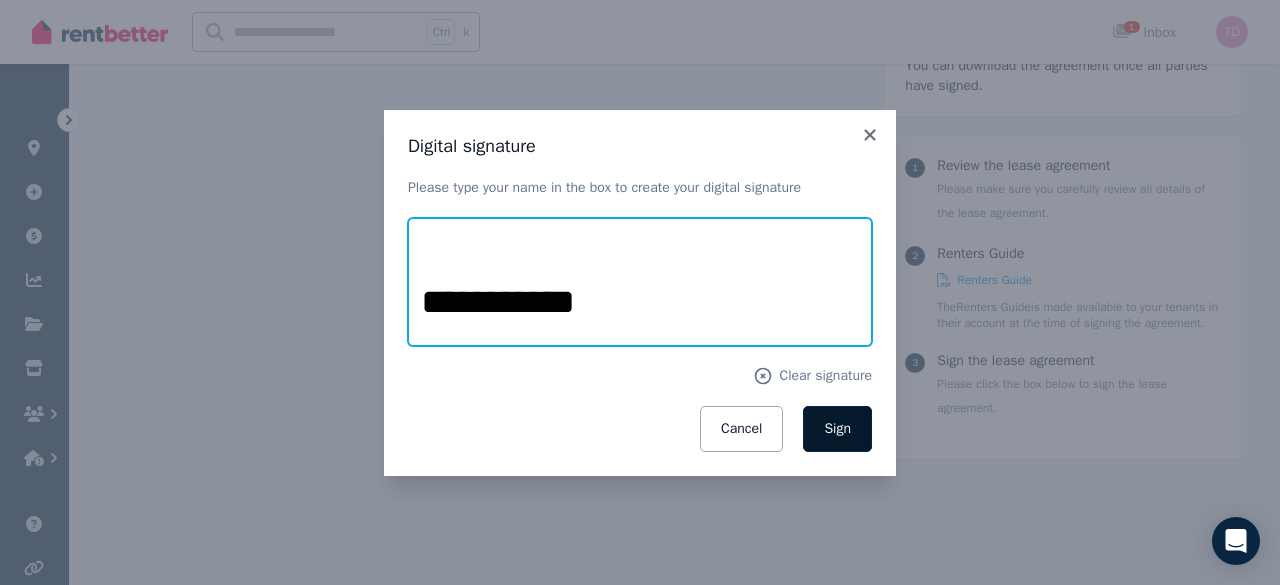 type on "**********" 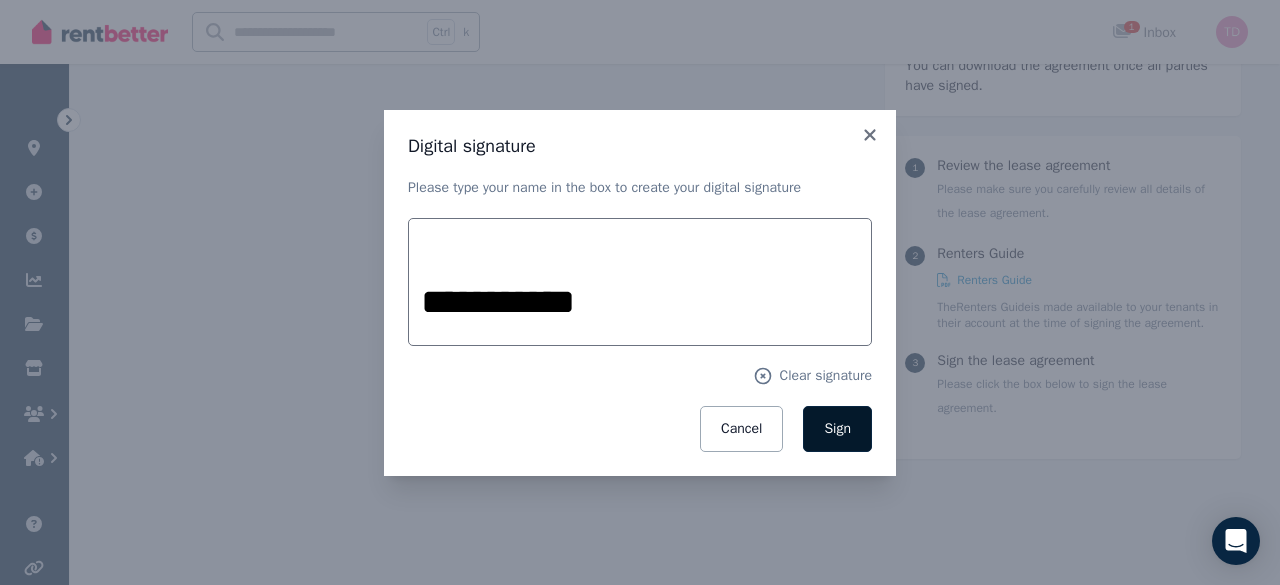 click on "Sign" at bounding box center (837, 428) 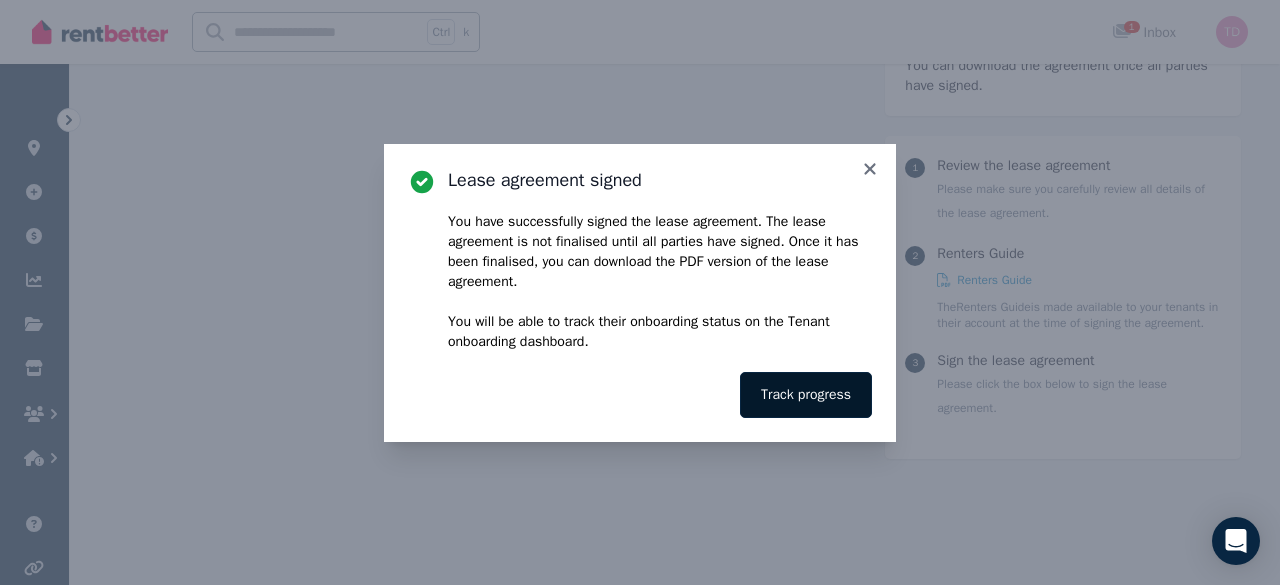 click on "Track progress" at bounding box center (806, 395) 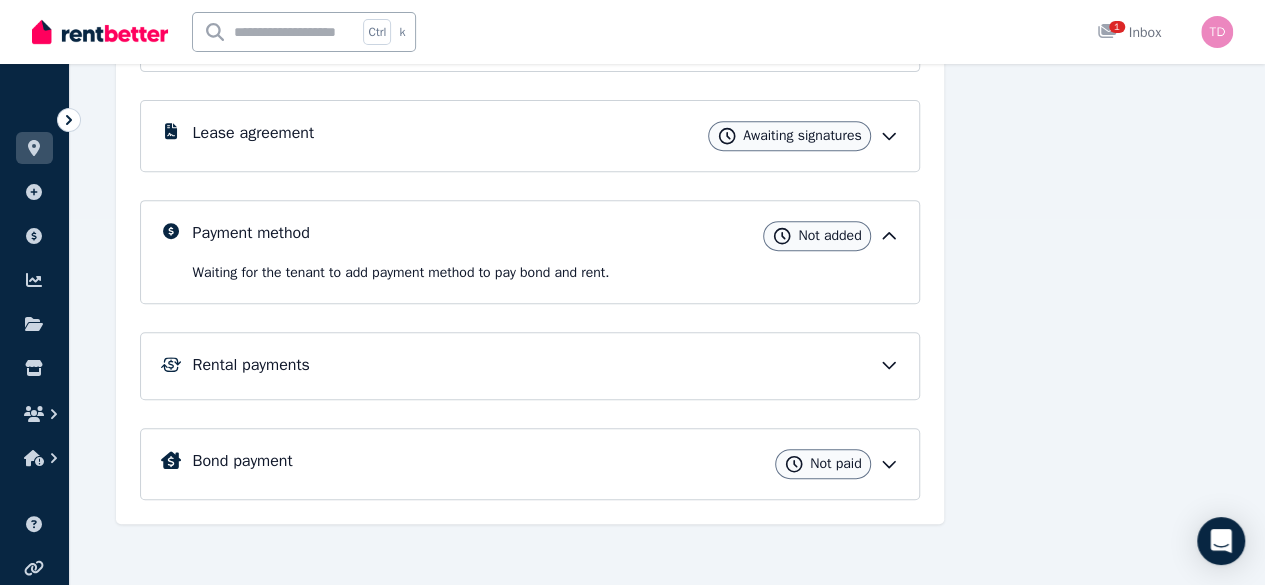 scroll, scrollTop: 0, scrollLeft: 0, axis: both 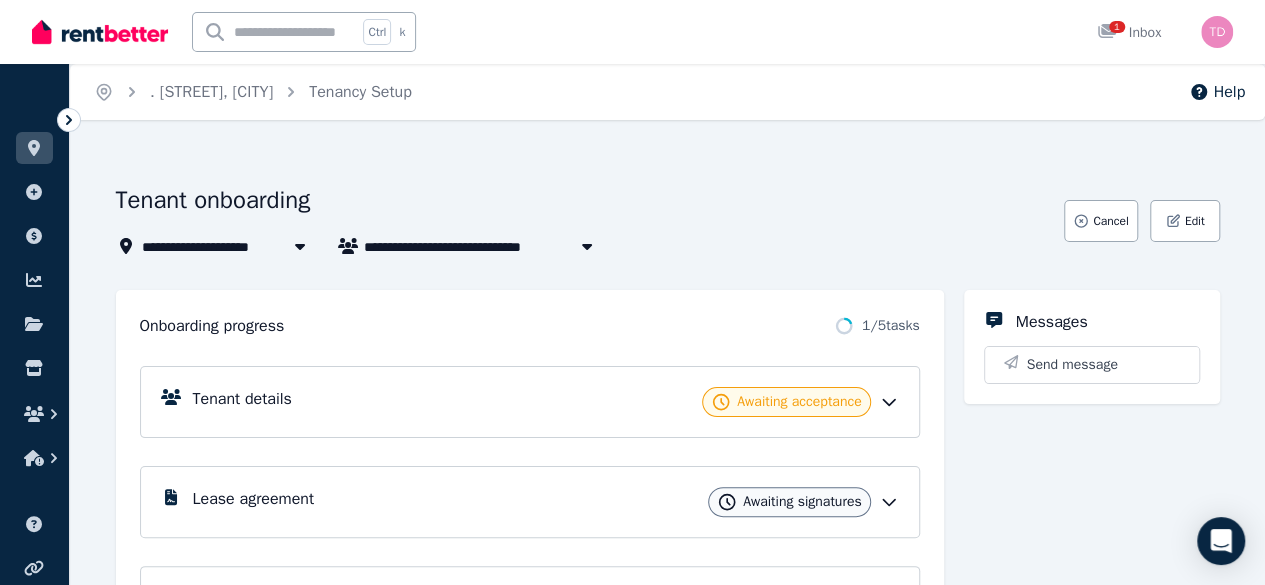 click 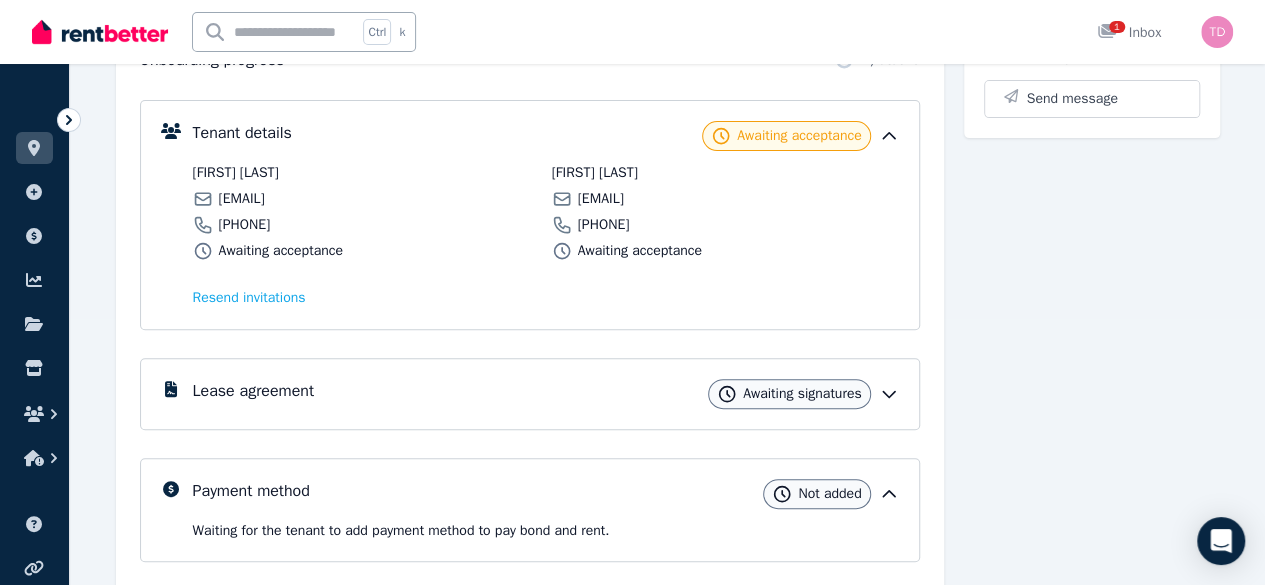 scroll, scrollTop: 267, scrollLeft: 0, axis: vertical 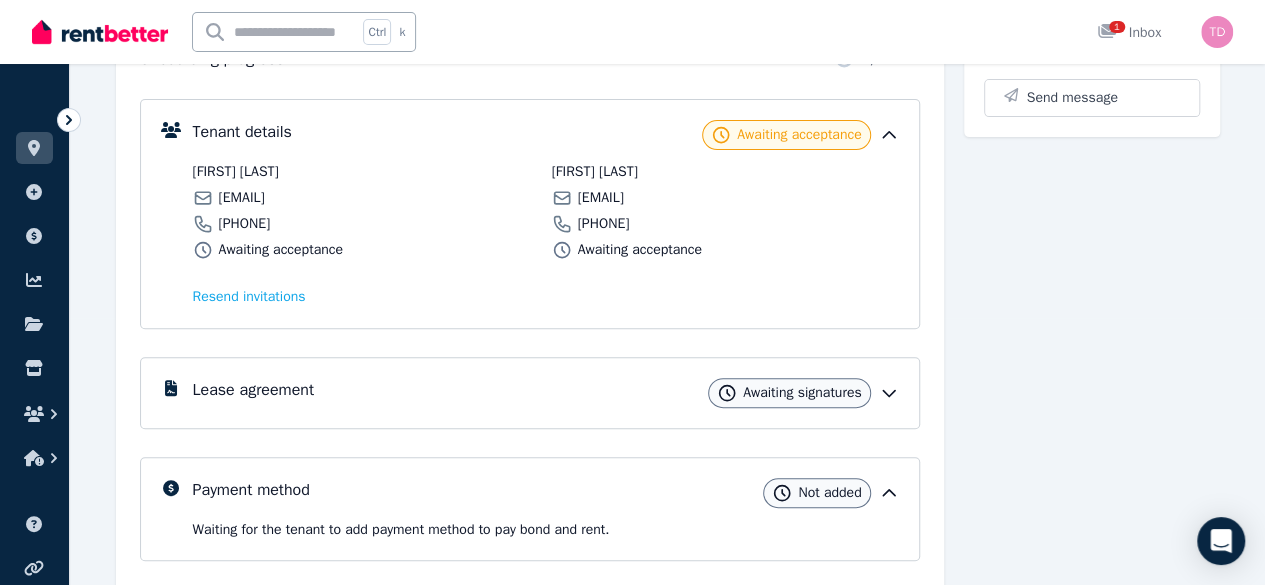 click 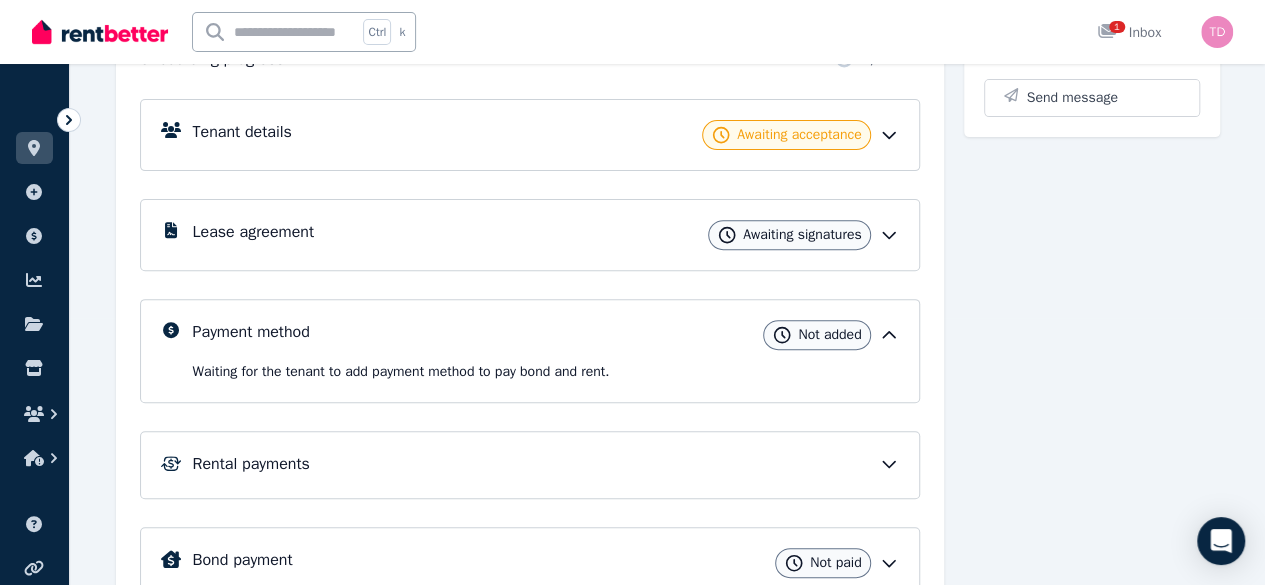 click on "Lease agreement Awaiting signatures" at bounding box center (530, 235) 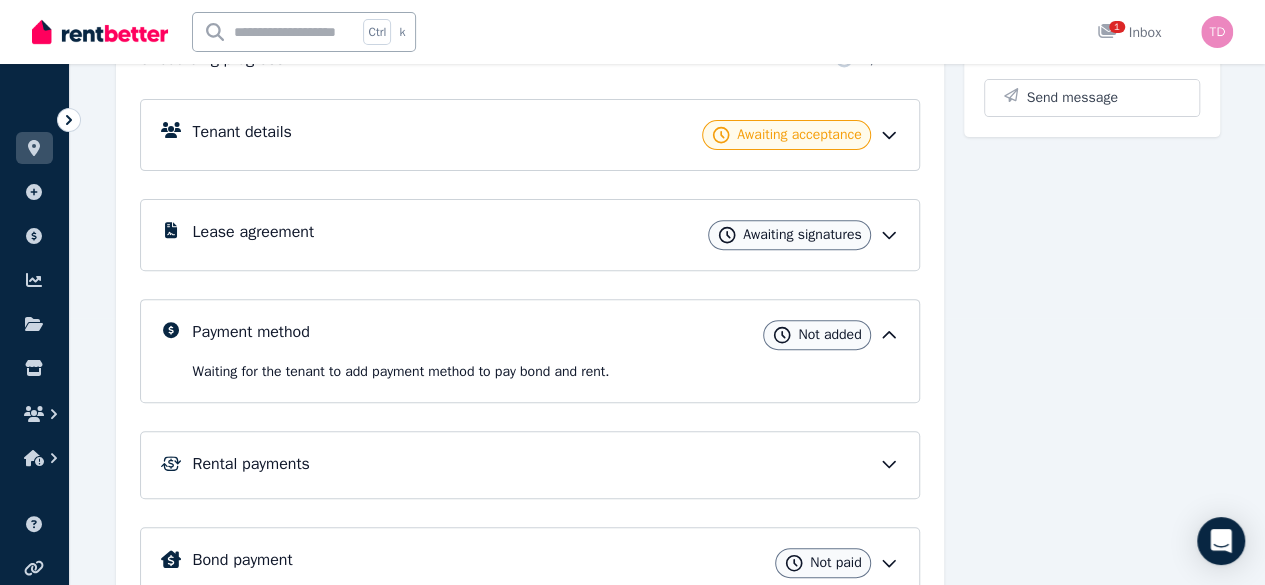 click 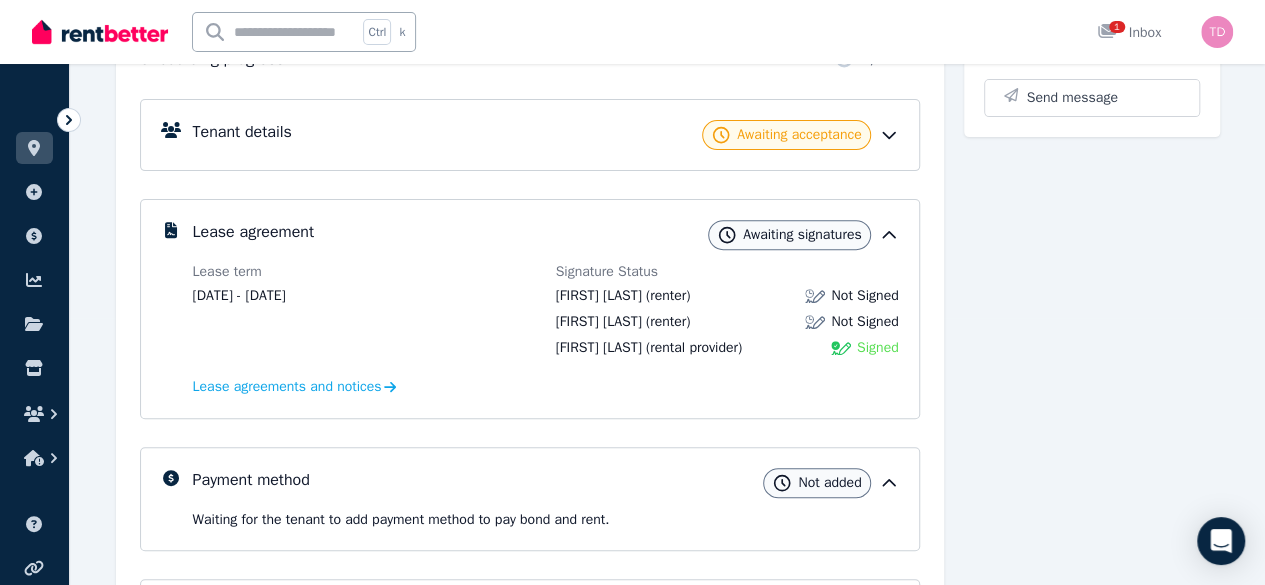 click 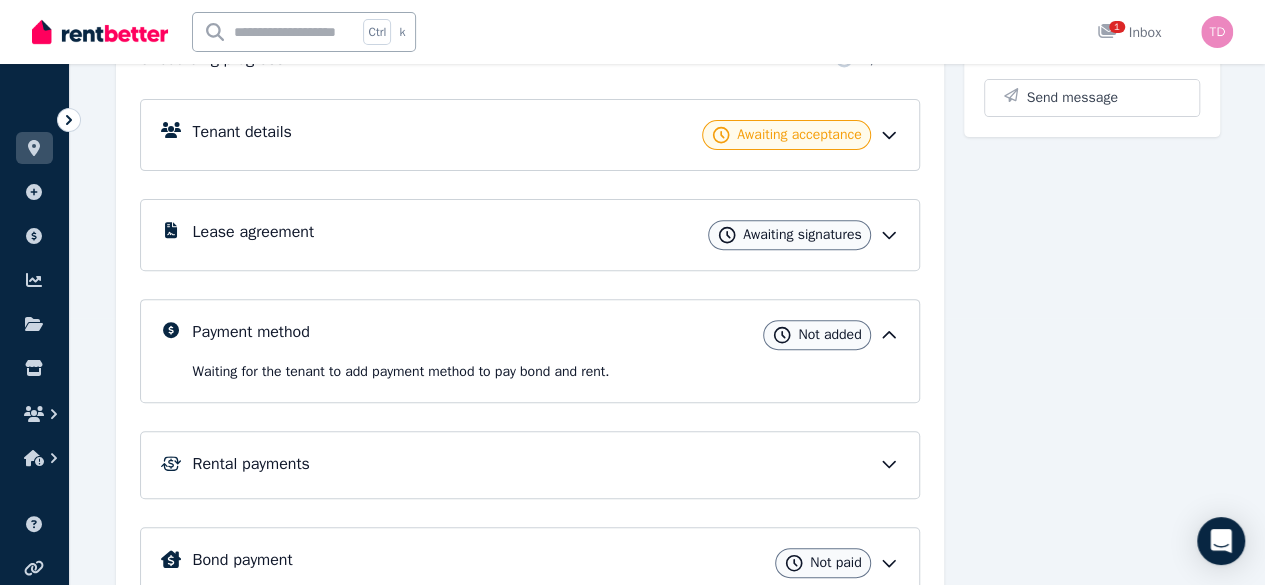 scroll, scrollTop: 327, scrollLeft: 0, axis: vertical 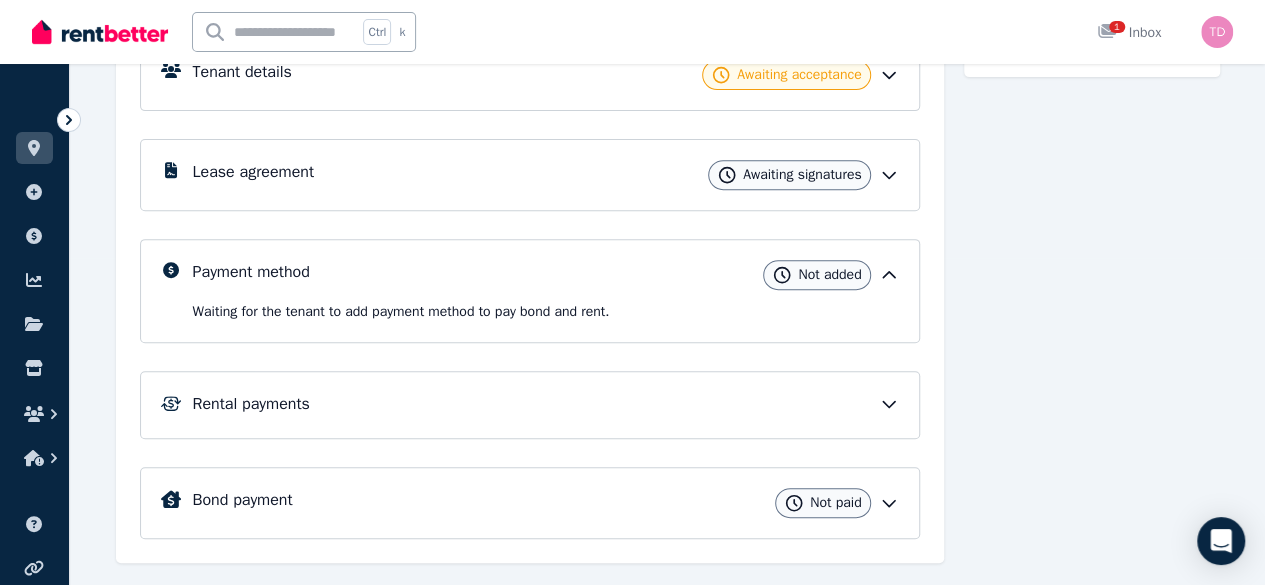 click 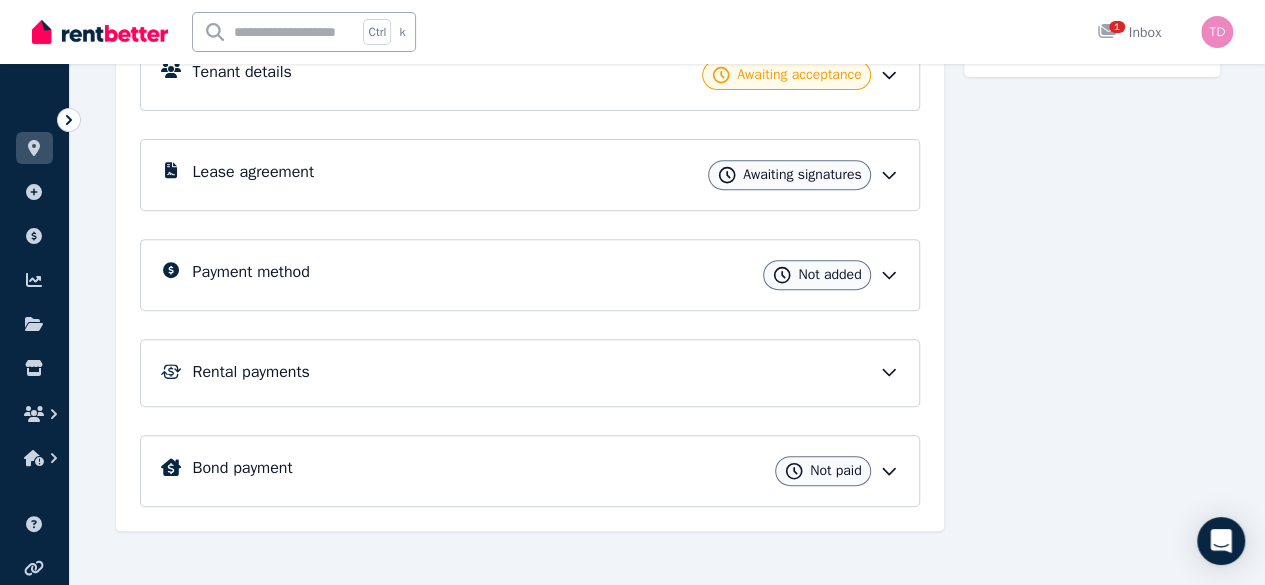click 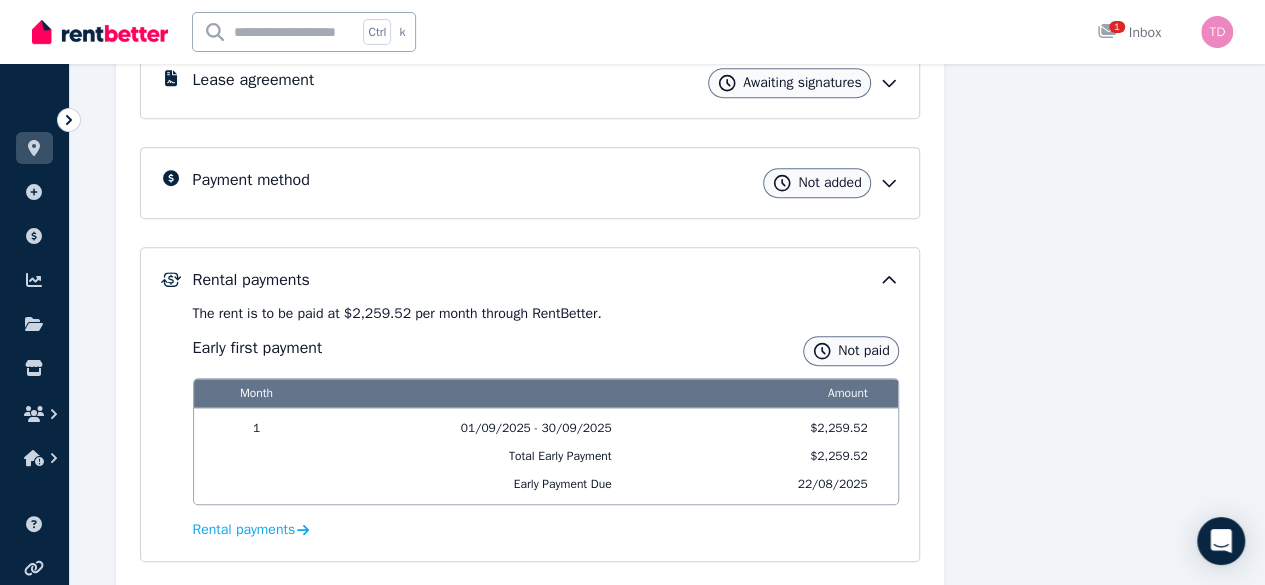 scroll, scrollTop: 423, scrollLeft: 0, axis: vertical 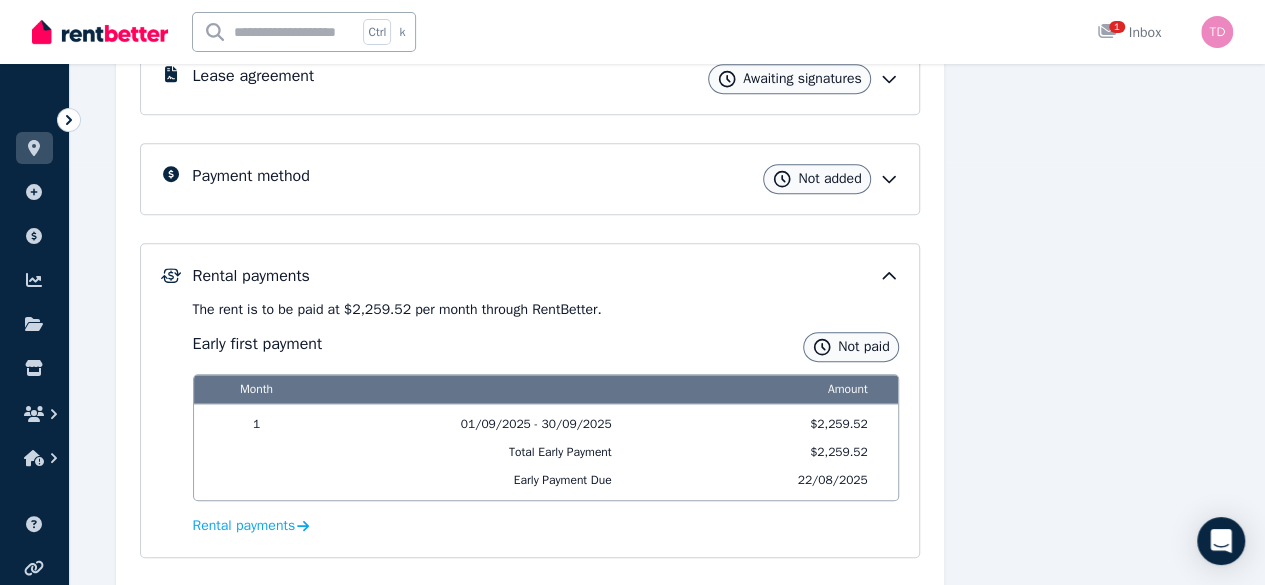click on "Onboarding progress 1 / 5 tasks Tenant details Awaiting acceptance Lease agreement Awaiting signatures Payment method Not added Rental payments The rent is to be paid at $2,259.52 per month through RentBetter . Early first payment Not paid Month Amount 1 01/09/2025 - 30/09/2025 $2,259.52 Total Early Payment $2,259.52 Early Payment Due 22/08/2025 Rental payments Bond payment Not paid Messages Send message" at bounding box center [668, 274] 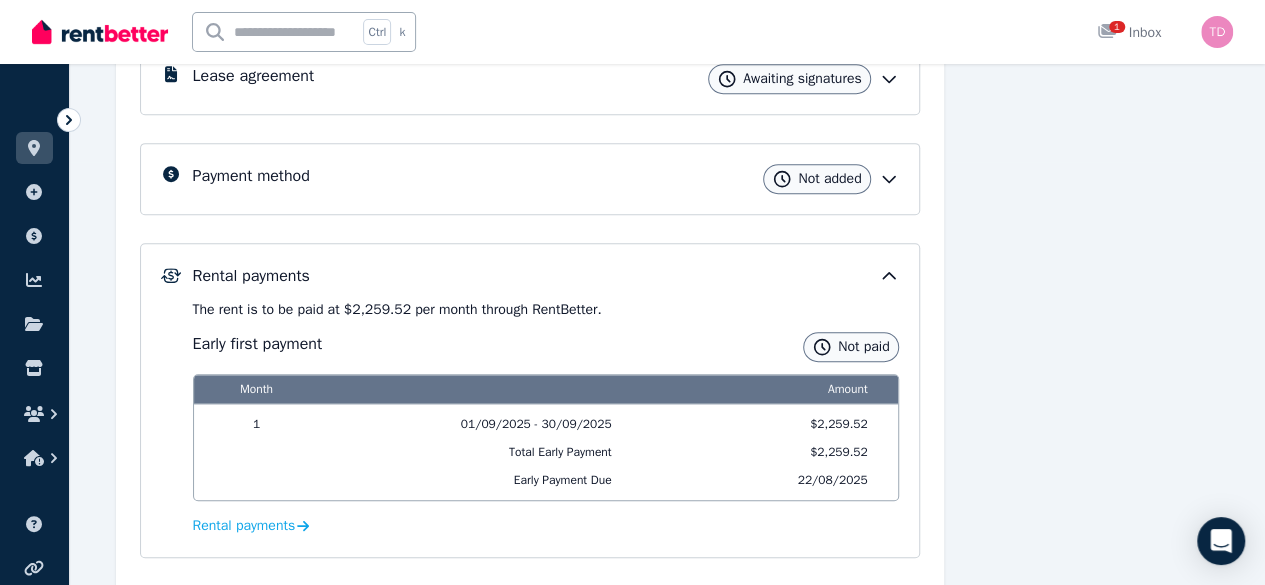 scroll, scrollTop: 580, scrollLeft: 0, axis: vertical 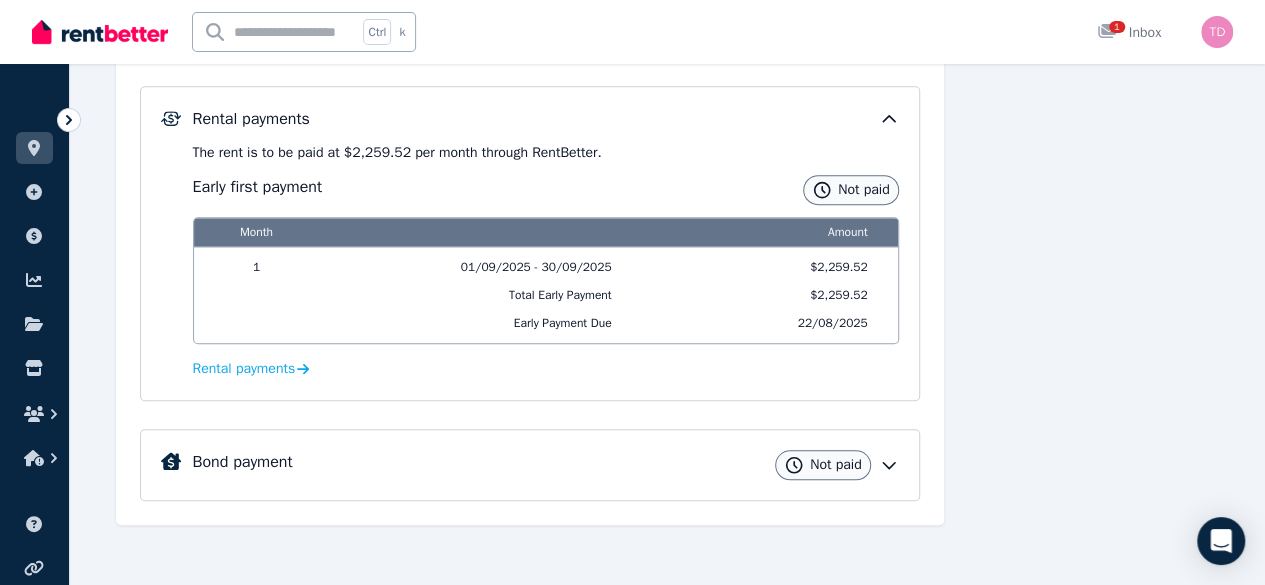 click 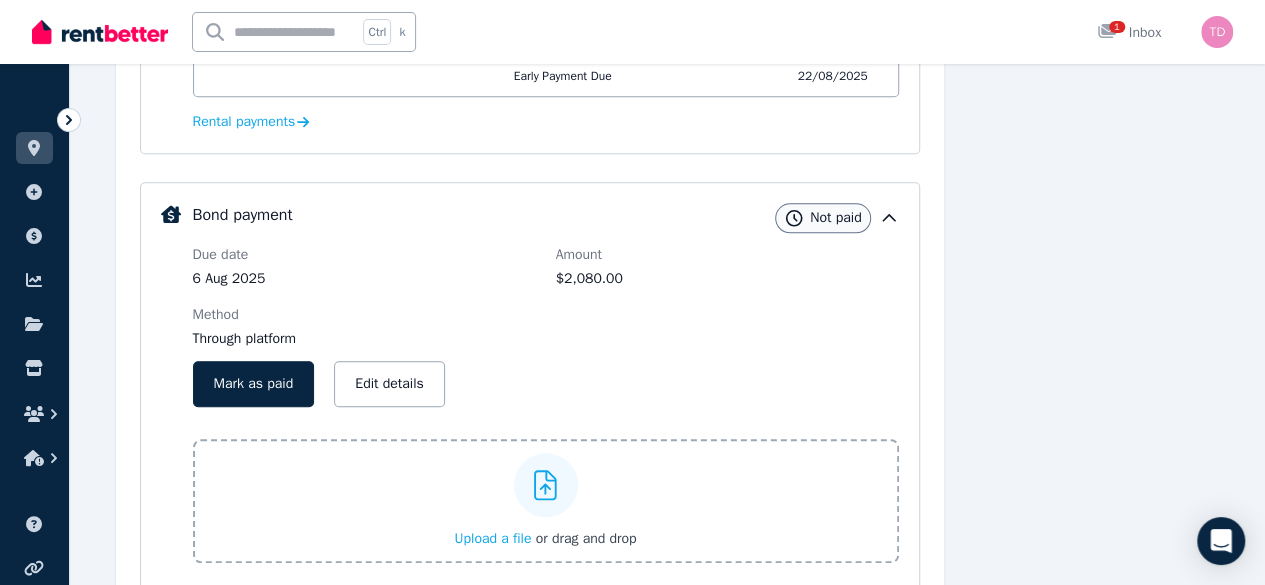 scroll, scrollTop: 828, scrollLeft: 0, axis: vertical 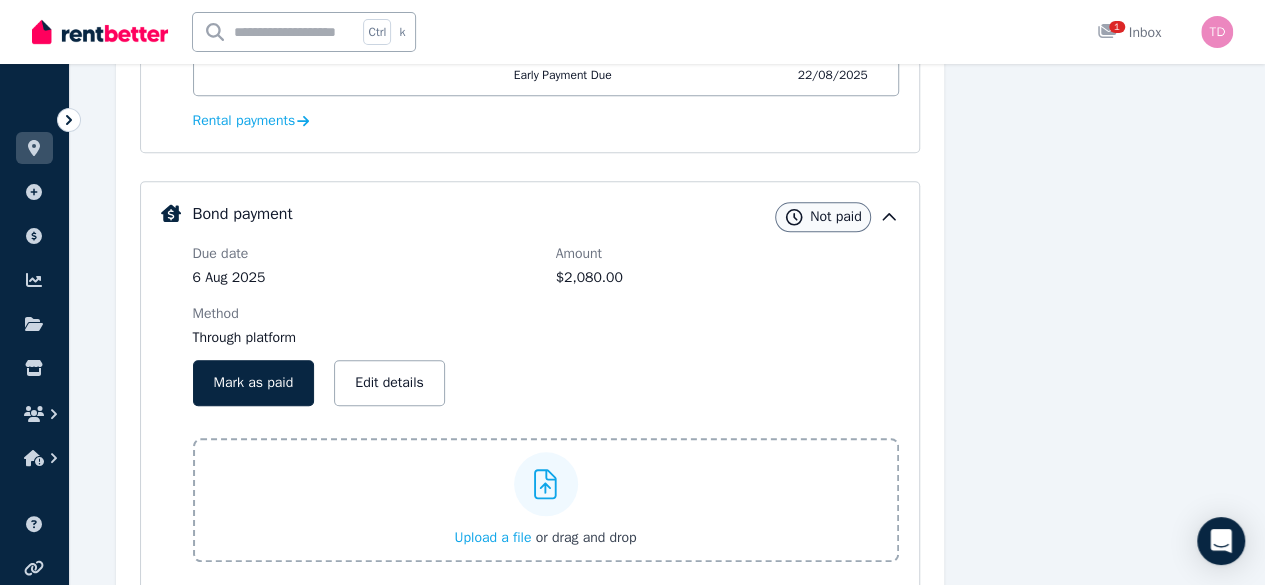 click 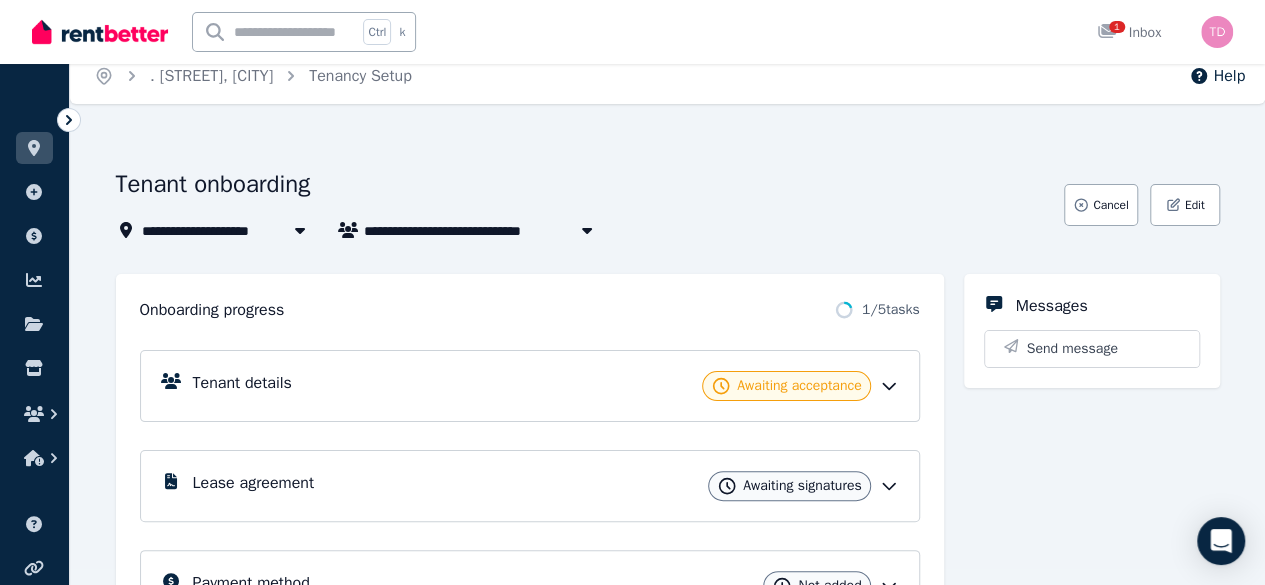 scroll, scrollTop: 0, scrollLeft: 0, axis: both 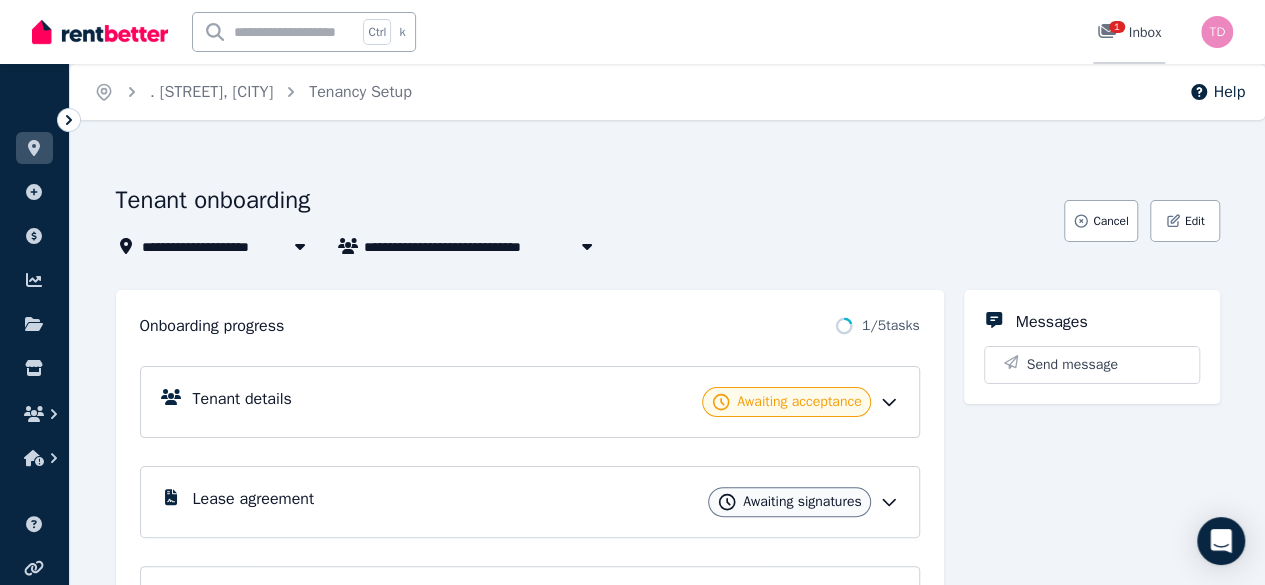click on "1" at bounding box center (1113, 33) 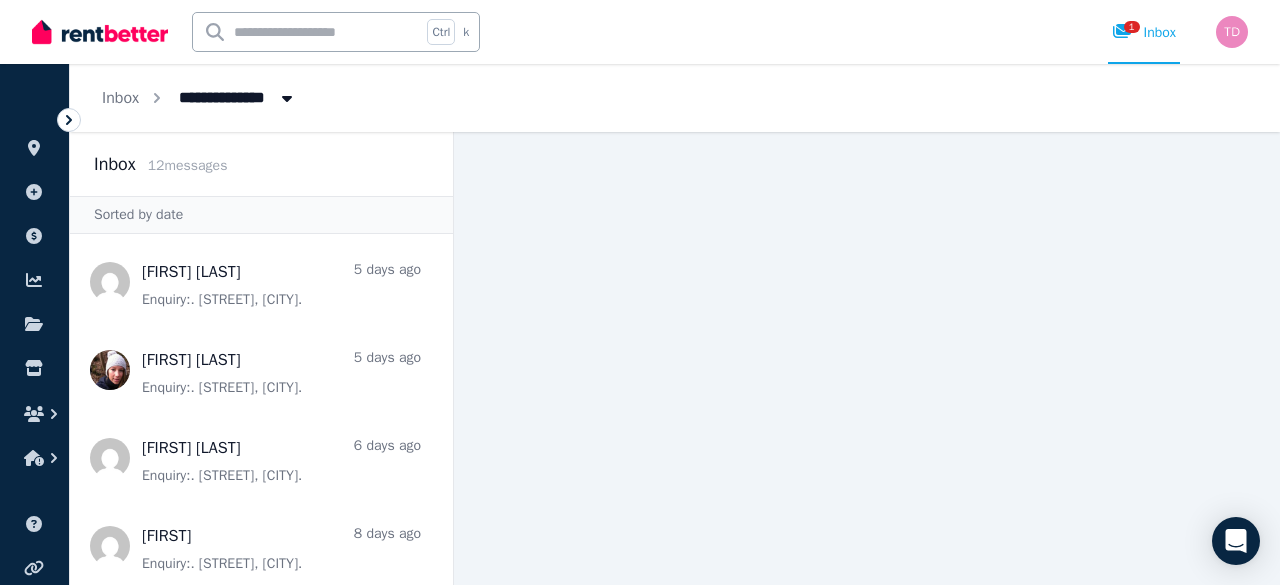 click 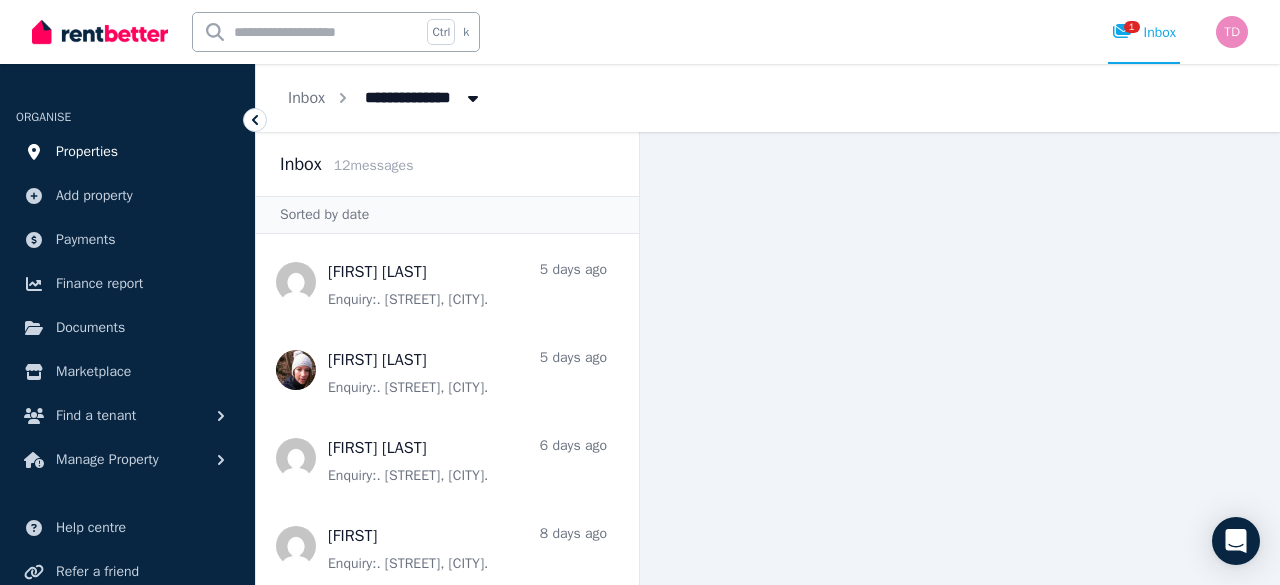 click on "Properties" at bounding box center (87, 152) 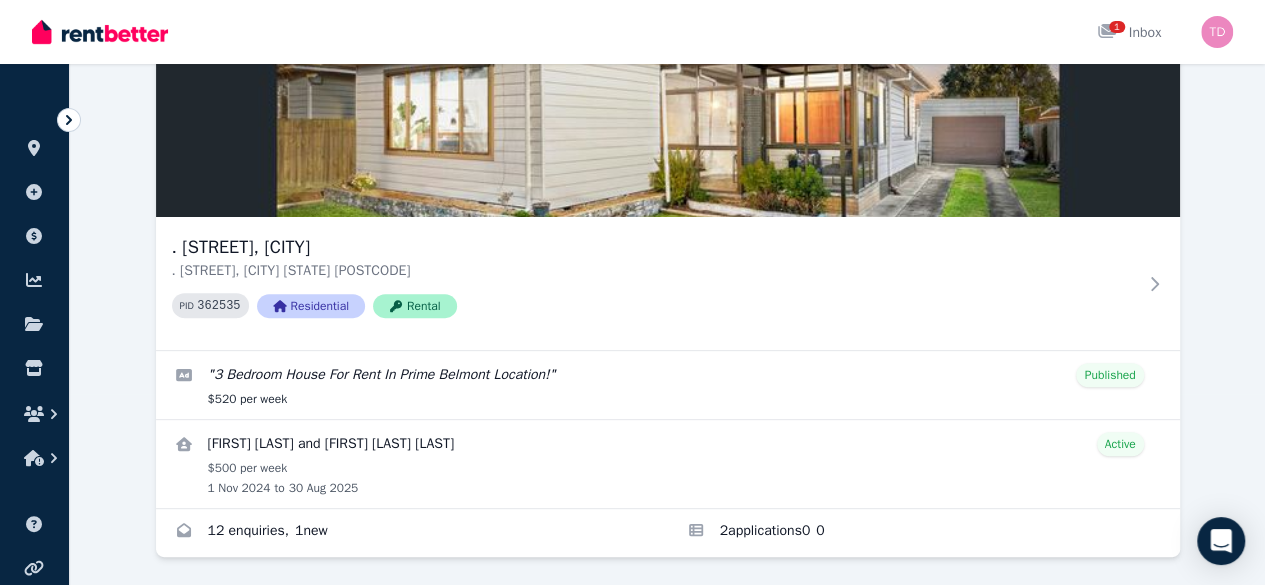 scroll, scrollTop: 0, scrollLeft: 0, axis: both 